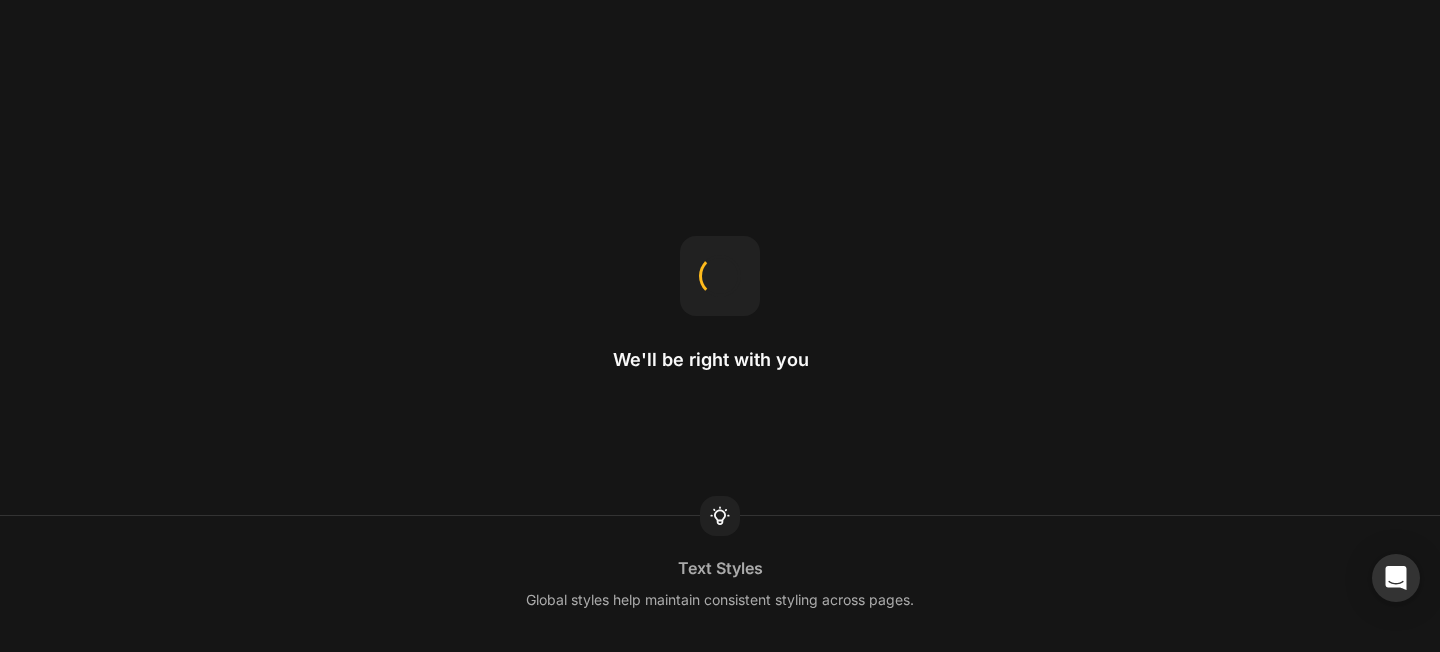 scroll, scrollTop: 0, scrollLeft: 0, axis: both 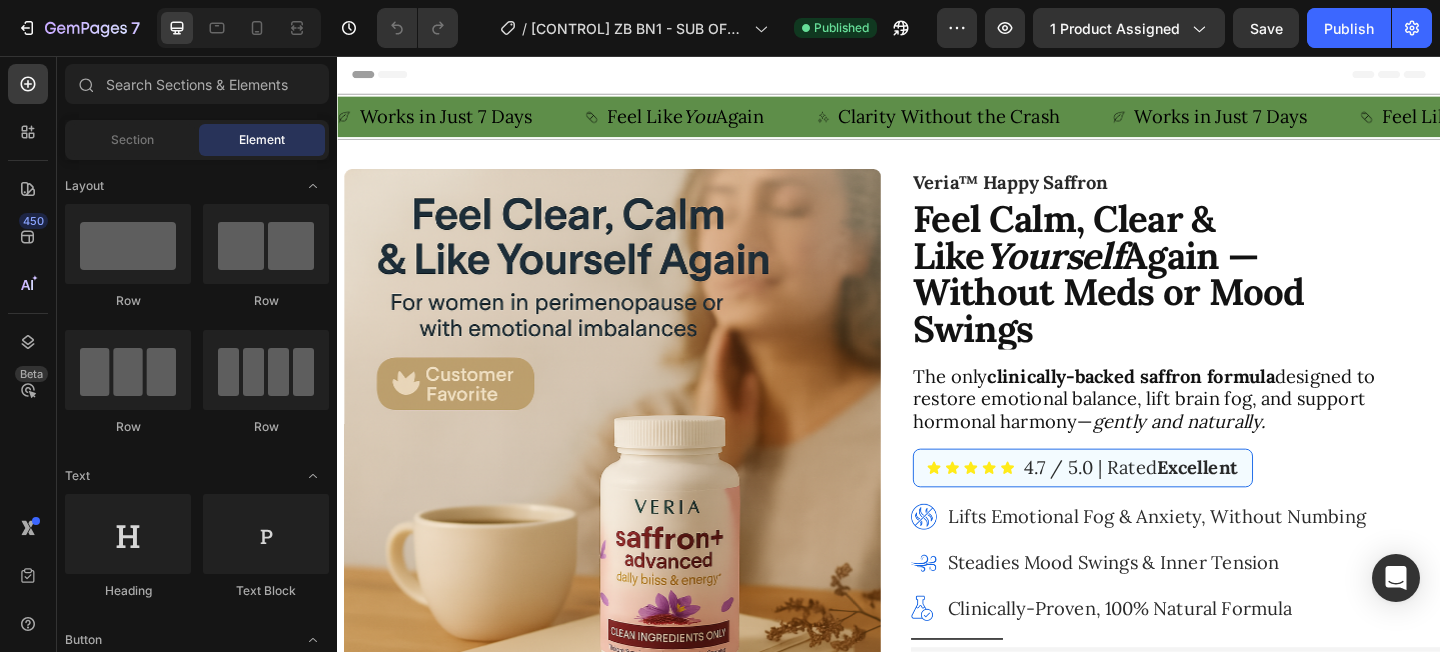 click at bounding box center [239, 28] 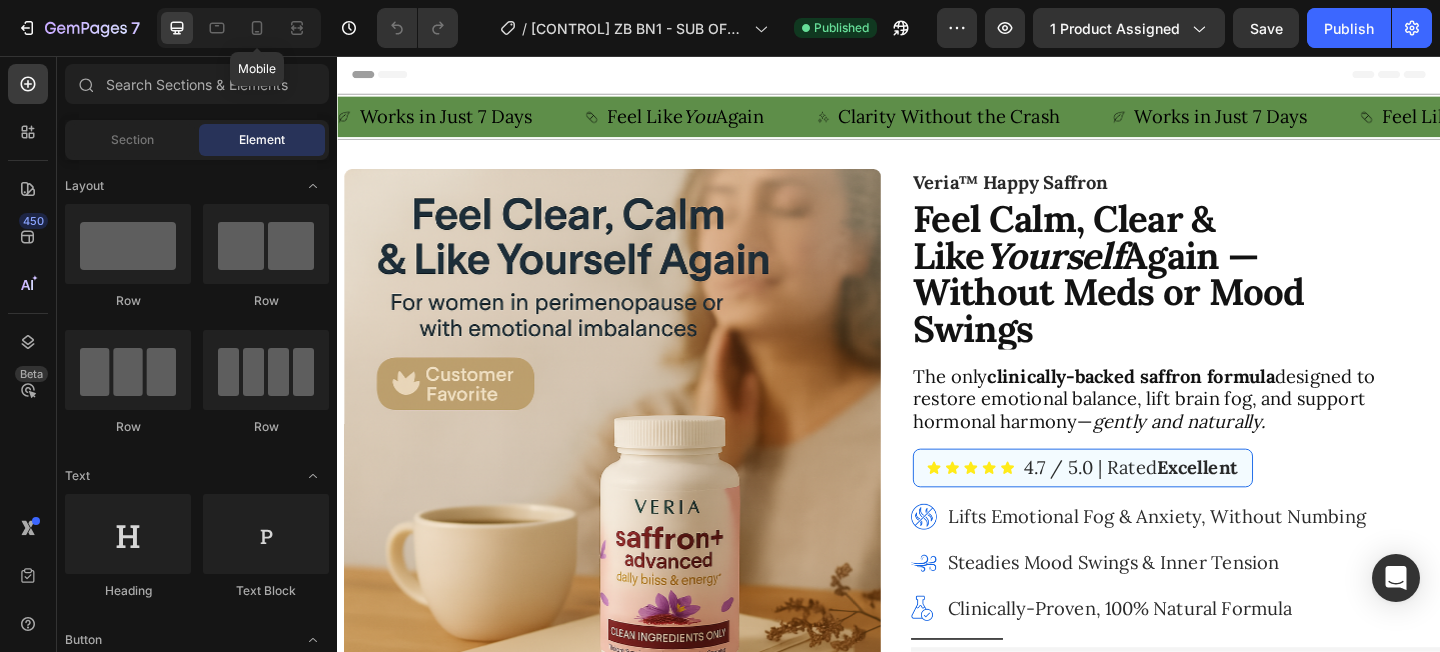 drag, startPoint x: 263, startPoint y: 30, endPoint x: 559, endPoint y: 258, distance: 373.63083 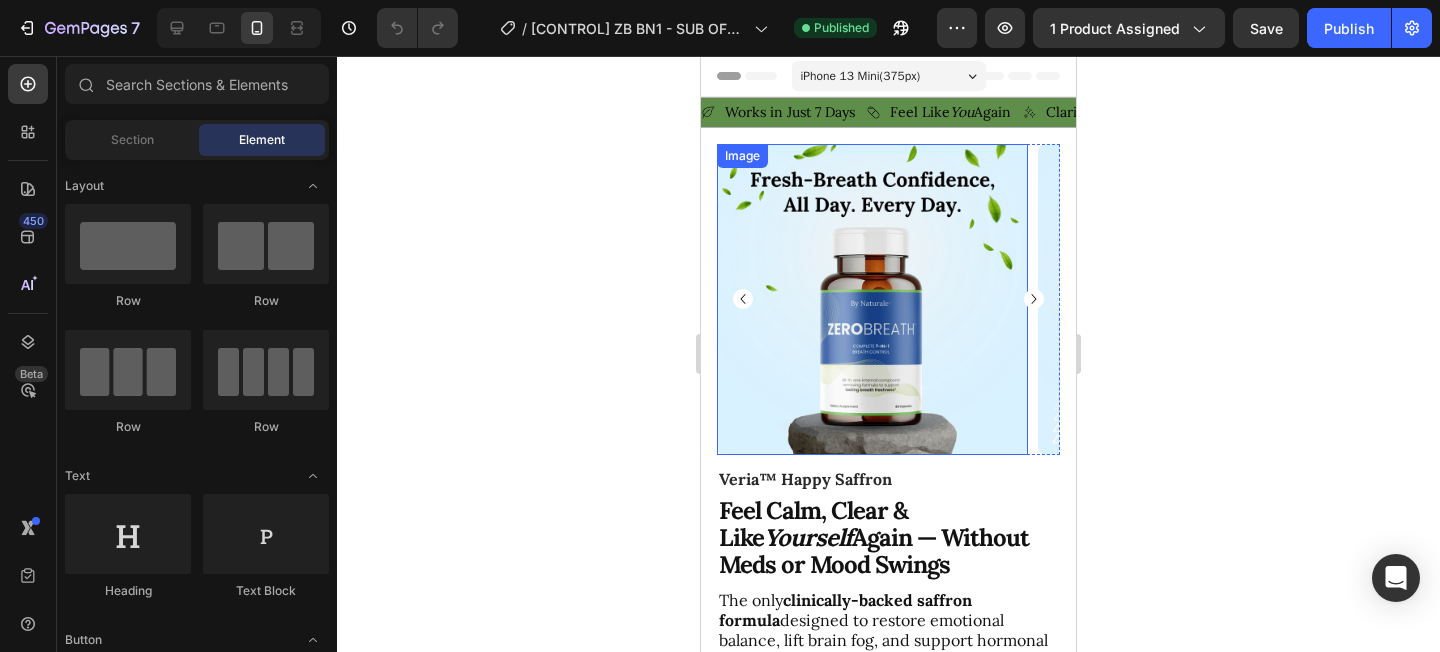 click at bounding box center (872, 299) 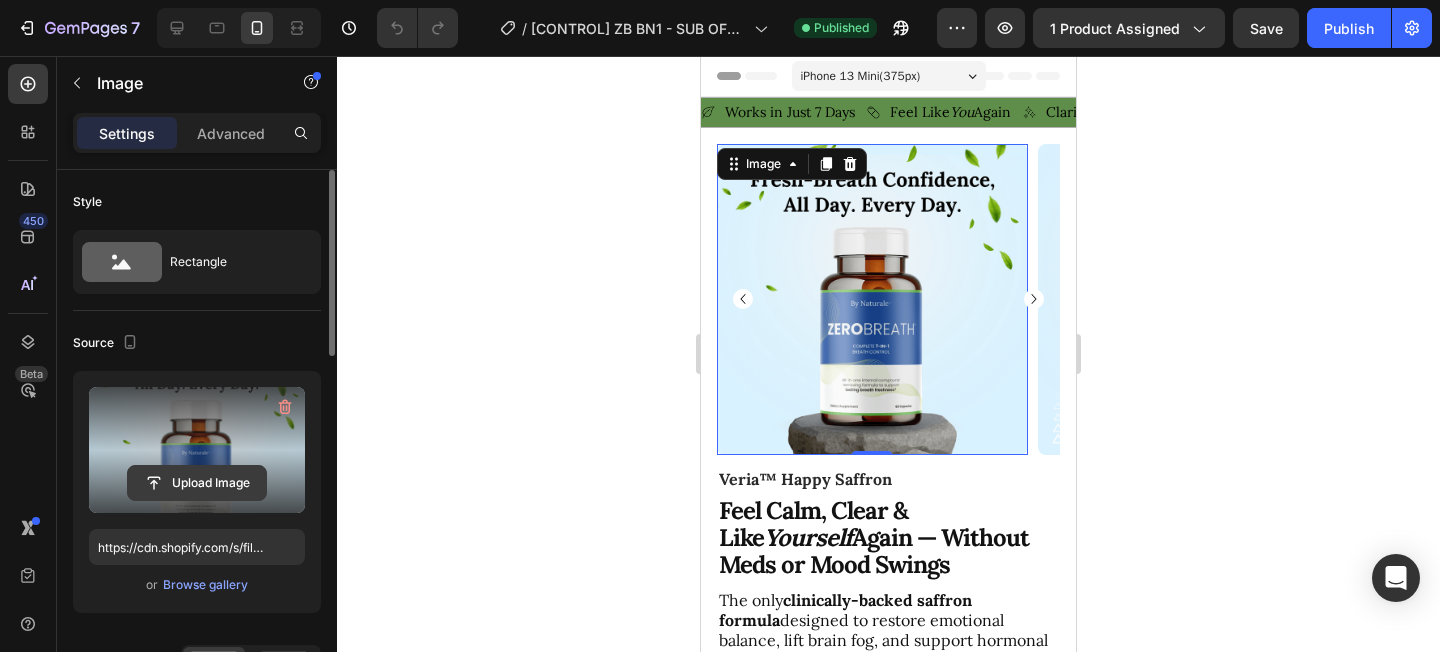 click 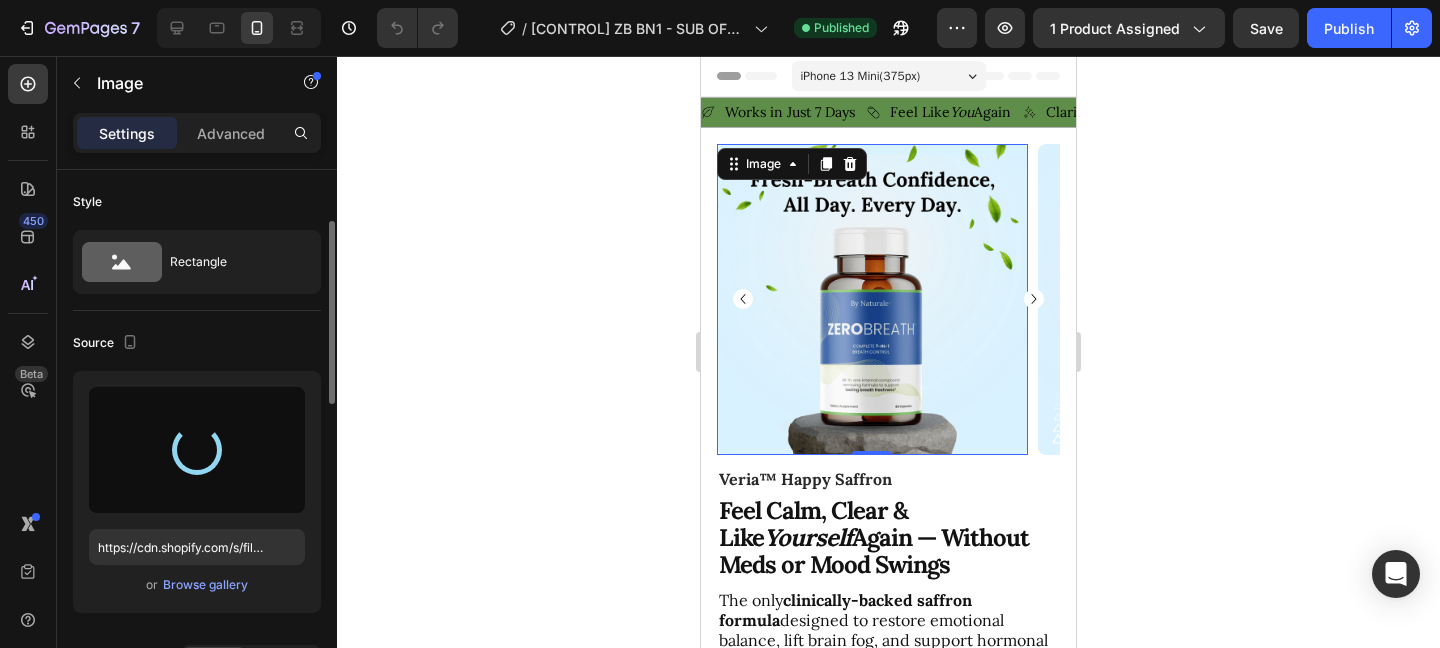 scroll, scrollTop: 71, scrollLeft: 0, axis: vertical 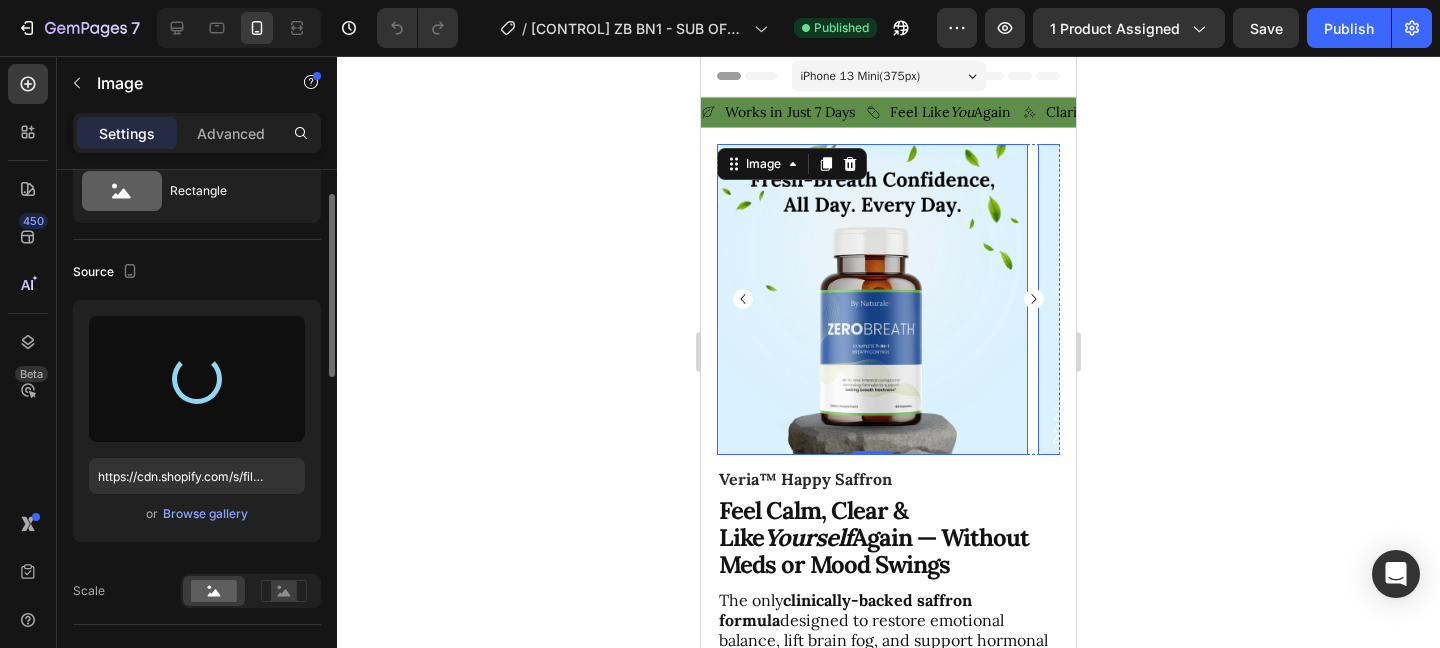 click 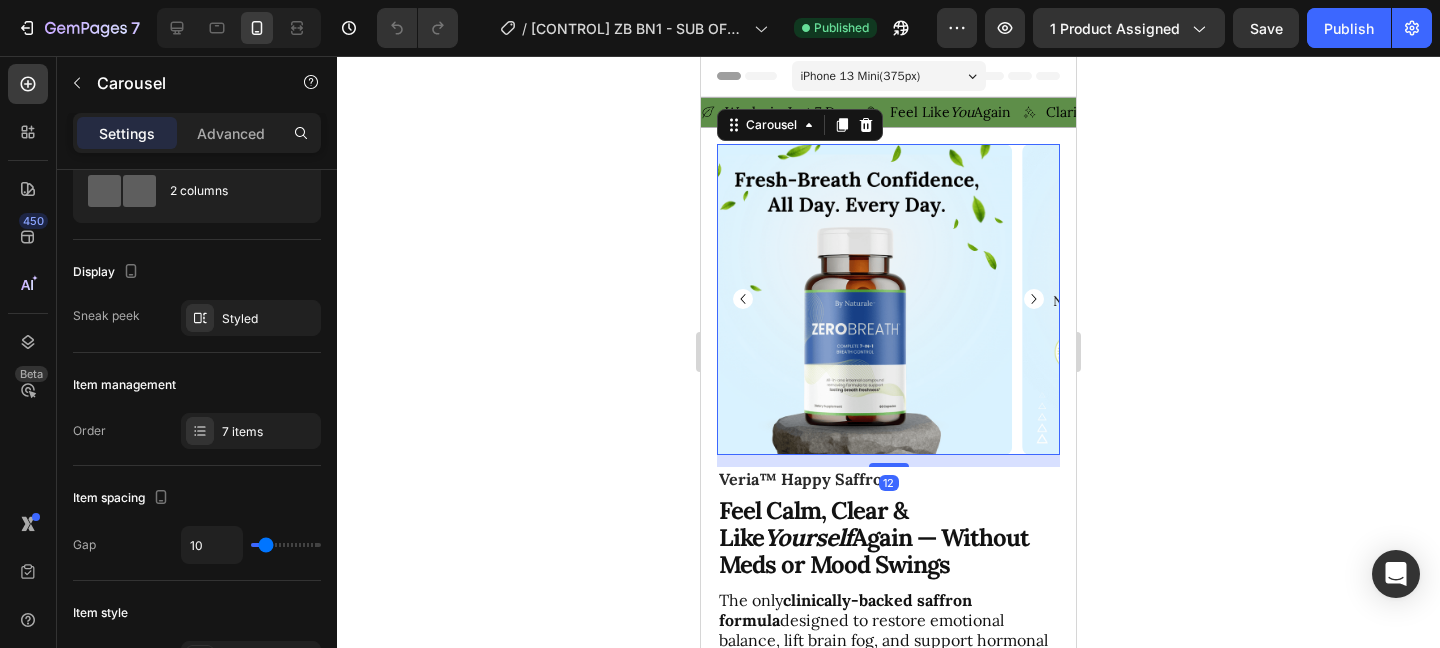 scroll, scrollTop: 0, scrollLeft: 0, axis: both 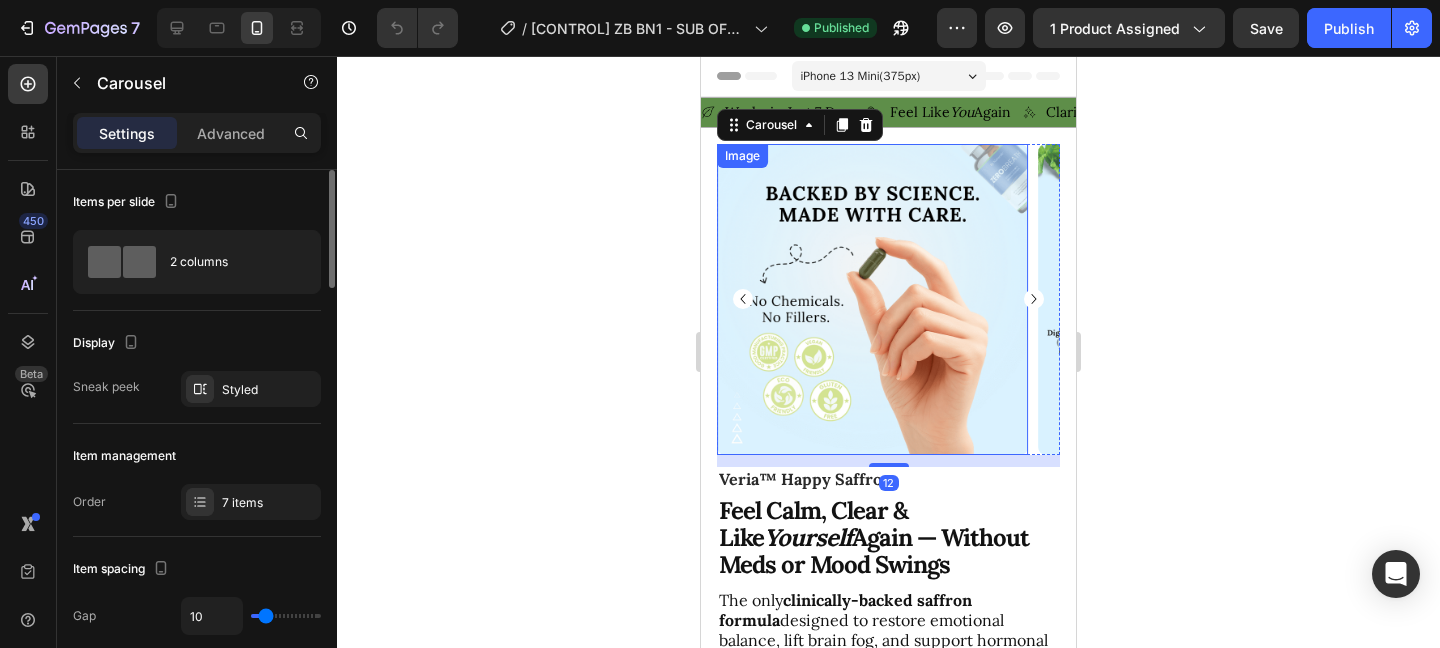 click at bounding box center [872, 299] 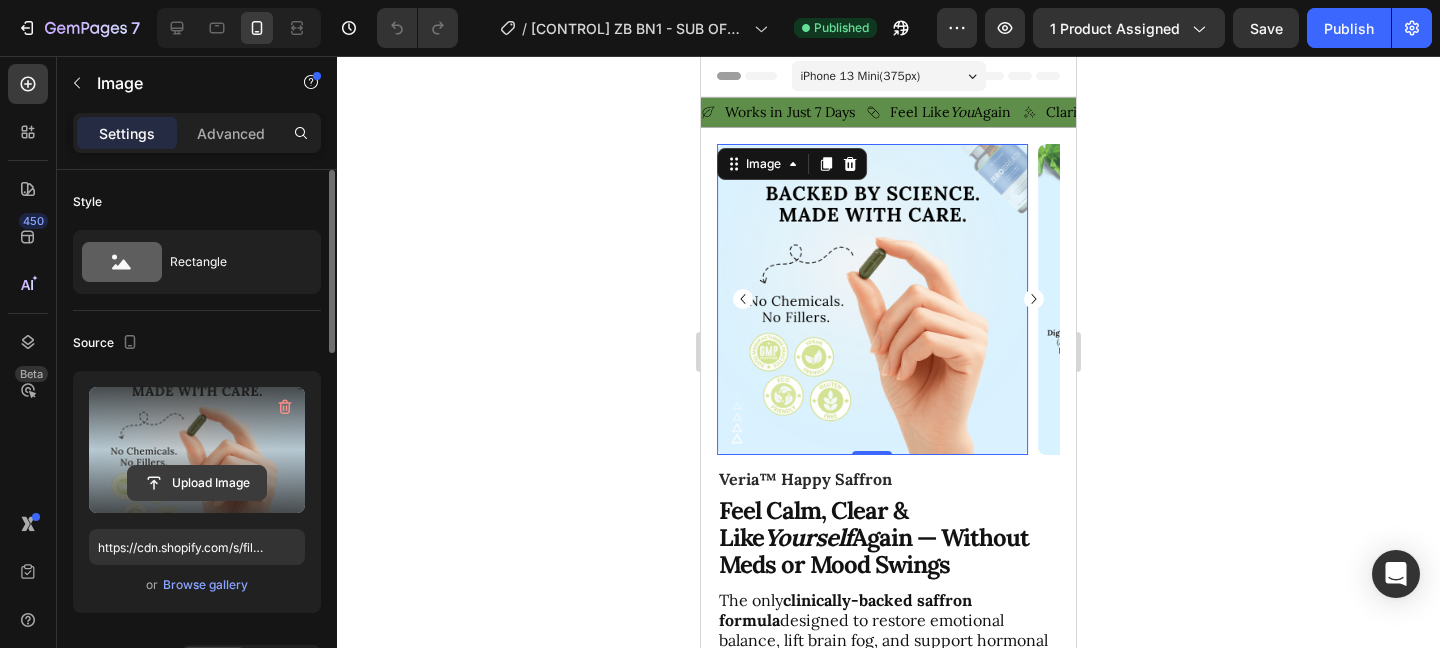click 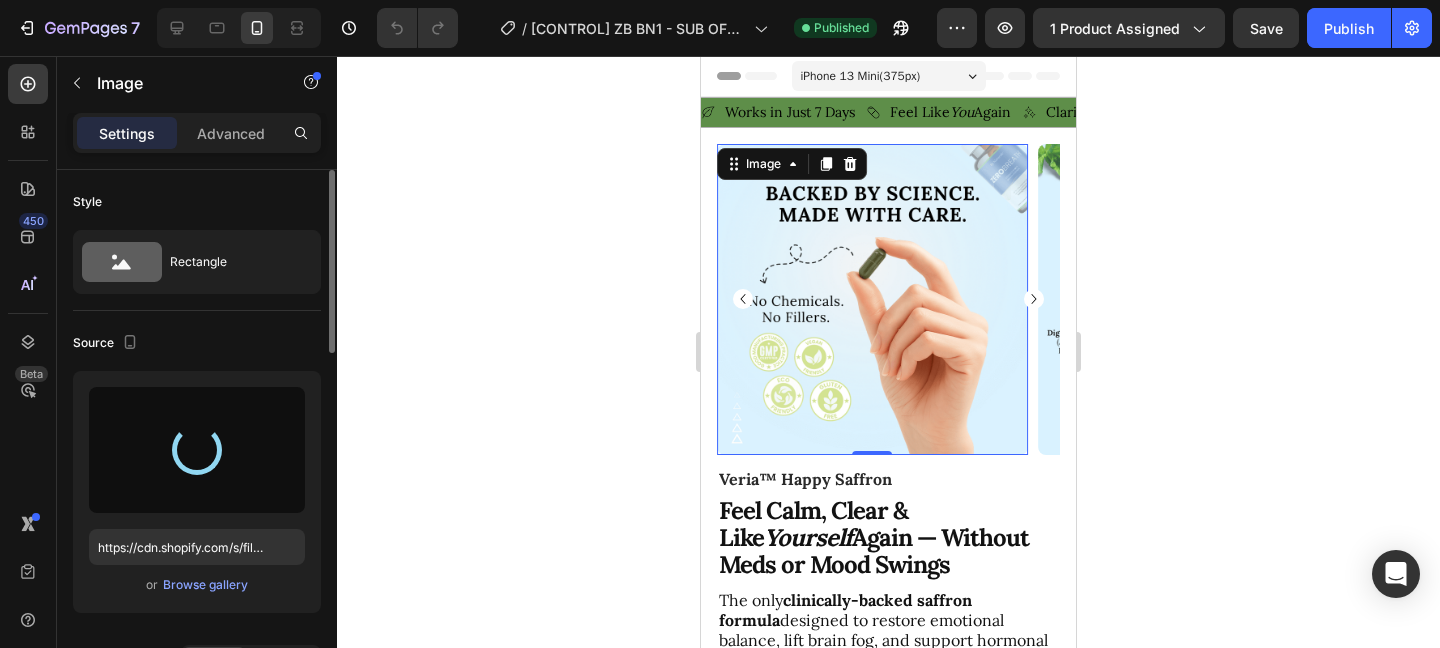 click 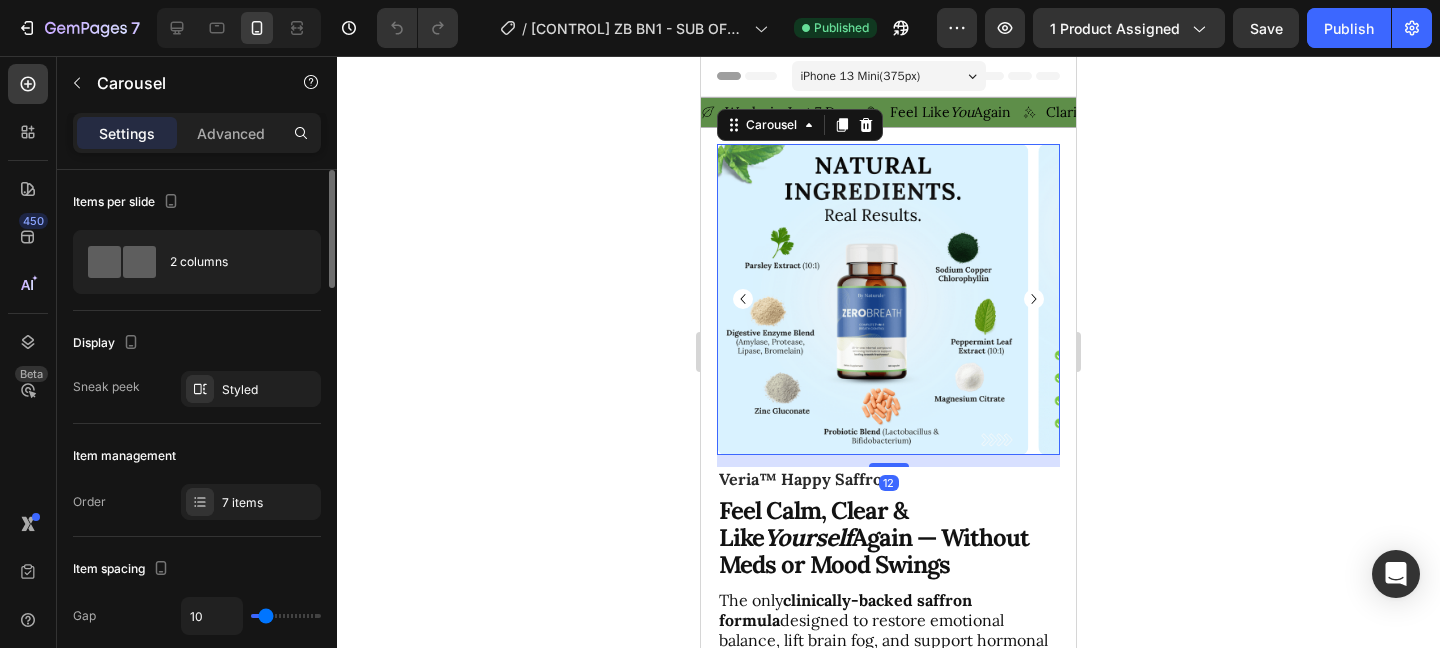 click at bounding box center [872, 299] 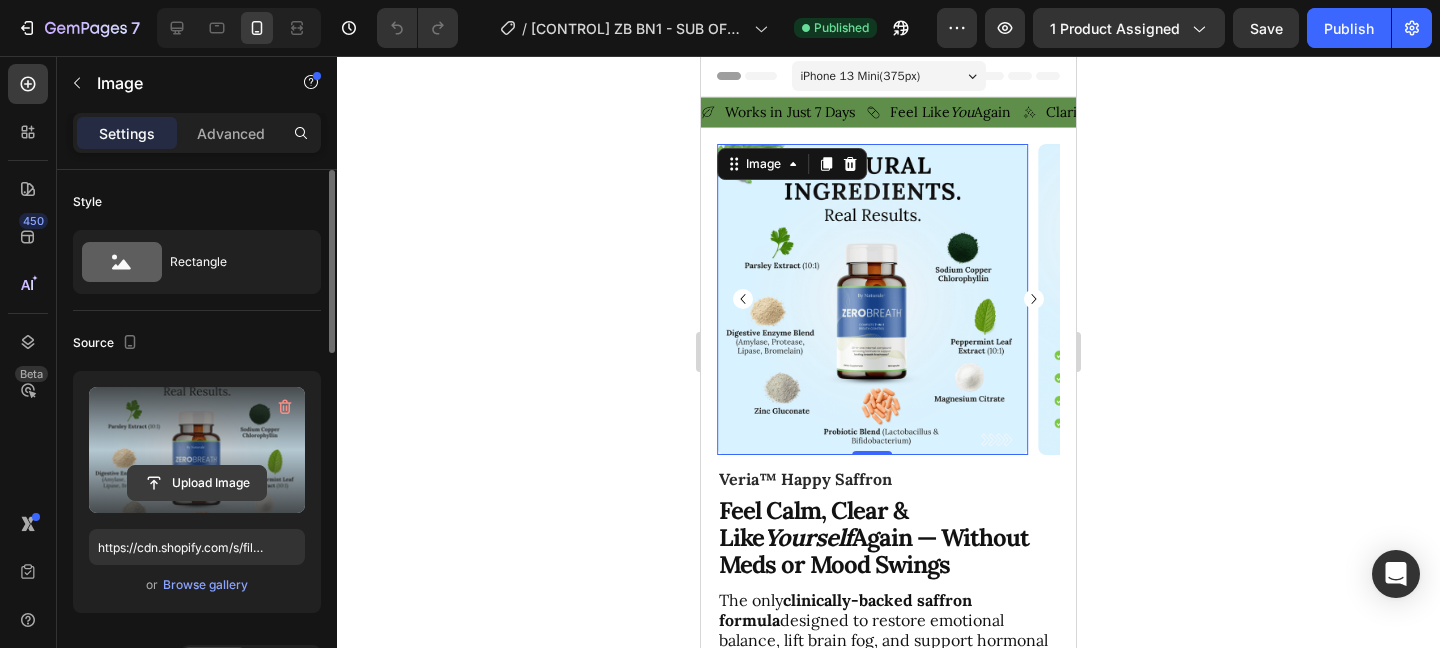 click 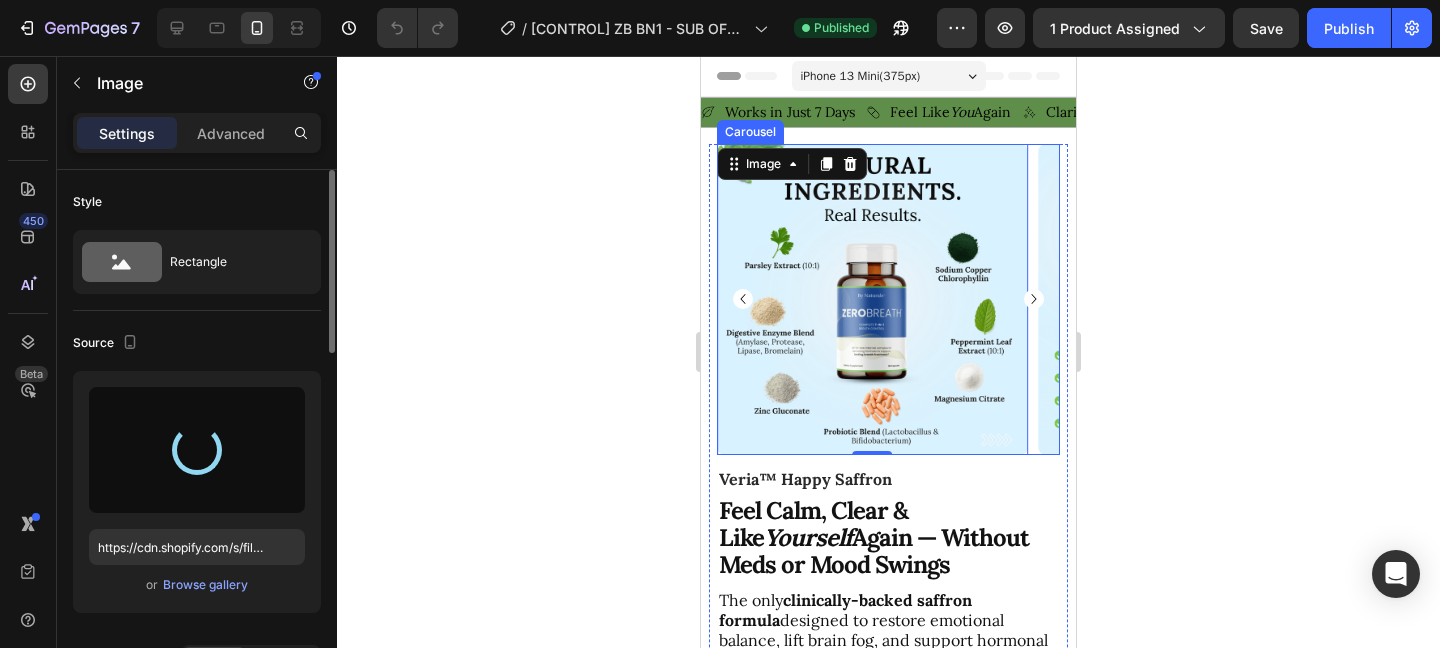 click 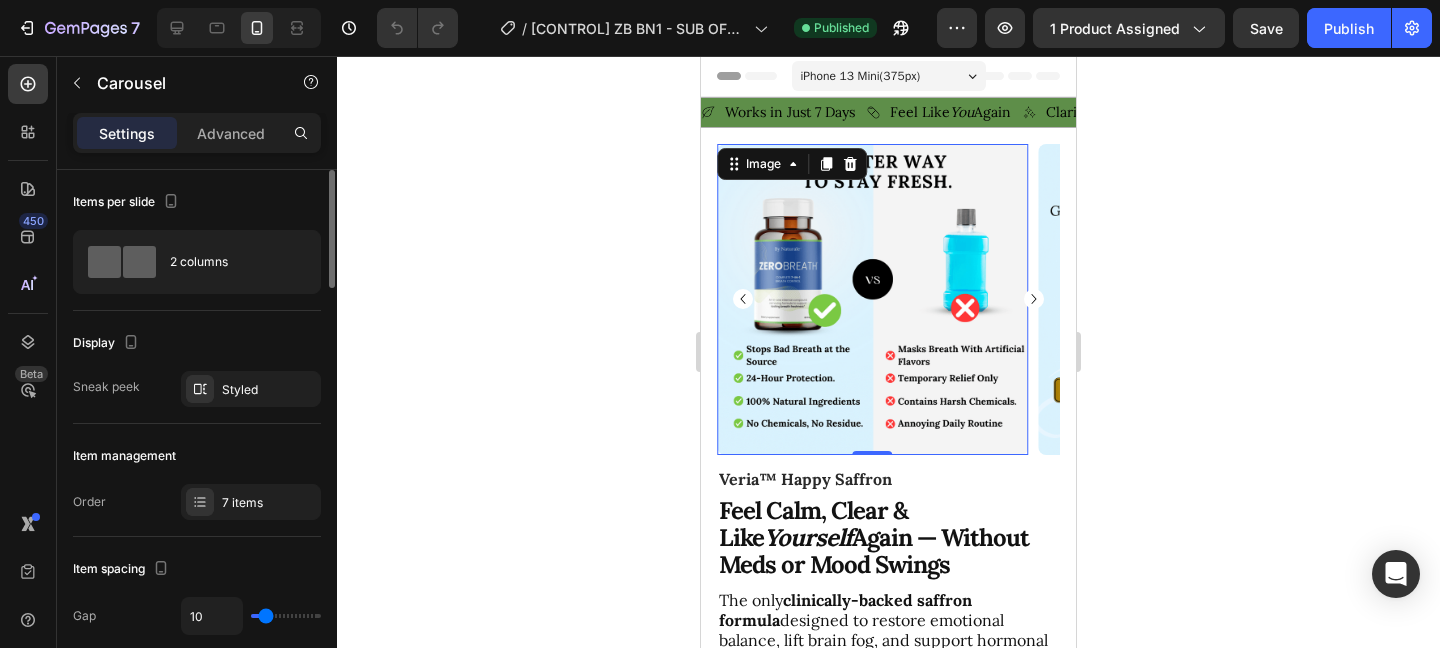 click at bounding box center [872, 299] 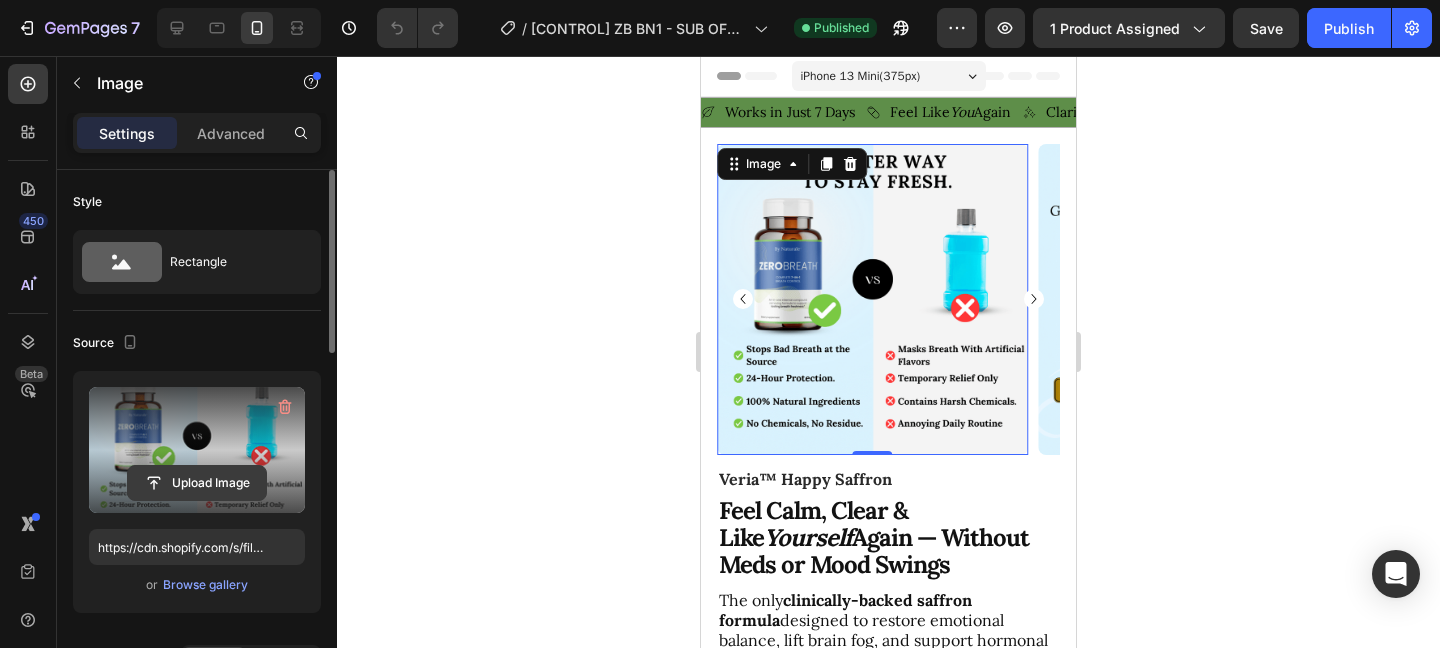 click 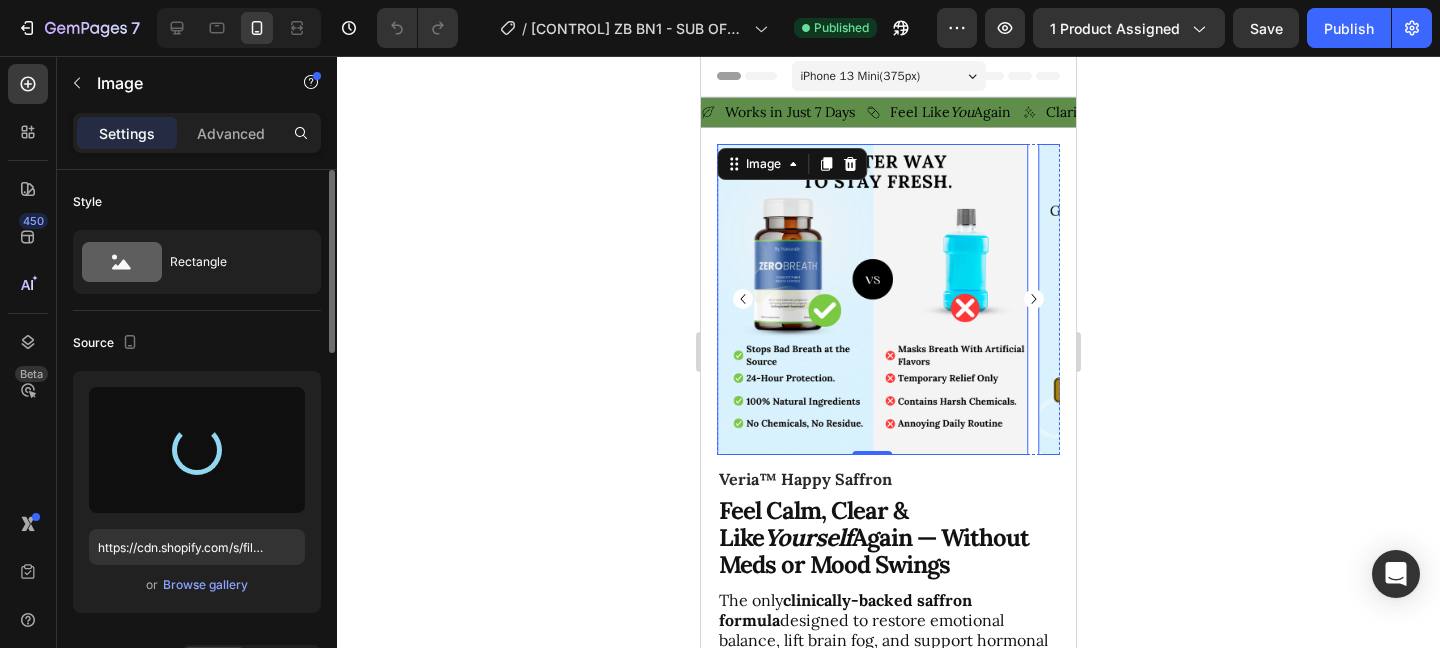 click 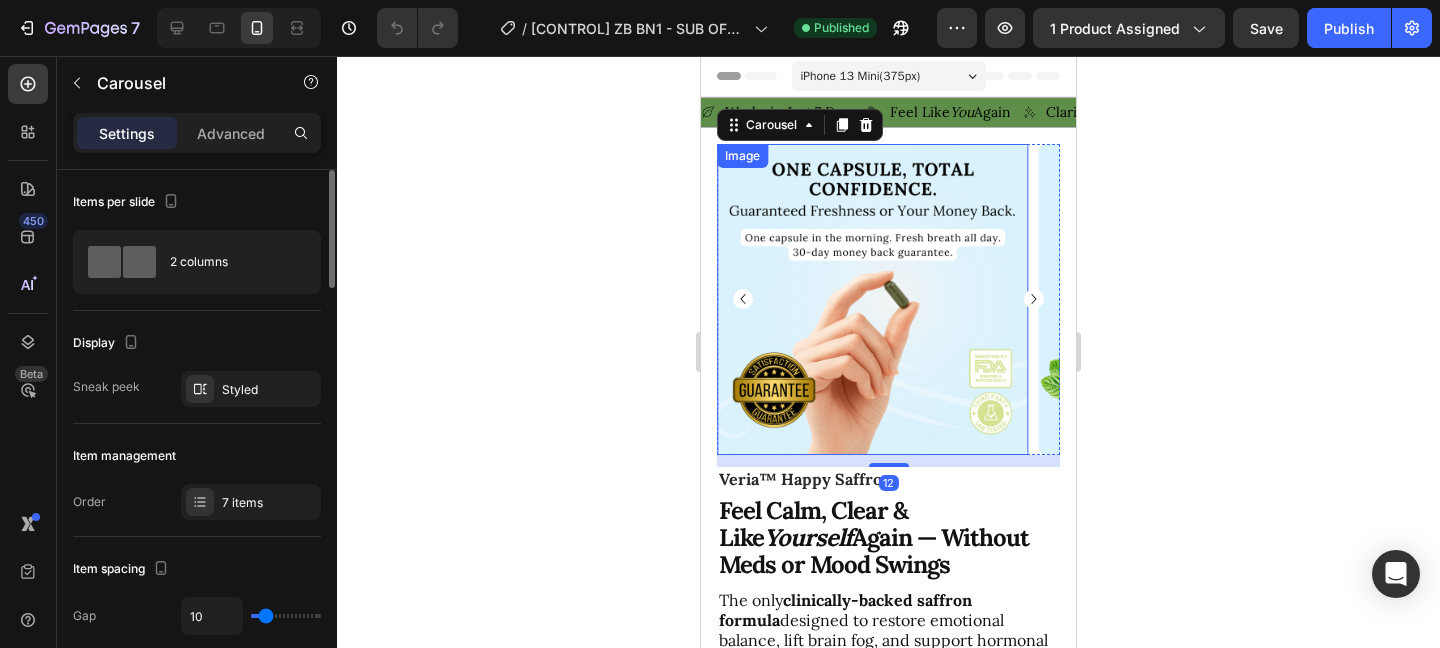 click at bounding box center (872, 299) 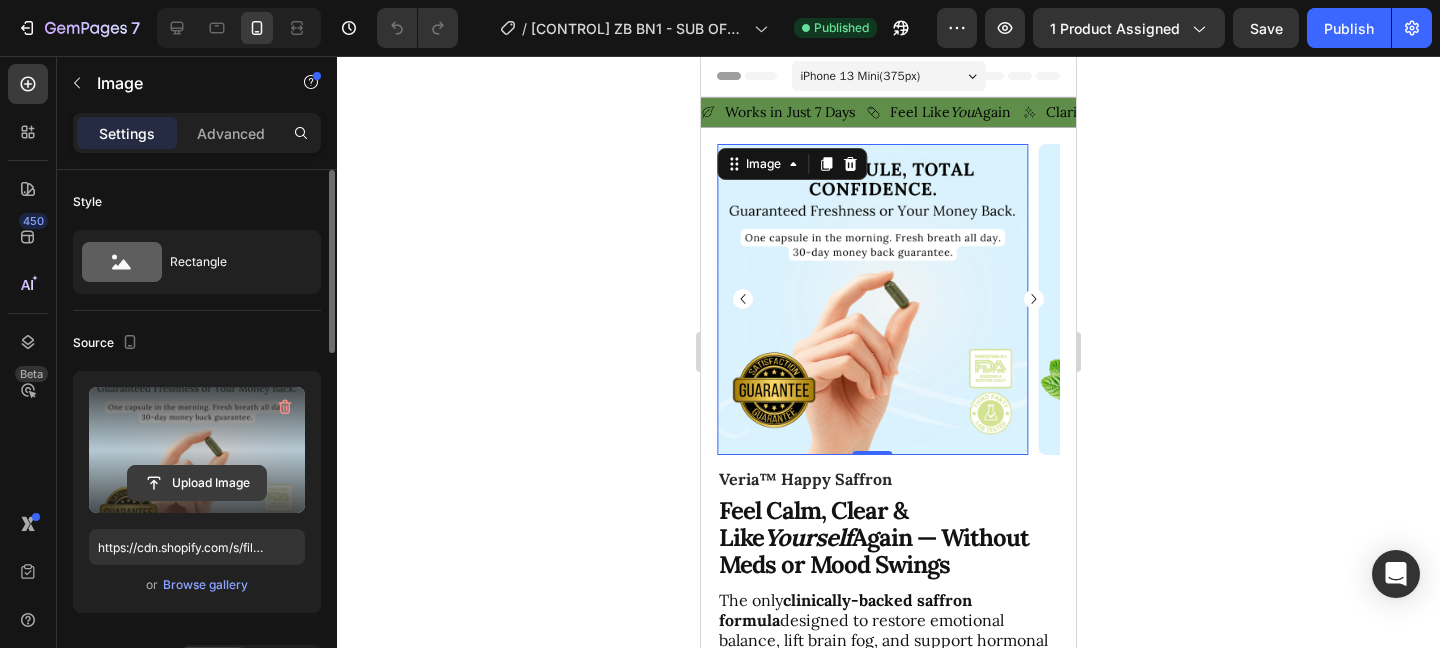 click 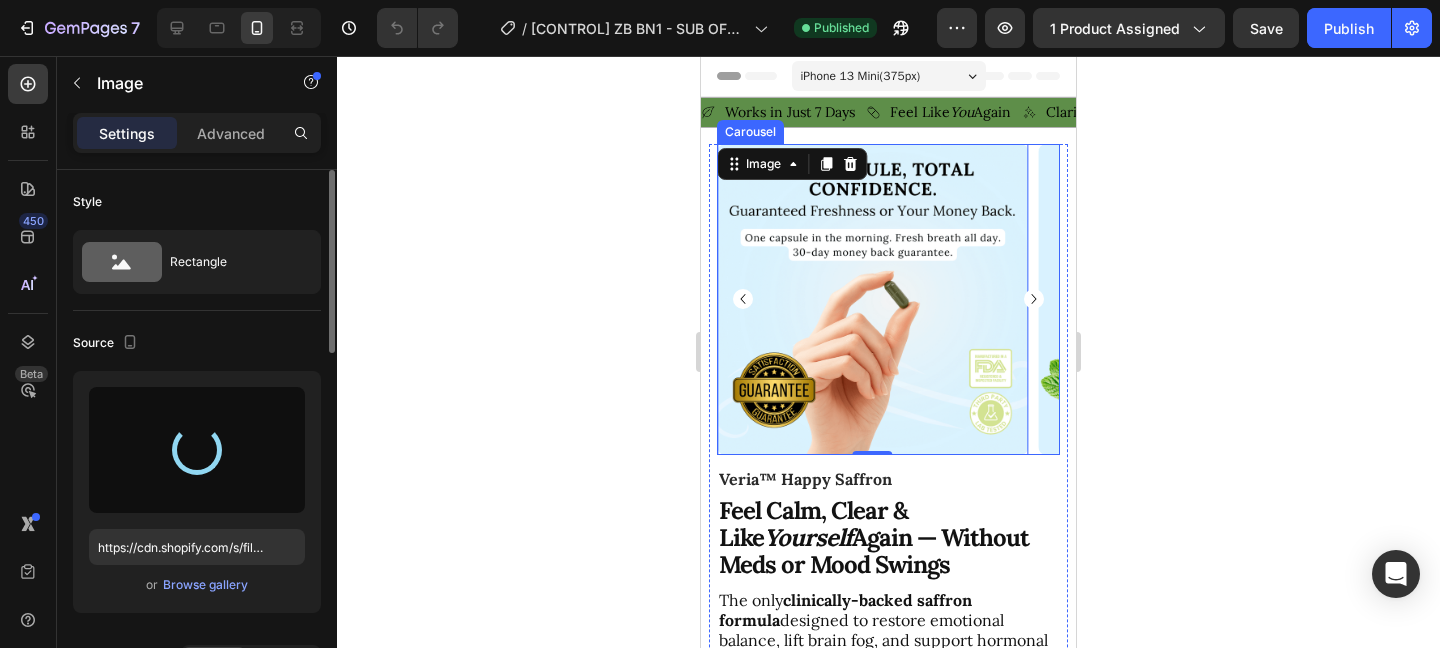 click 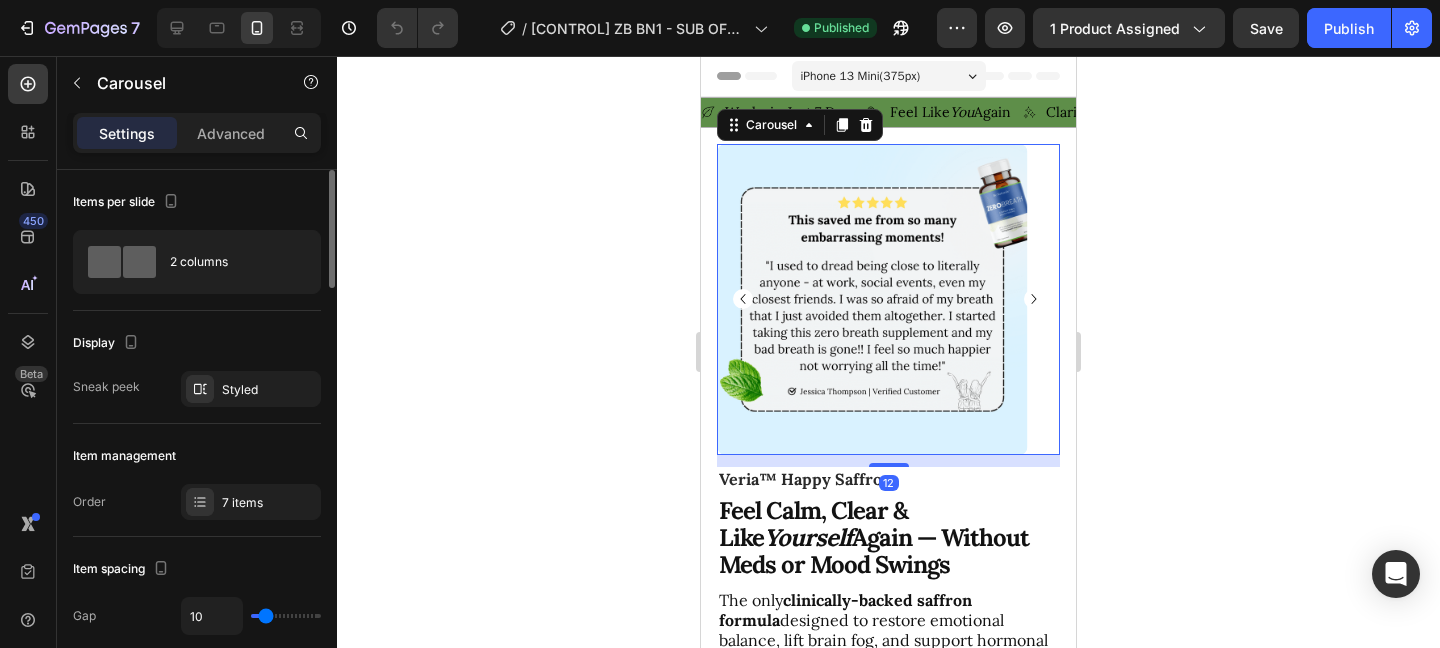 click at bounding box center (872, 299) 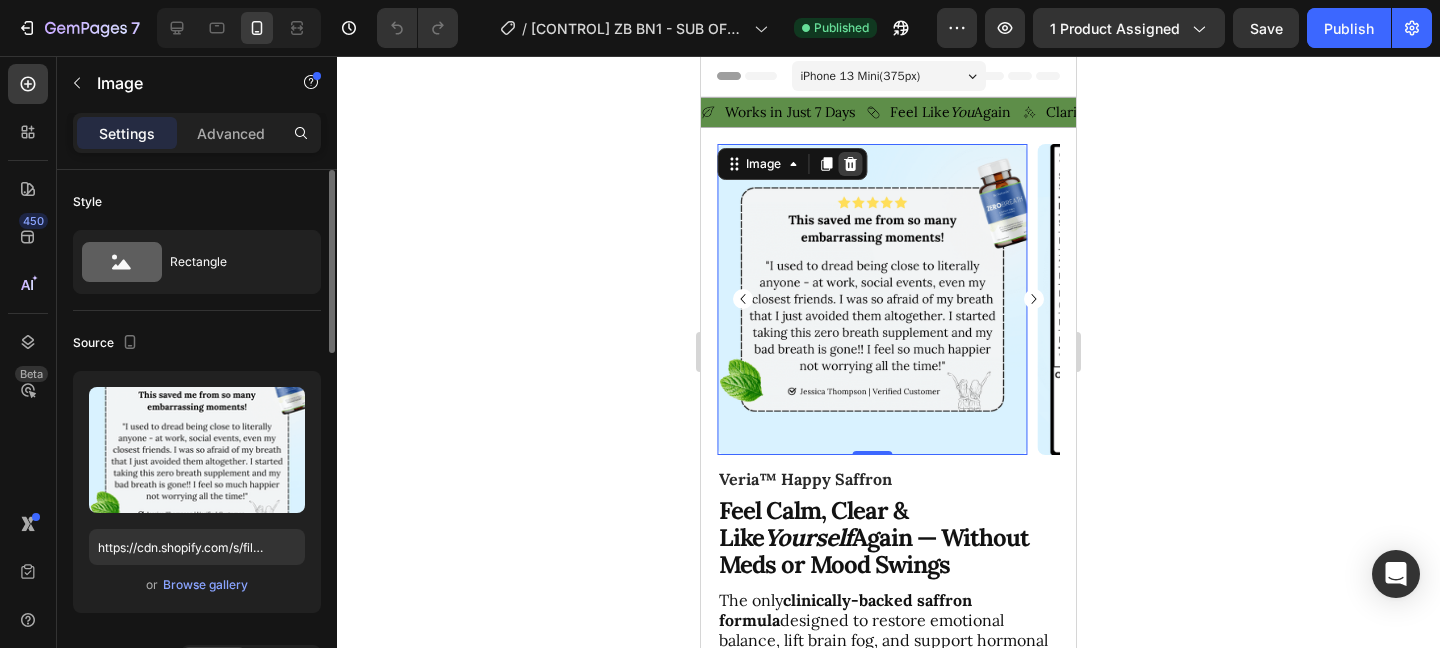 click 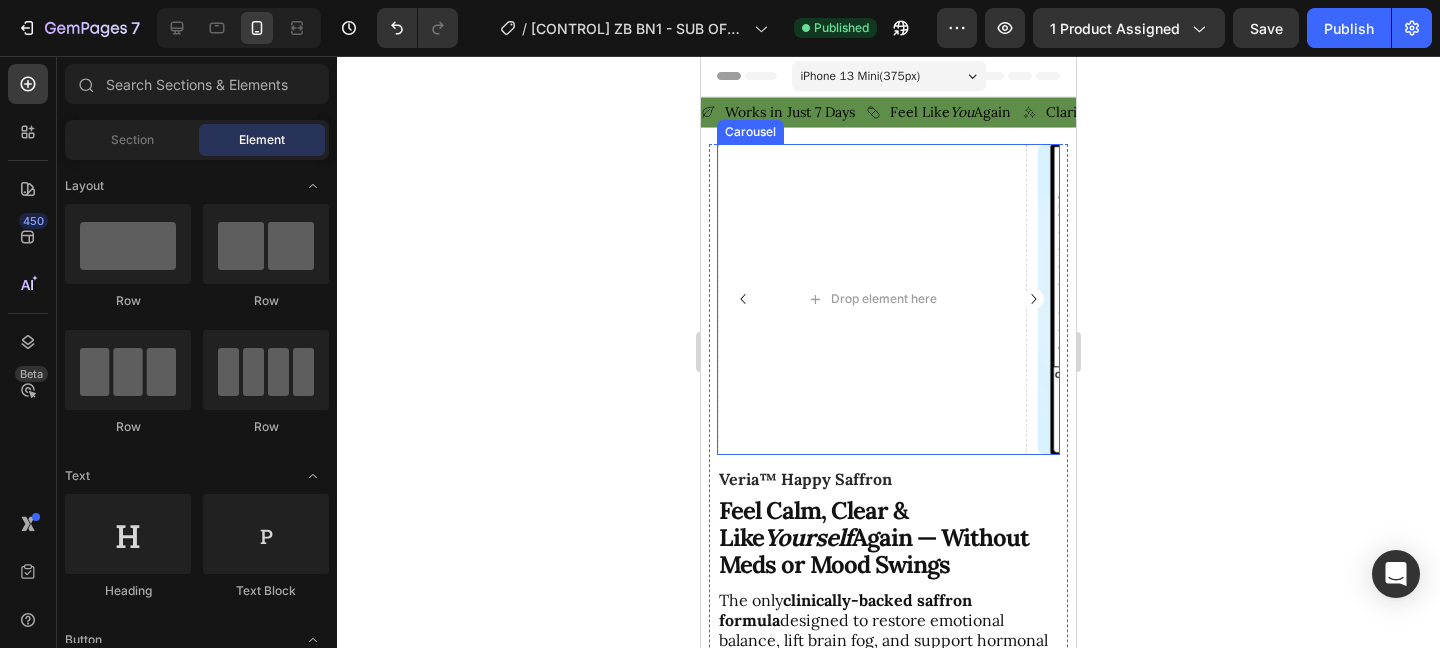 click 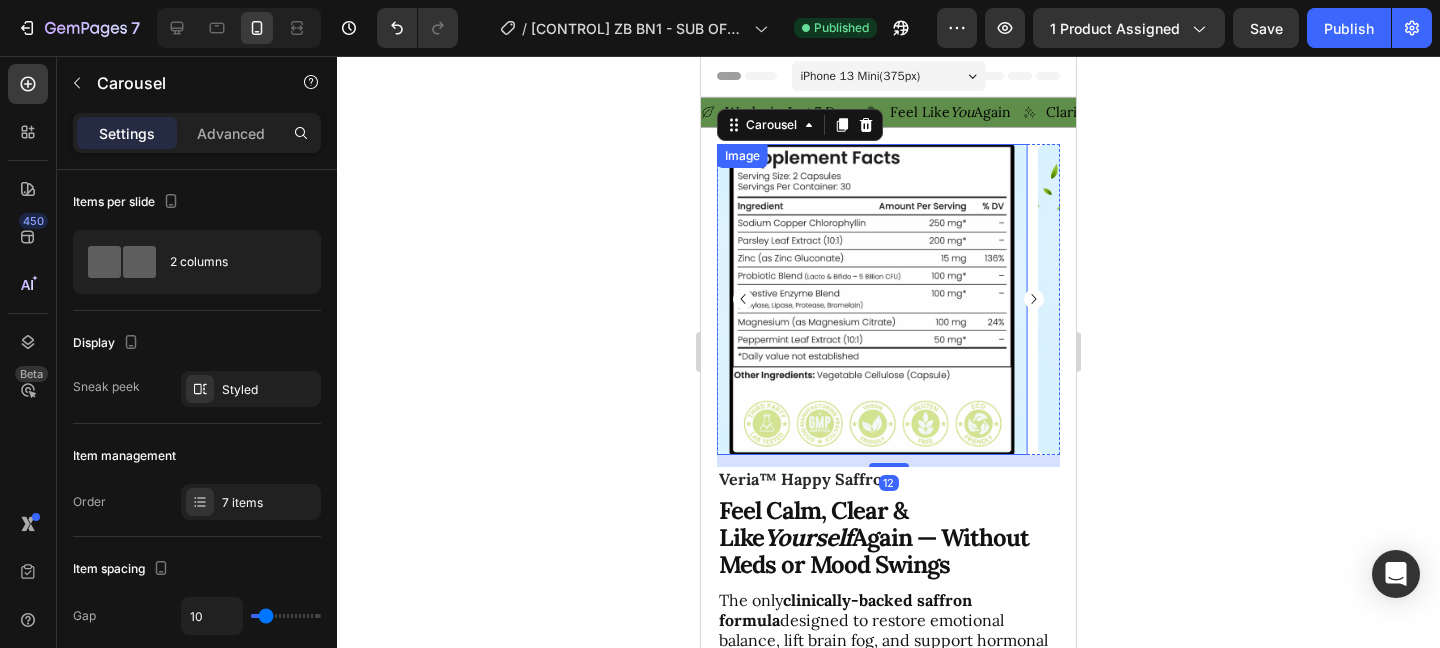 click at bounding box center [872, 299] 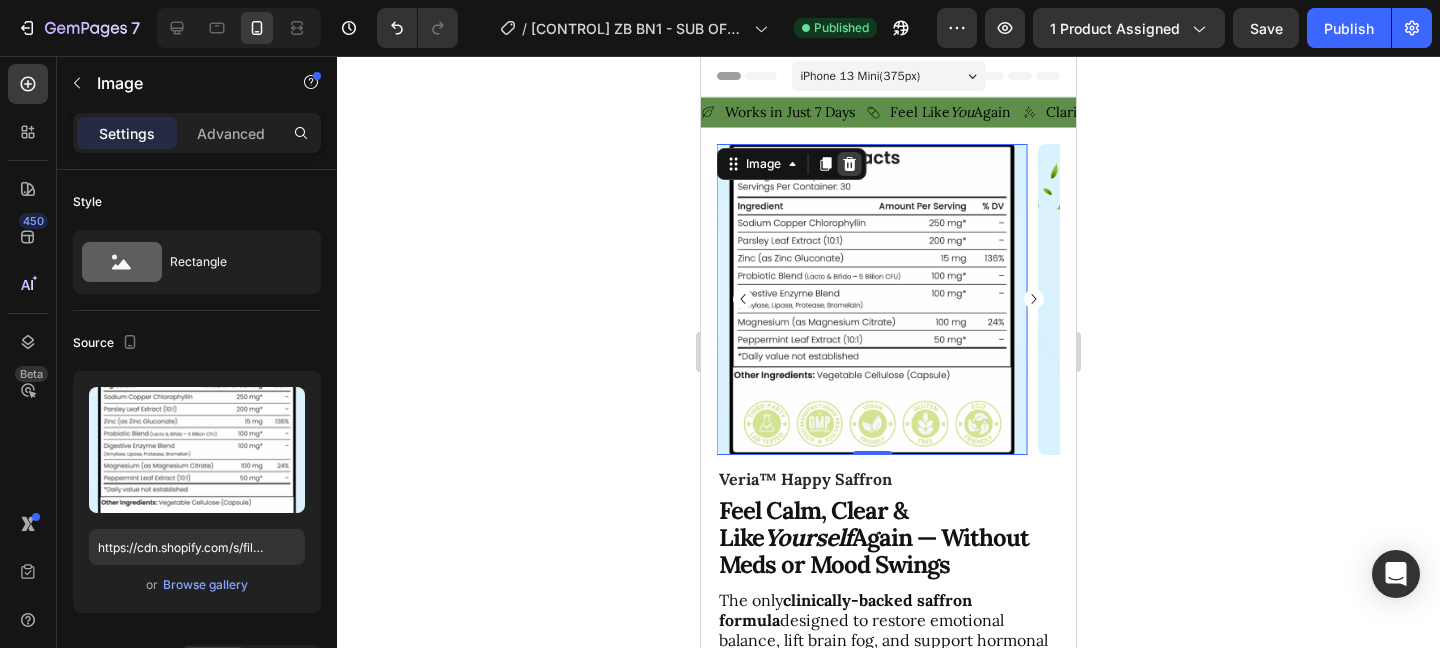 click 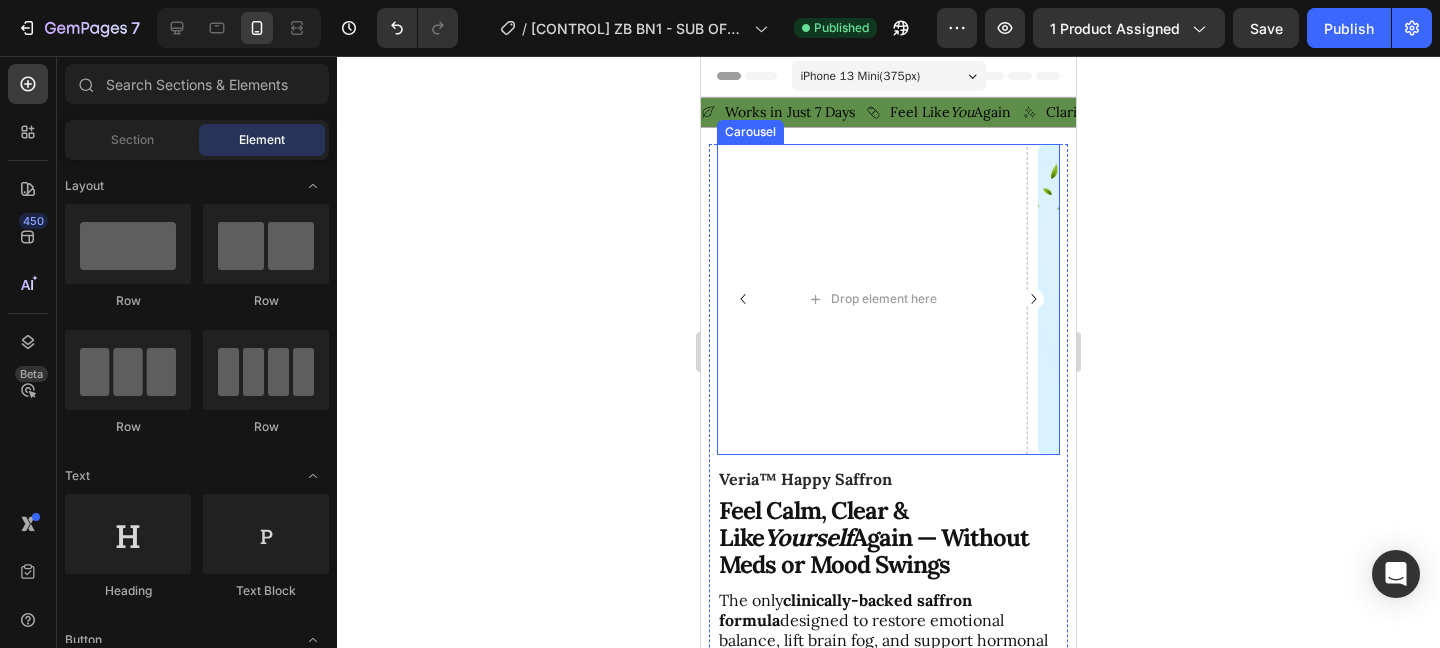 click 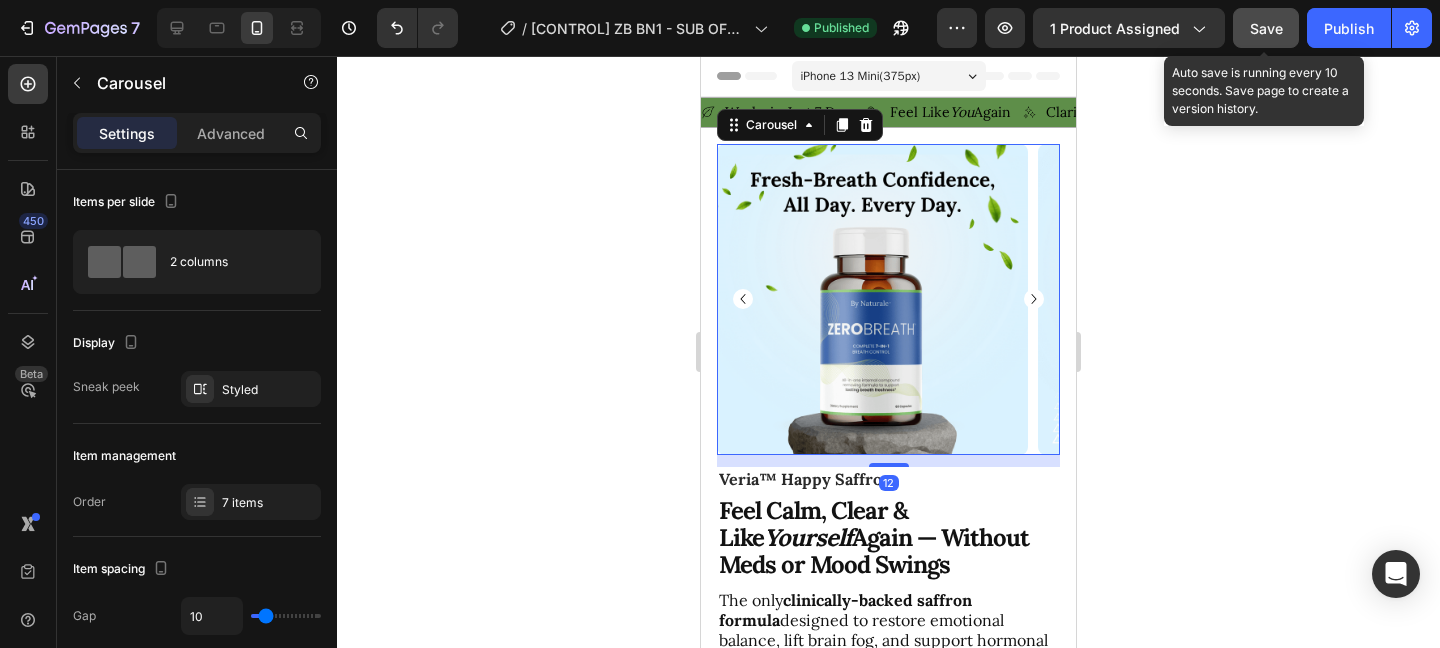 click on "Save" 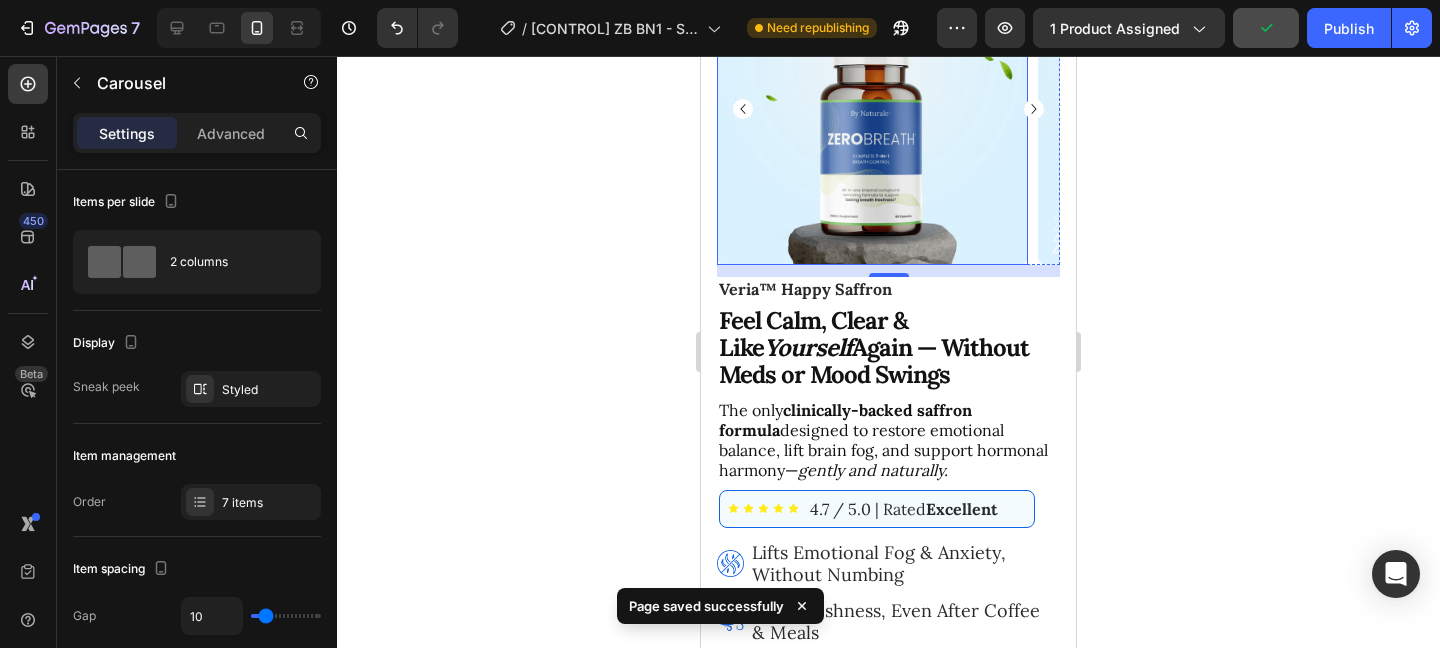 scroll, scrollTop: 0, scrollLeft: 0, axis: both 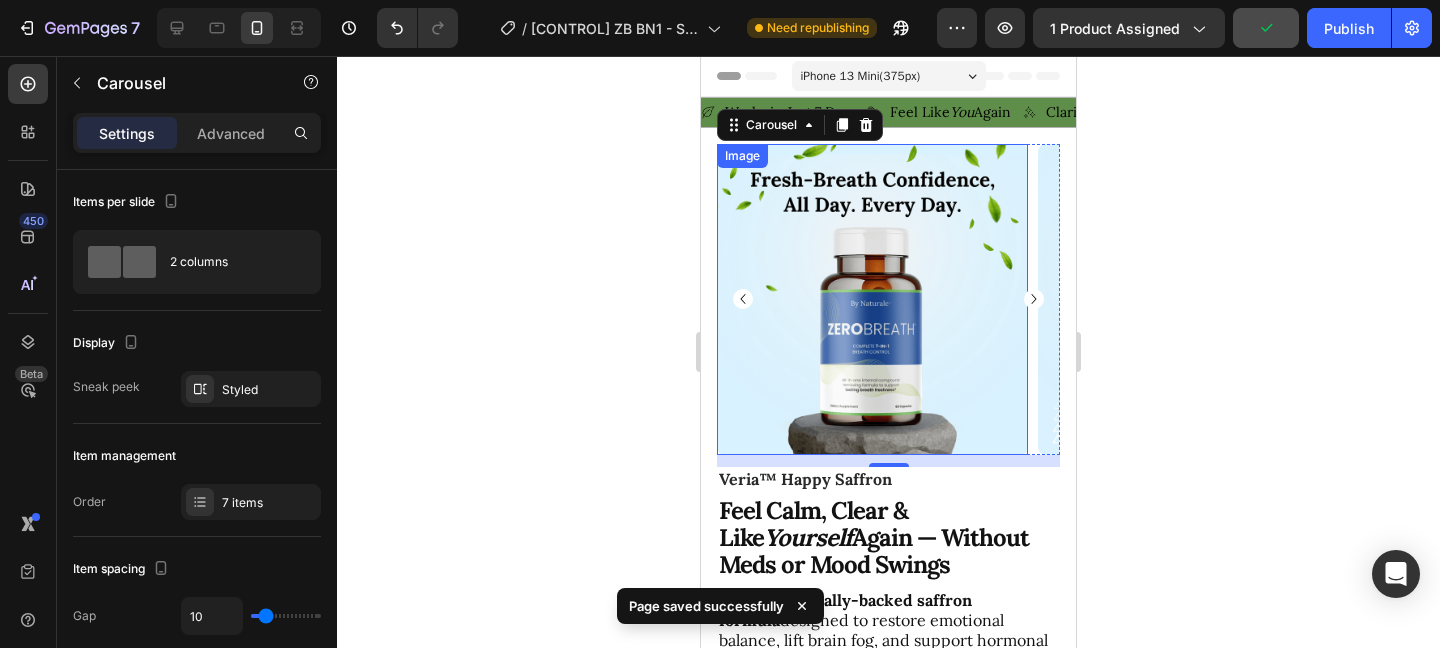click at bounding box center (872, 299) 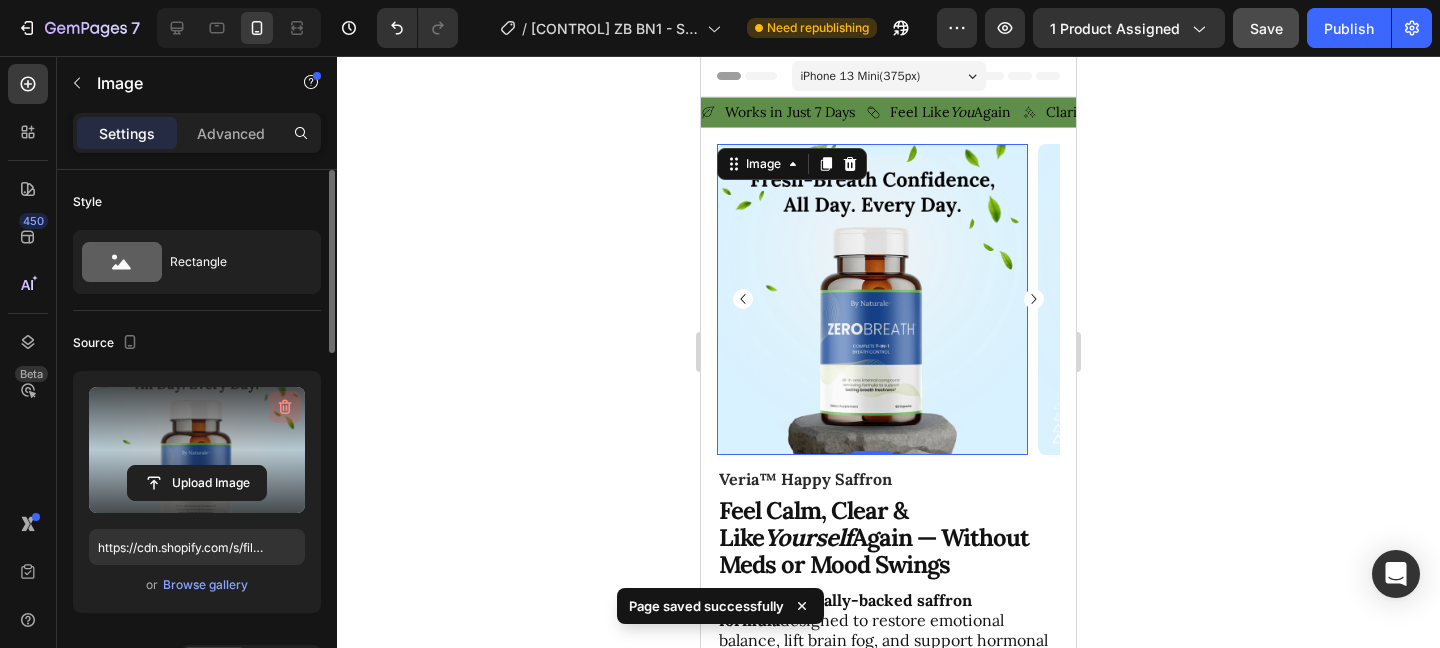 click 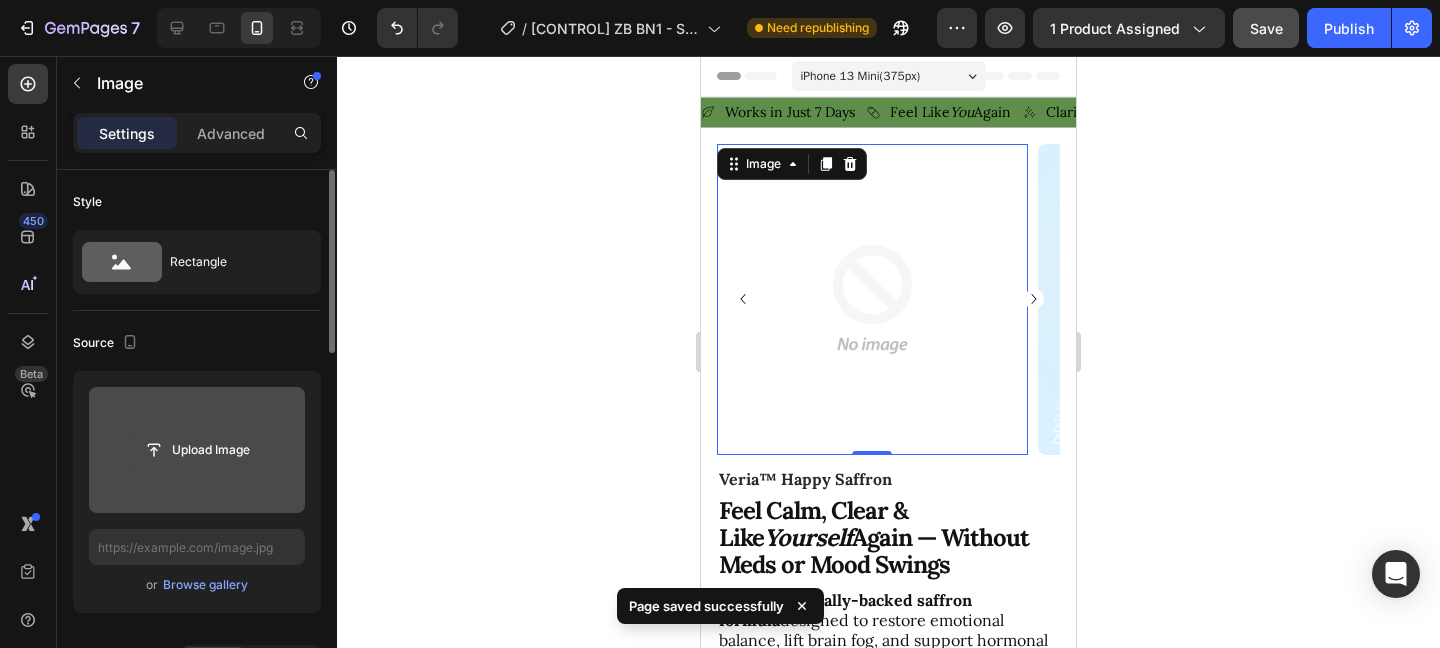 click 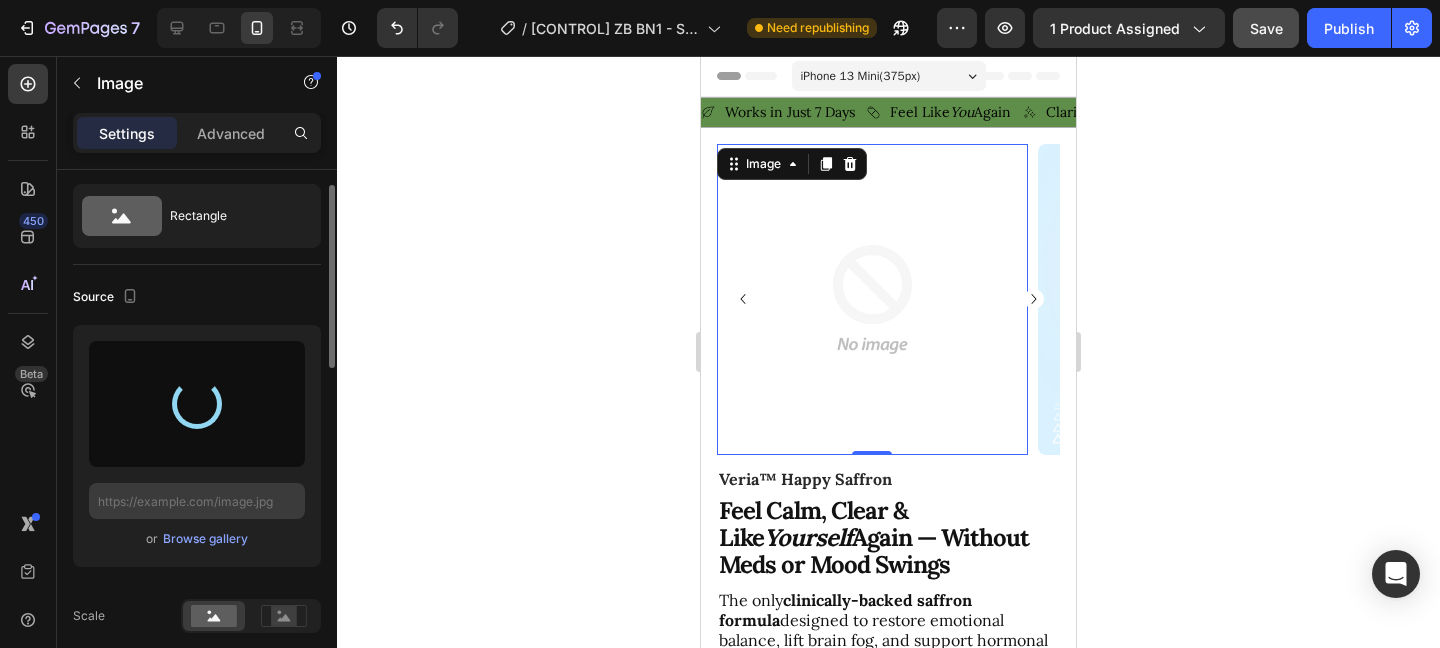 scroll, scrollTop: 57, scrollLeft: 0, axis: vertical 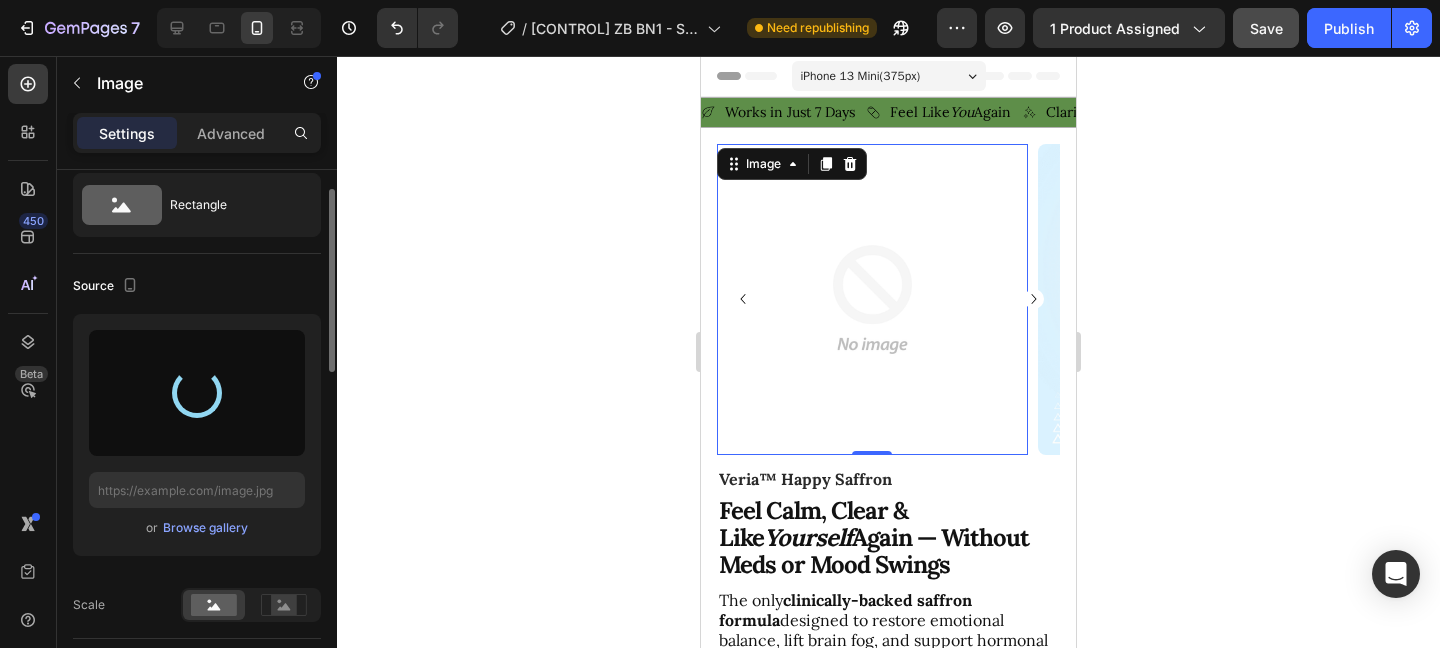 type on "https://cdn.shopify.com/s/files/1/0699/9611/8182/files/gempages_578216928410075922-84ec2cce-fe60-46f3-ba71-3a322c627e52.png" 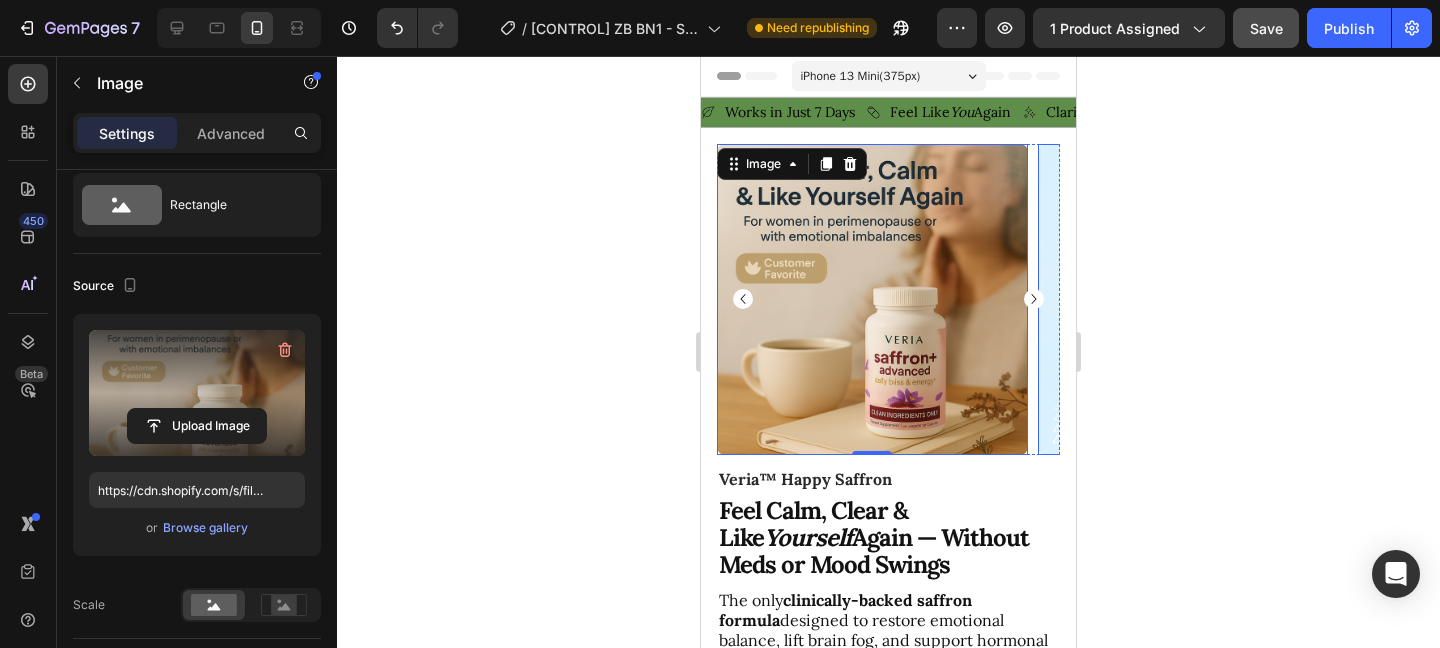 click 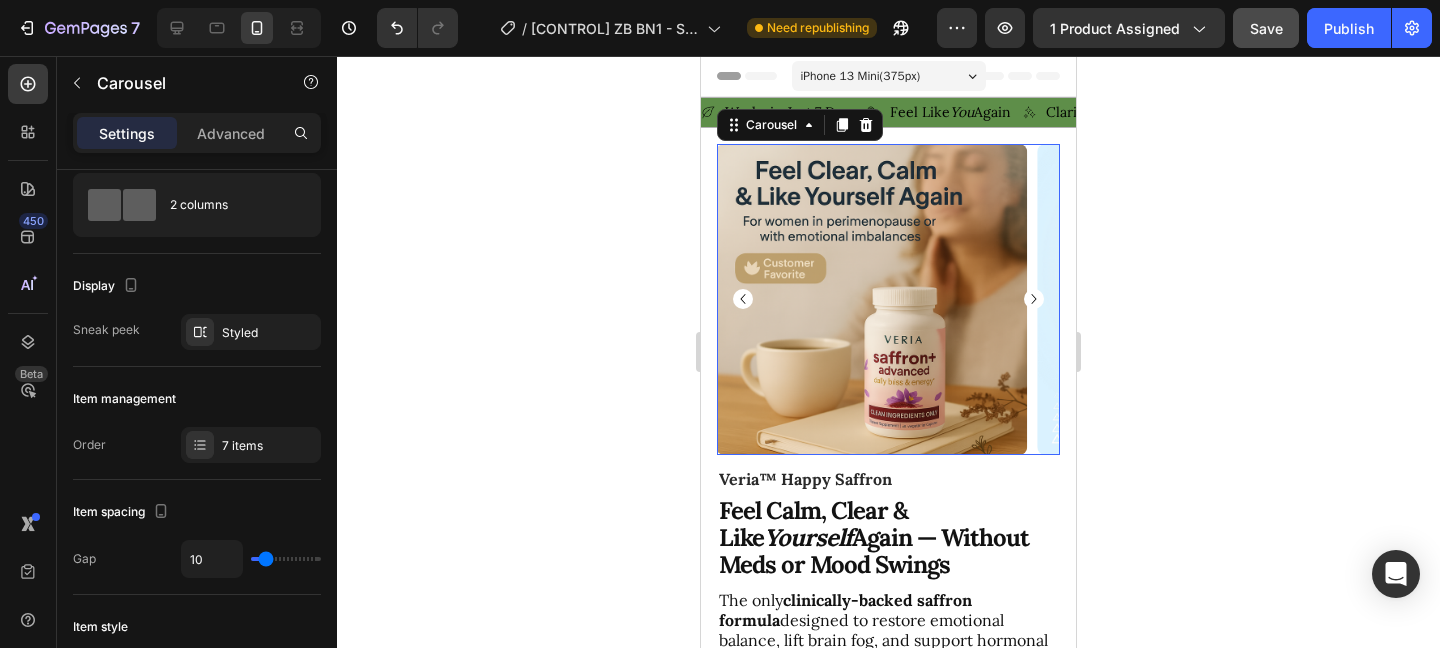 scroll, scrollTop: 0, scrollLeft: 0, axis: both 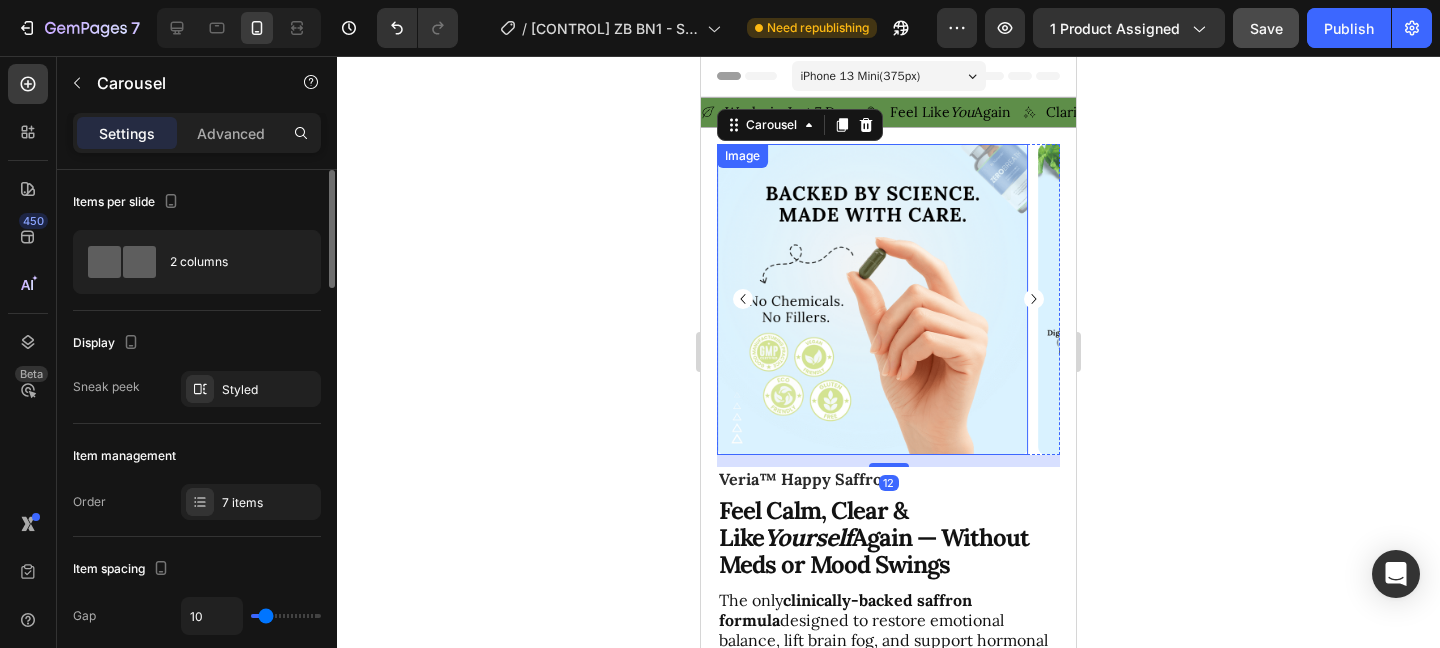 click at bounding box center [872, 299] 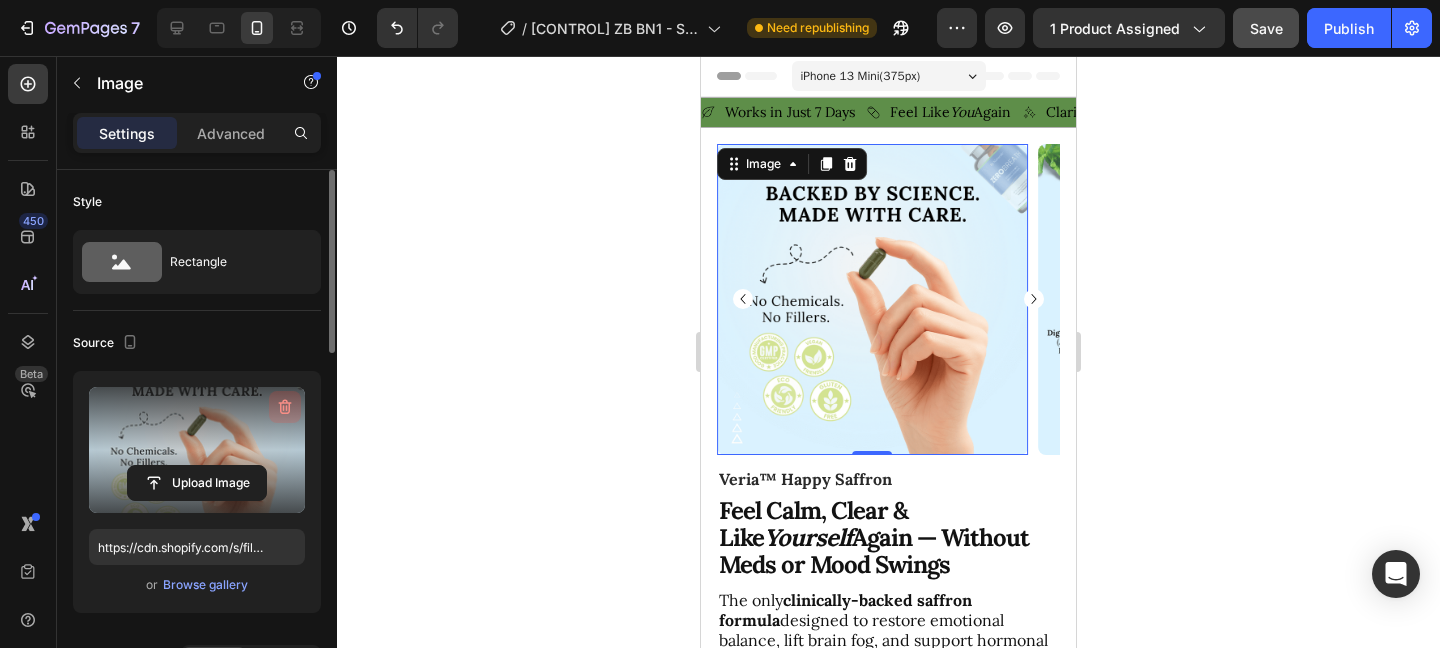 click 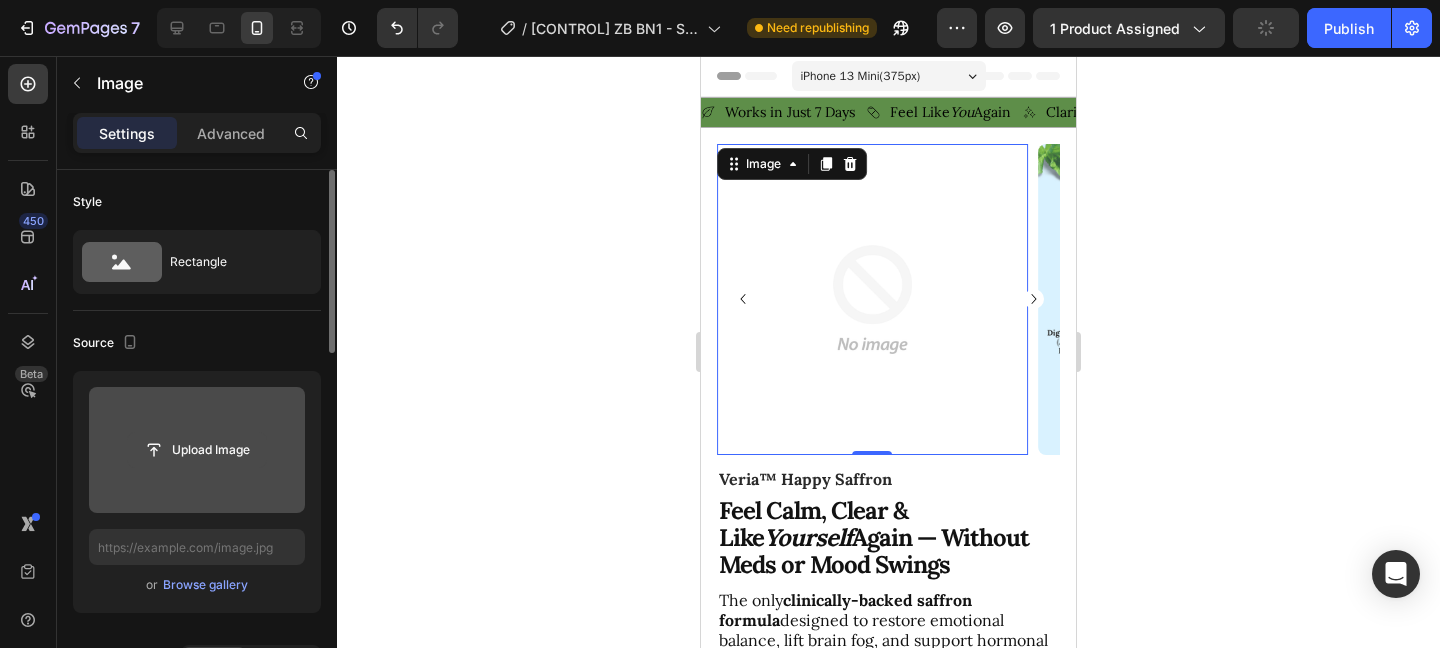 click 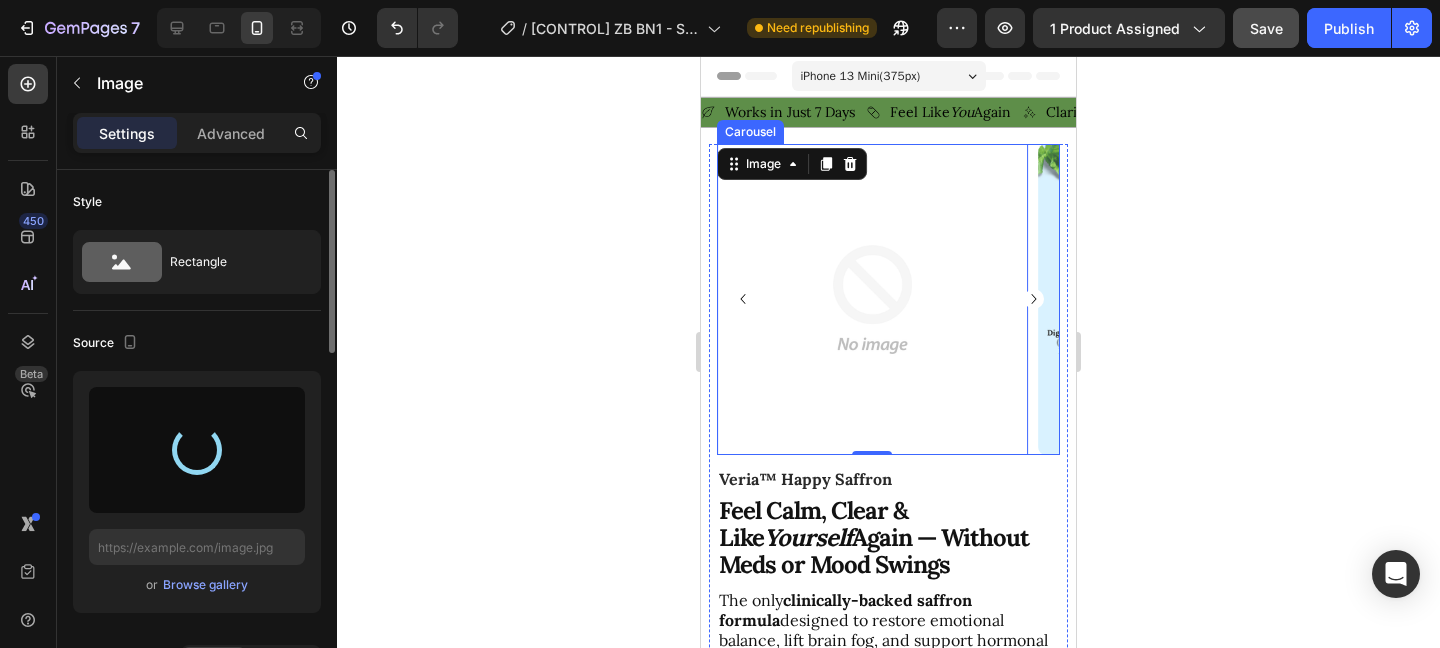 type on "https://cdn.shopify.com/s/files/1/0699/9611/8182/files/gempages_578216928410075922-5d7e0be9-cb62-4262-99ab-7501ffc35df2.png" 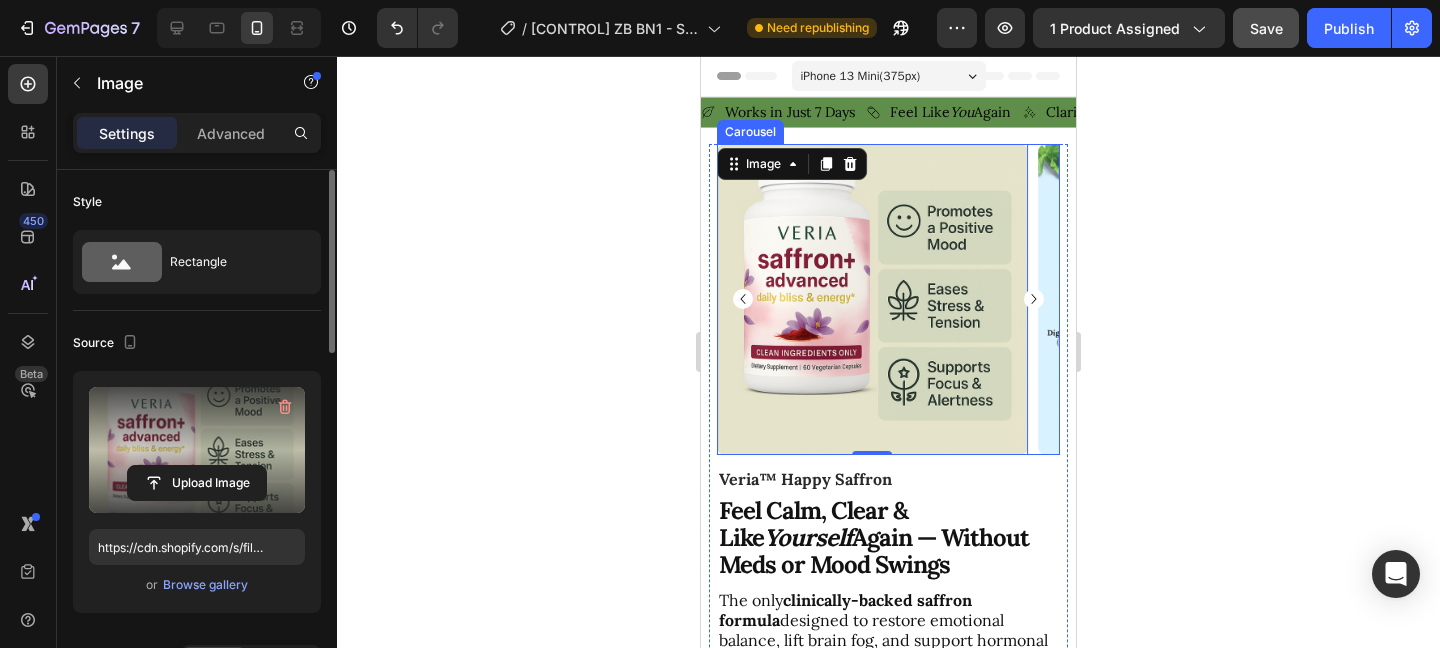 click 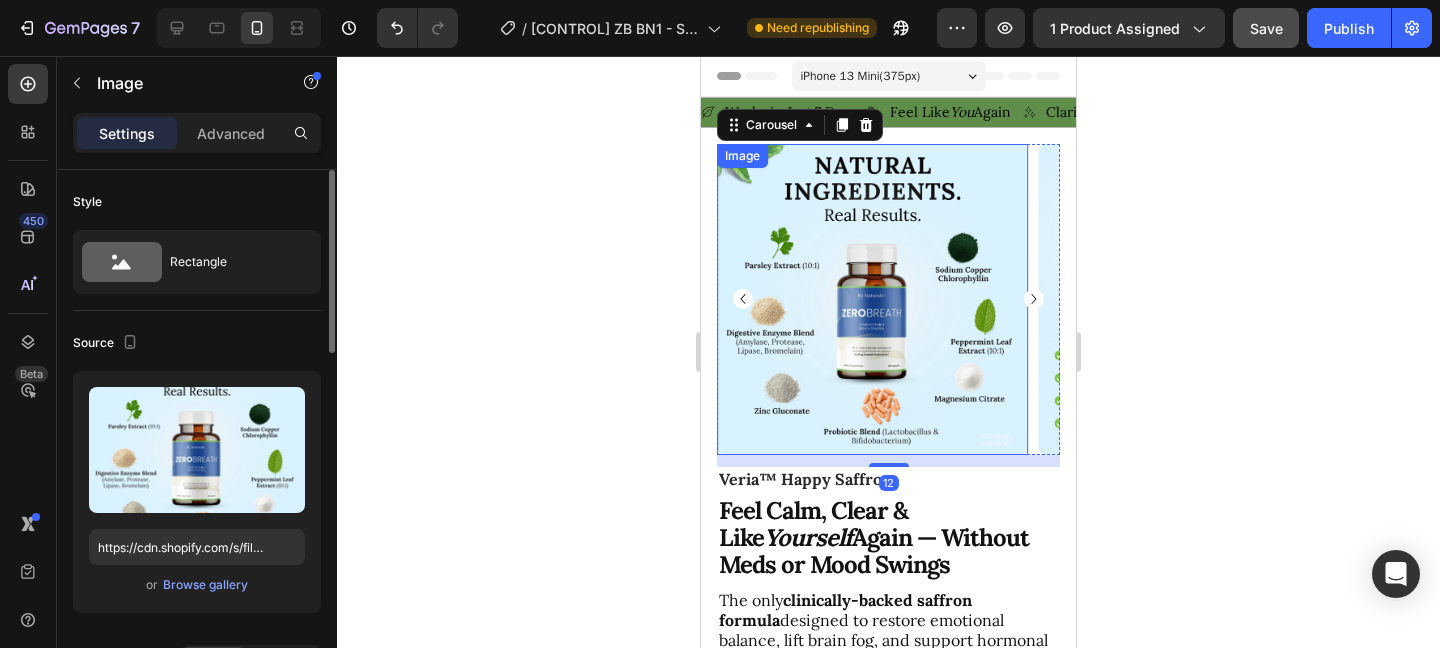 click at bounding box center (872, 299) 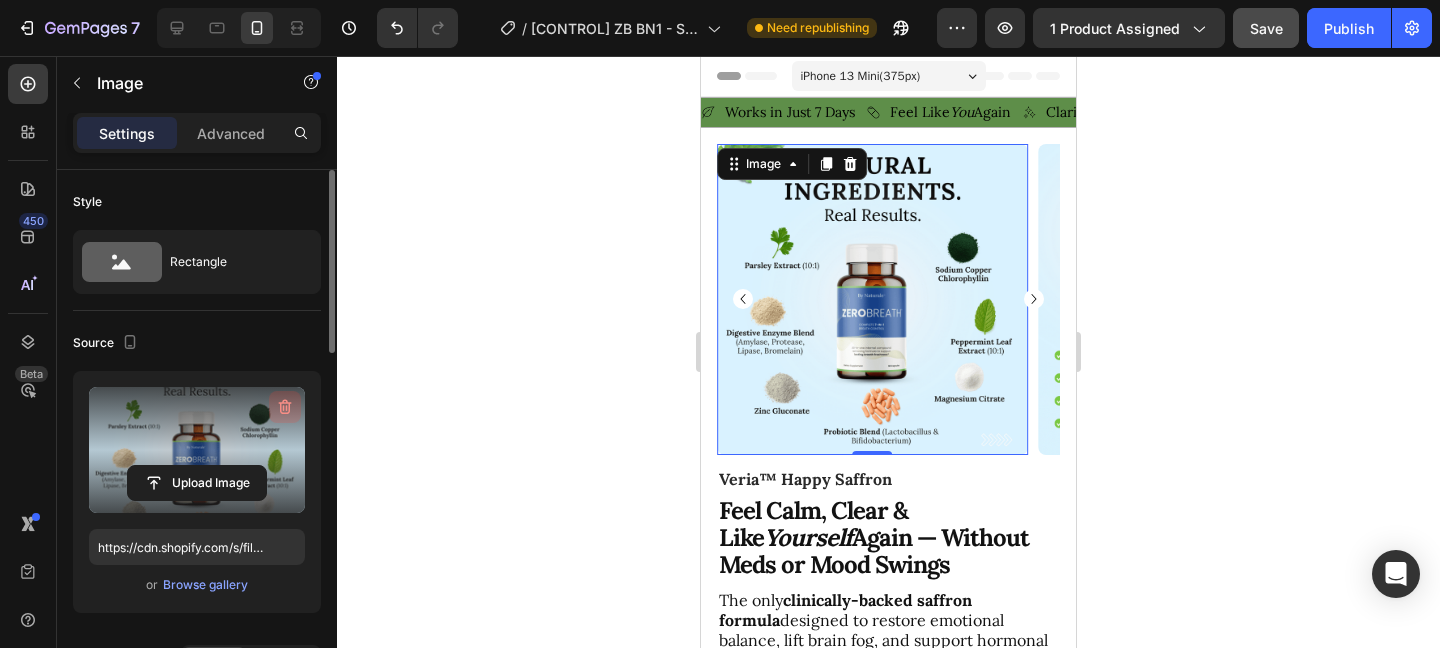 click at bounding box center [285, 407] 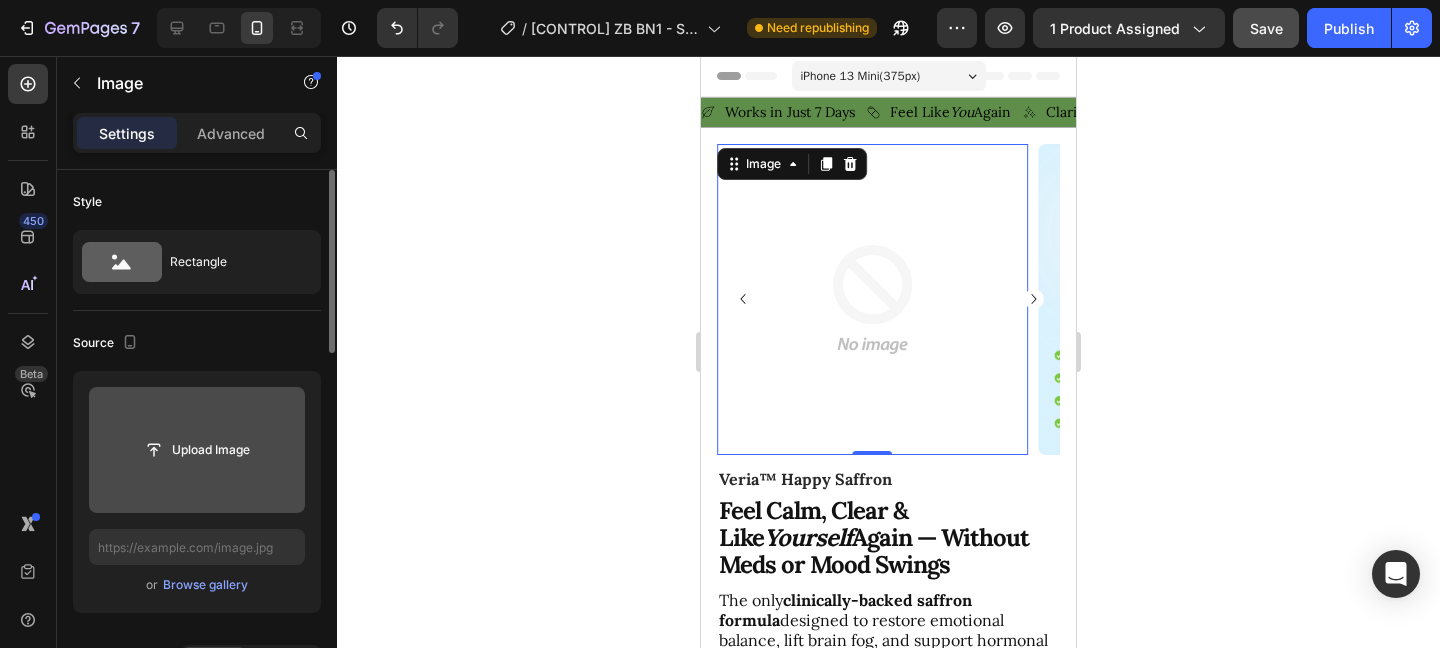 click at bounding box center [197, 450] 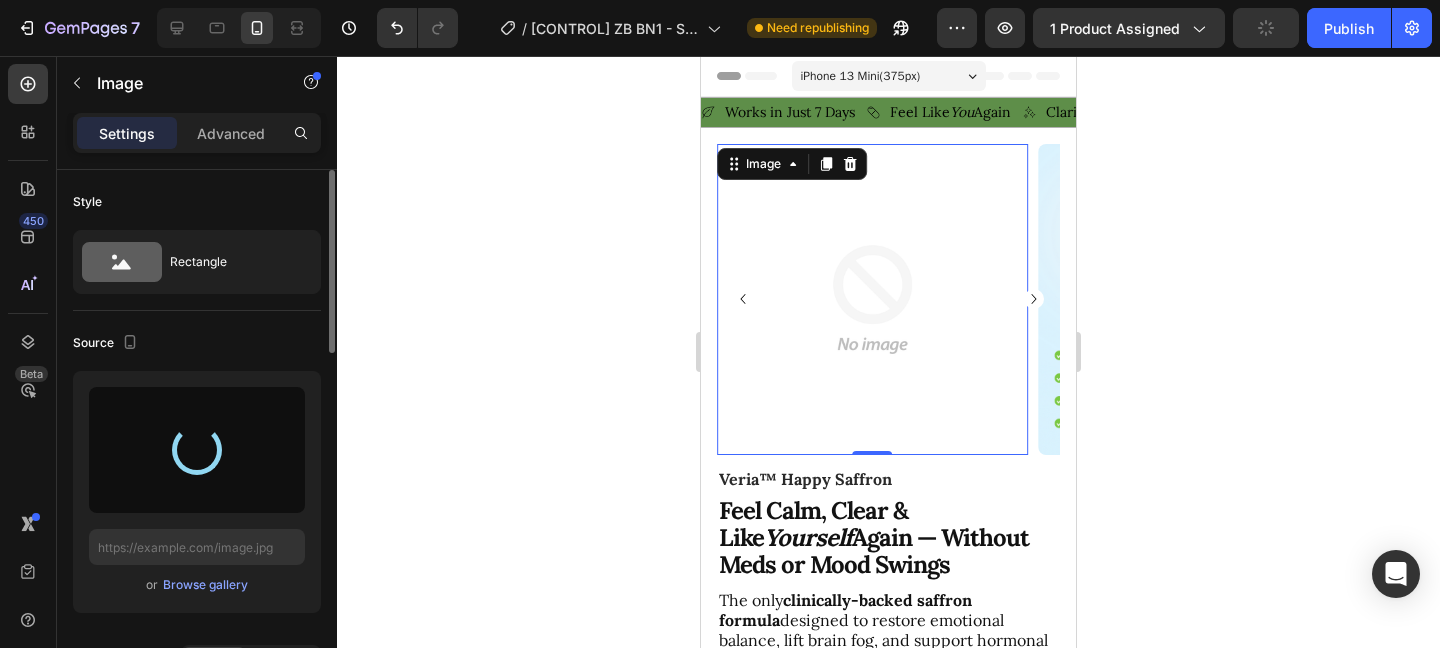 type on "https://cdn.shopify.com/s/files/1/0699/9611/8182/files/gempages_578216928410075922-ace062c0-19d1-4422-bdad-341a8064cdb7.png" 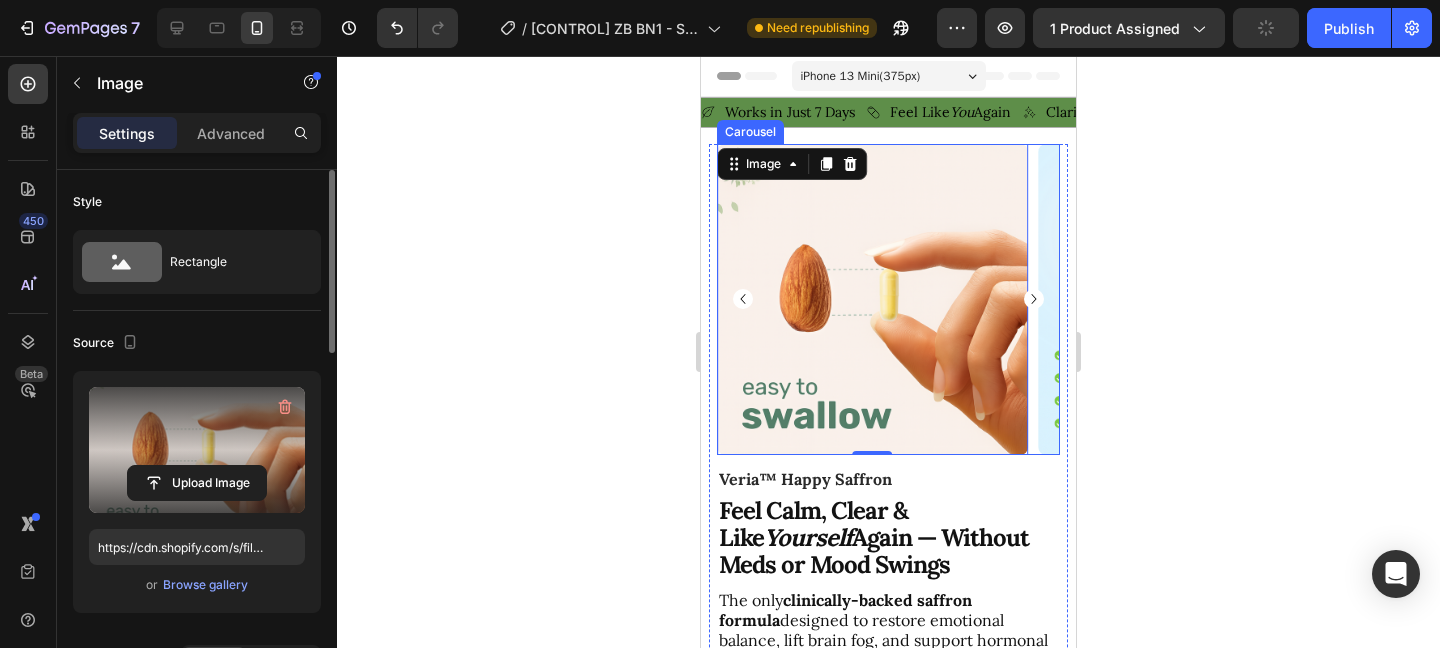 click 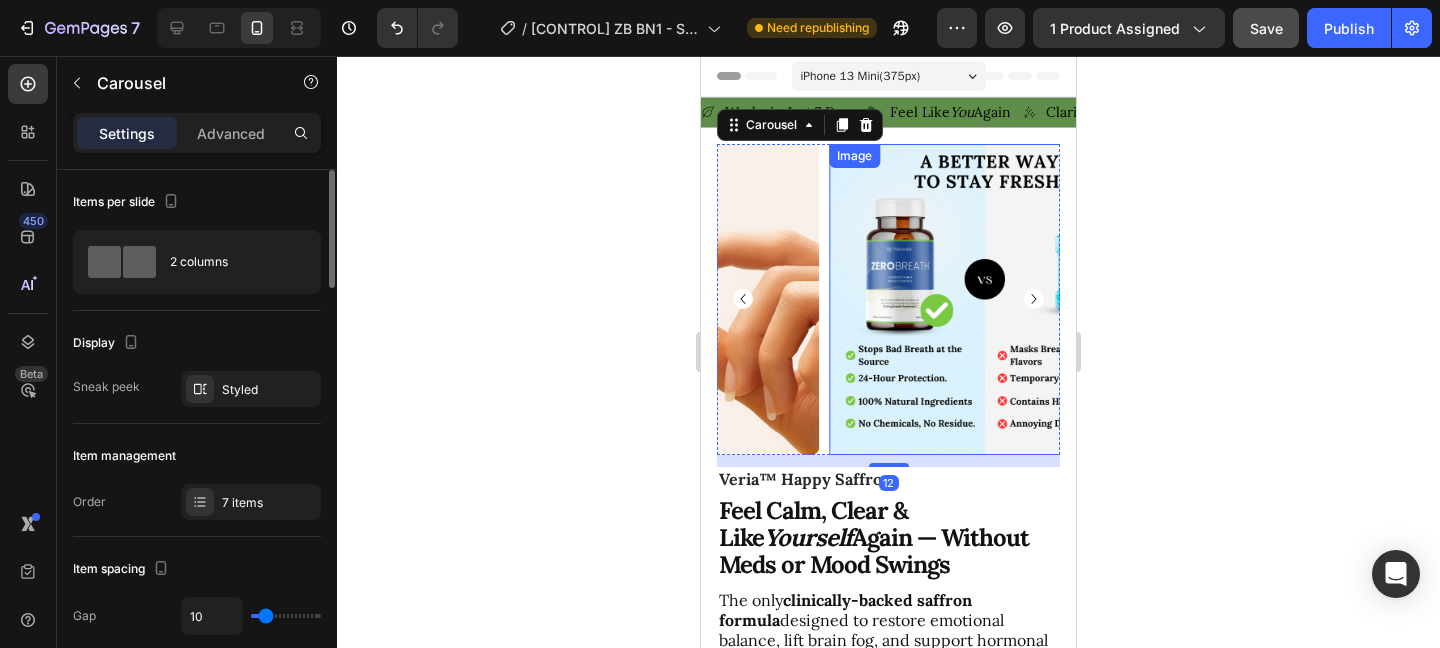 click at bounding box center (984, 299) 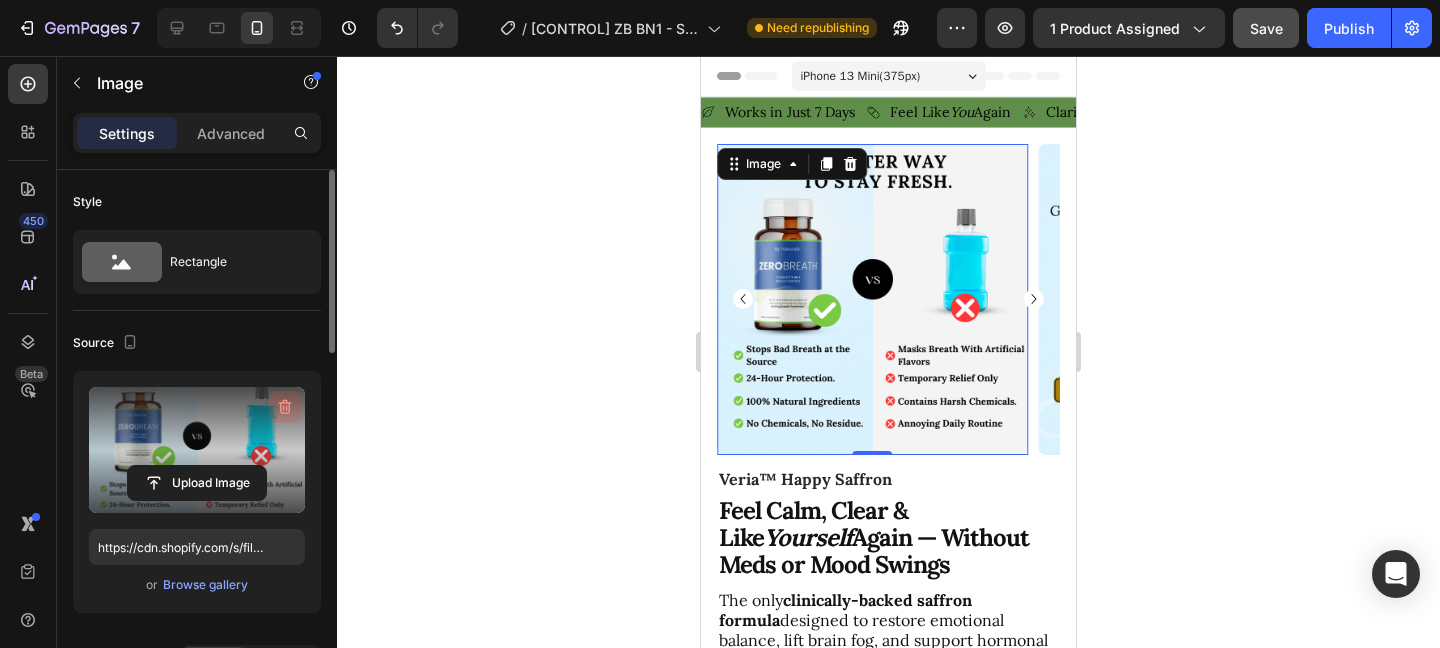 click 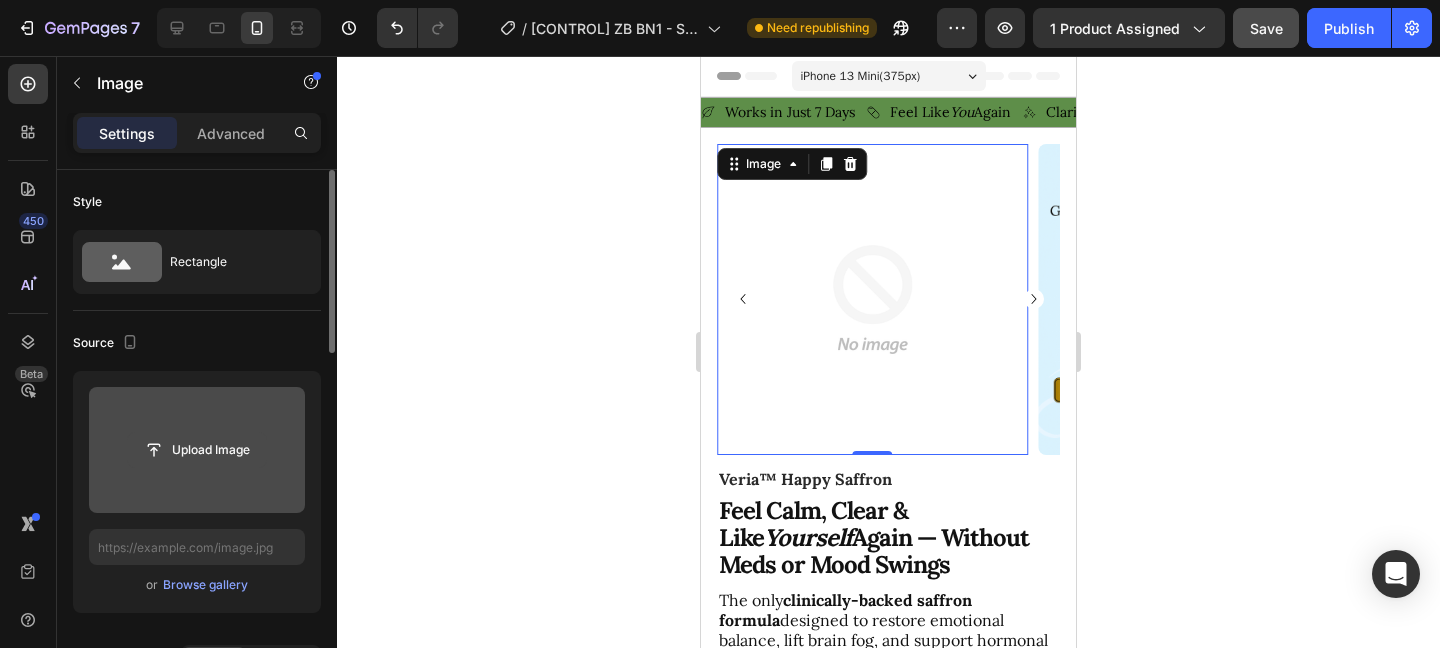 click 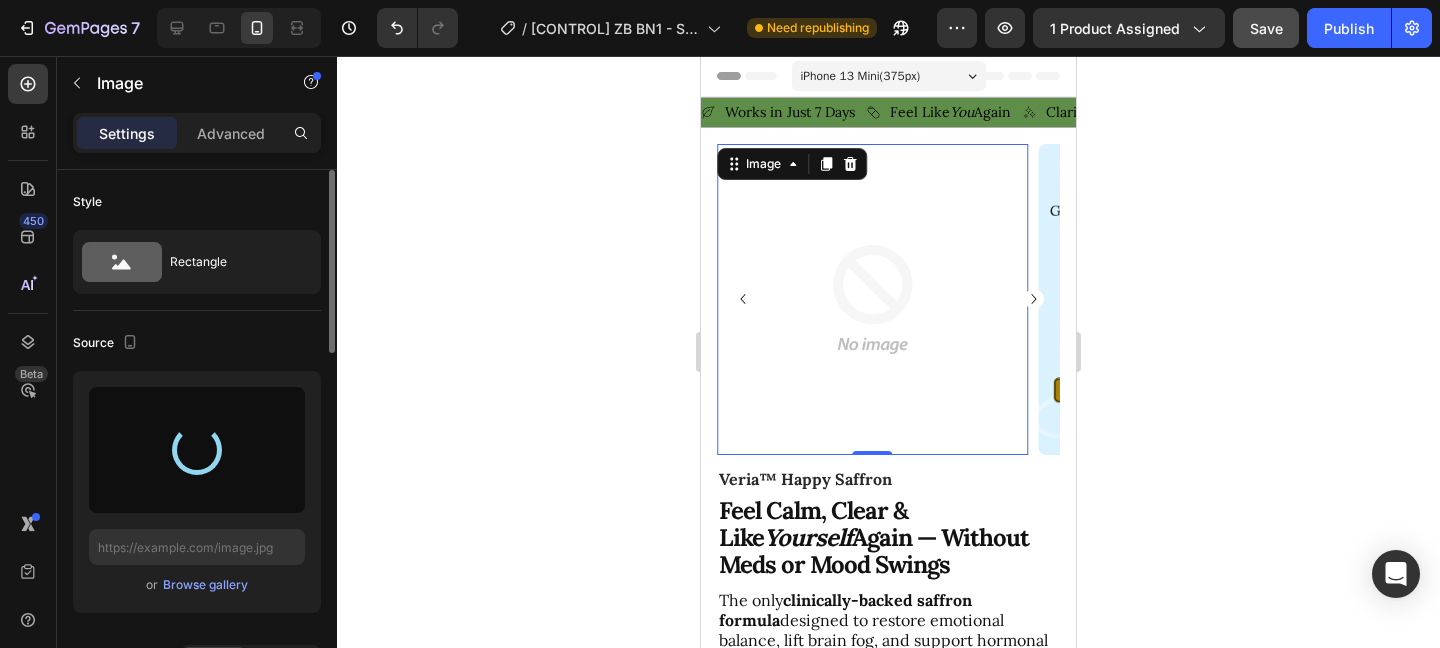 type on "https://cdn.shopify.com/s/files/1/0699/9611/8182/files/gempages_578216928410075922-0f3ed5e1-de75-45e0-a75c-c67616073f91.png" 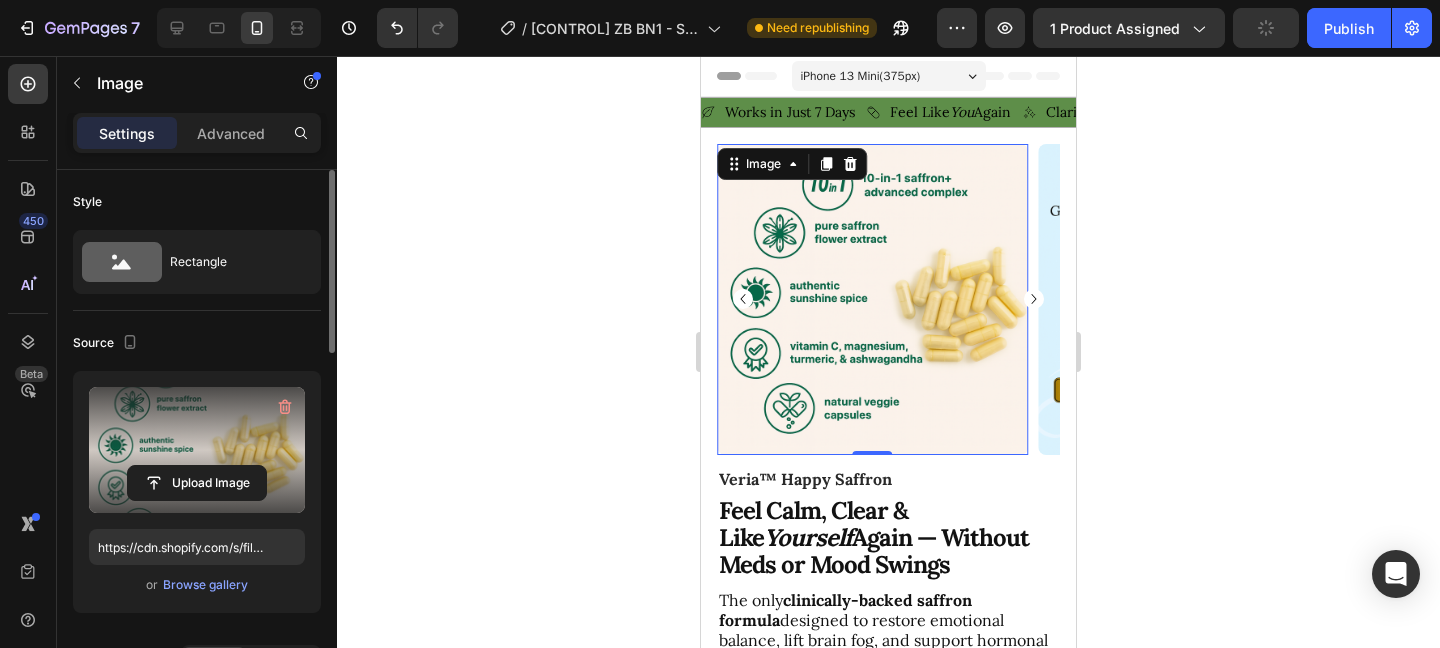 click 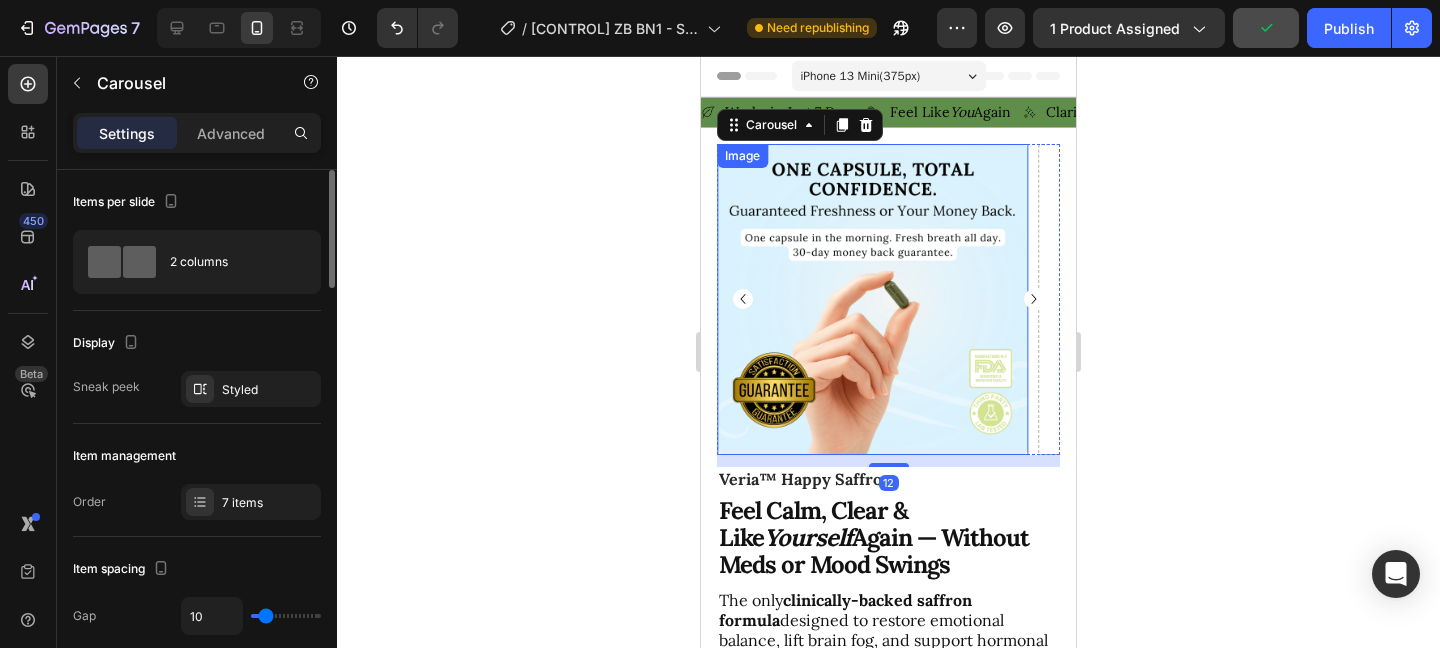 click at bounding box center [872, 299] 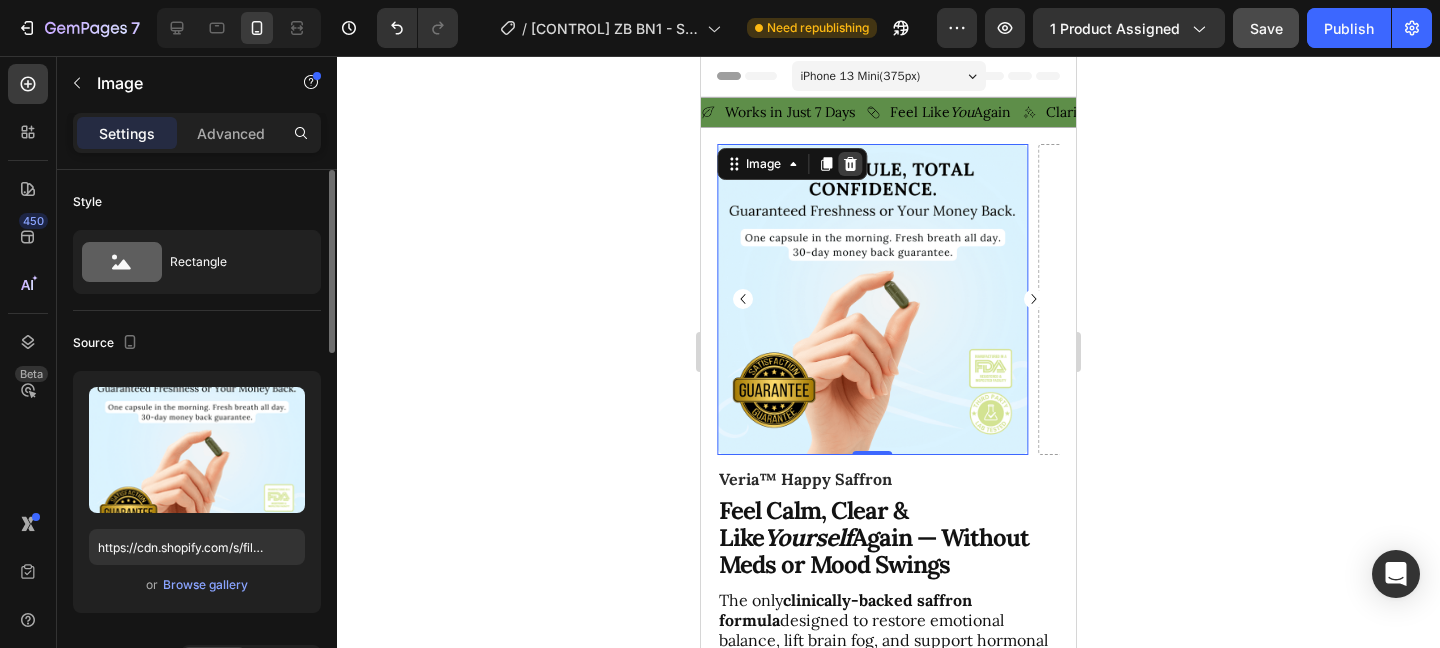 click 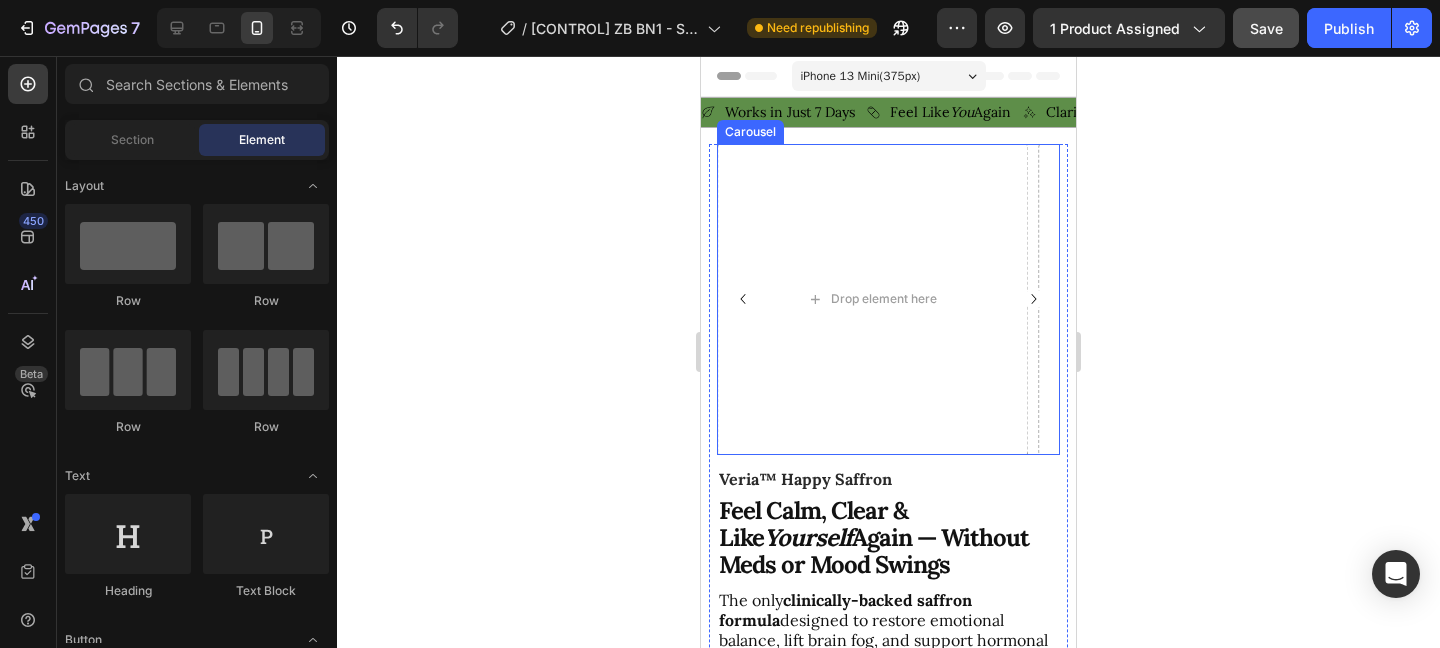 click on "Image Image Image Image
Drop element here
Drop element here
Drop element here" at bounding box center (888, 299) 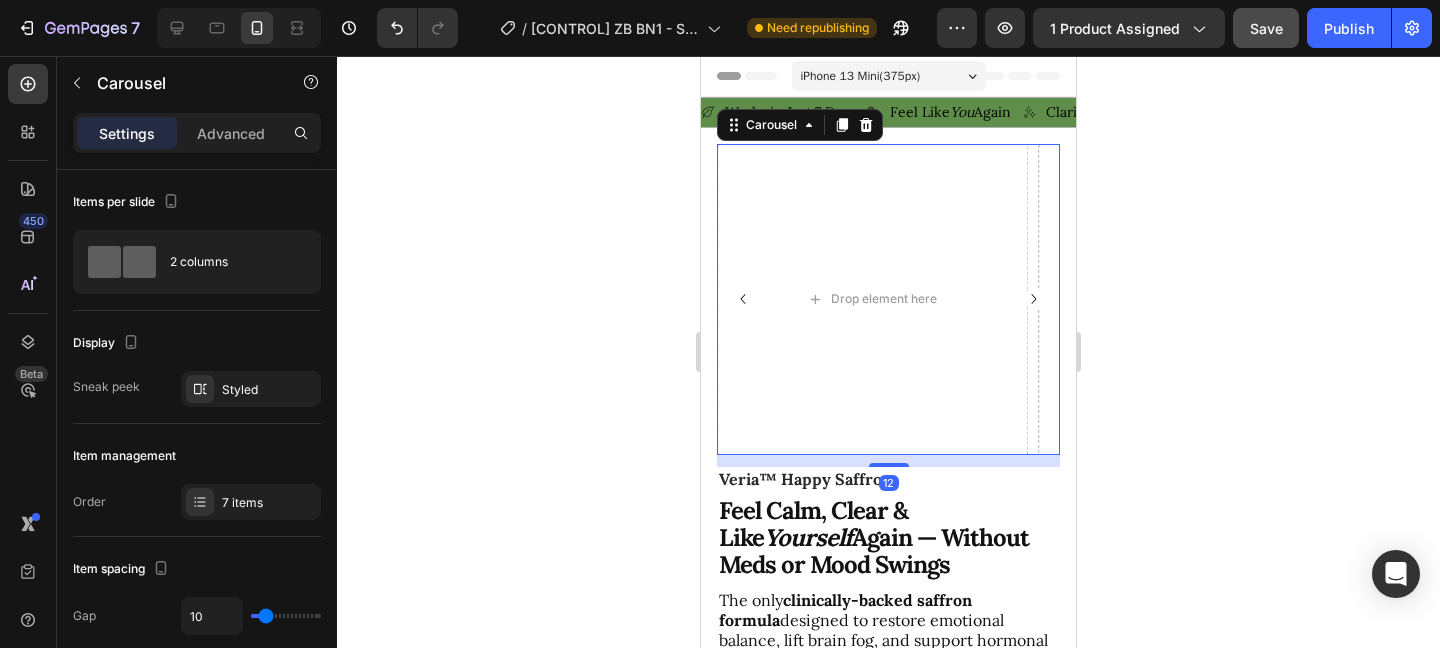 click 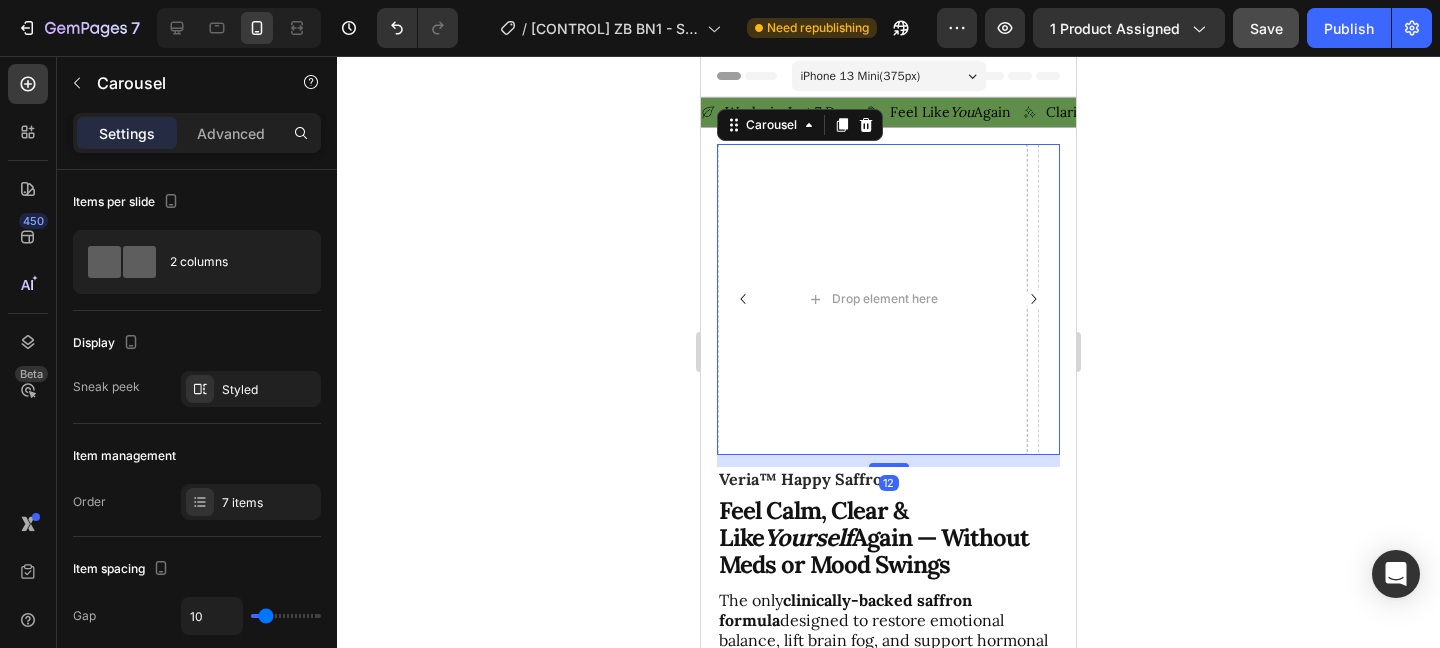 click 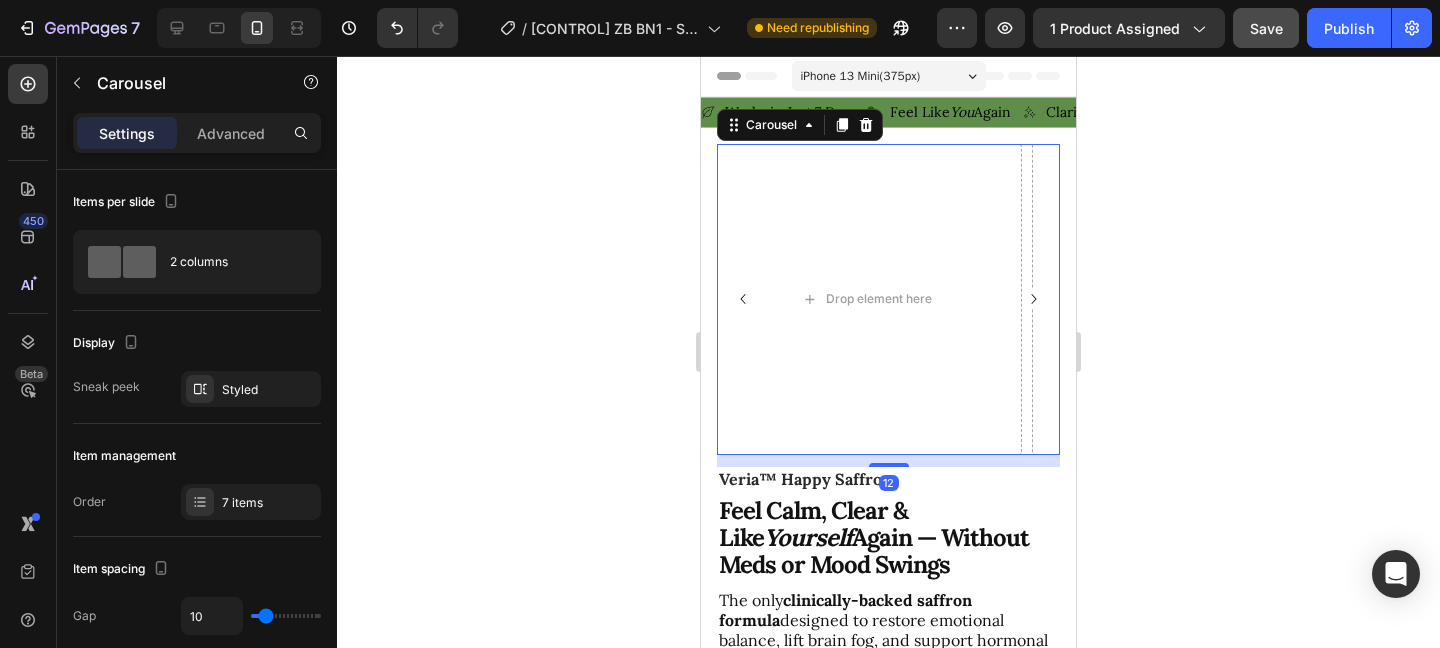 click 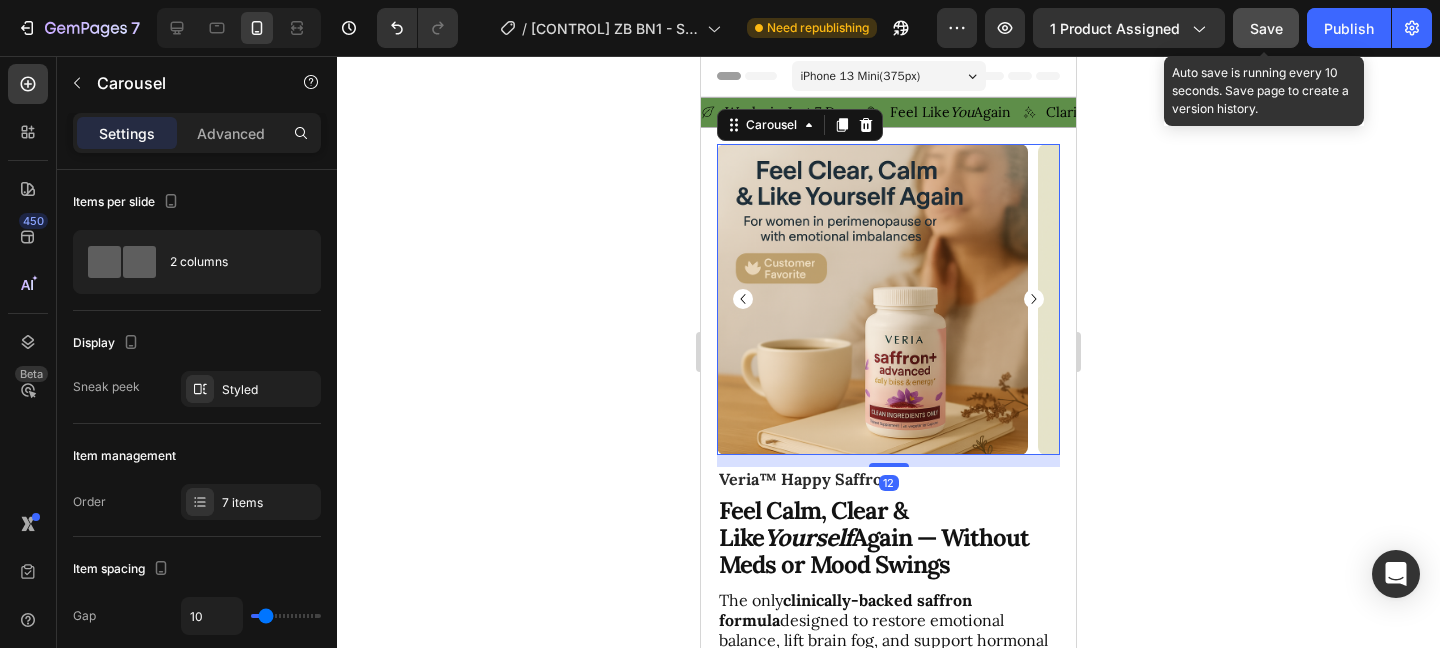 click on "Save" 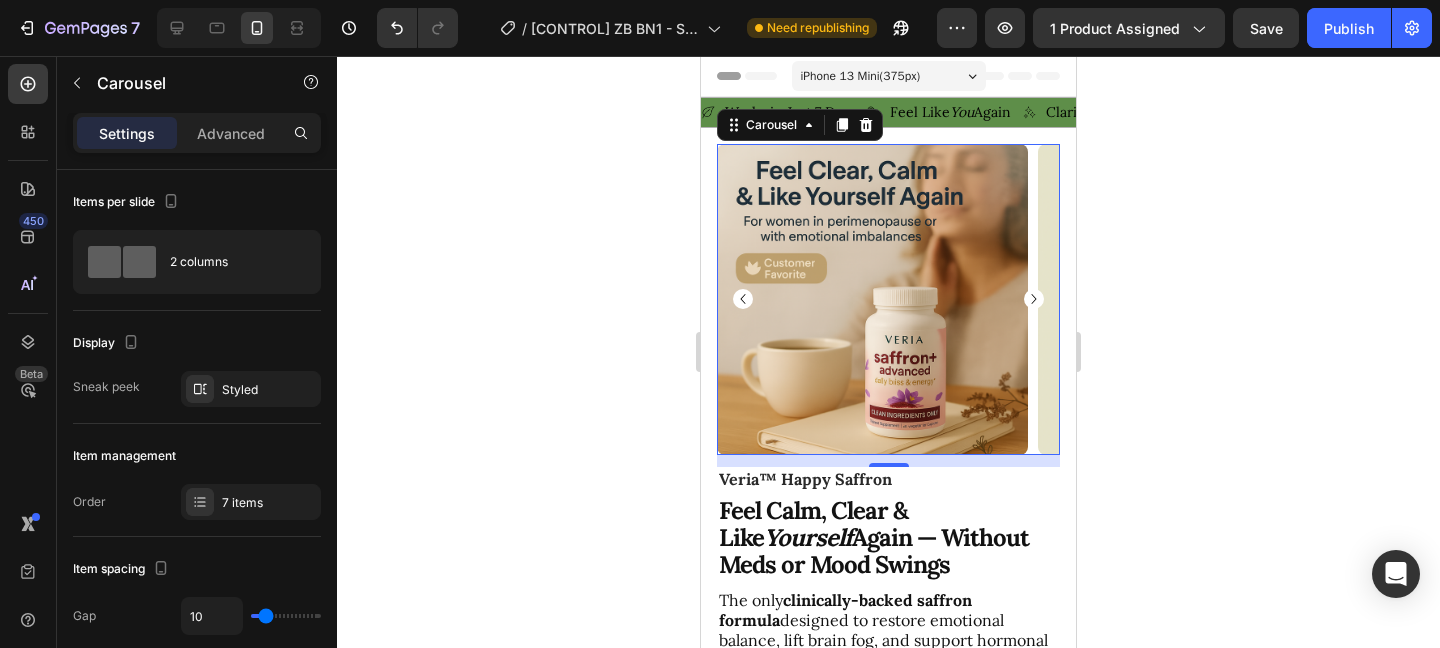 click 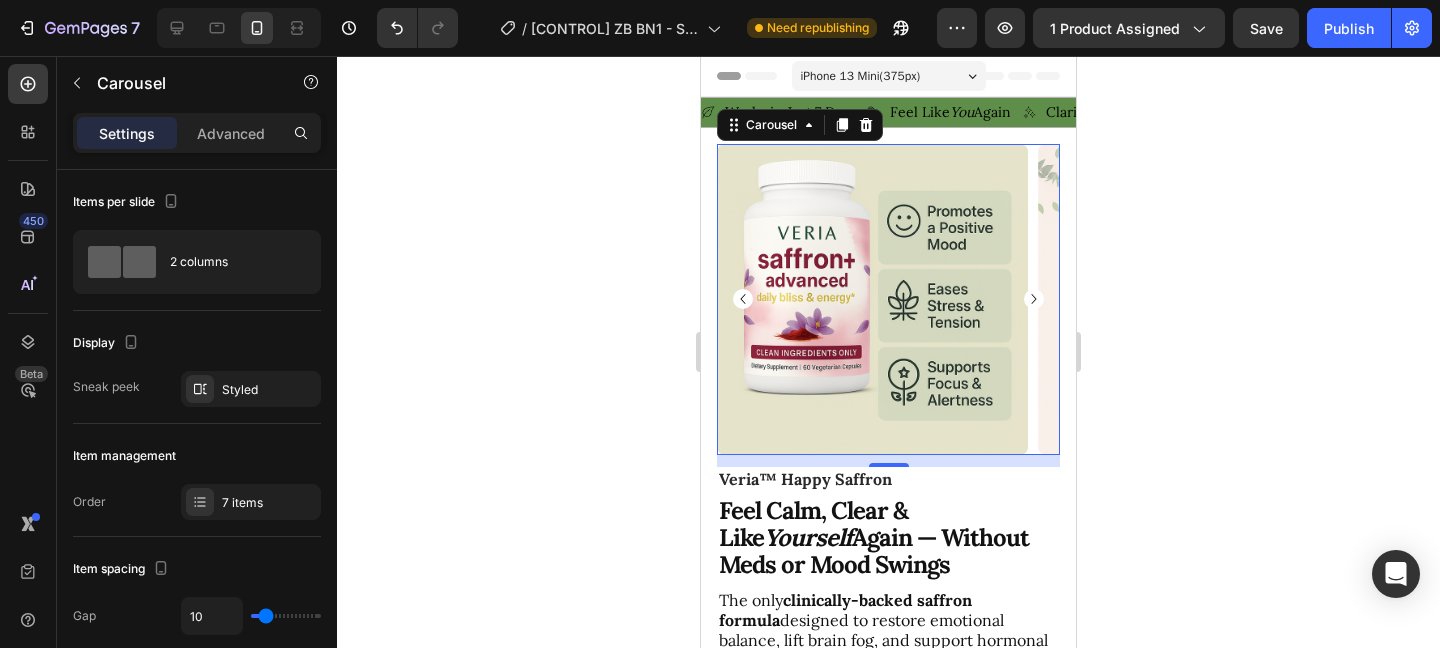 click 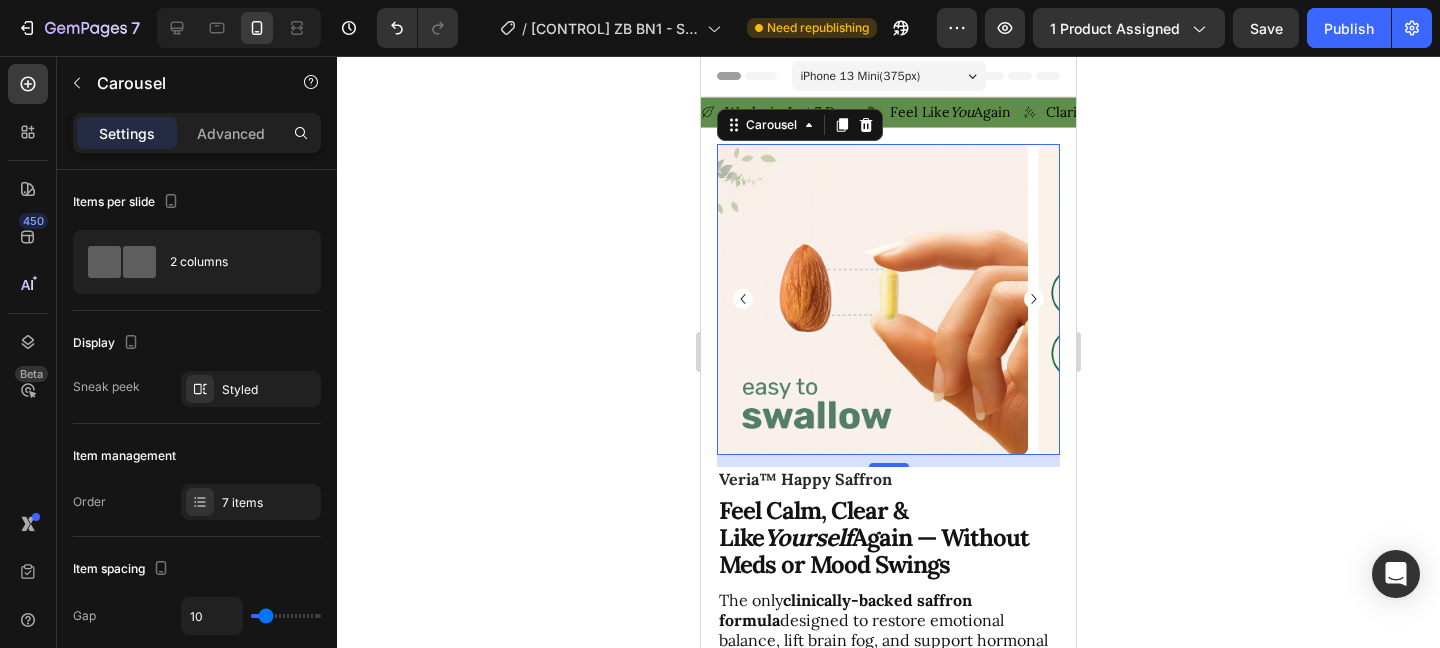 click 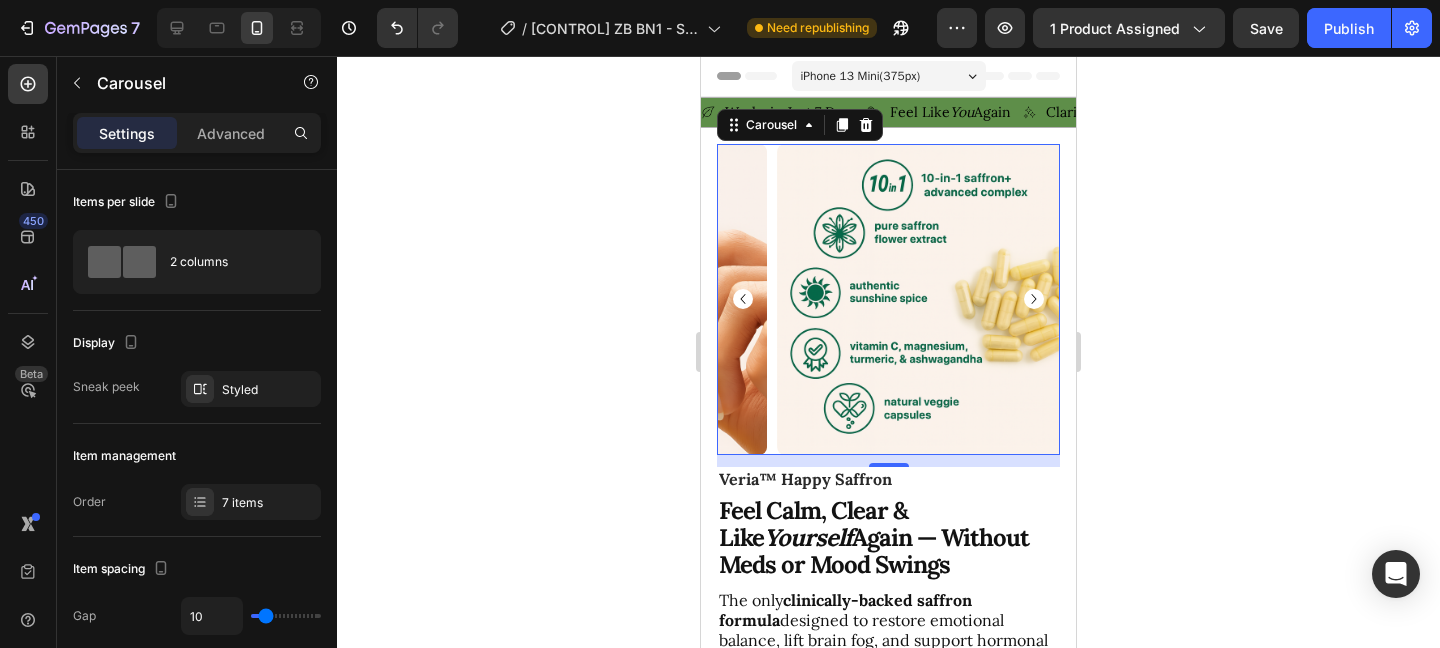 click 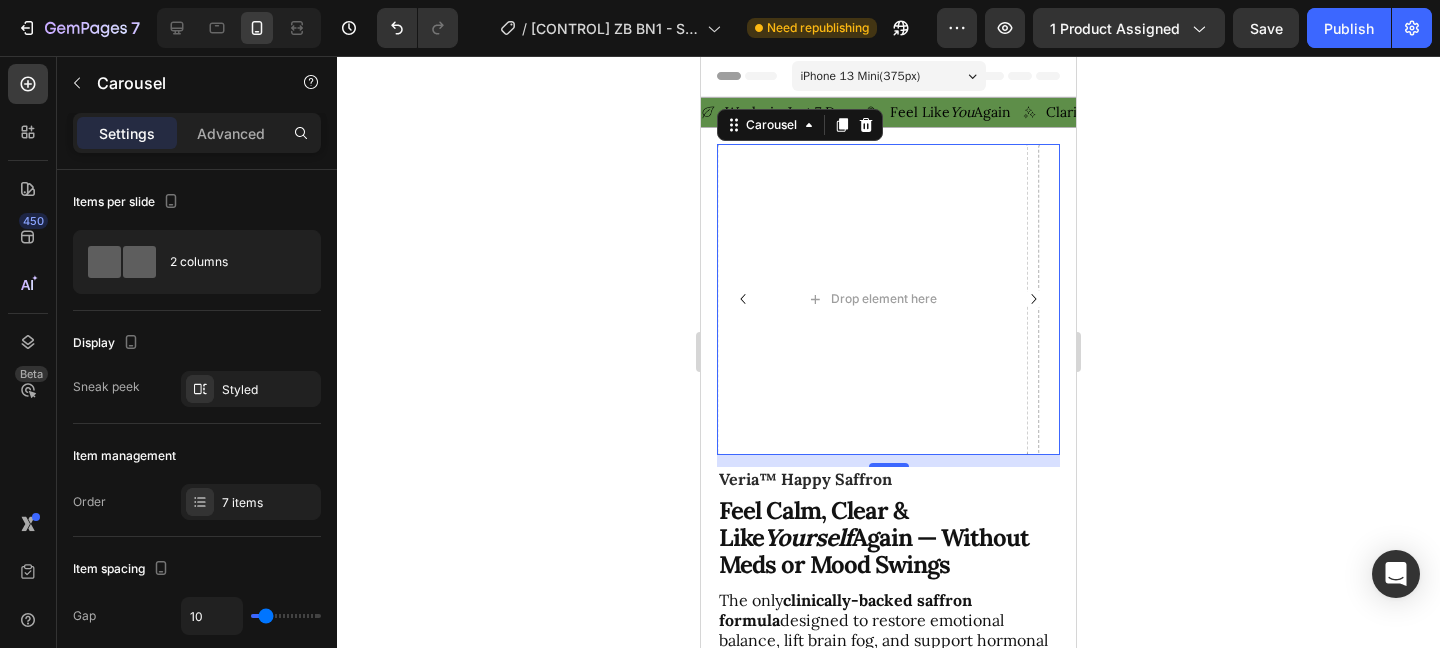 click 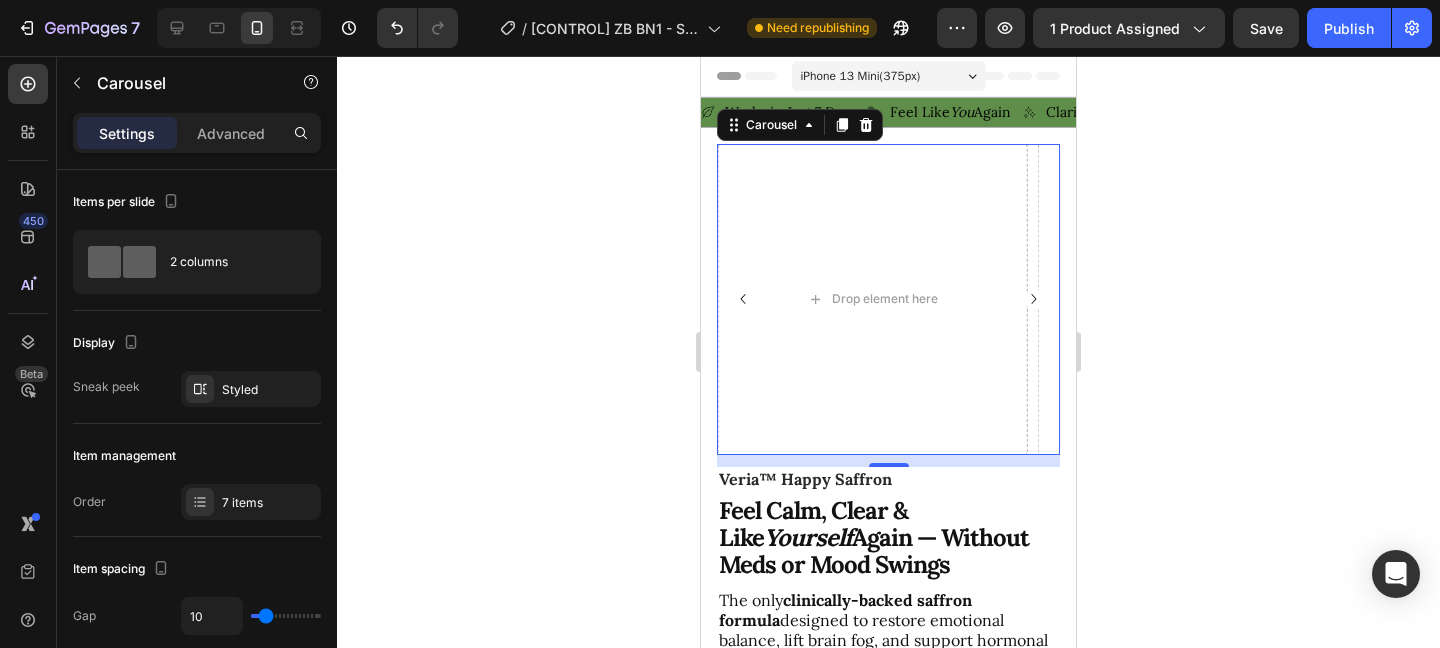 click 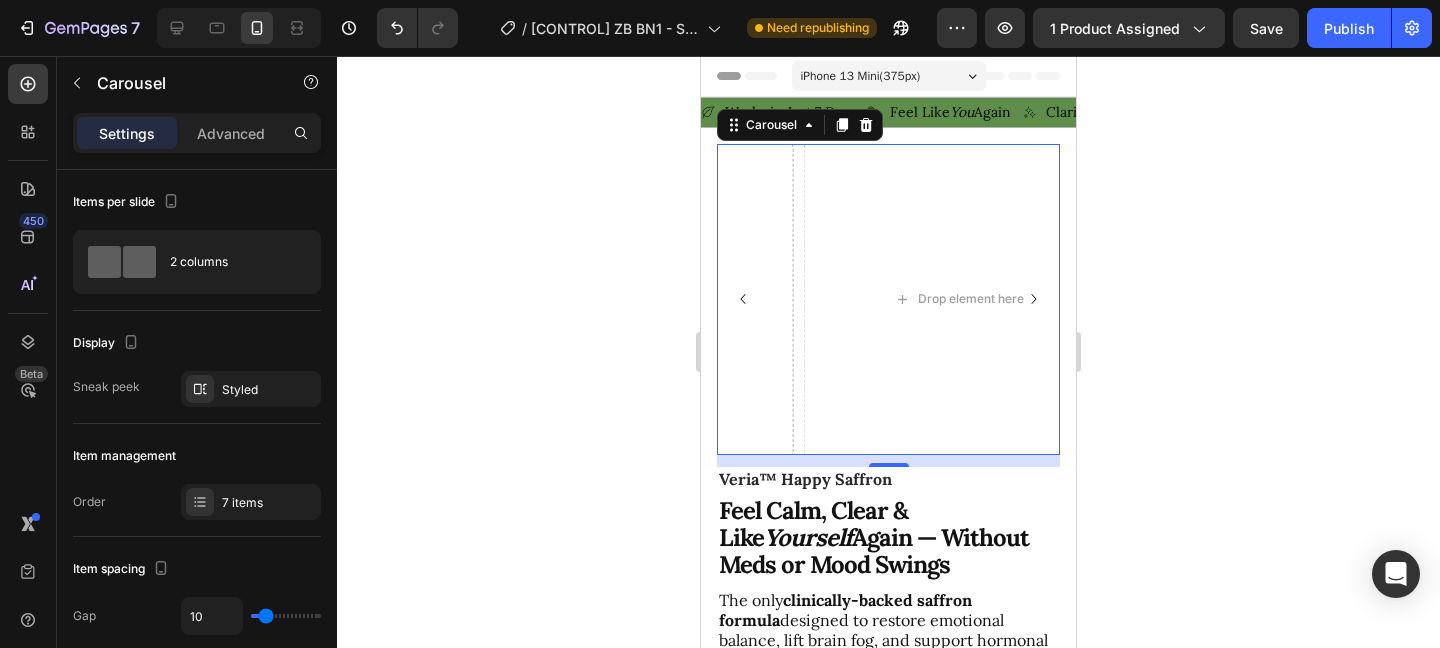 click 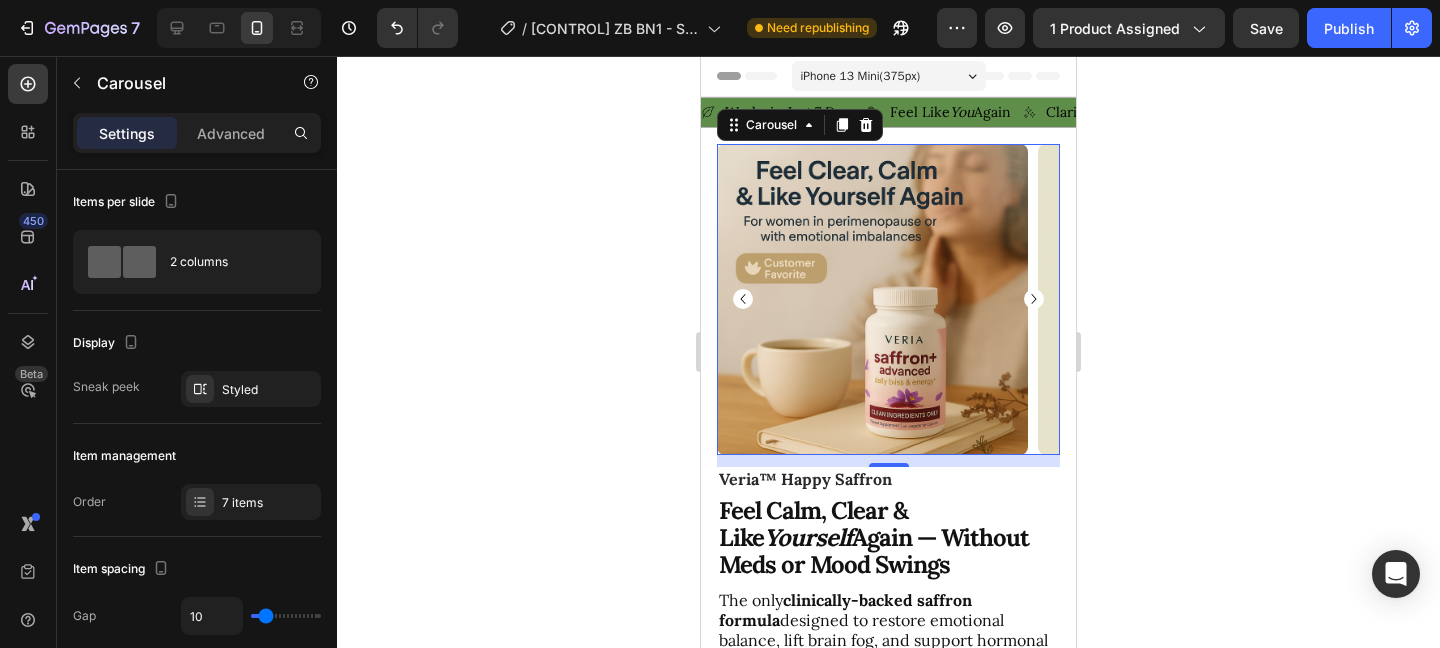click on "Save" 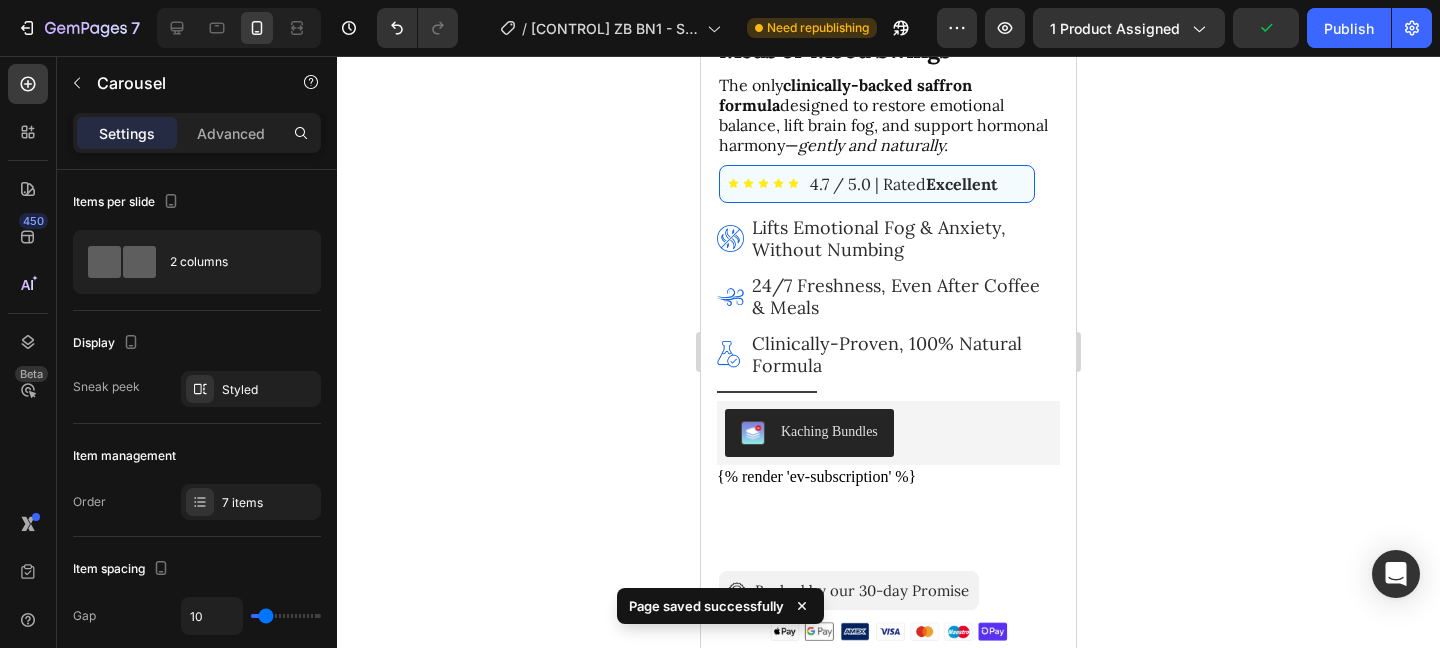 scroll, scrollTop: 583, scrollLeft: 0, axis: vertical 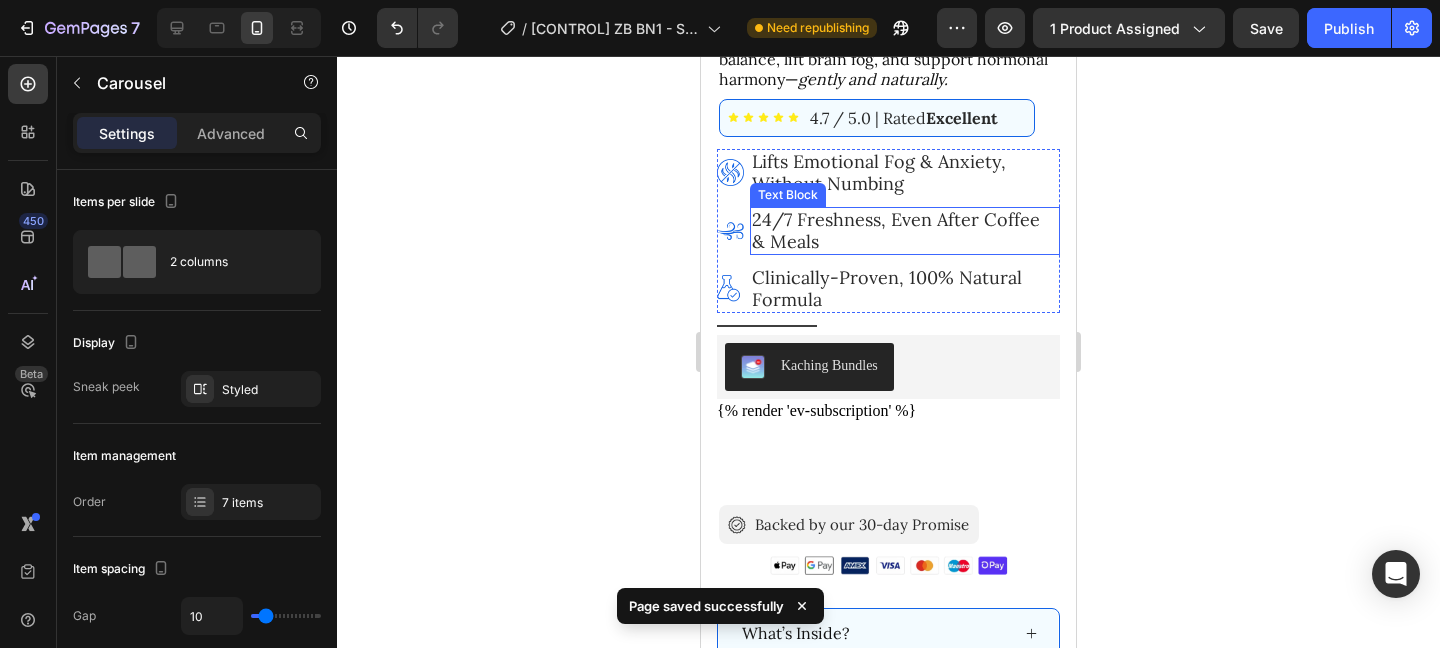 click on "Image Lifts Emotional Fog & Anxiety, Without Numbing Text Block" at bounding box center (888, 173) 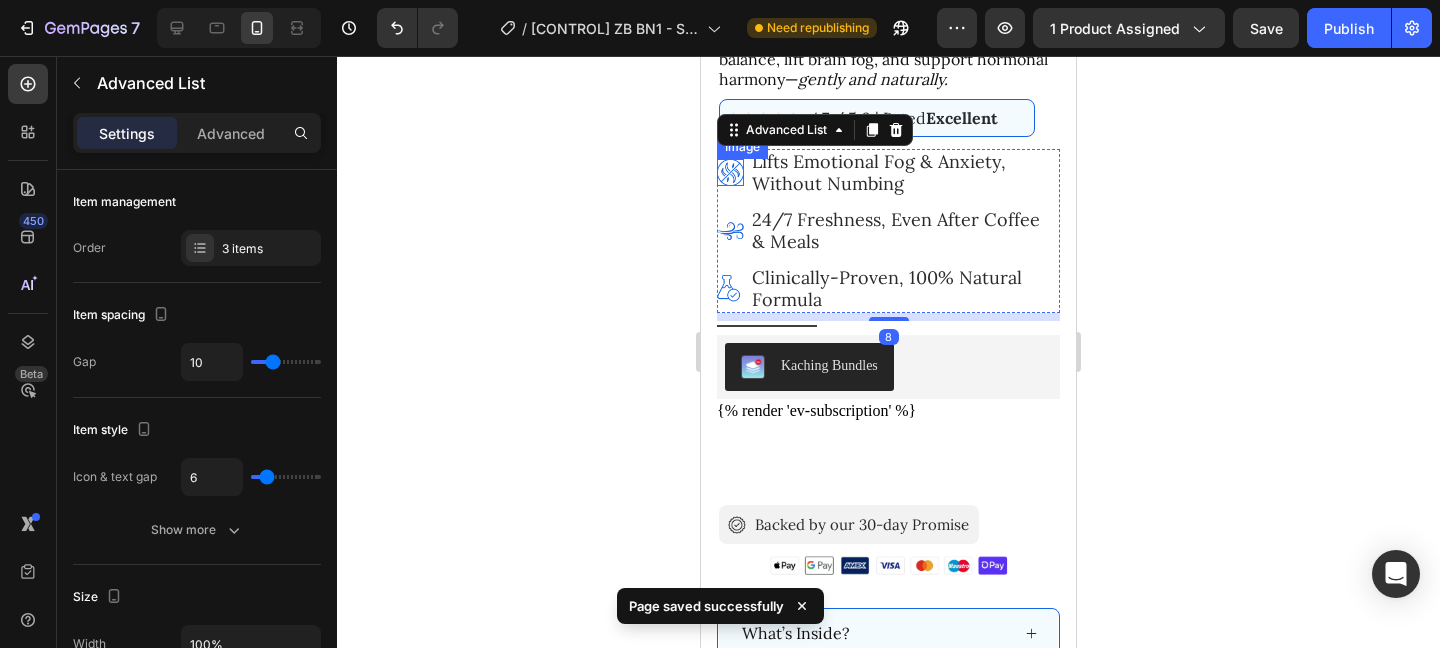 click at bounding box center [730, 172] 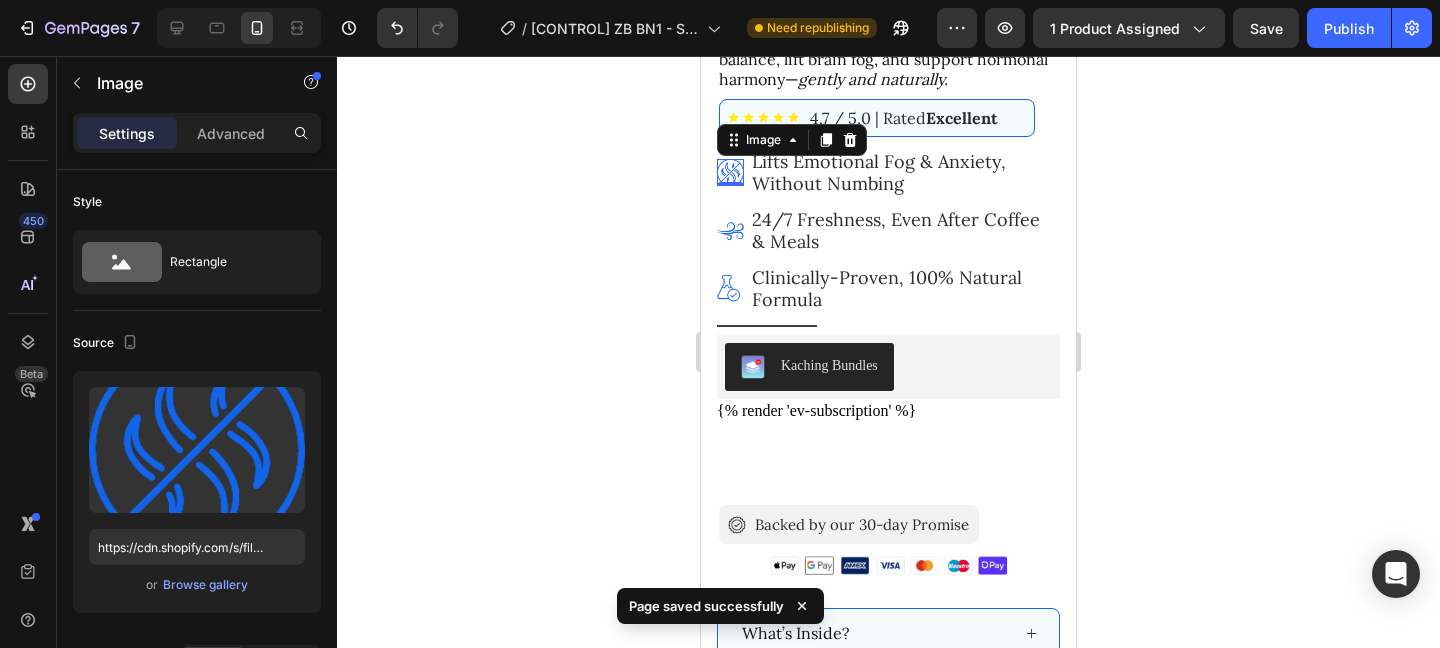 click 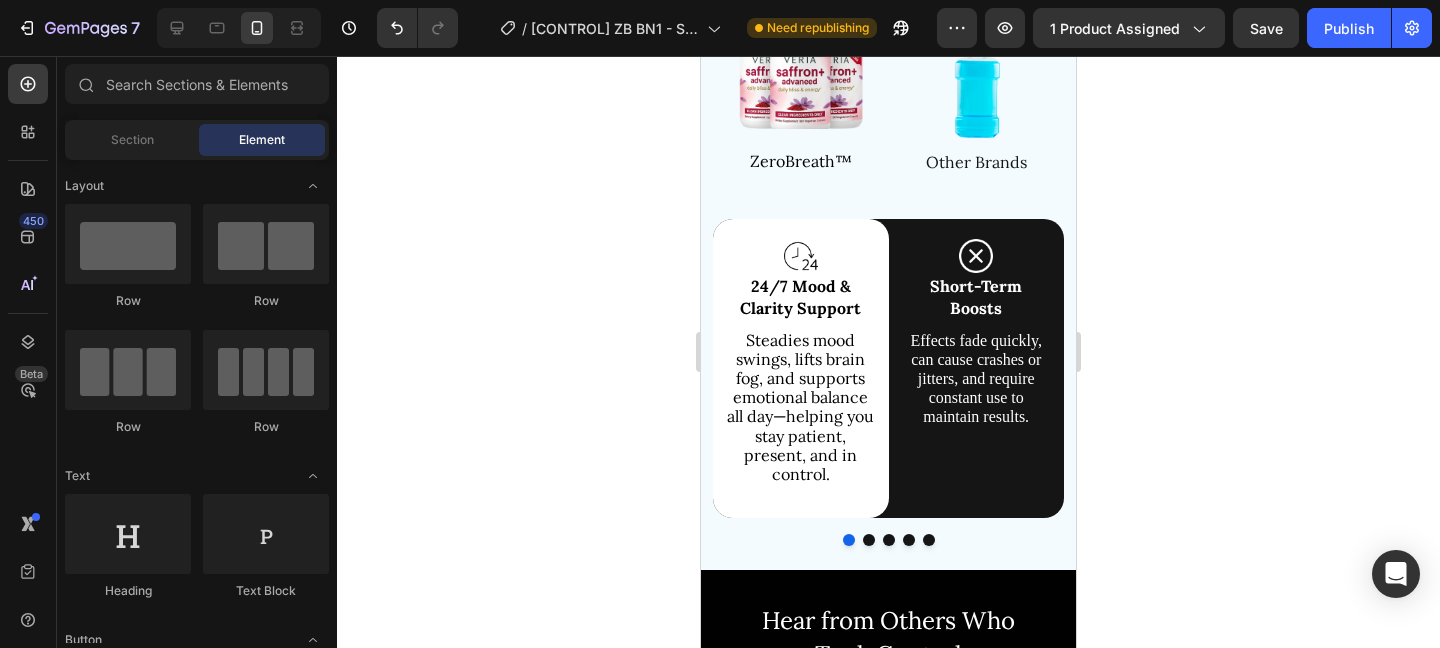 scroll, scrollTop: 6485, scrollLeft: 0, axis: vertical 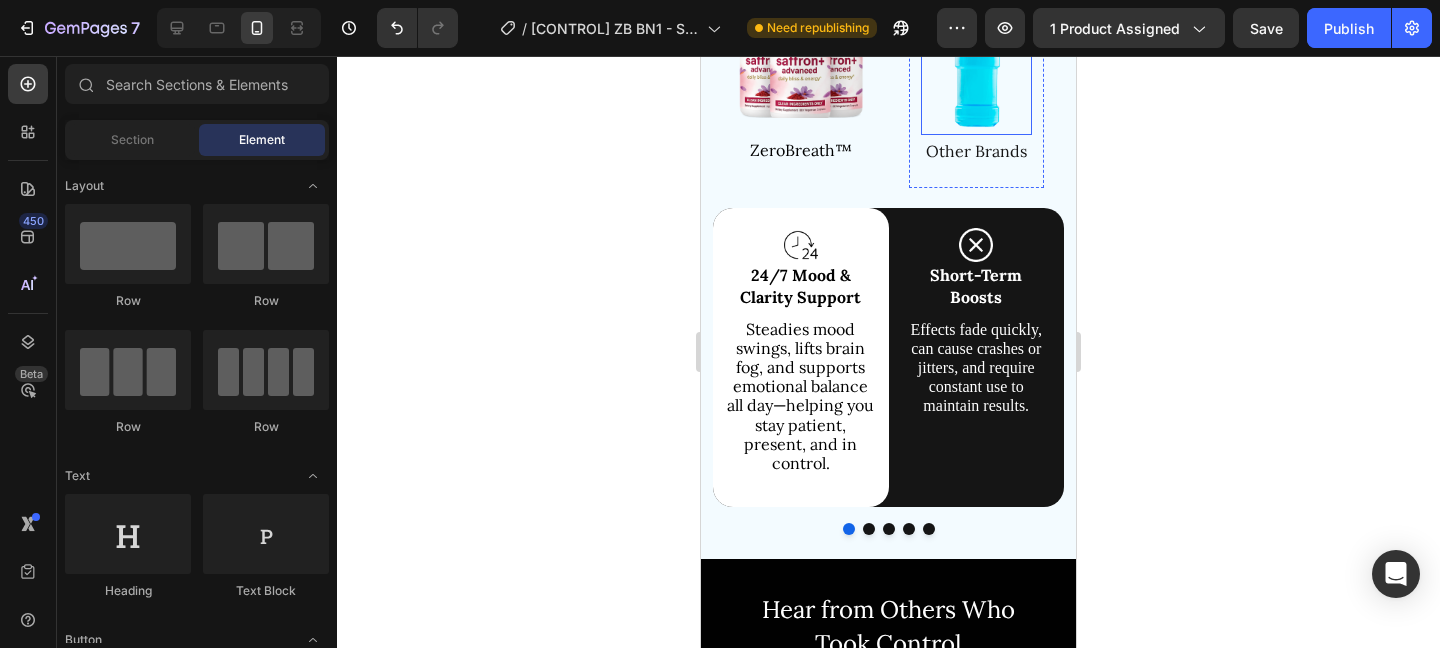 click at bounding box center (976, 72) 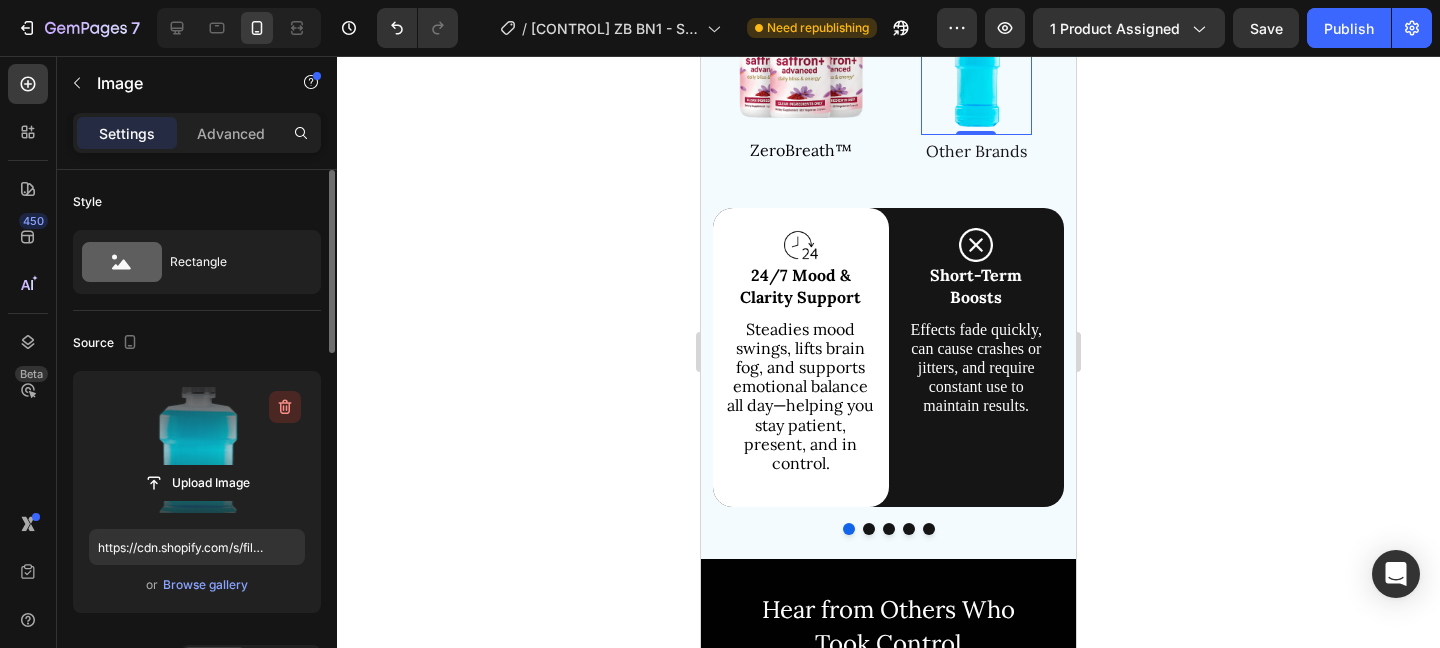 click 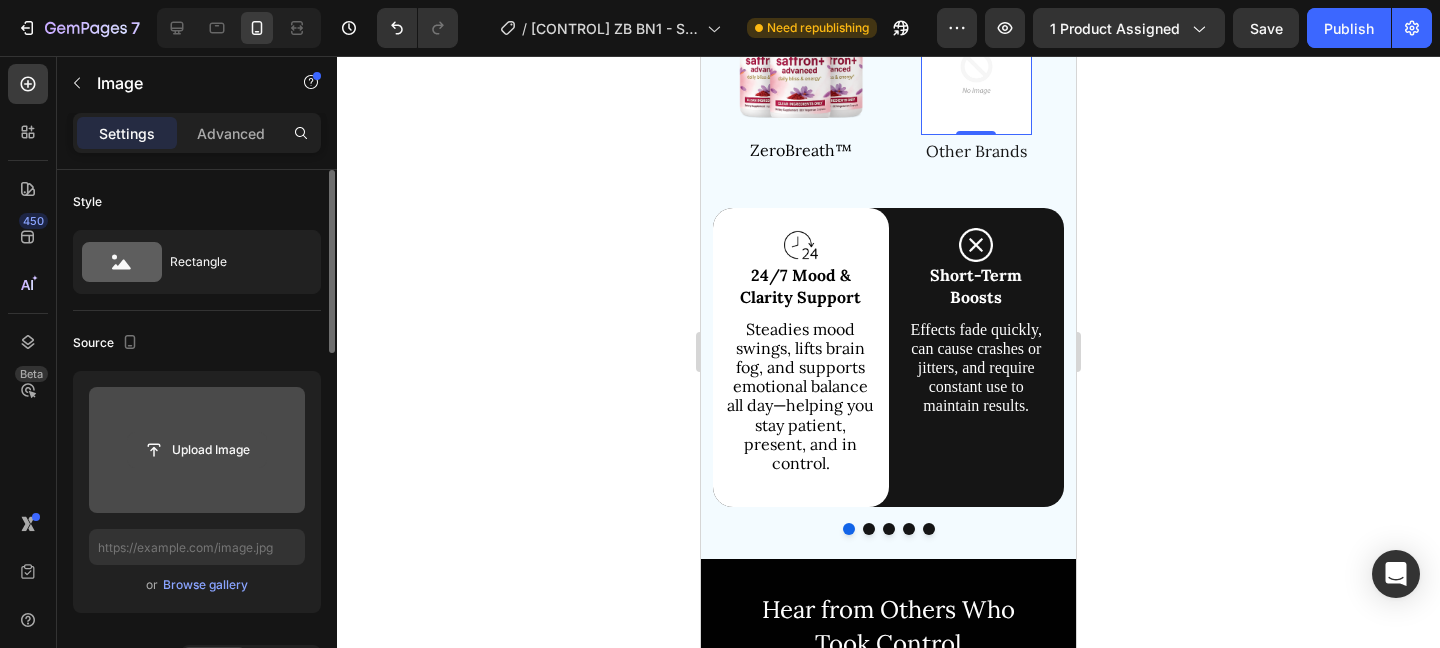 click on "Upload Image" at bounding box center (197, 450) 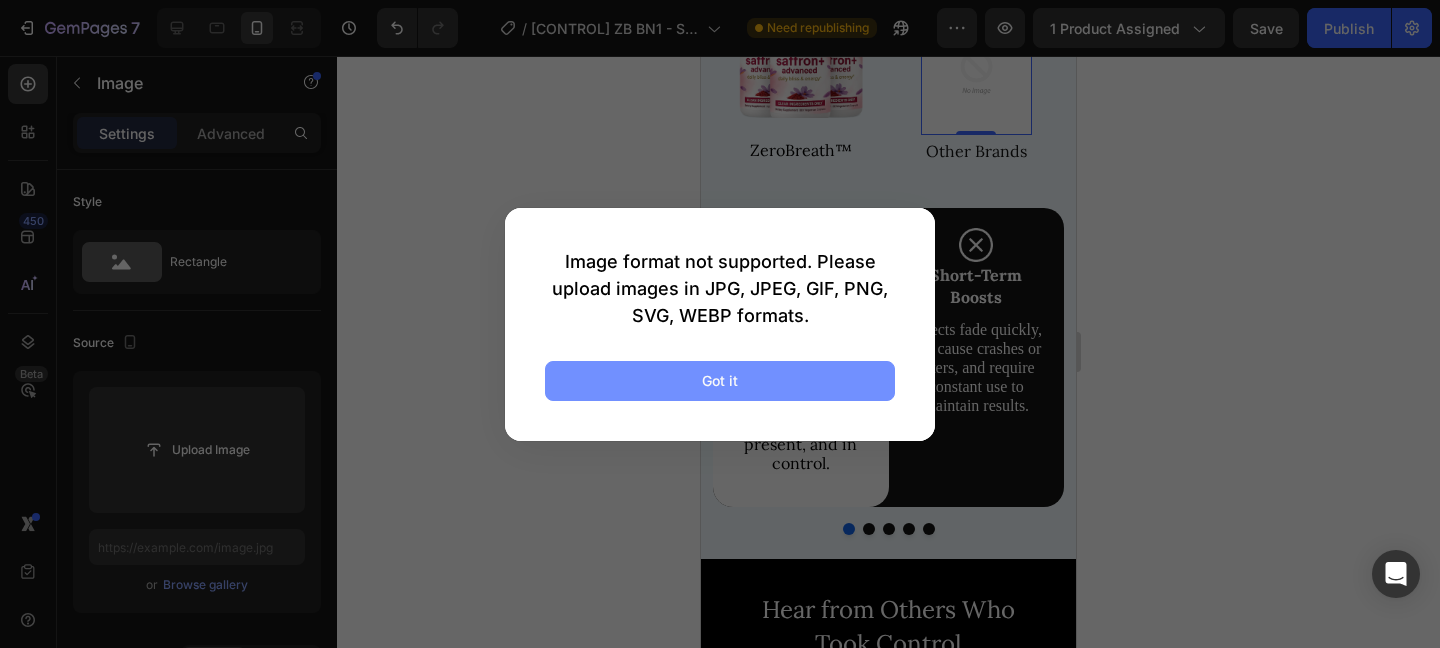 click on "Got it" at bounding box center (720, 381) 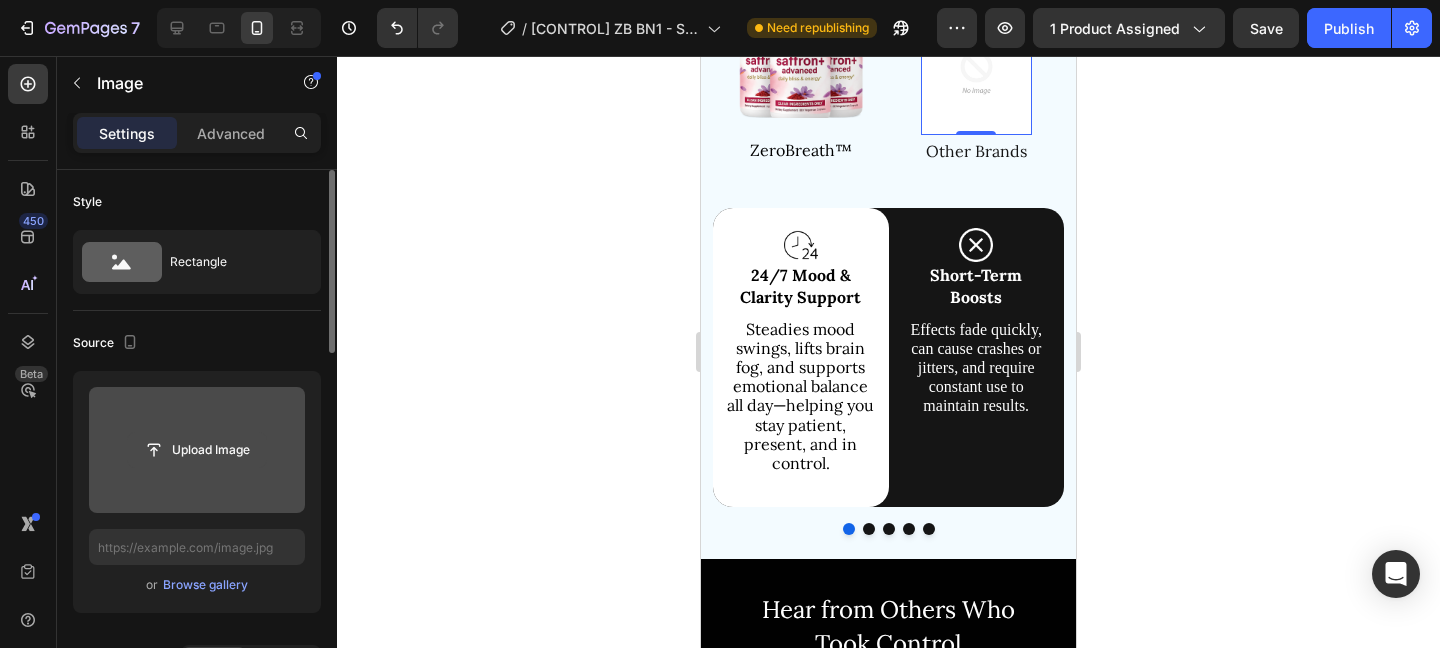 click 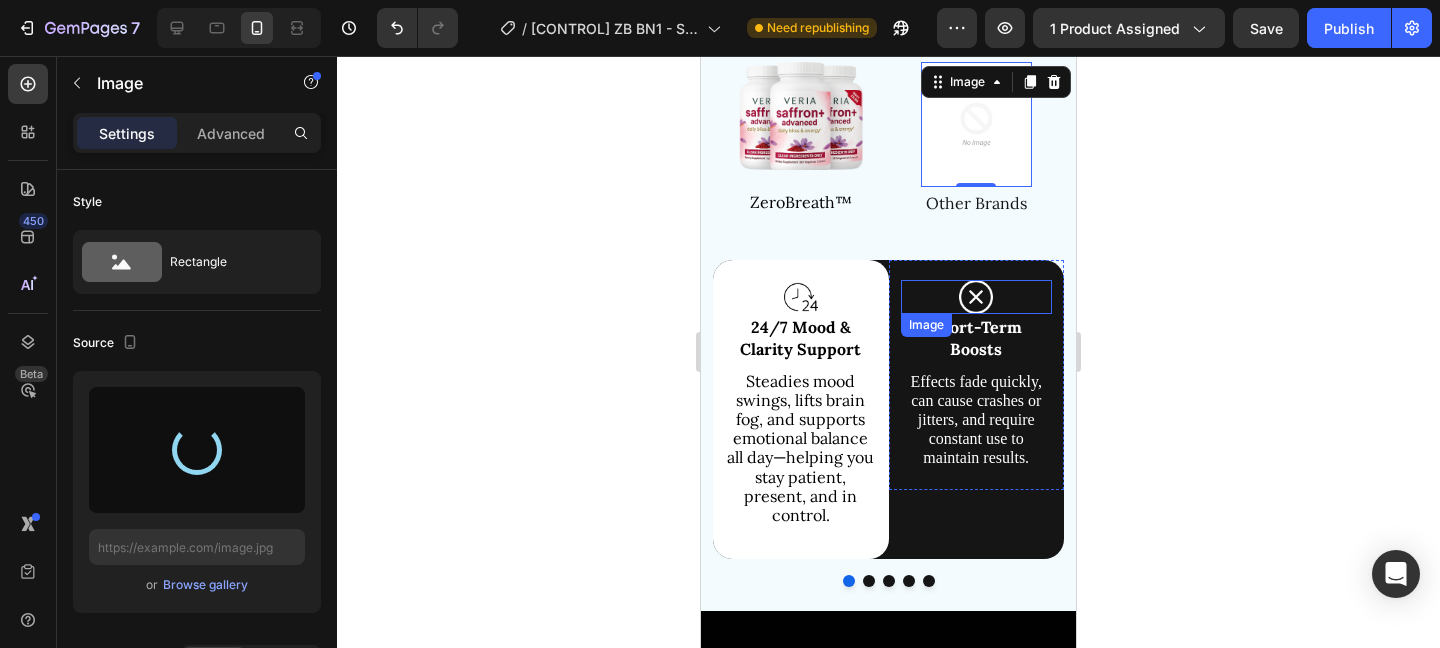 scroll, scrollTop: 6428, scrollLeft: 0, axis: vertical 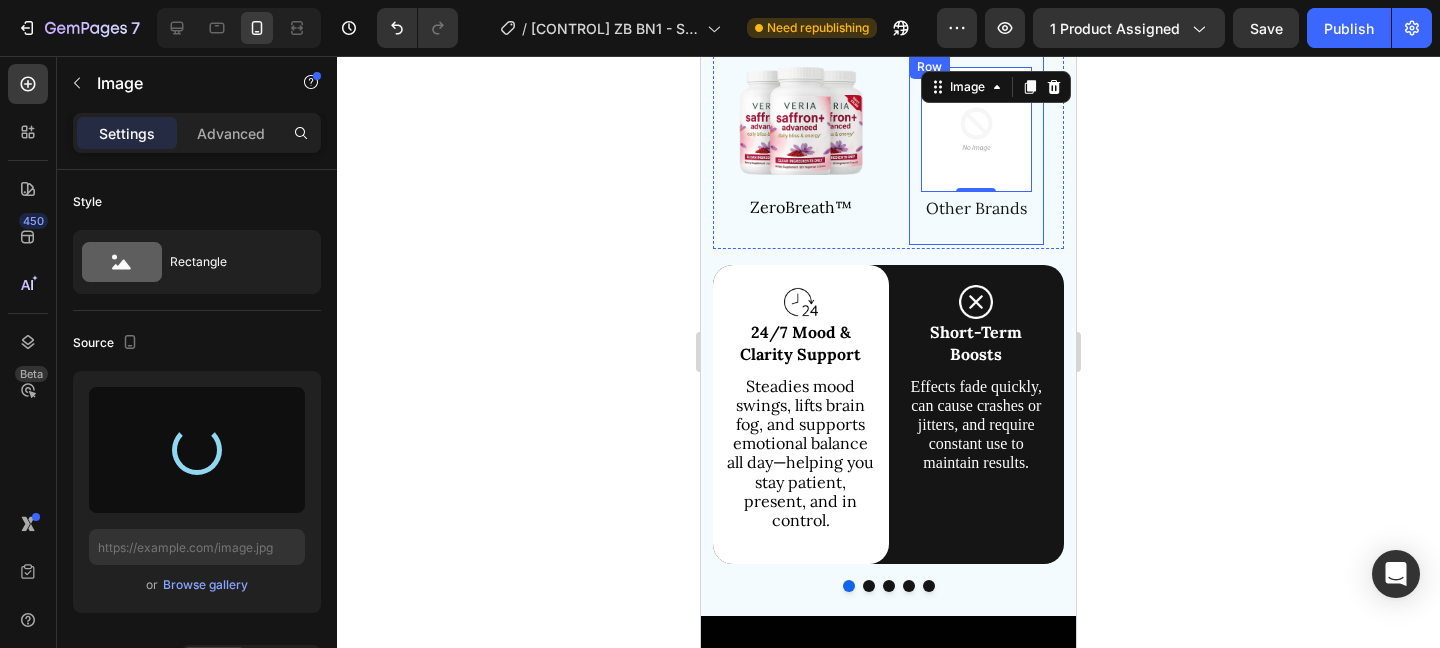 type on "https://cdn.shopify.com/s/files/1/0699/9611/8182/files/gempages_578216928410075922-41e46476-c321-48f0-b7b0-d4e7adb00934.png" 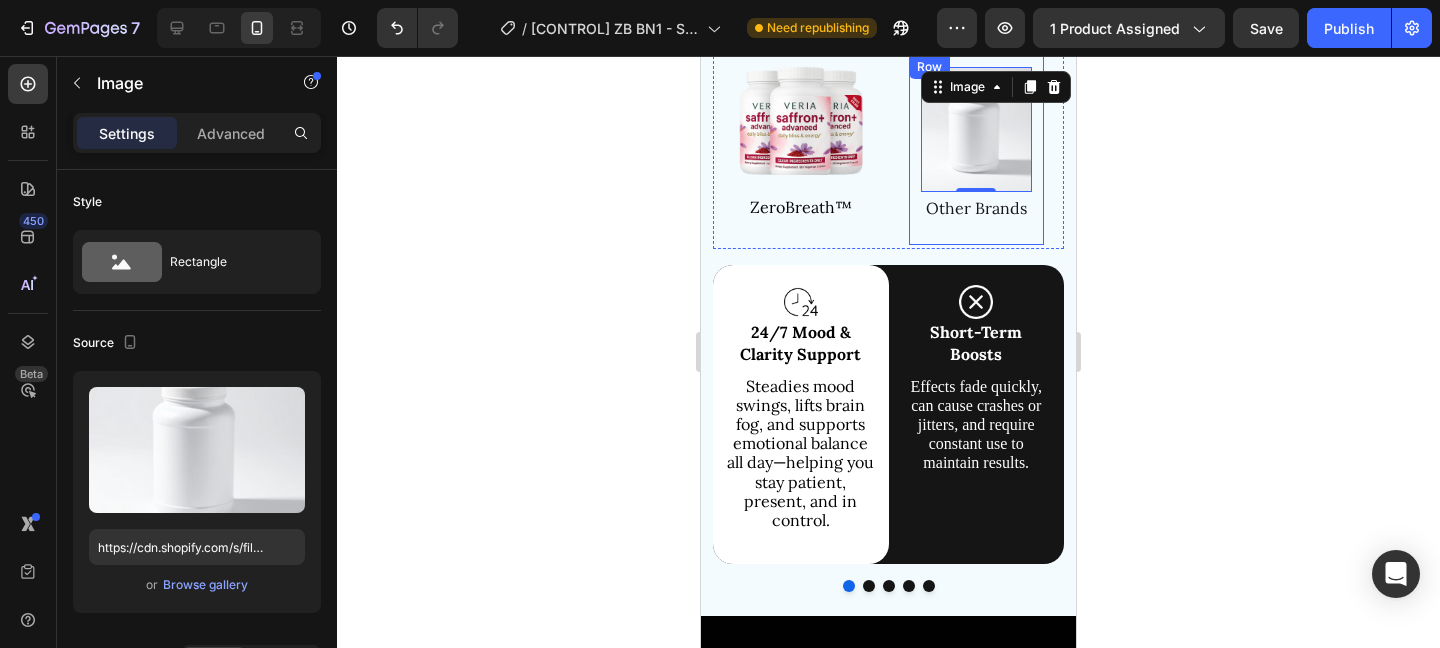 scroll, scrollTop: 6402, scrollLeft: 0, axis: vertical 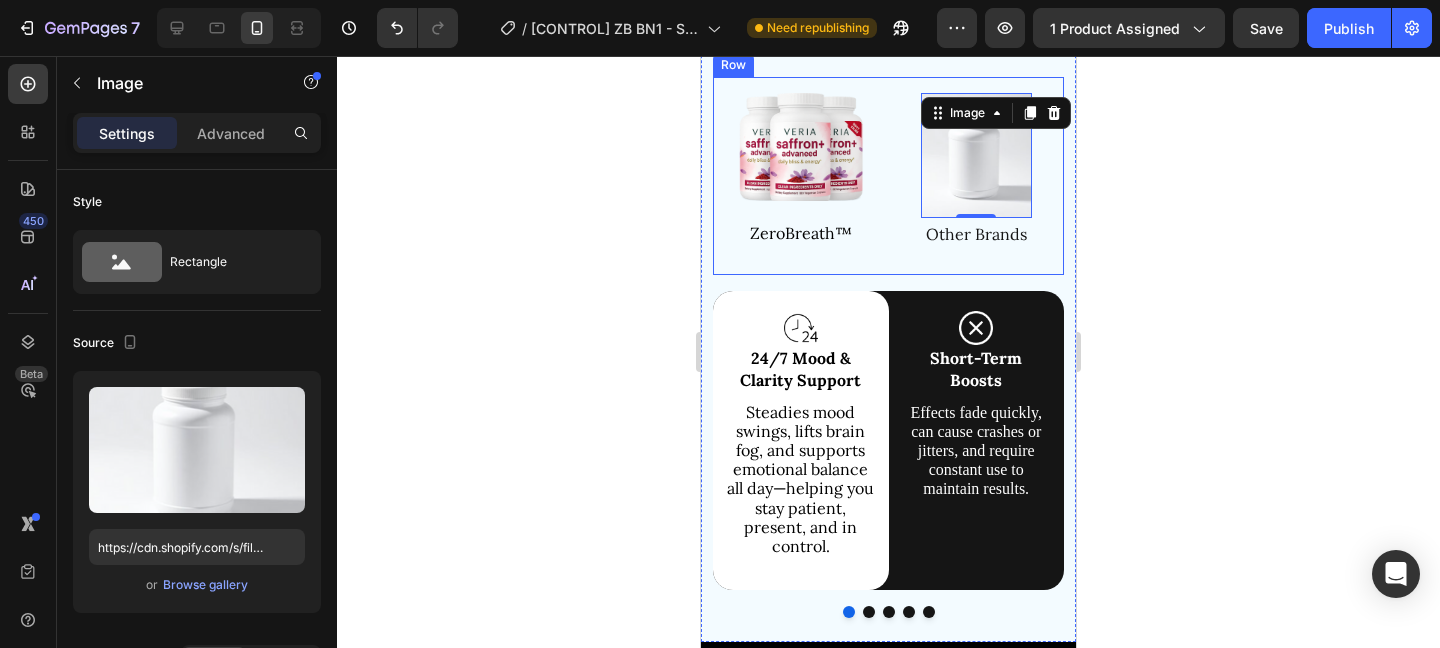 click 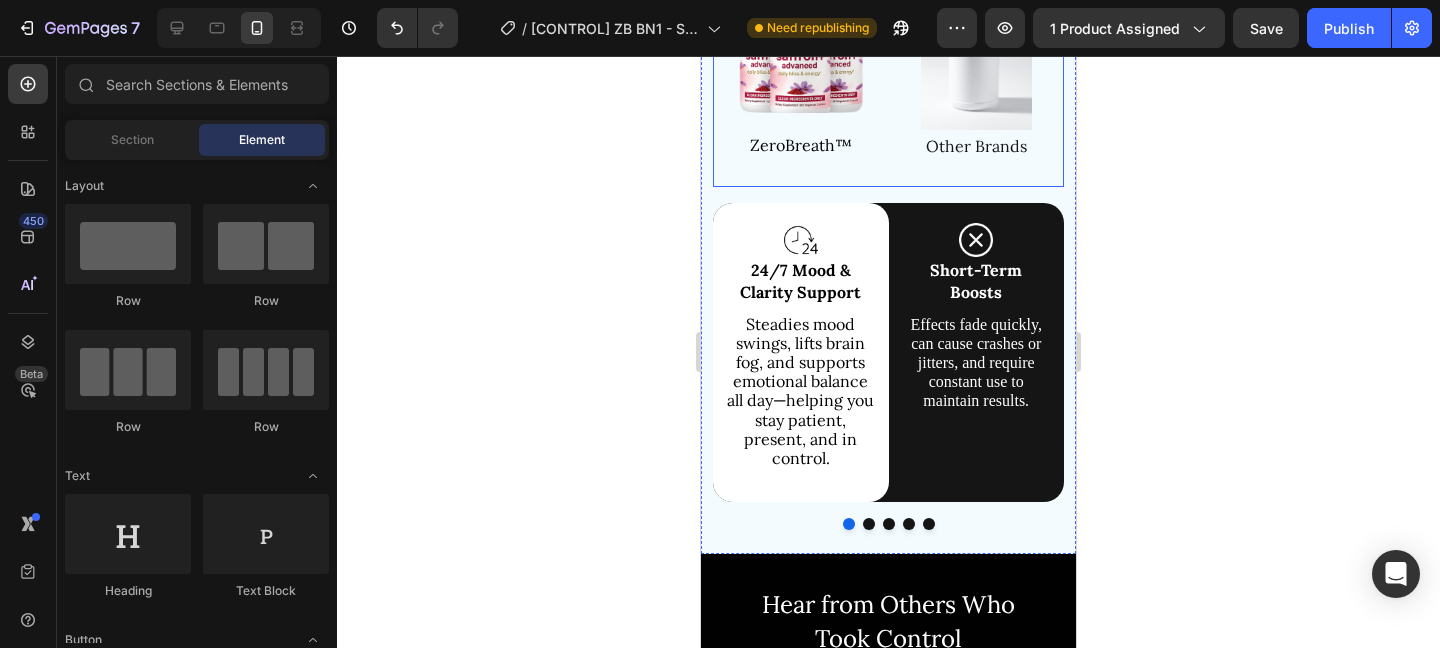 scroll, scrollTop: 6491, scrollLeft: 0, axis: vertical 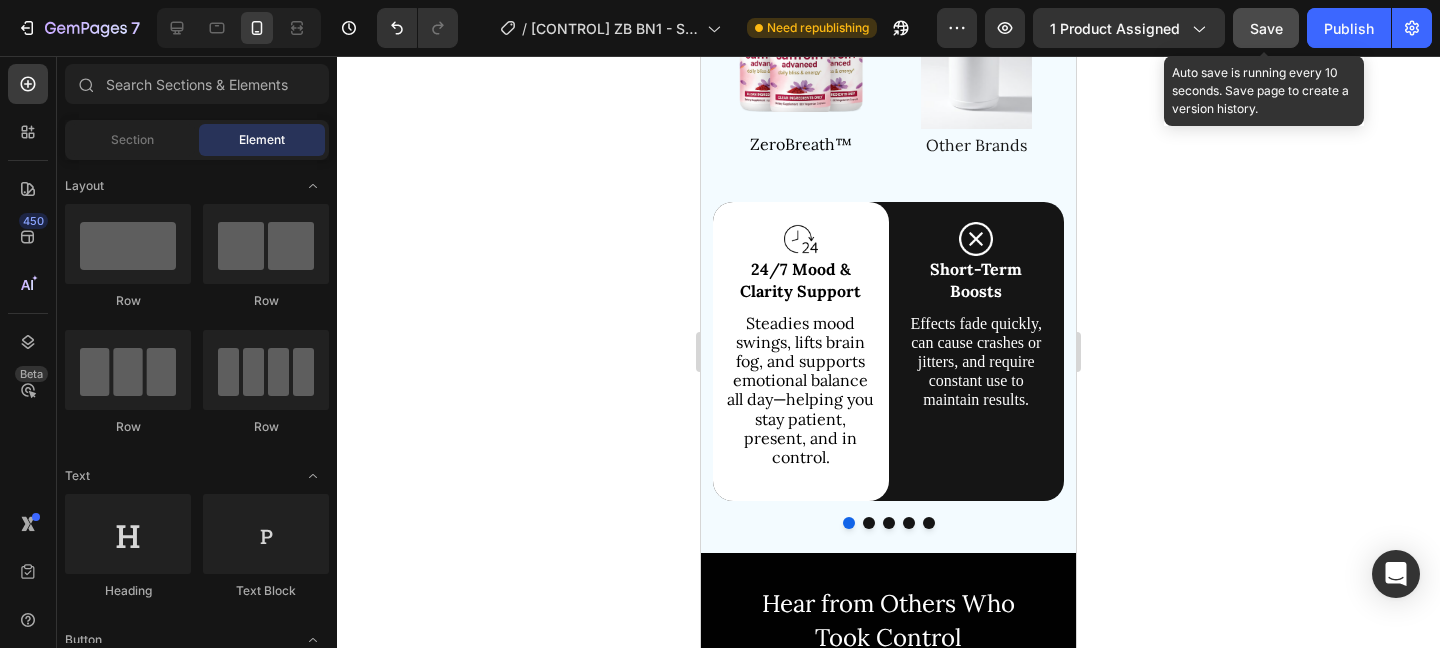 click on "Save" 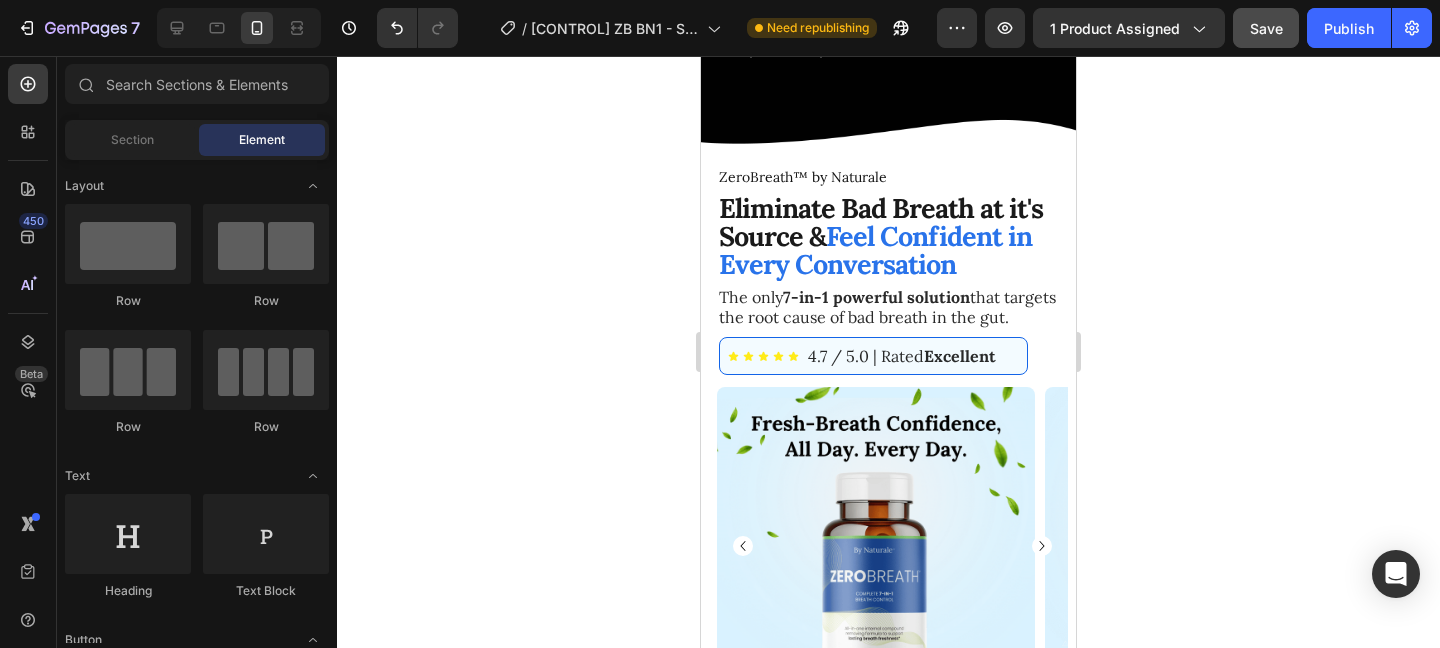 scroll, scrollTop: 7597, scrollLeft: 0, axis: vertical 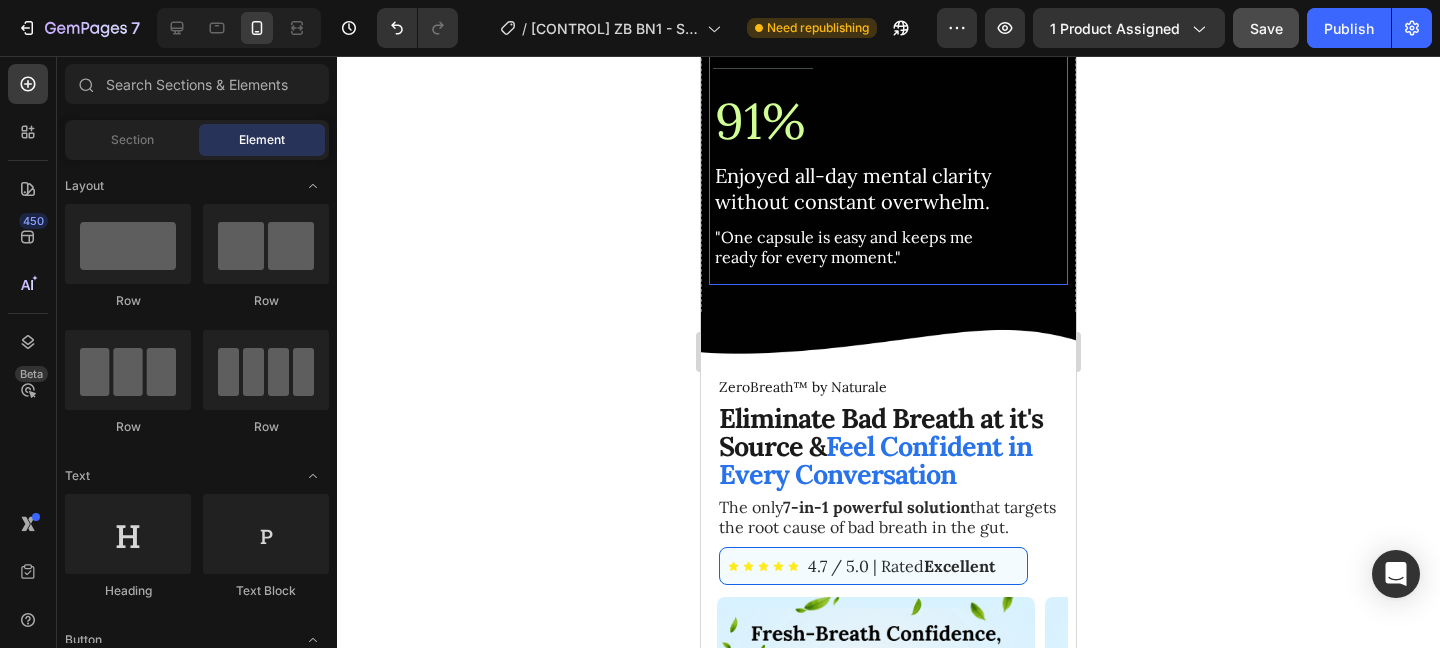 click on "87% Text Block Felt calmer and more emotionally steady within the first week. Text Block "Stopped snapping at loved ones over small things." Text Block                Title Line 92% Text Block Gained confidence in daily interactions. Text Block "Finally felt present and engaged in conversations." Text Block                Title Line 91% Text Block Enjoyed all-day mental clarity without constant overwhelm. Text Block "One capsule is easy and keeps me ready for every moment." Text Block Row" at bounding box center [888, -35] 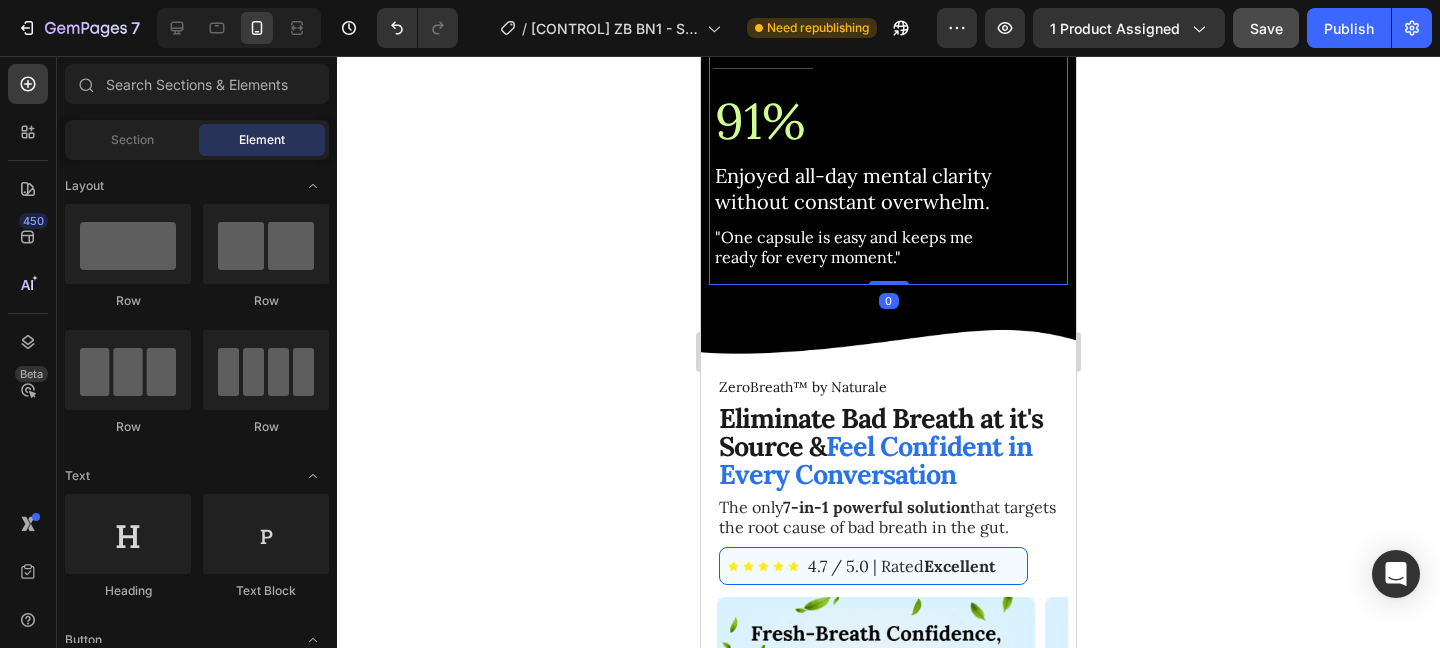 click on "87% Text Block Felt calmer and more emotionally steady within the first week. Text Block "Stopped snapping at loved ones over small things." Text Block                Title Line 92% Text Block Gained confidence in daily interactions. Text Block "Finally felt present and engaged in conversations." Text Block                Title Line 91% Text Block Enjoyed all-day mental clarity without constant overwhelm. Text Block "One capsule is easy and keeps me ready for every moment." Text Block Row   0" at bounding box center (888, -35) 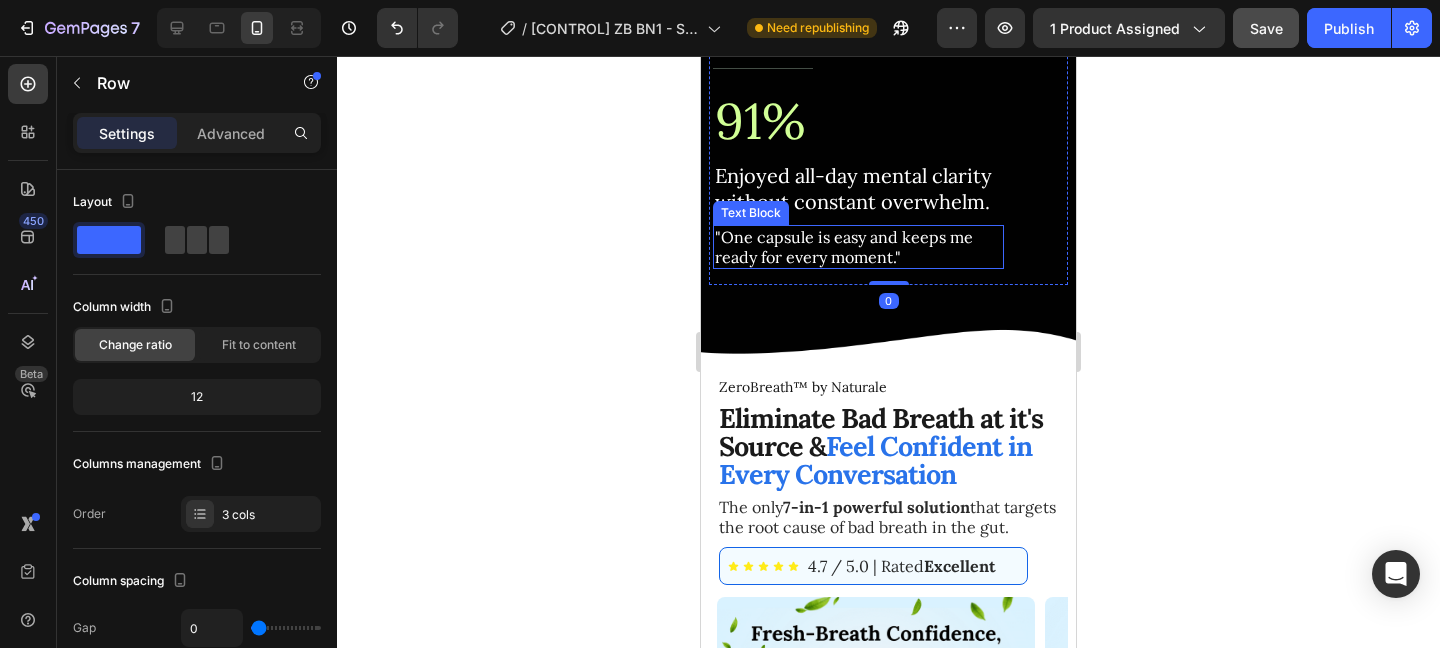 click on ""One capsule is easy and keeps me ready for every moment."" at bounding box center (858, 247) 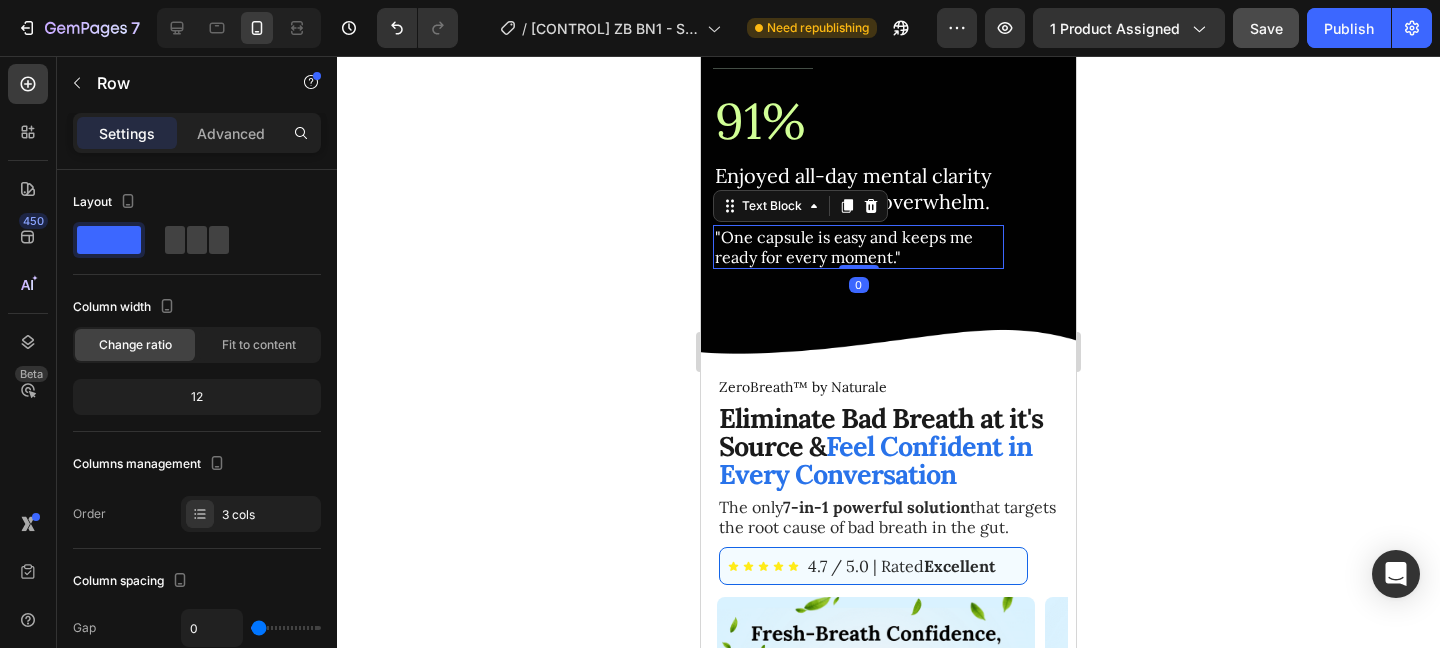 click on ""One capsule is easy and keeps me ready for every moment."" at bounding box center (858, 247) 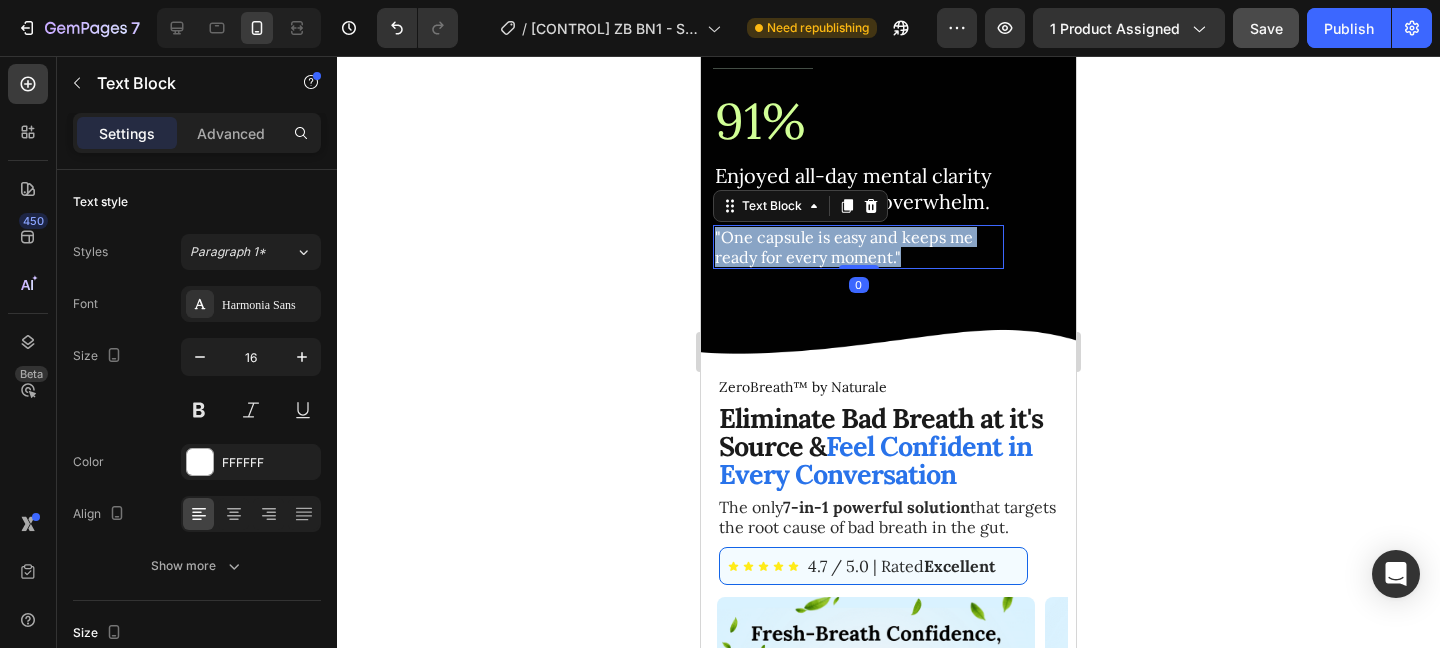 click on ""One capsule is easy and keeps me ready for every moment."" at bounding box center (858, 247) 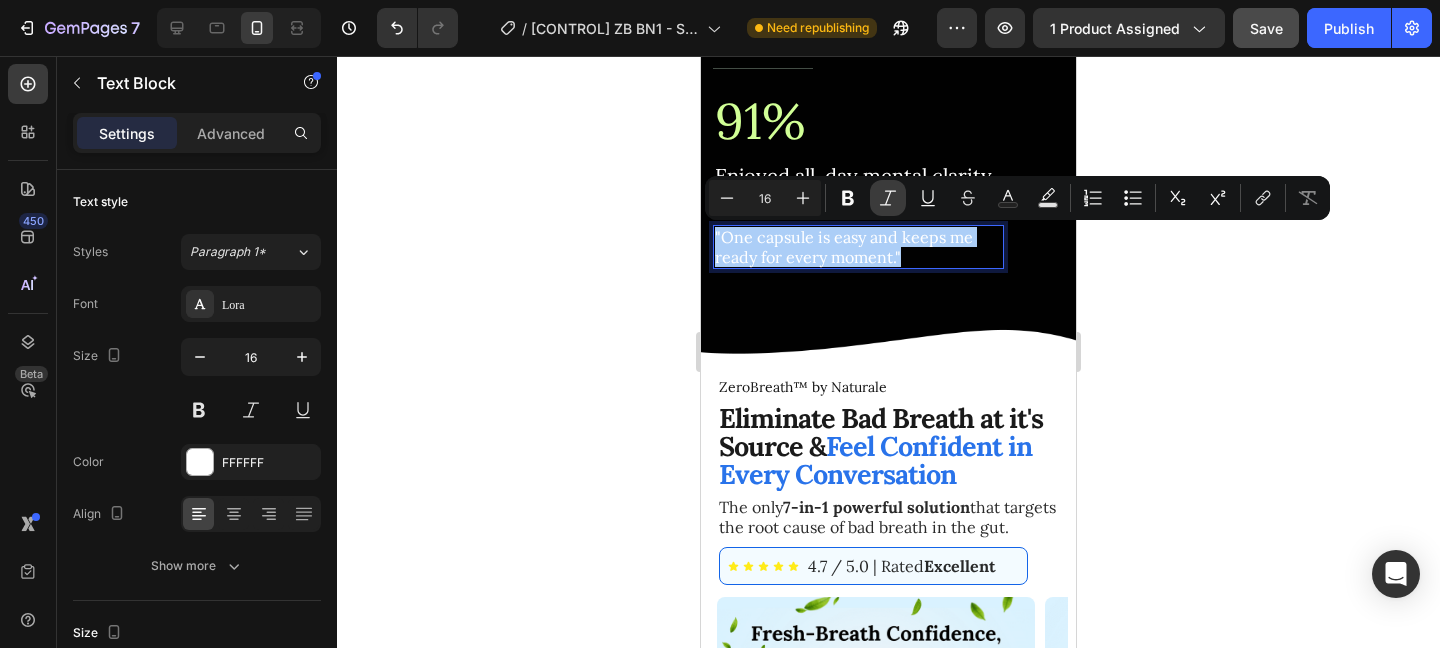 click on "Italic" at bounding box center [888, 198] 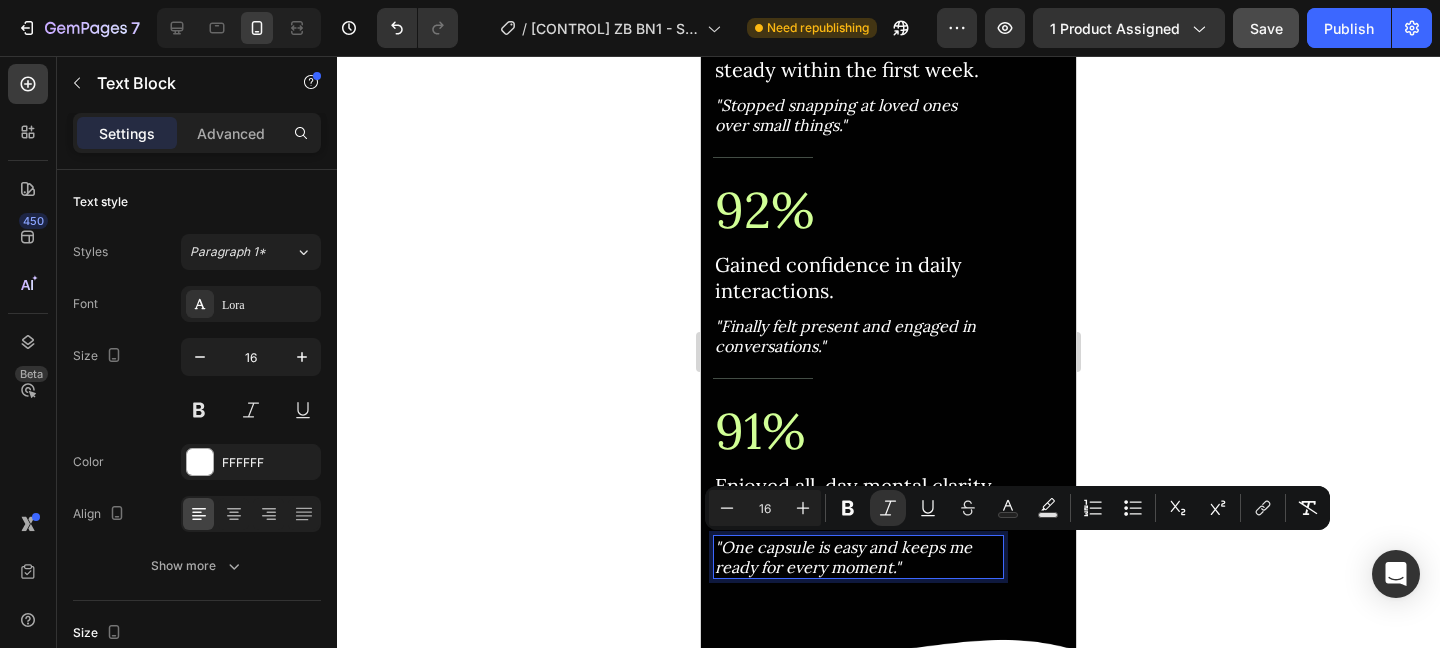 click 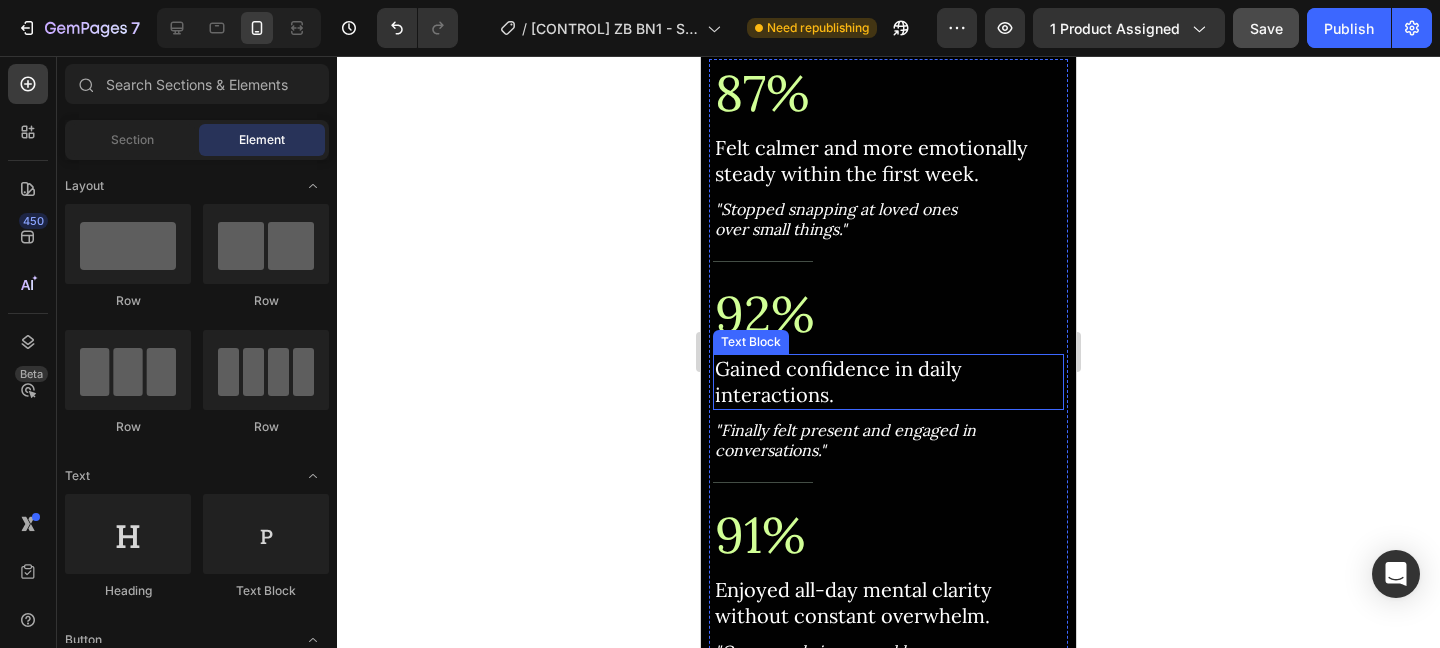 scroll, scrollTop: 7106, scrollLeft: 0, axis: vertical 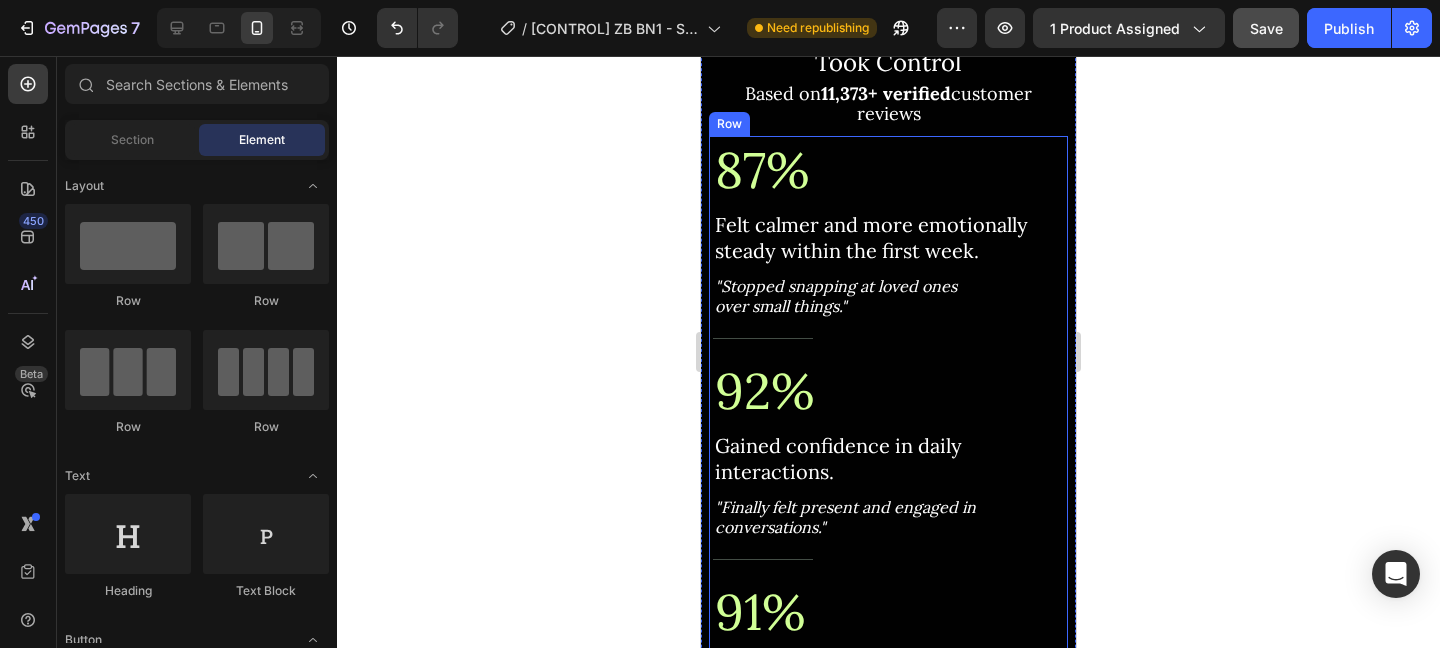 click 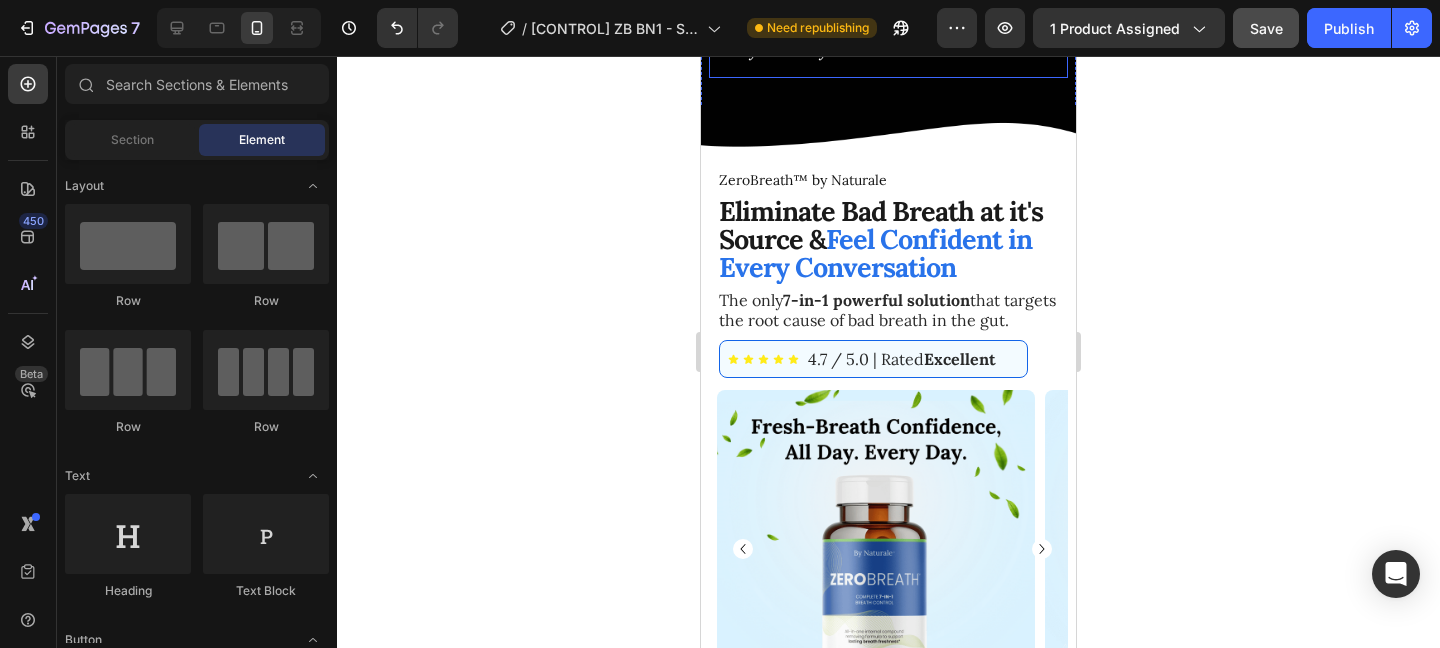 scroll, scrollTop: 7850, scrollLeft: 0, axis: vertical 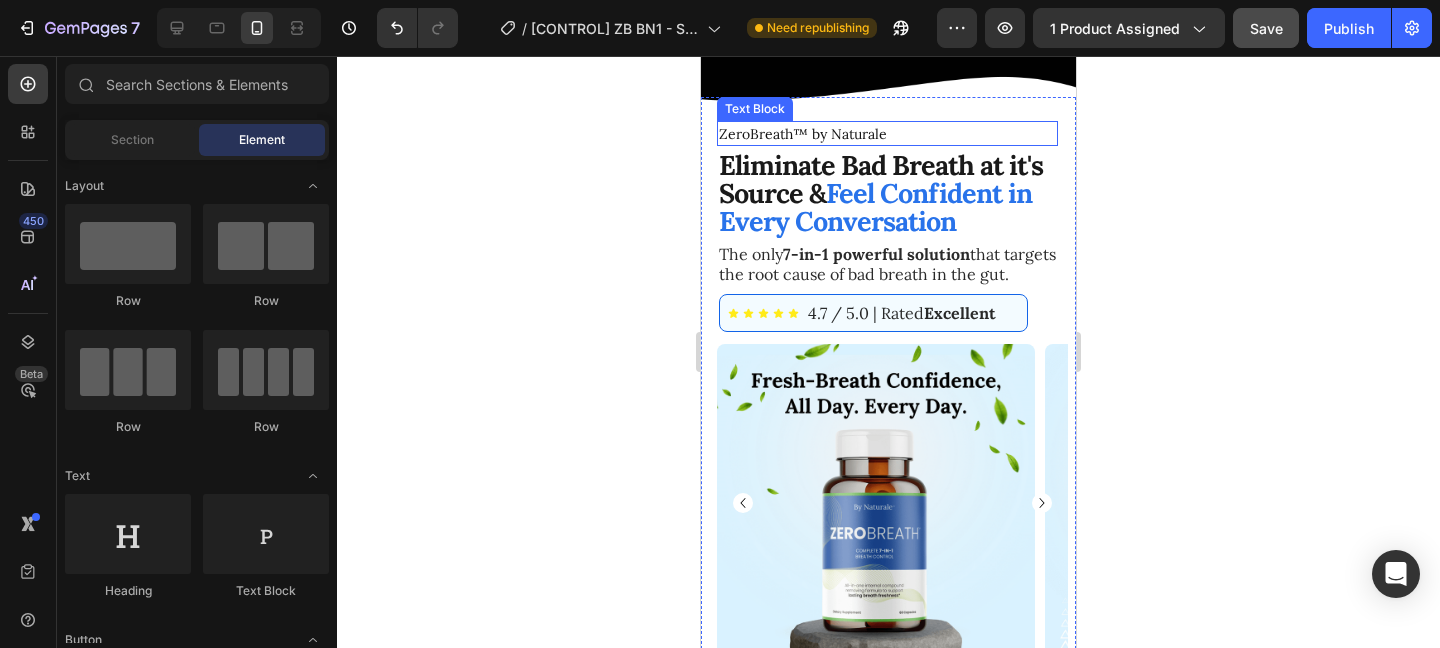 click on "Zero Odor , Maximum Savings Text Block Save up to $240 when you order today and embrace a new life of confidence - with no smell! Text Block ZeroBreath™ by Naturale Text Block Eliminate Bad Breath at it's Source &  Feel Confident in Every Conversation Text Block The only  7-in-1 powerful solution  that targets the root cause of bad breath in the gut. Text Block Icon Icon Icon Icon Icon Icon List 4.7 / 5.0 | Rated  Excellent Text Block Row
Image Image Image Image Image Image Image
Carousel" at bounding box center (892, 385) 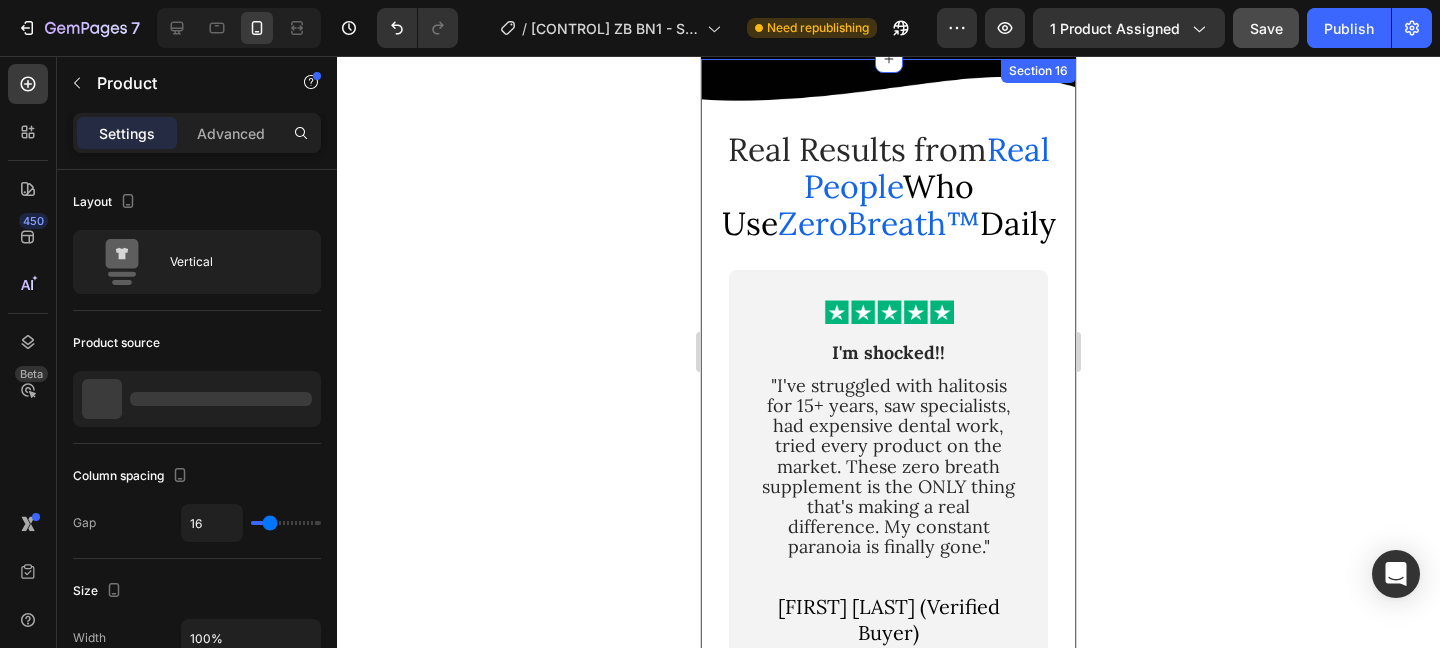 click on "Row Real Results from  Real People  Who Use  ZeroBreath™  Daily Text Block Image I'm shocked!! Text Block "I've struggled with halitosis for 15+ years, saw specialists, had expensive dental work, tried every product on the market. These zero breath supplement is the ONLY thing that's making a real difference. My constant paranoia is finally gone." Text Block Rachel E. (Verified Buyer) Text Block Row Image Seriously over the moon Text Block "I've tried EVERYTHING to deal with my bad breath, and finally found something that works. This product zerobreath, has given me my confidence back" Text Block Samantha G. (Verified Buyer) Text Block Row Image Zero breath is my favorite Text Block "It’s so easy to just pop a capsule every morning. I love how simple it is!" Text Block Olivia H. (Verified Buyer) Text Block Row Image Believe the hype! Text Block "My 'confidence ceiling' was directly tied to my breath concerns. Now I don't have bad breath and idgaf." Text Block Lauren T. (Verified Buyer) Text Block Row Row" at bounding box center [888, 406] 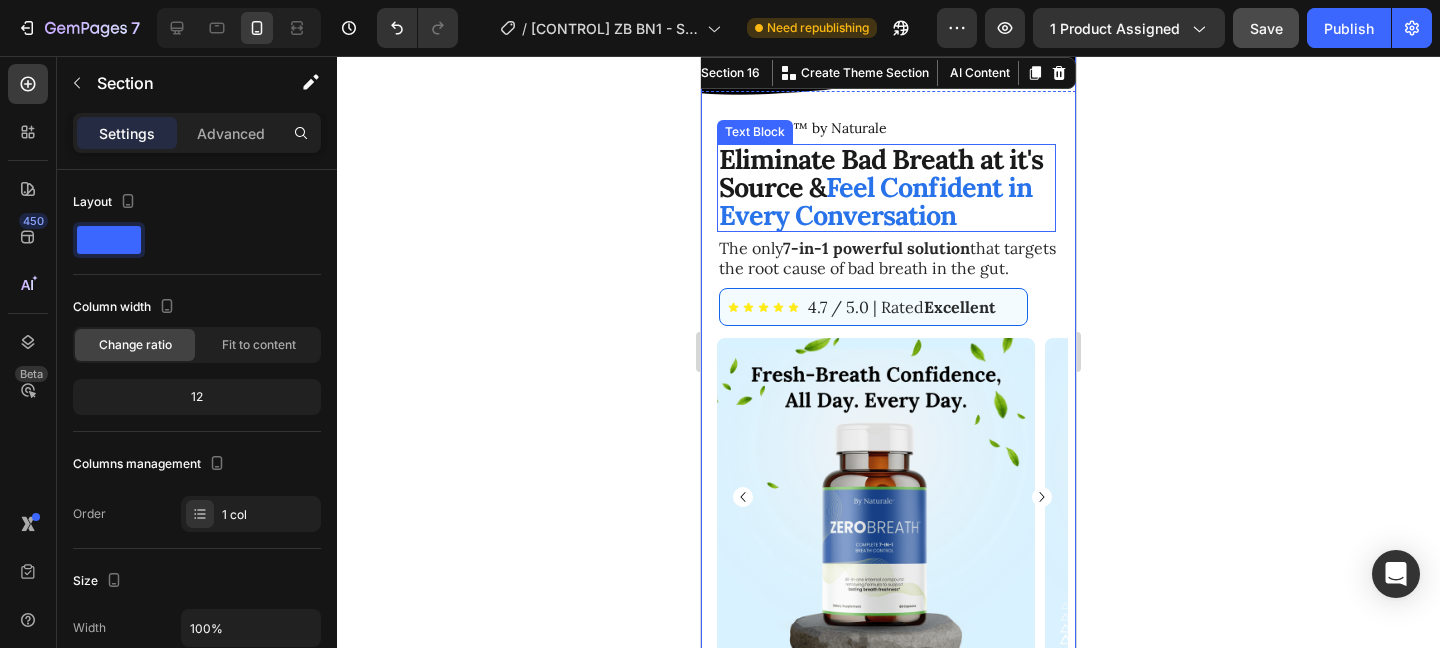 scroll, scrollTop: 7841, scrollLeft: 0, axis: vertical 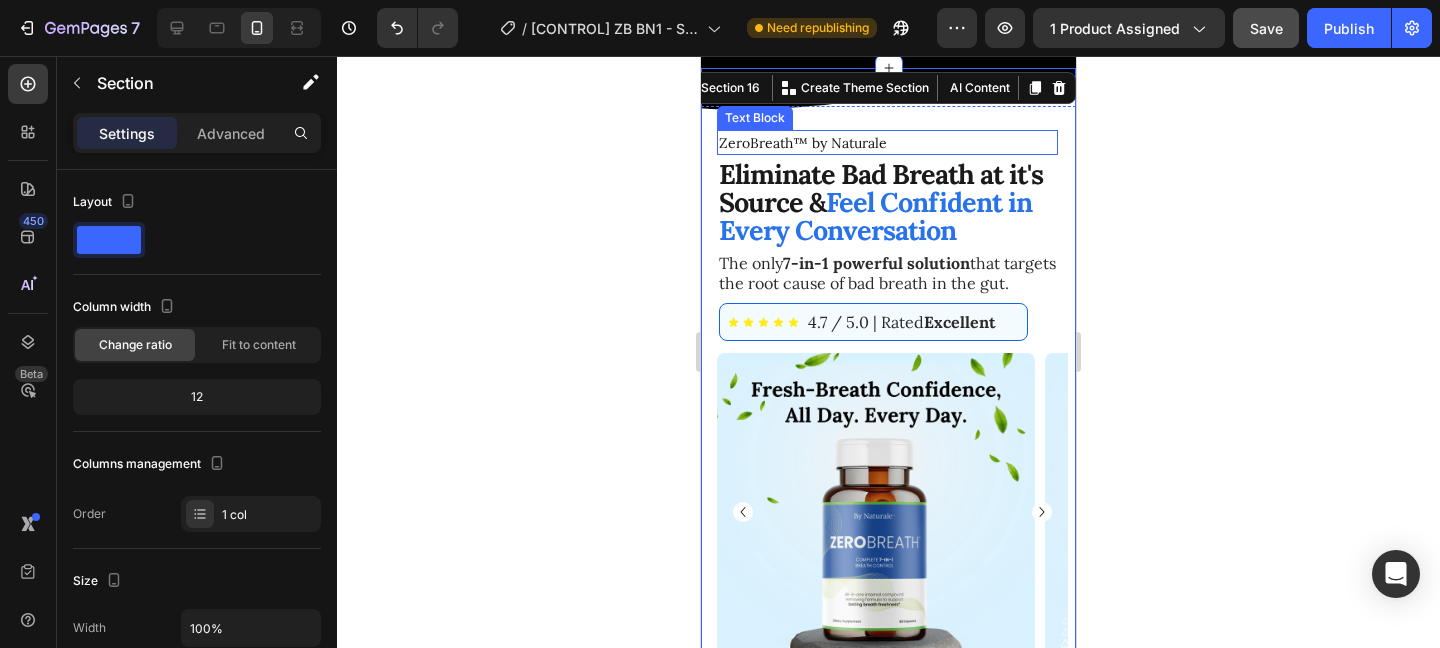 click on "Zero Odor , Maximum Savings Text Block Save up to $240 when you order today and embrace a new life of confidence - with no smell! Text Block ZeroBreath™ by Naturale Text Block Eliminate Bad Breath at it's Source &  Feel Confident in Every Conversation Text Block The only  7-in-1 powerful solution  that targets the root cause of bad breath in the gut. Text Block Icon Icon Icon Icon Icon Icon List 4.7 / 5.0 | Rated  Excellent Text Block Row
Image Image Image Image Image Image Image
Carousel" at bounding box center [892, 394] 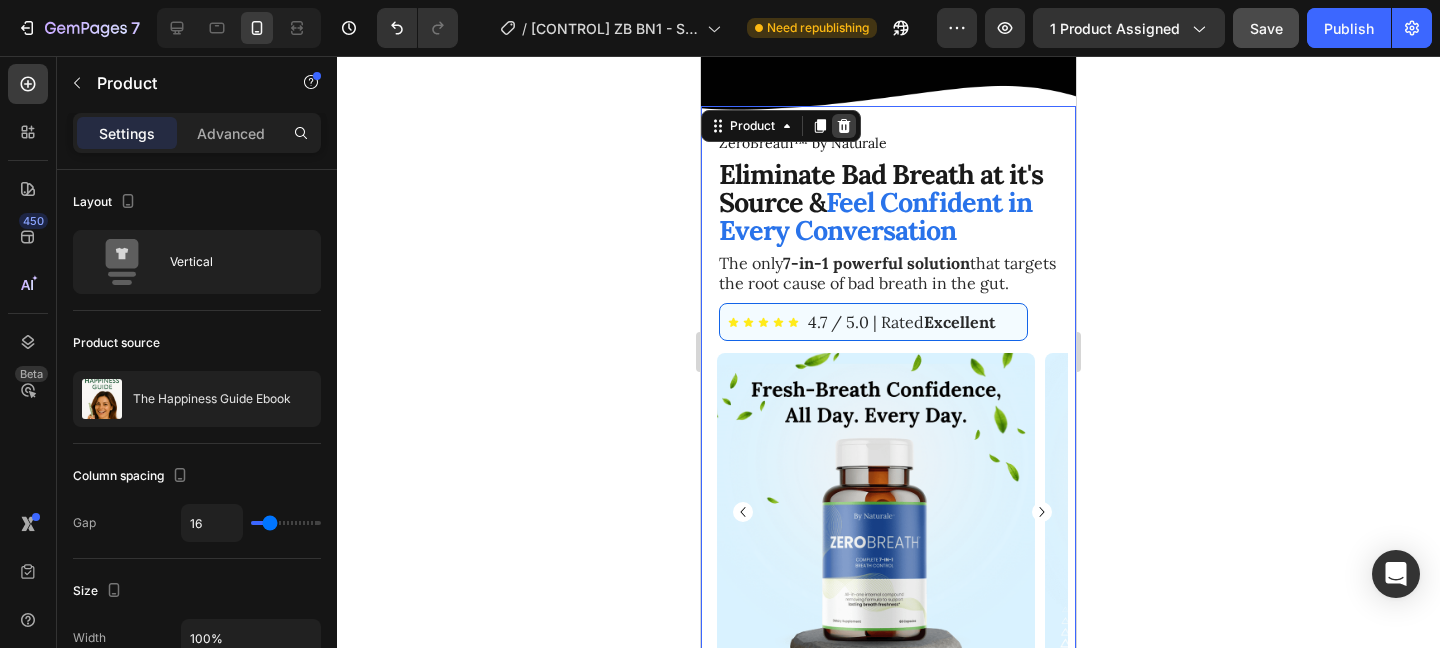 click 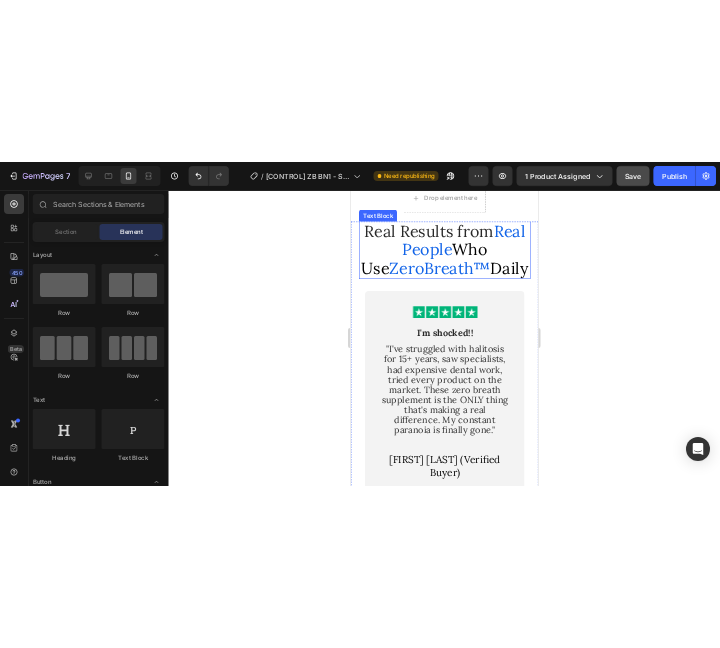 scroll, scrollTop: 7908, scrollLeft: 0, axis: vertical 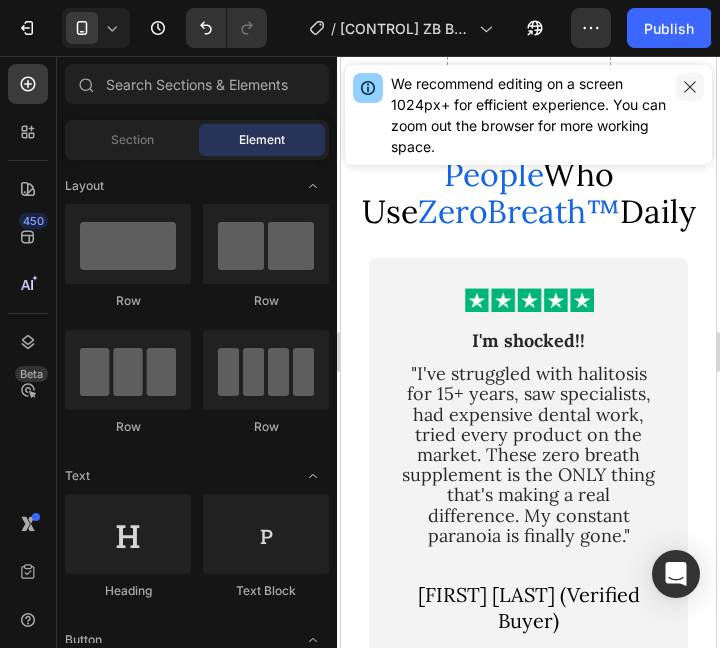 click at bounding box center (690, 87) 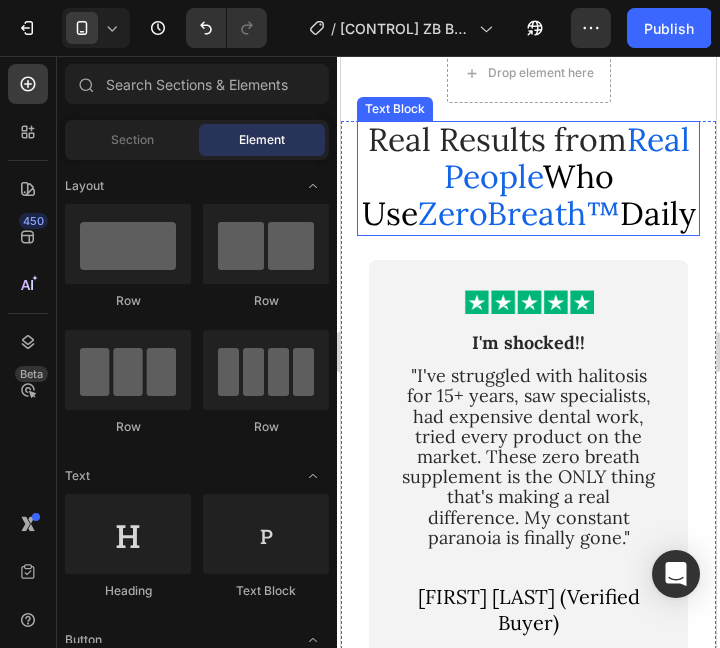 scroll, scrollTop: 7907, scrollLeft: 0, axis: vertical 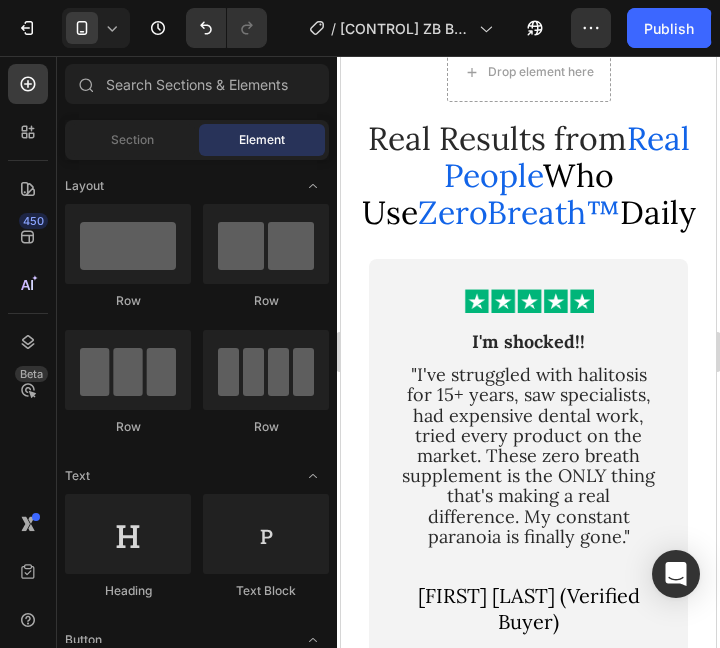 click on "Real People" at bounding box center (567, 157) 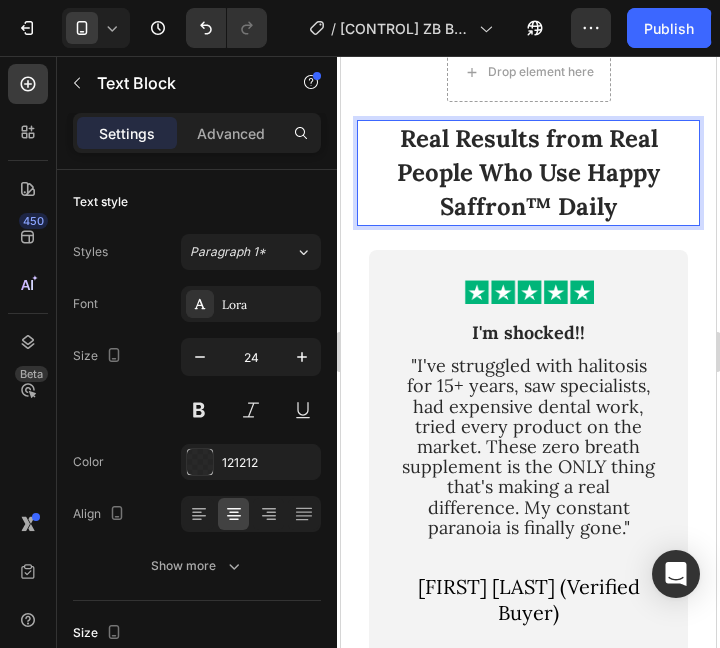 click on "Real Results from Real People Who Use Happy Saffron™ Daily" at bounding box center [528, 172] 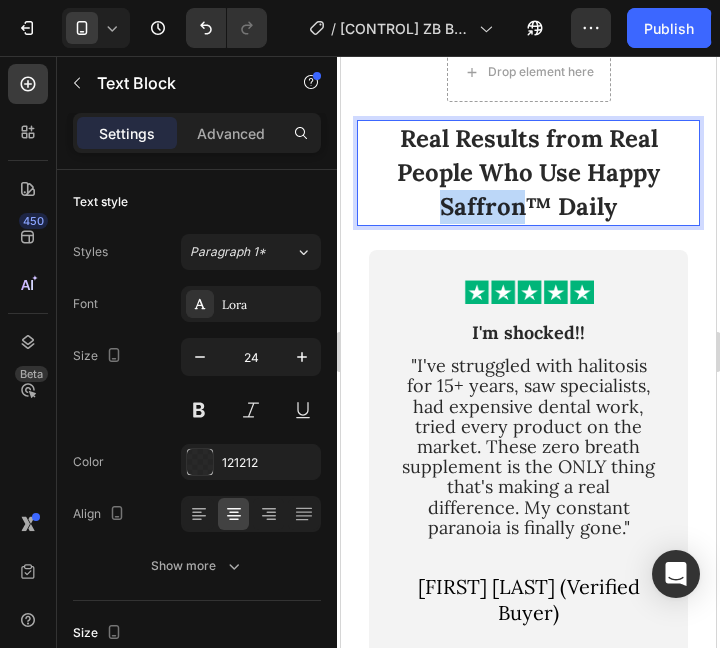 click on "Real Results from Real People Who Use Happy Saffron™ Daily" at bounding box center (528, 172) 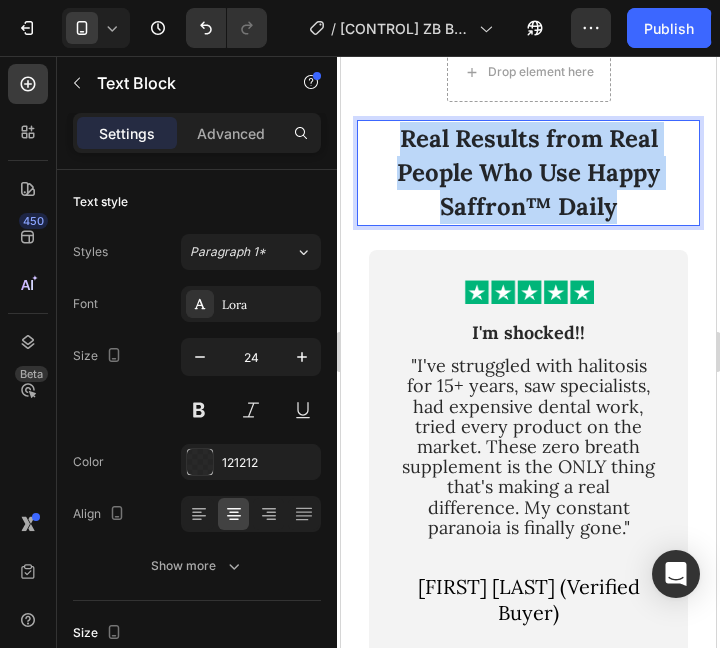click on "Real Results from Real People Who Use Happy Saffron™ Daily" at bounding box center [528, 172] 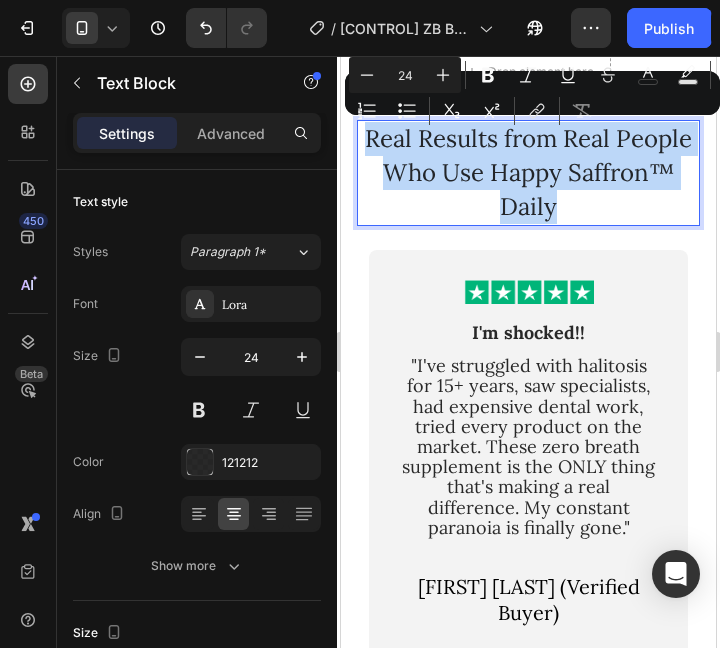 click on "Real Results from Real People Who Use Happy Saffron™ Daily" at bounding box center [528, 173] 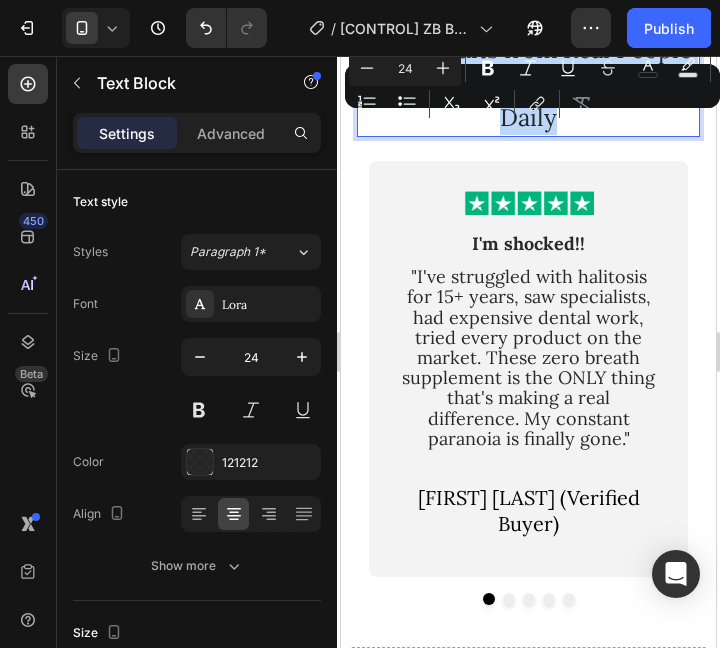 scroll, scrollTop: 8006, scrollLeft: 0, axis: vertical 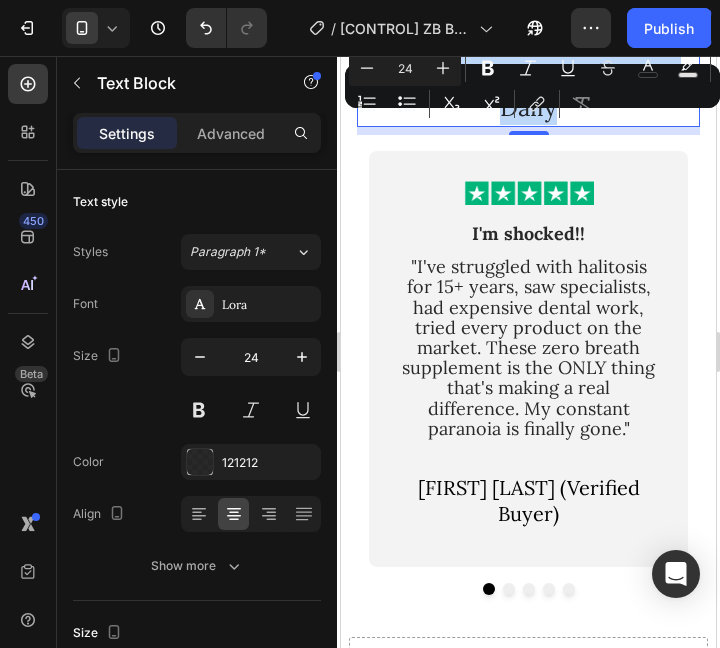 click on ""I've struggled with halitosis for 15+ years, saw specialists, had expensive dental work, tried every product on the market. These zero breath supplement is the ONLY thing that's making a real difference. My constant paranoia is finally gone."" at bounding box center (528, 347) 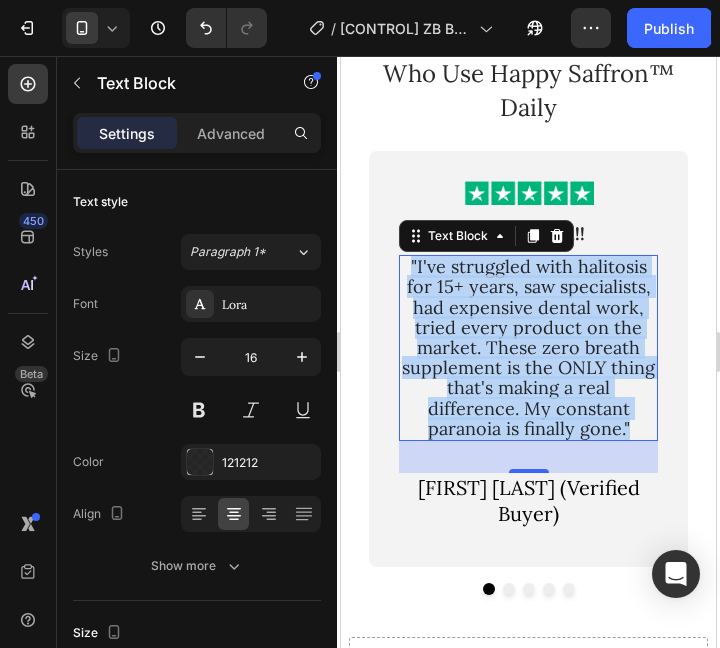 click on ""I've struggled with halitosis for 15+ years, saw specialists, had expensive dental work, tried every product on the market. These zero breath supplement is the ONLY thing that's making a real difference. My constant paranoia is finally gone."" at bounding box center [528, 347] 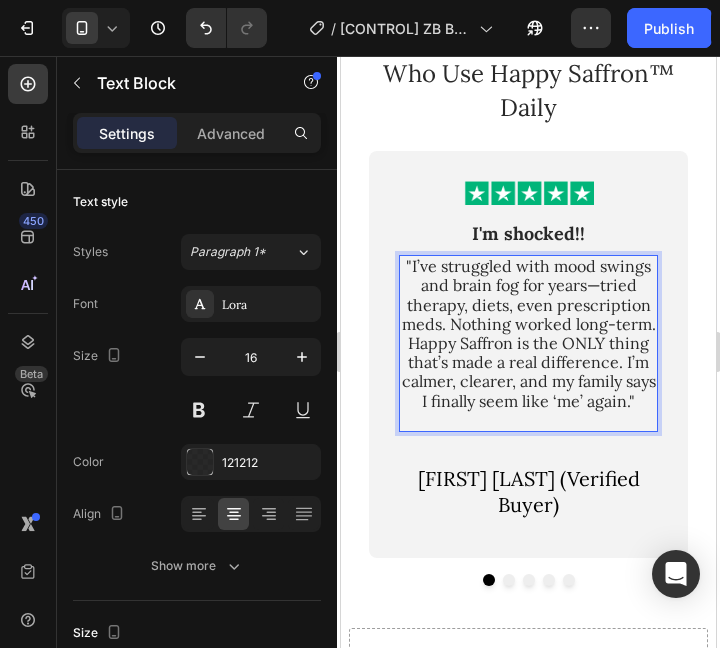 click on "Real Results from Real People Who Use Happy Saffron™ Daily Text Block Image I'm shocked!! Text Block "I’ve struggled with mood swings and brain fog for years—tried therapy, diets, even prescription meds. Nothing worked long-term. Happy Saffron is the ONLY thing that’s made a real difference. I’m calmer, clearer, and my family says I finally seem like ‘me’ again." Text Block   32 Rachel E. (Verified Buyer) Text Block Row Image Seriously over the moon Text Block "I've tried EVERYTHING to deal with my bad breath, and finally found something that works. This product zerobreath, has given me my confidence back" Text Block Samantha G. (Verified Buyer) Text Block Row Image Zero breath is my favorite Text Block "It’s so easy to just pop a capsule every morning. I love how simple it is!" Text Block Olivia H. (Verified Buyer) Text Block Row Image Believe the hype! Text Block "My 'confidence ceiling' was directly tied to my breath concerns. Now I don't have bad breath and idgaf." Text Block Text Block" at bounding box center [528, 303] 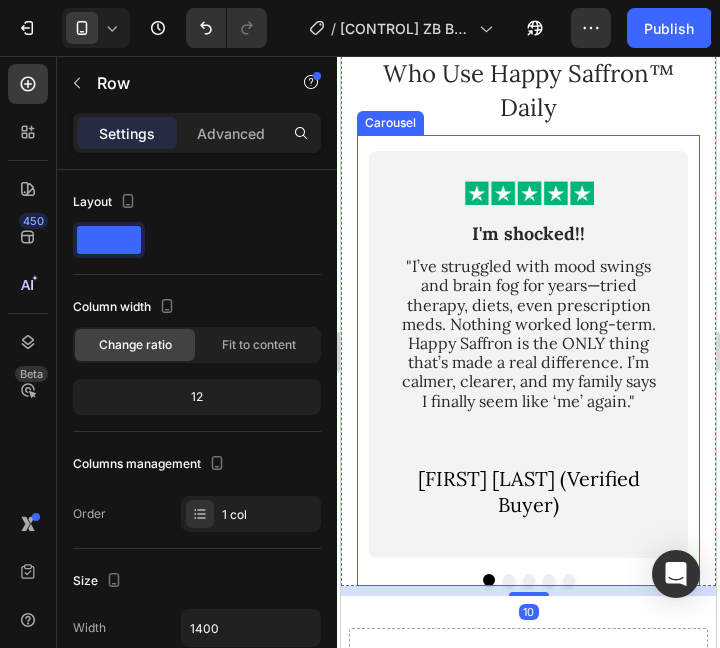 click at bounding box center [509, 580] 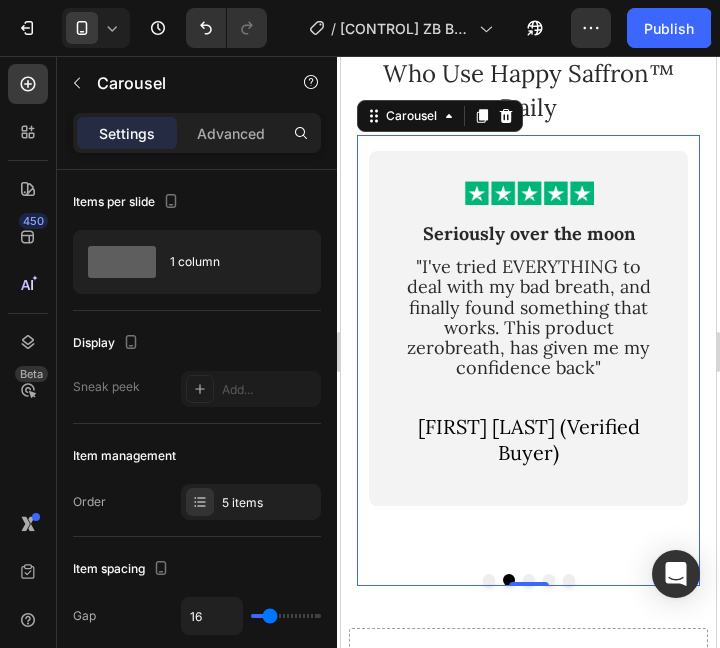 click on ""I've tried EVERYTHING to deal with my bad breath, and finally found something that works. This product zerobreath, has given me my confidence back"" at bounding box center (529, 317) 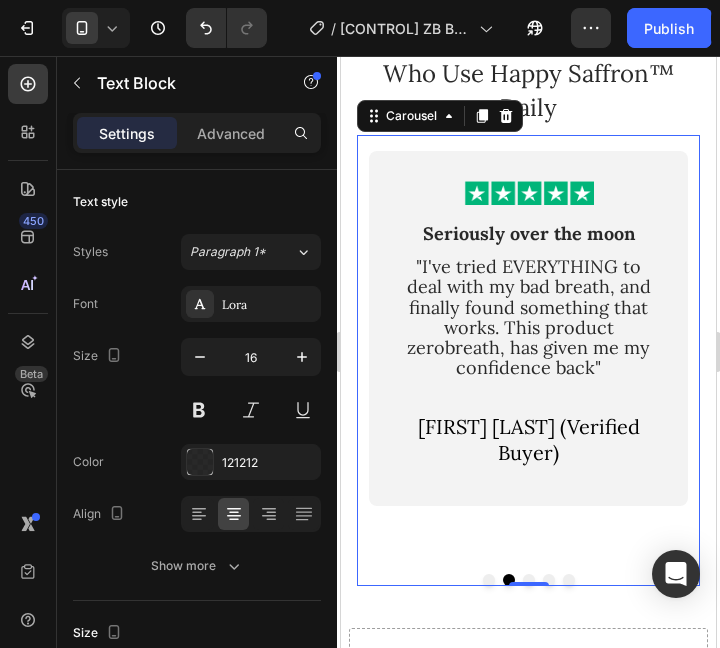 click on ""I've tried EVERYTHING to deal with my bad breath, and finally found something that works. This product zerobreath, has given me my confidence back"" at bounding box center [529, 317] 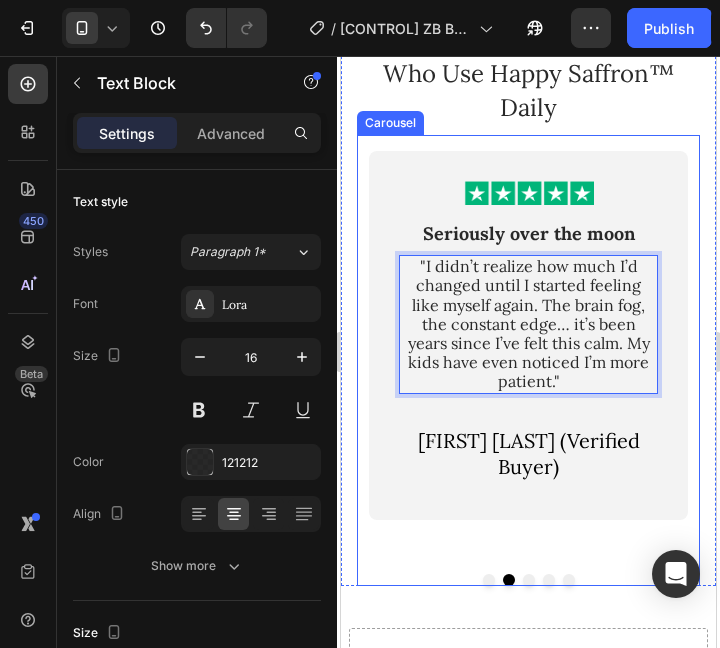 click at bounding box center [529, 580] 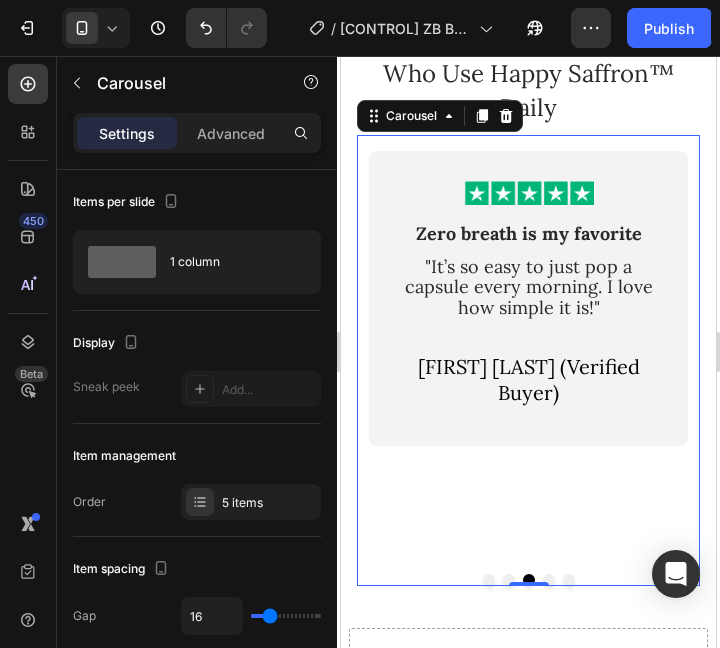 click on "Zero breath is my favorite" at bounding box center [529, 233] 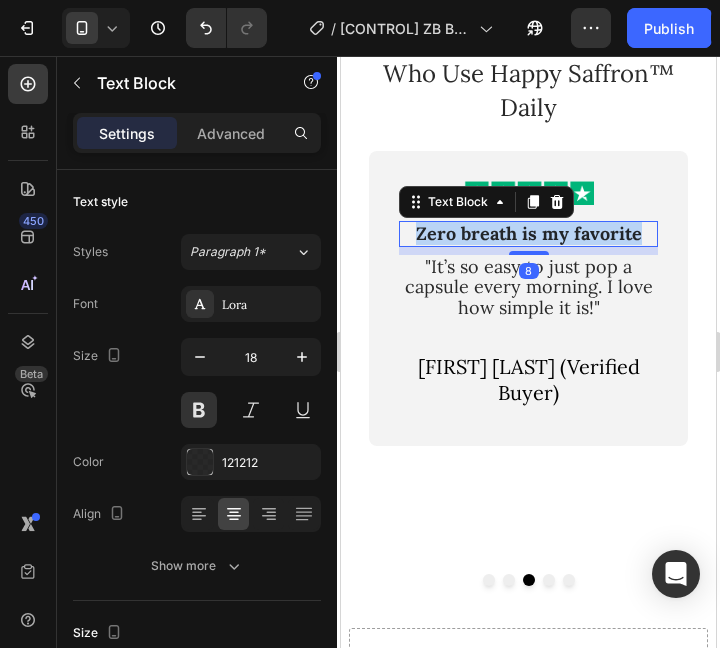 click on "Zero breath is my favorite" at bounding box center (529, 233) 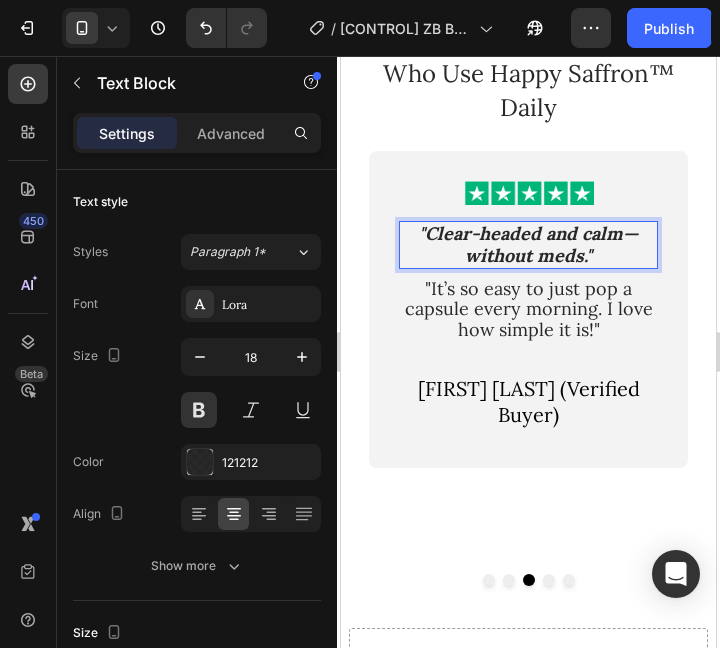 click on ""Clear-headed and calm—without meds."" at bounding box center [528, 244] 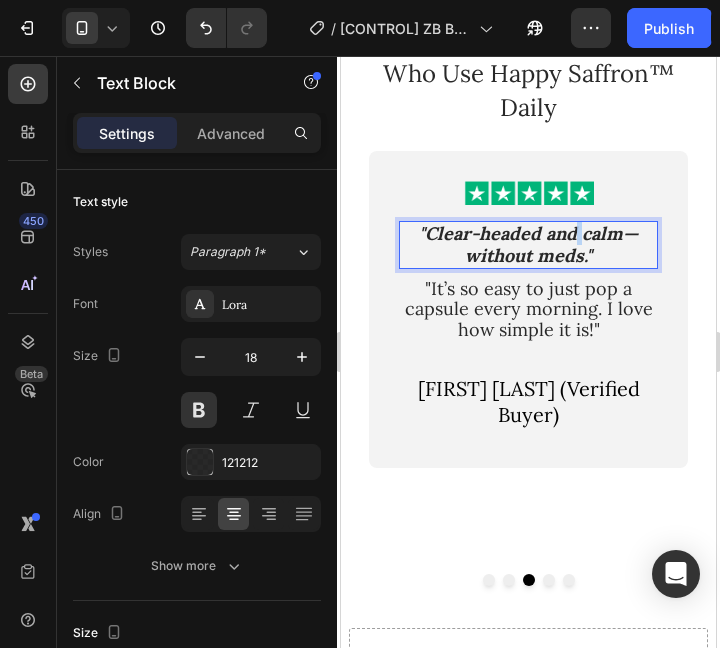 click on ""Clear-headed and calm—without meds."" at bounding box center [528, 244] 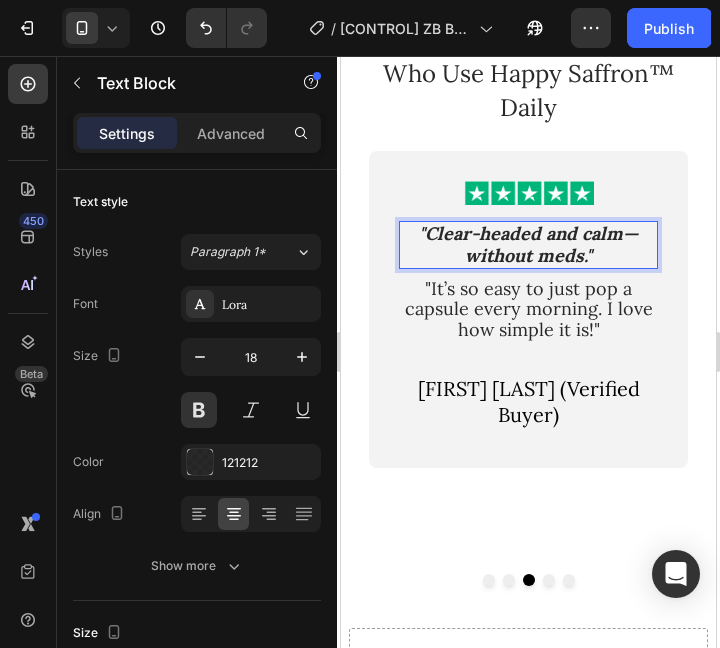 click on ""Clear-headed and calm—without meds."" at bounding box center [528, 244] 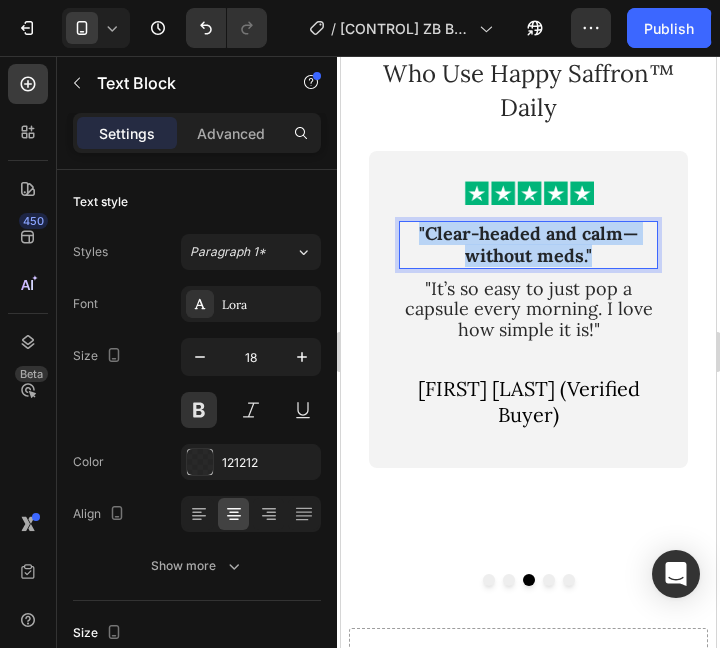 click on ""It’s so easy to just pop a capsule every morning. I love how simple it is!"" at bounding box center [529, 308] 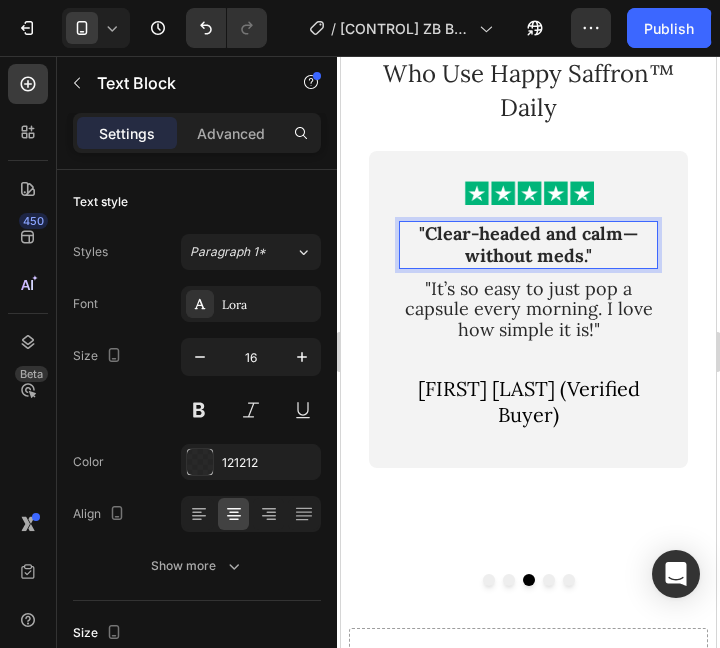 click on ""It’s so easy to just pop a capsule every morning. I love how simple it is!"" at bounding box center [529, 308] 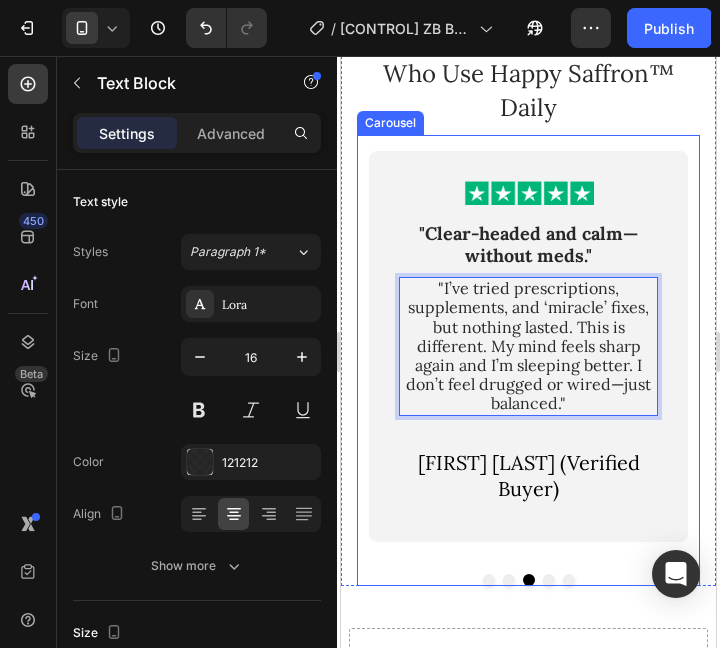 click on "Drop element here Row Real Results from Real People Who Use Happy Saffron™ Daily Text Block Image I'm shocked!! Text Block "I’ve struggled with mood swings and brain fog for years—tried therapy, diets, even prescription meds. Nothing worked long-term. Happy Saffron is the ONLY thing that’s made a real difference. I’m calmer, clearer, and my family says I finally seem like ‘me’ again." Text Block Rachel E. (Verified Buyer) Text Block Row Image Seriously over the moon Text Block "I didn’t realize how much I’d changed until I started feeling like myself again. The brain fog, the constant edge… it’s been years since I’ve felt this calm. My kids have even noticed I’m more patient." Text Block Samantha G. (Verified Buyer) Text Block Row Image "Clear-headed and calm—without meds." Text Block Text Block   32 Olivia H. (Verified Buyer) Text Block Row Image Believe the hype! Text Block Text Block Lauren T. (Verified Buyer) Text Block Row Image Text Block Text Block Row Row" at bounding box center [528, 265] 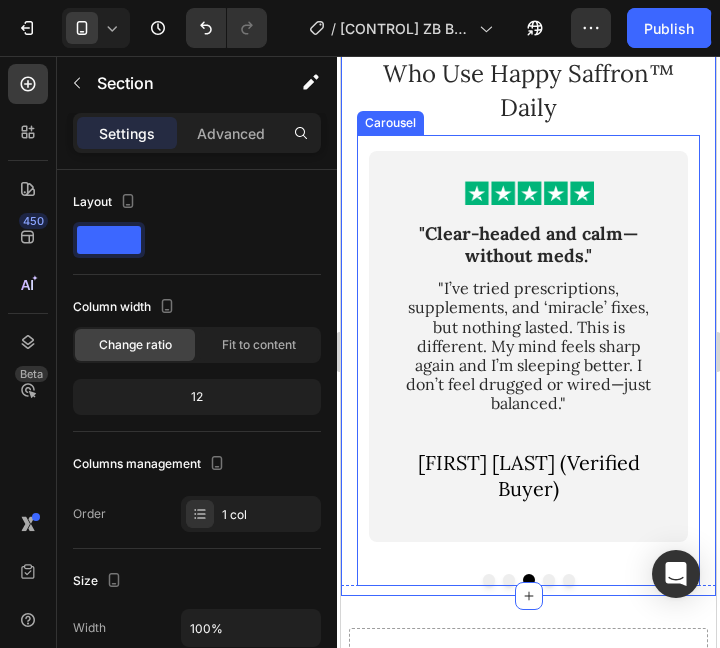 click at bounding box center (549, 580) 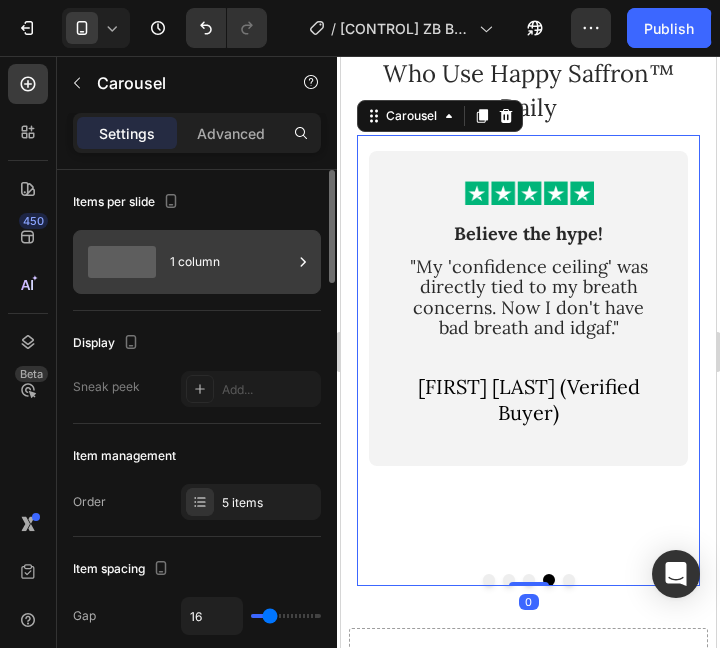 click on "1 column" at bounding box center [231, 262] 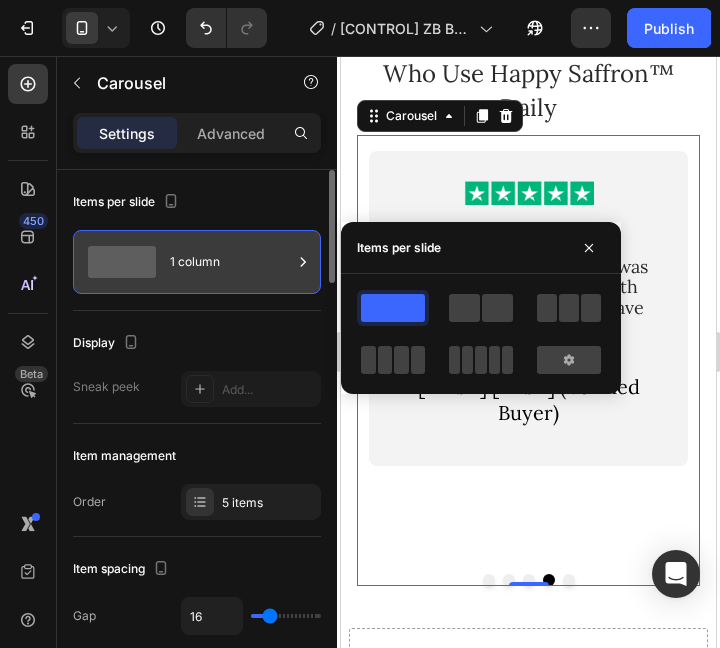 click on "1 column" at bounding box center [231, 262] 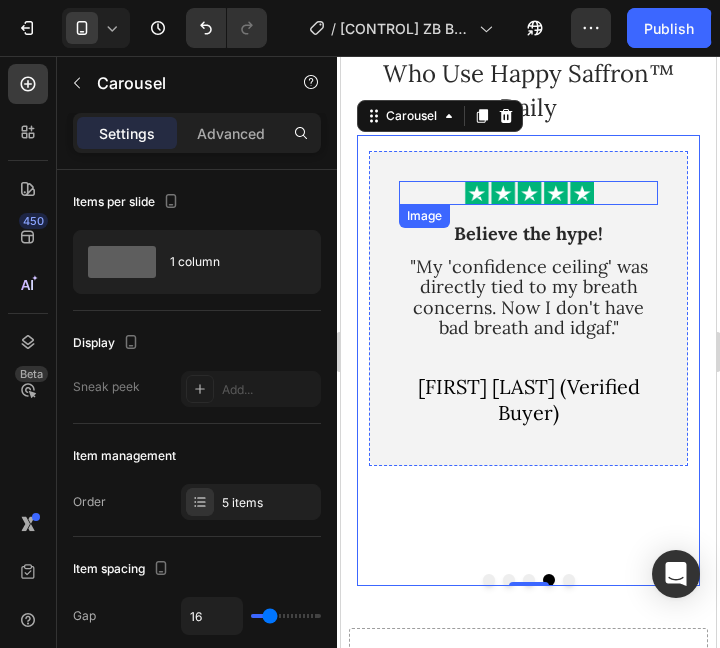 click at bounding box center (528, 193) 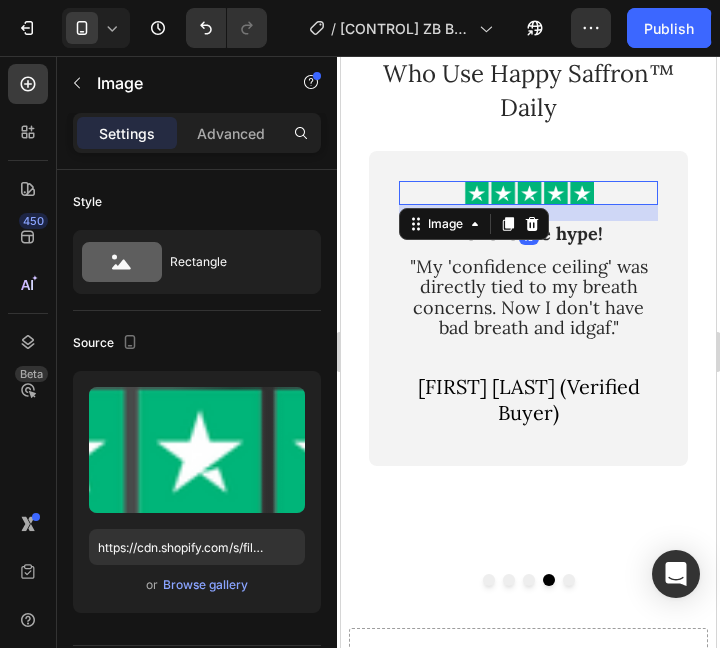 click on "Image   16 Believe the hype! Text Block "My 'confidence ceiling' was directly tied to my breath concerns. Now I don't have bad breath and idgaf." Text Block Lauren T. (Verified Buyer) Text Block Row" at bounding box center (528, 308) 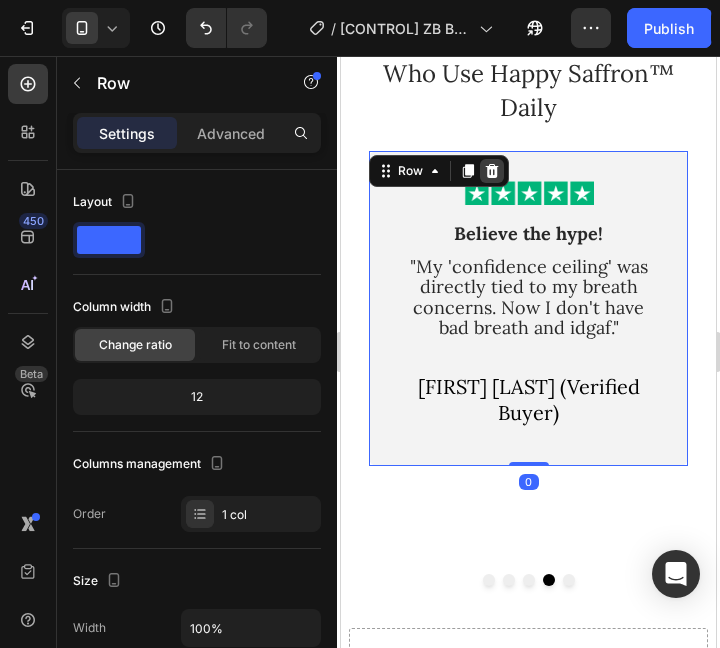 click 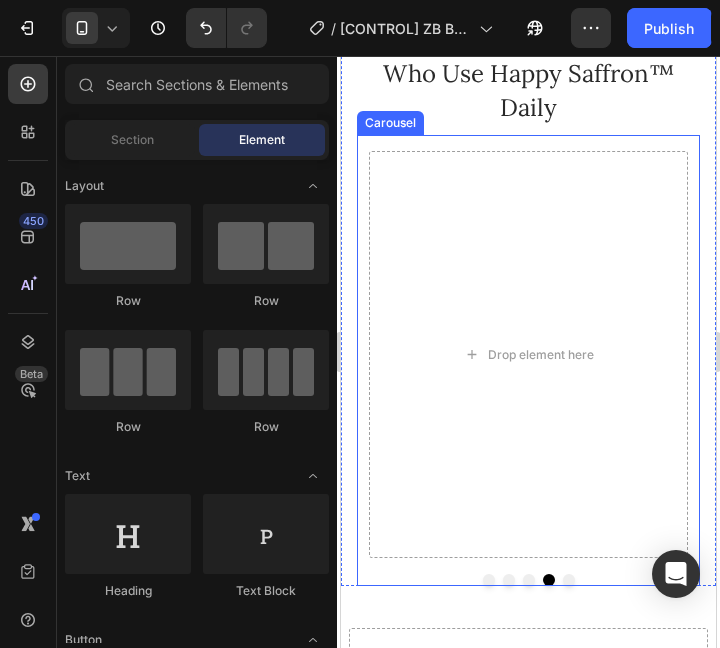 click at bounding box center (569, 580) 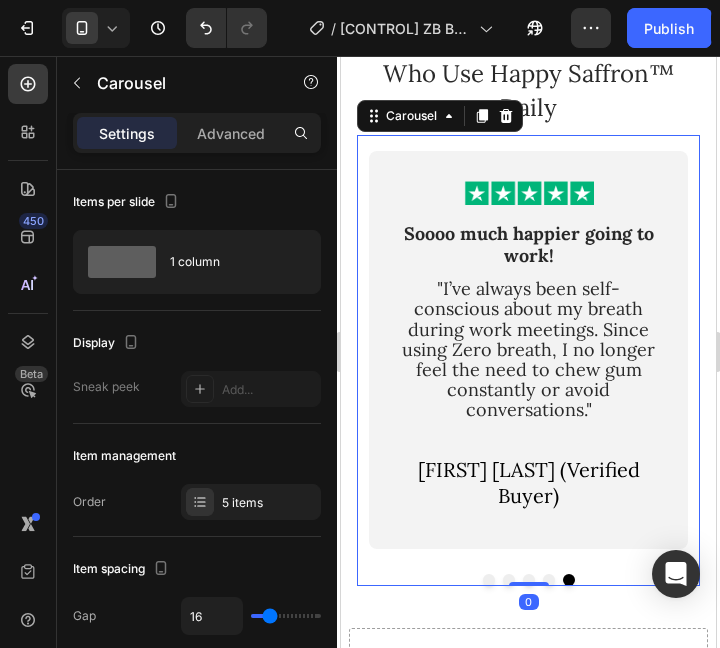 click on "Image Soooo much happier going to work! Text Block "I’ve always been self-conscious about my breath during work meetings. Since using Zero breath, I no longer feel the need to chew gum constantly or avoid conversations." Text Block Chloe M. (Verified Buyer) Text Block Row" at bounding box center [528, 349] 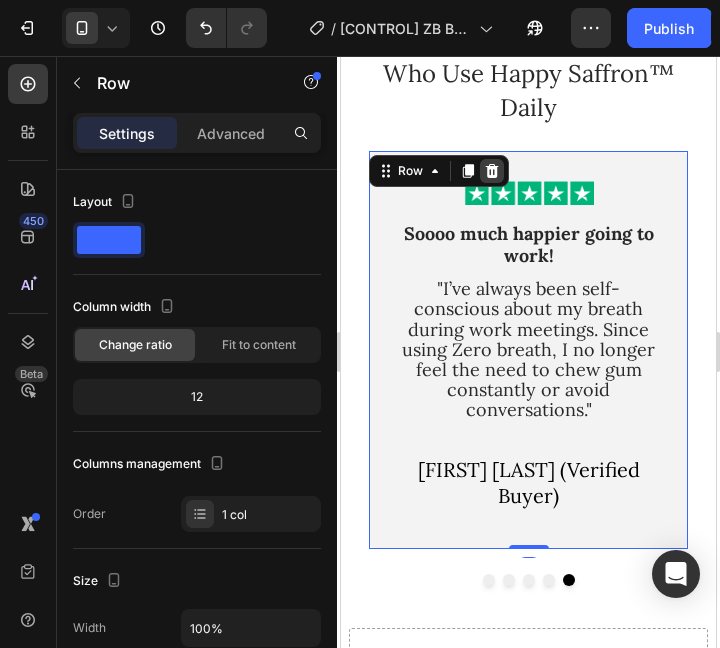 click 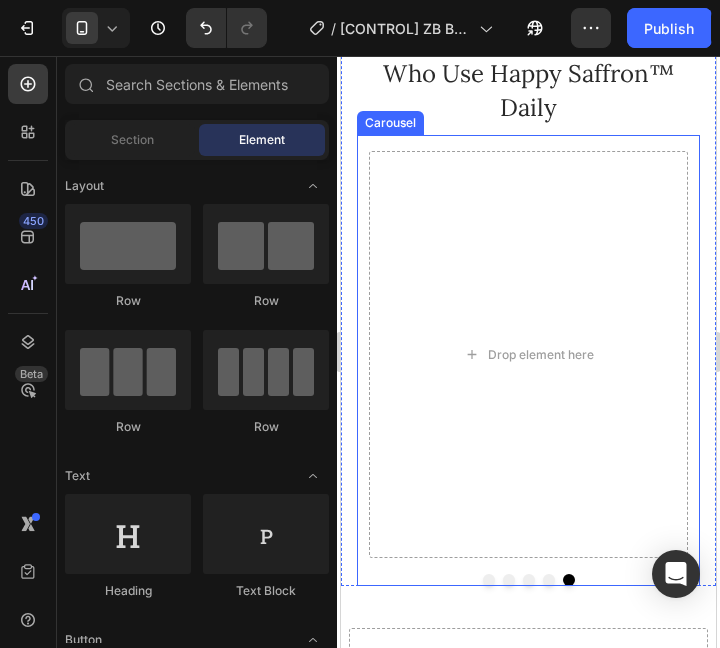 click at bounding box center [509, 580] 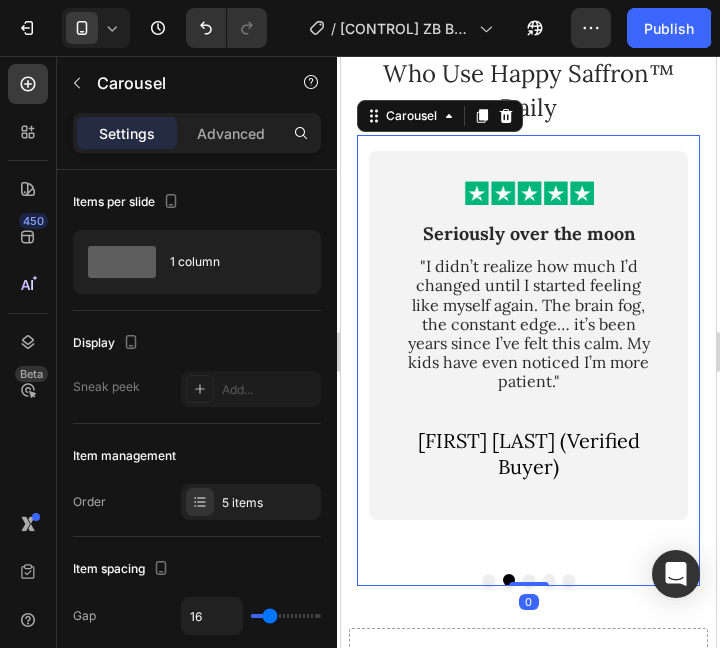 click at bounding box center (489, 580) 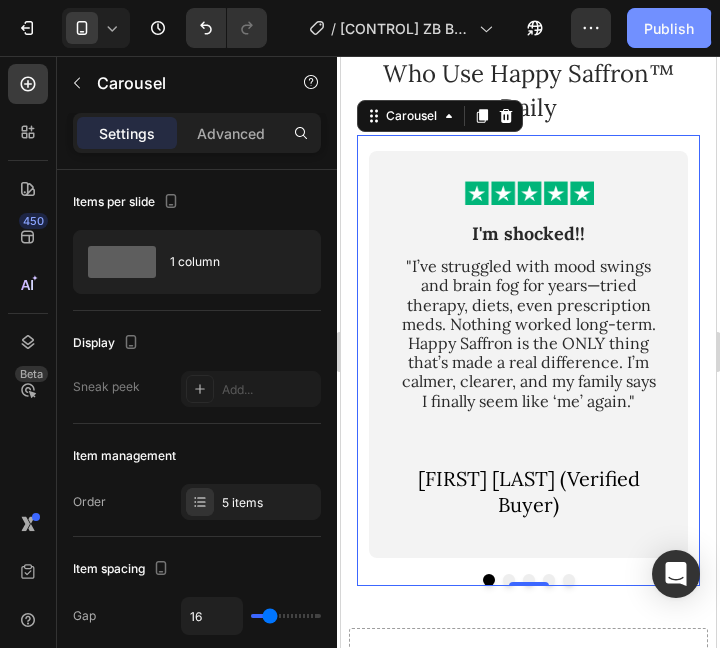 click on "Publish" at bounding box center [669, 28] 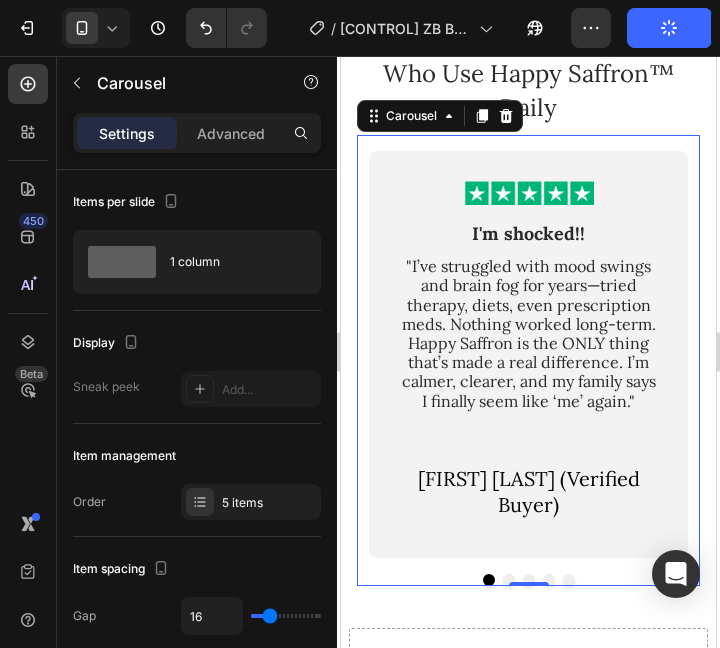 click at bounding box center [509, 580] 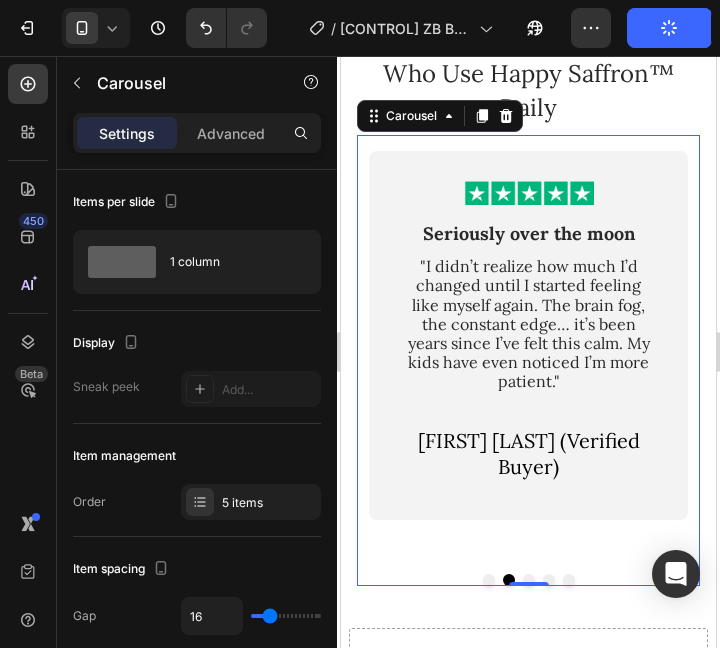 click at bounding box center [529, 580] 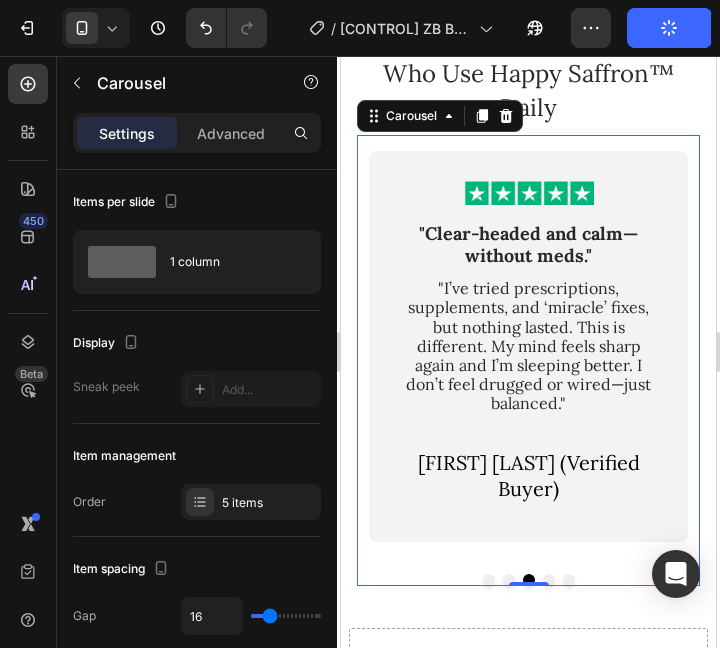 click at bounding box center (549, 580) 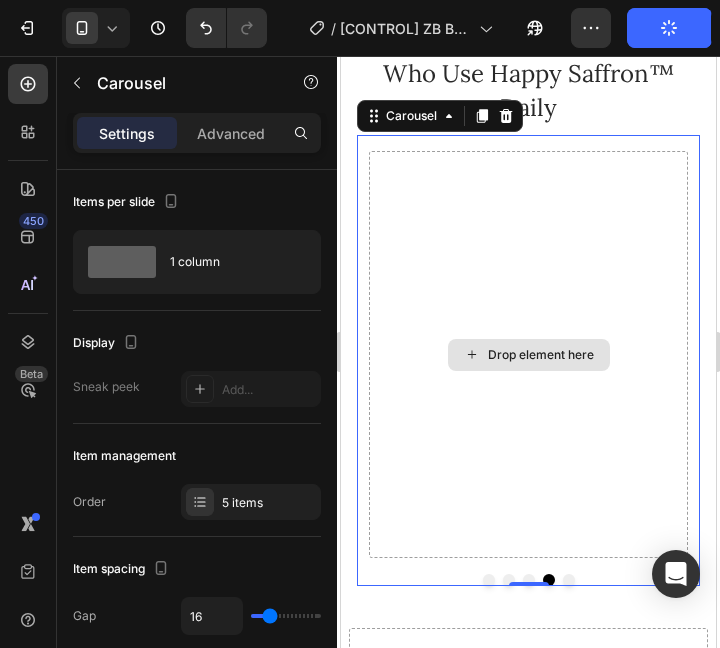 drag, startPoint x: 1058, startPoint y: 421, endPoint x: 637, endPoint y: 375, distance: 423.5056 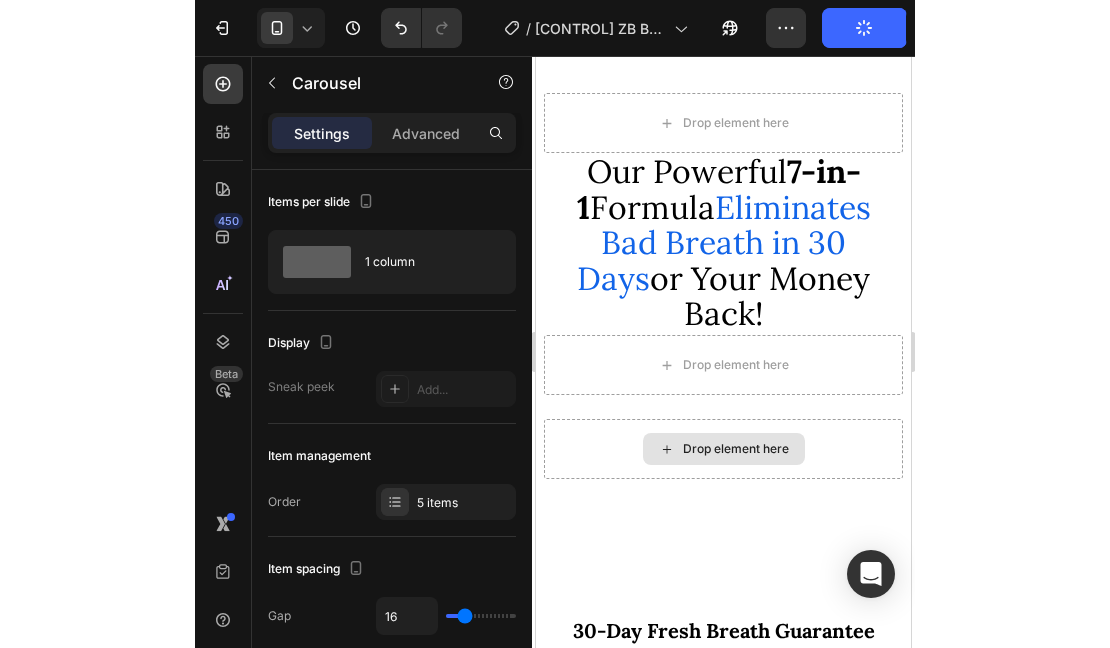 scroll, scrollTop: 8530, scrollLeft: 0, axis: vertical 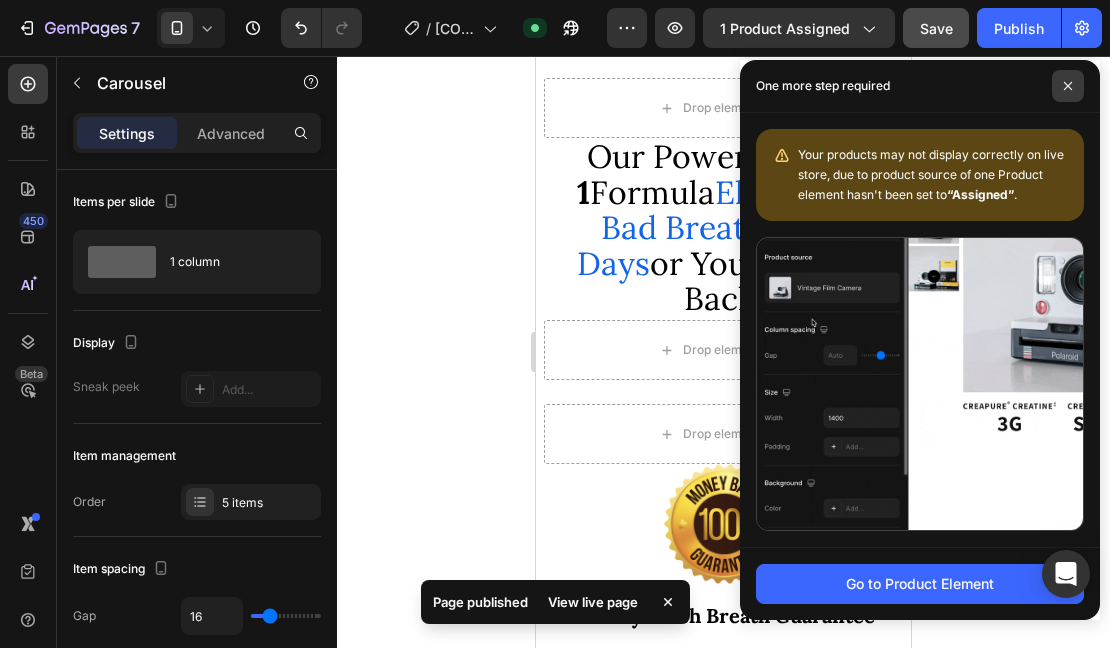 click 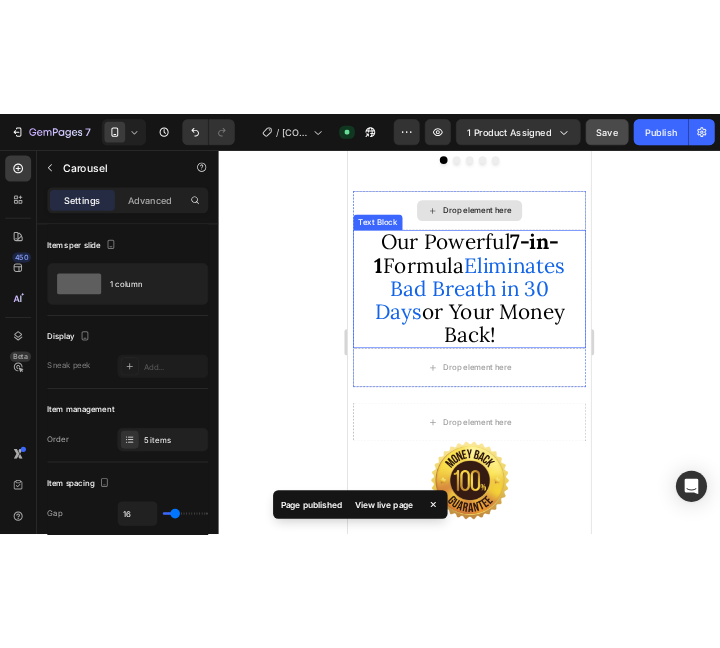 scroll, scrollTop: 8517, scrollLeft: 0, axis: vertical 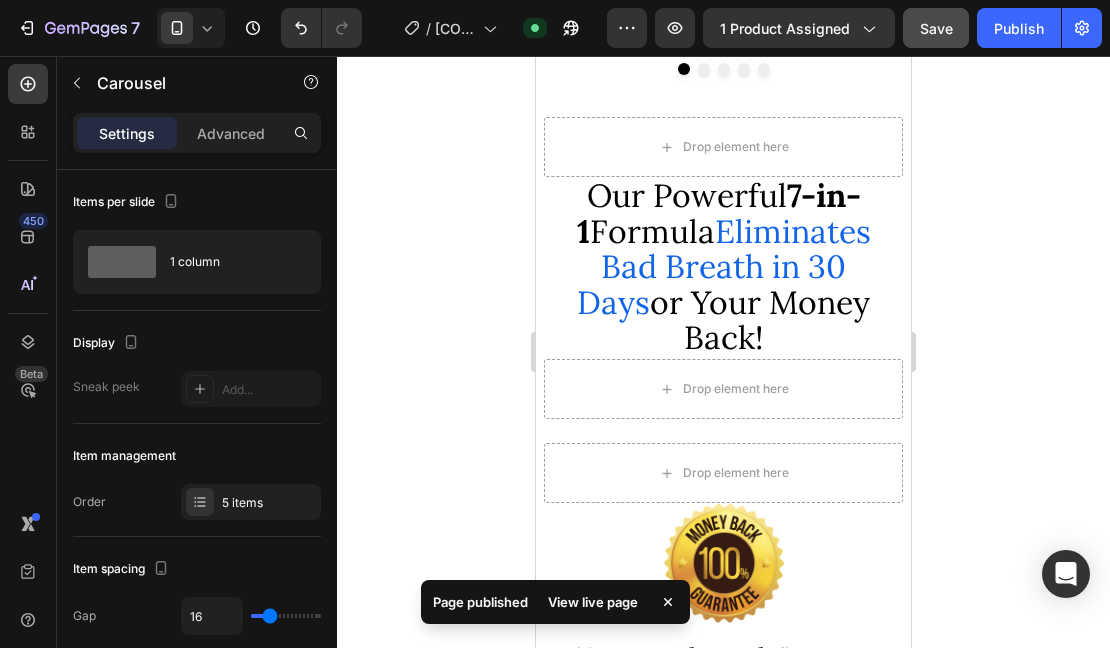 click 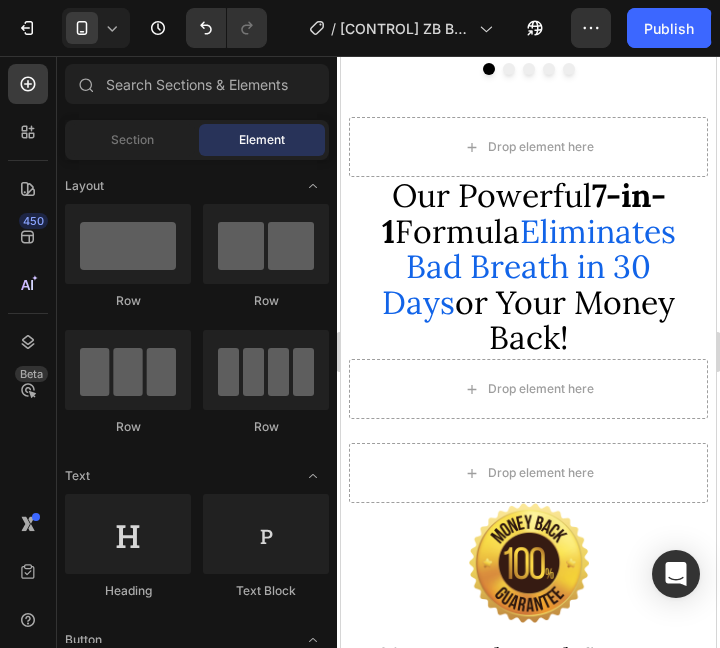click on "in 30 Days" at bounding box center [516, 284] 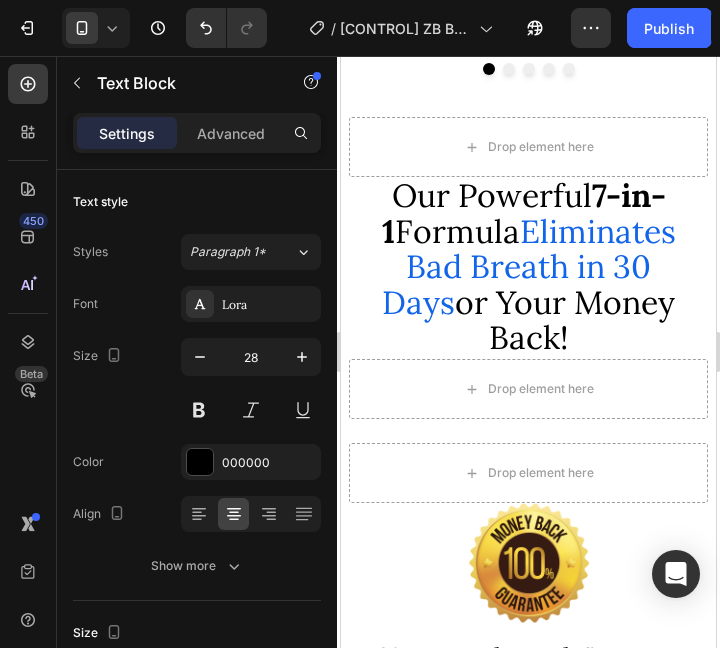 click on "in 30 Days" at bounding box center (516, 284) 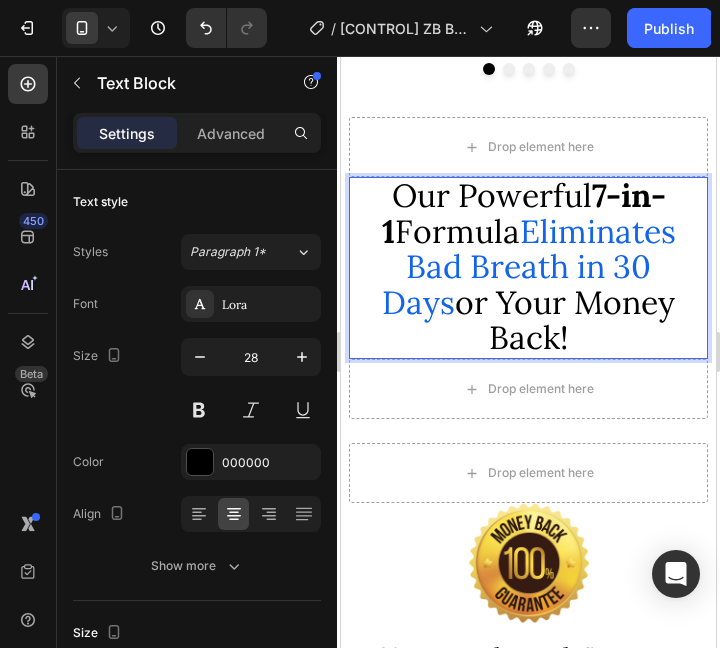 scroll, scrollTop: 0, scrollLeft: 0, axis: both 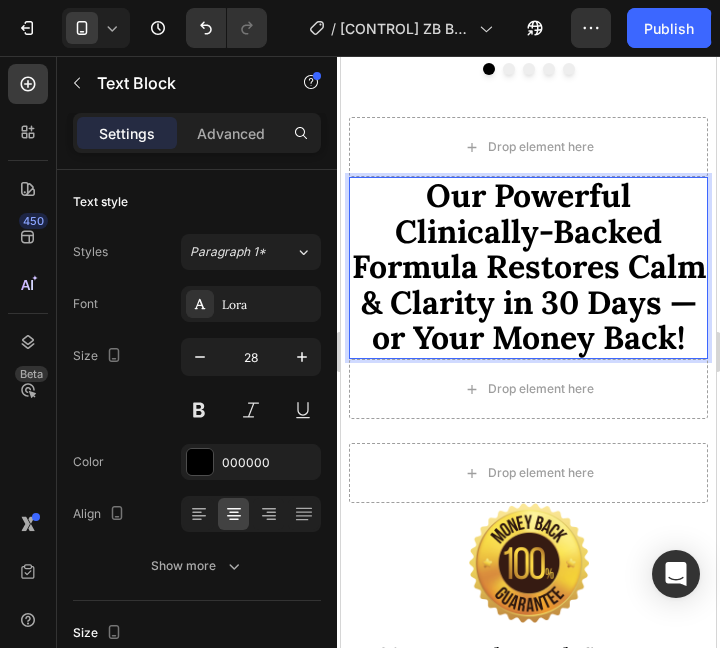 click on "Our Powerful Clinically-Backed Formula Restores Calm & Clarity in 30 Days — or Your Money Back!" at bounding box center (529, 266) 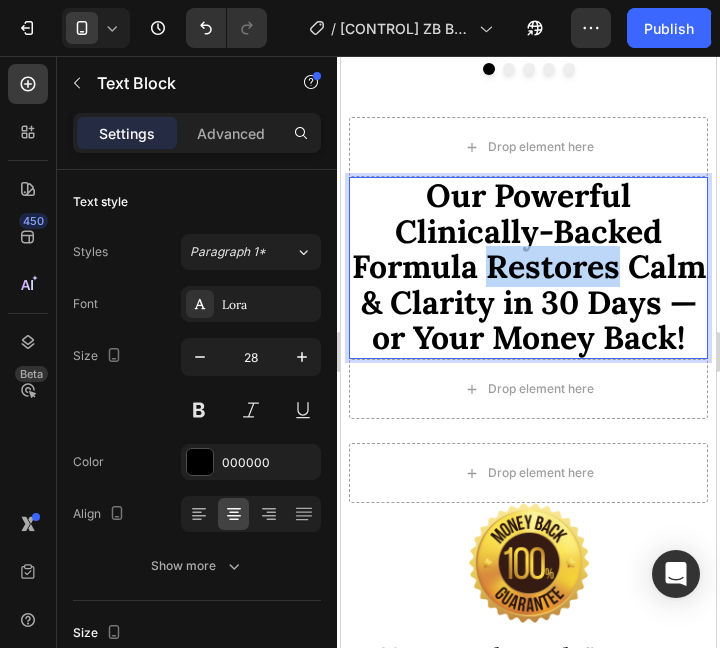 click on "Our Powerful Clinically-Backed Formula Restores Calm & Clarity in 30 Days — or Your Money Back!" at bounding box center [529, 266] 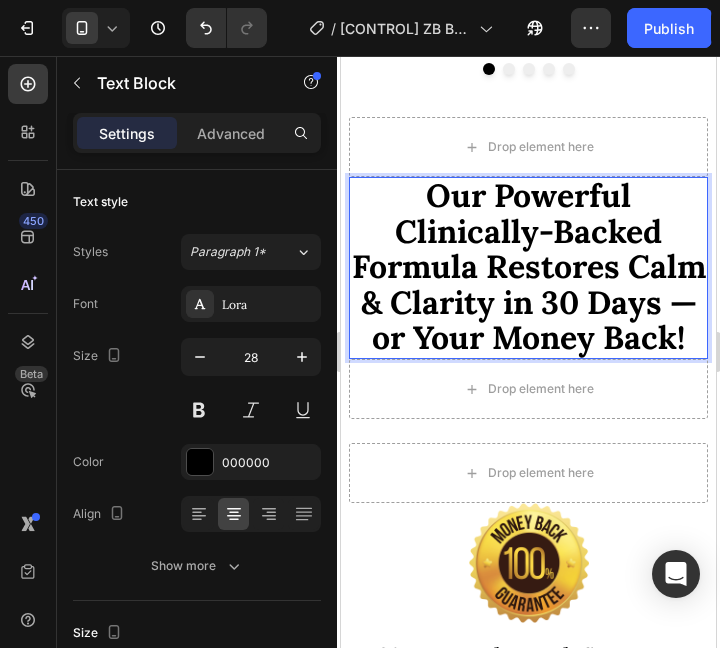 click on "Our Powerful Clinically-Backed Formula Rest" at bounding box center [507, 231] 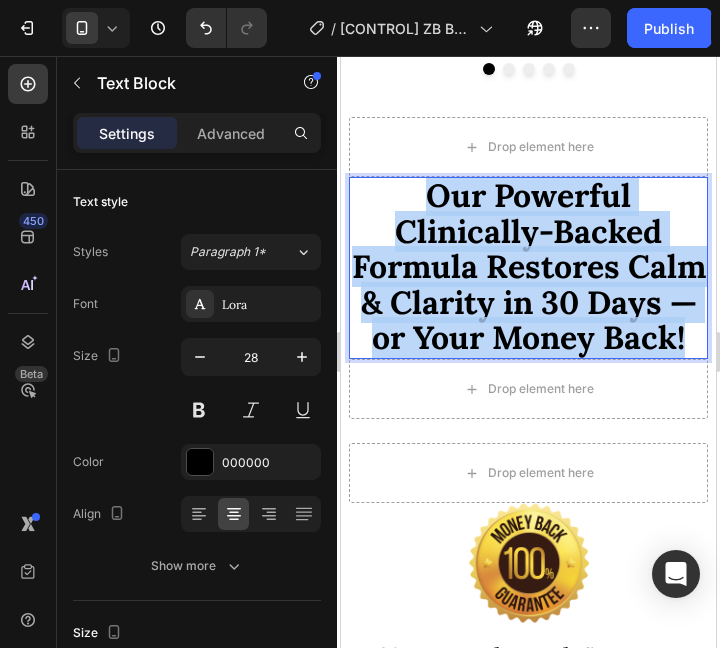 click on "Our Powerful Clinically-Backed Formula Restores Calm & Clarity in 30 Days — or Your Money Back!" at bounding box center [529, 266] 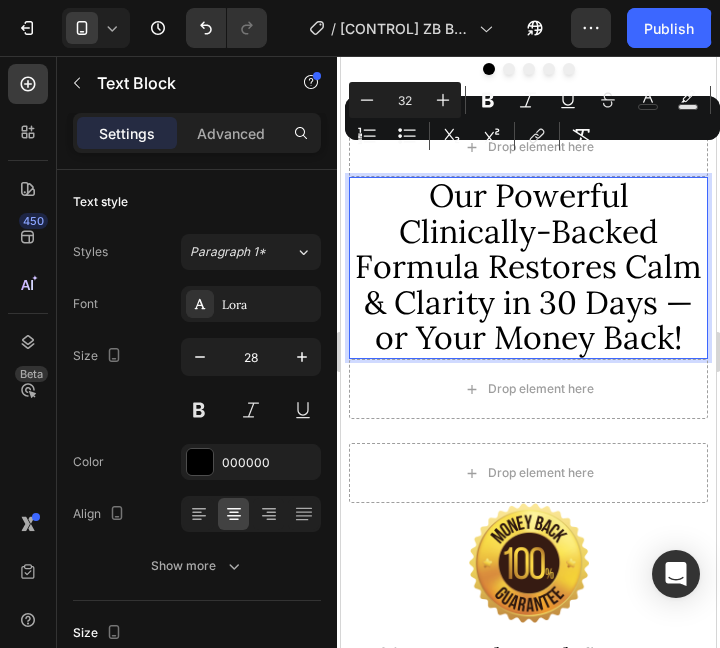 click on "Our Powerful Clinically-Backed Formula Restores Calm & Clarity in 30 Days — or Your Money Back!" at bounding box center (528, 266) 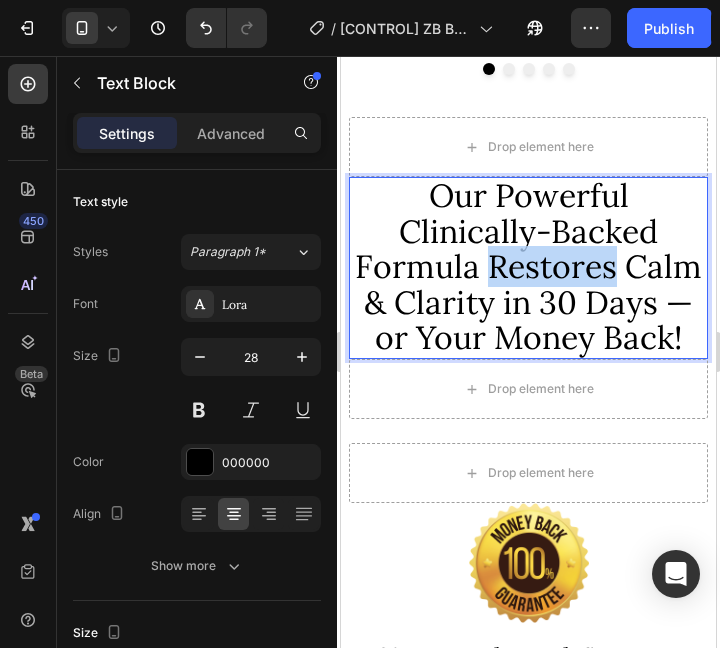 click on "Our Powerful Clinically-Backed Formula Restores Calm & Clarity in 30 Days — or Your Money Back!" at bounding box center [528, 266] 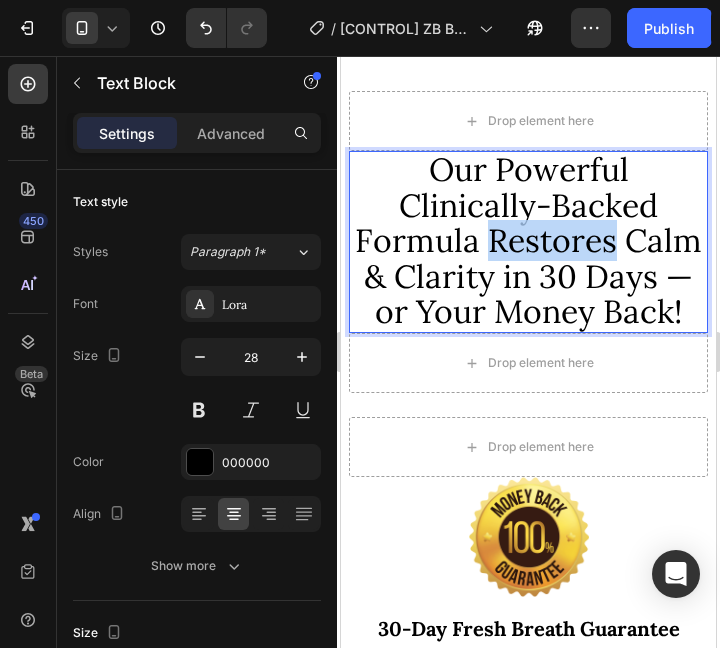scroll, scrollTop: 8888, scrollLeft: 0, axis: vertical 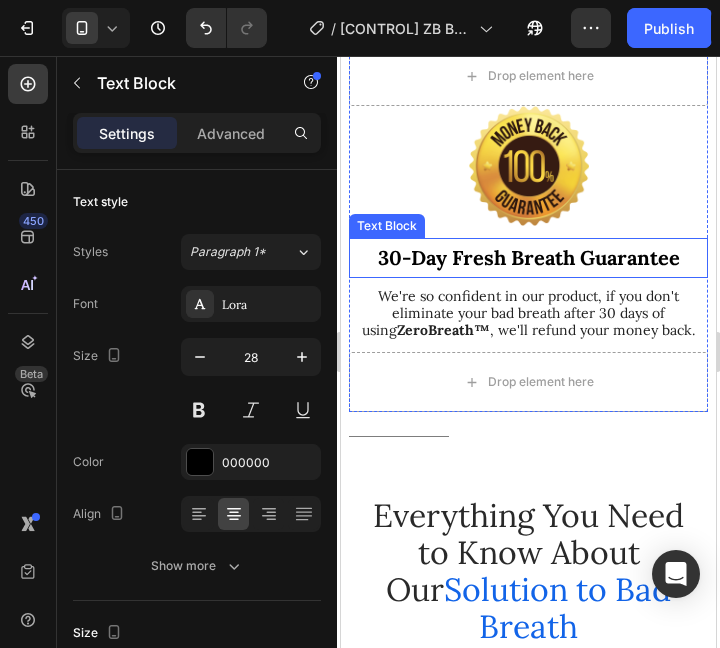 click on "We're so confident in our product, if you don't eliminate your bad breath after 30 days of using  ZeroBreath™ , we'll refund your money back." at bounding box center [528, 313] 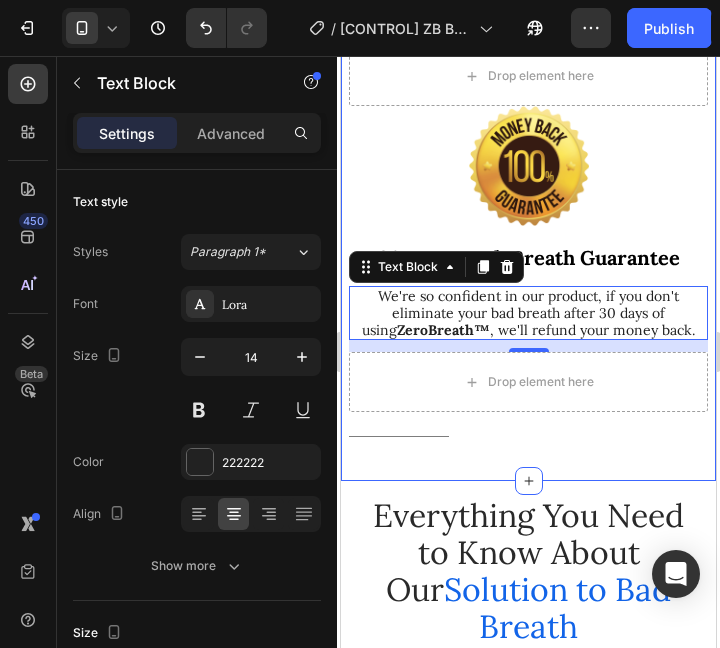 click on "Title Line" at bounding box center [528, 430] 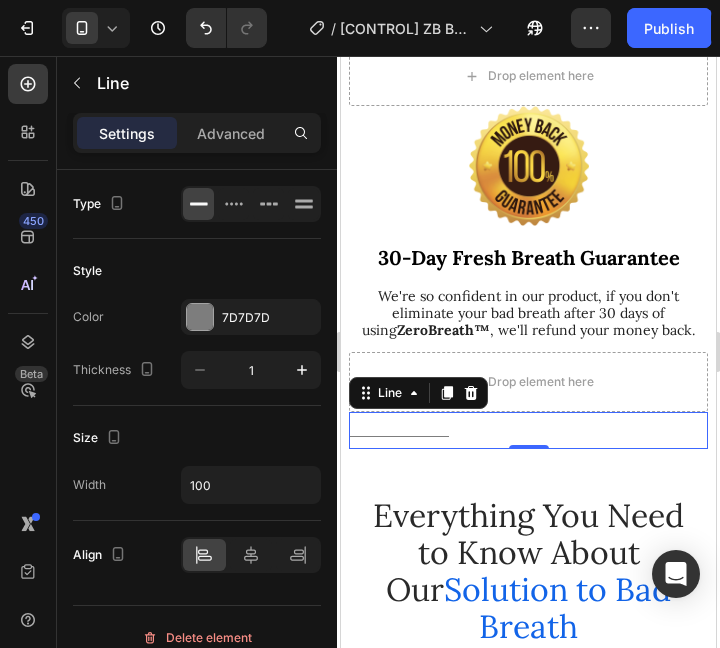 click on "30-Day Fresh Breath Guarantee" at bounding box center [528, 258] 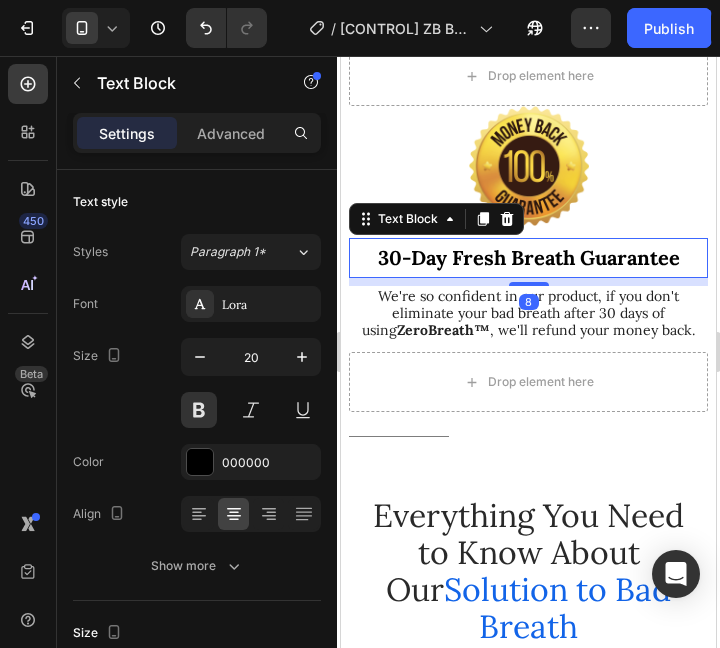 click on "30-Day Fresh Breath Guarantee" at bounding box center [528, 258] 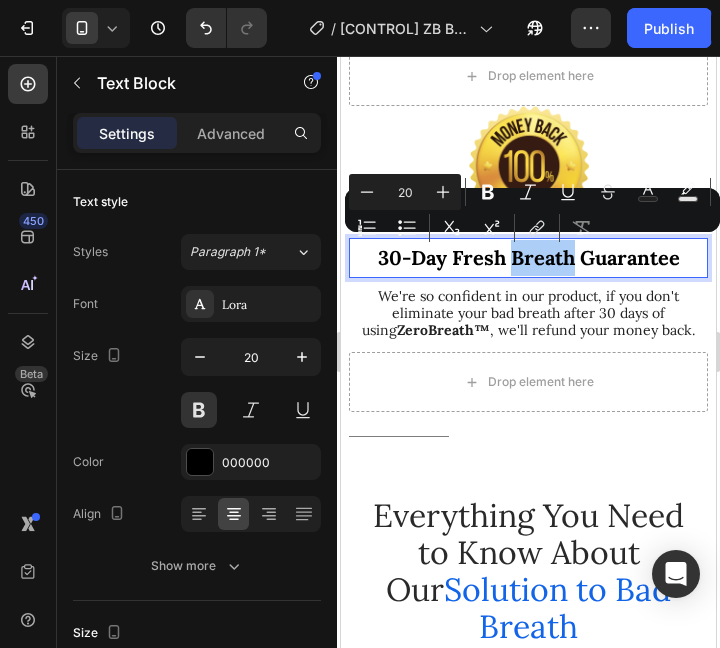 click on "link" at bounding box center (537, 228) 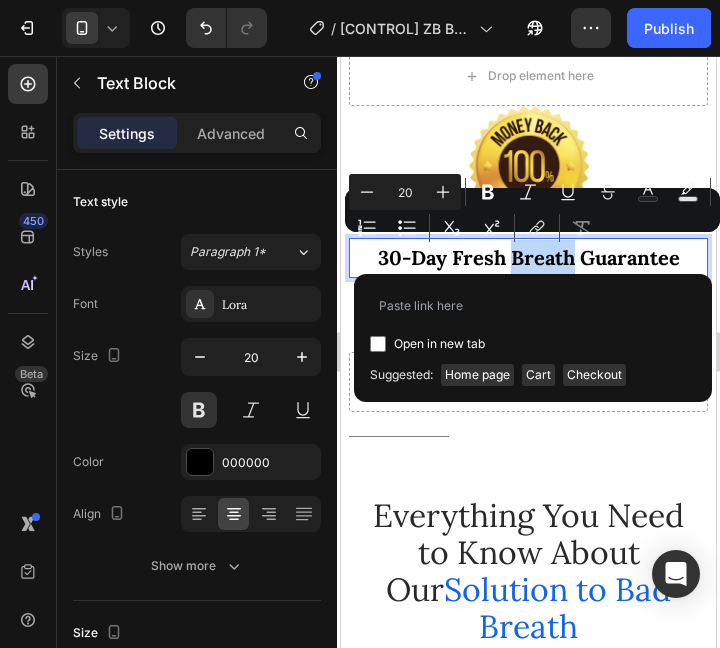 click on "30-Day Fresh Breath Guarantee" at bounding box center [528, 258] 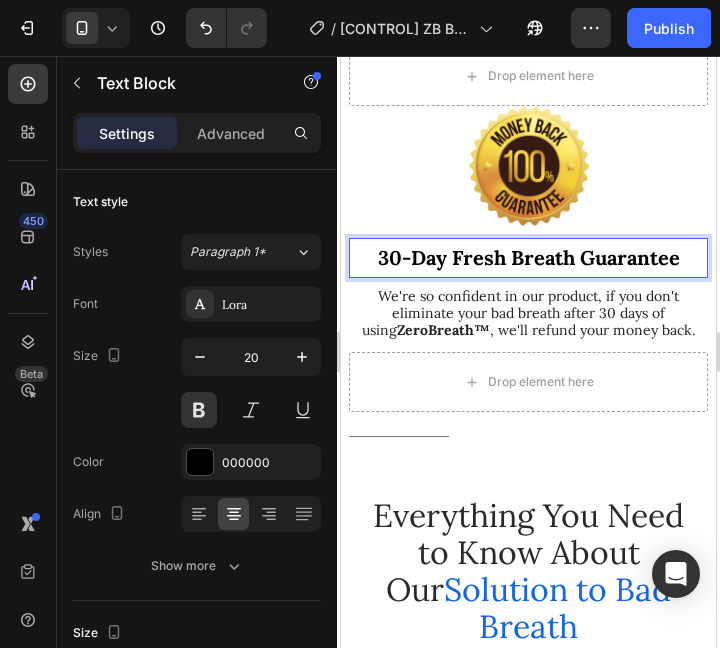 click on "30-Day Fresh Breath Guarantee" at bounding box center [528, 258] 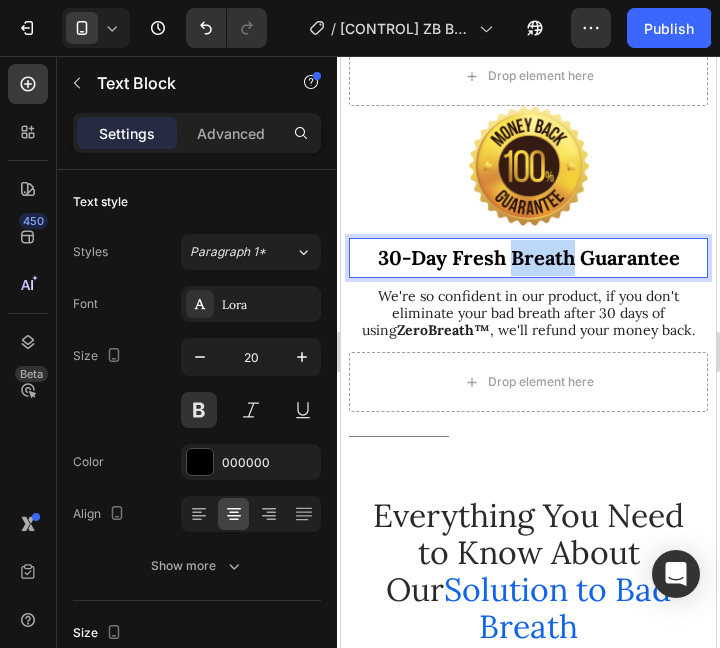 click on "30-Day Fresh Breath Guarantee" at bounding box center [528, 258] 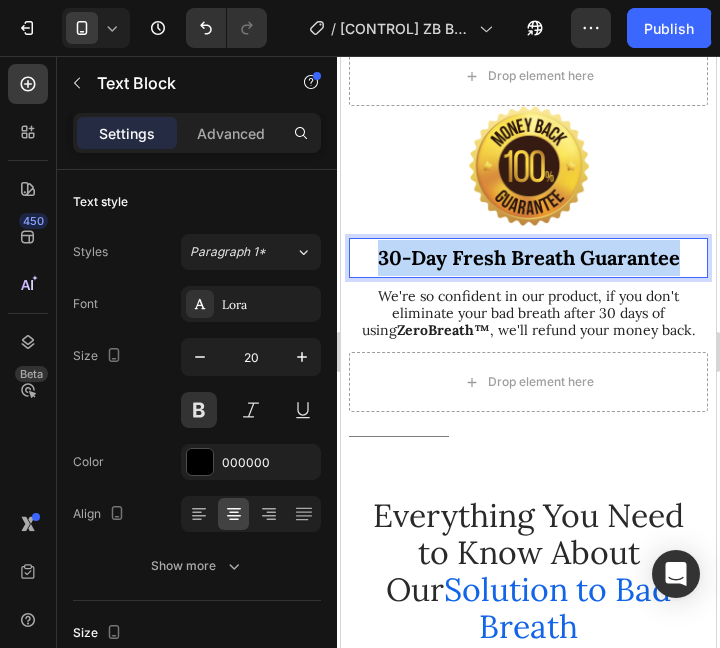 click on "30-Day Fresh Breath Guarantee" at bounding box center [528, 258] 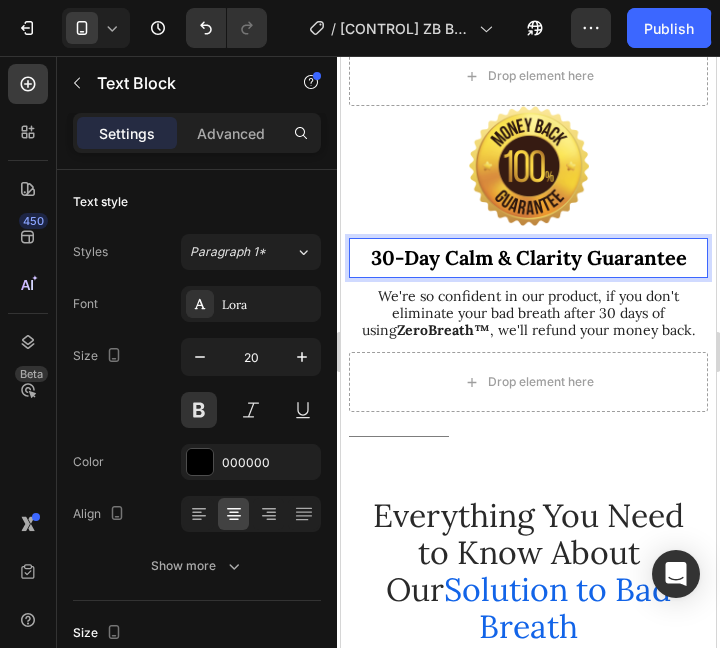 click on "We're so confident in our product, if you don't eliminate your bad breath after 30 days of using  ZeroBreath™ , we'll refund your money back." at bounding box center (528, 313) 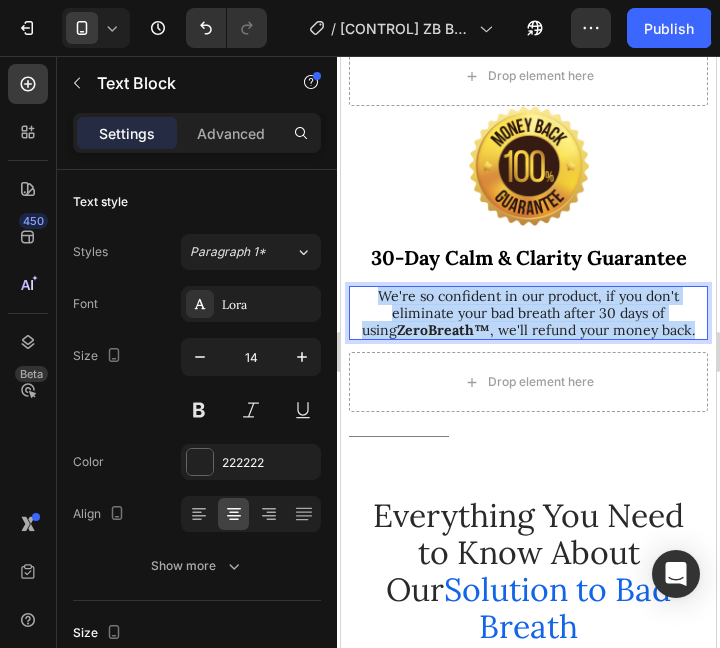 click on "We're so confident in our product, if you don't eliminate your bad breath after 30 days of using  ZeroBreath™ , we'll refund your money back." at bounding box center (528, 313) 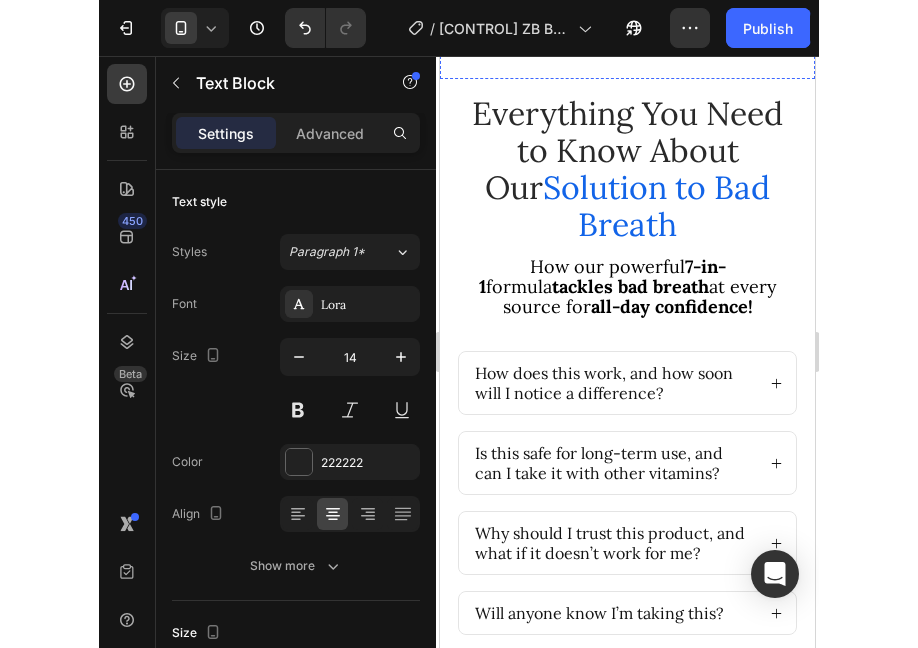 scroll, scrollTop: 9308, scrollLeft: 0, axis: vertical 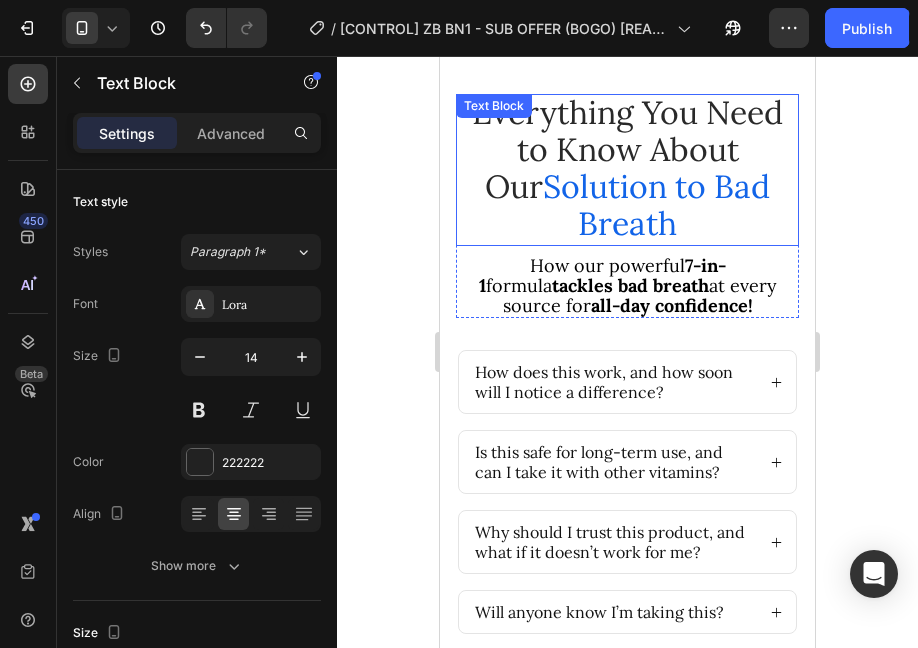 click on "Everything You Need to Know About Our" at bounding box center (627, 149) 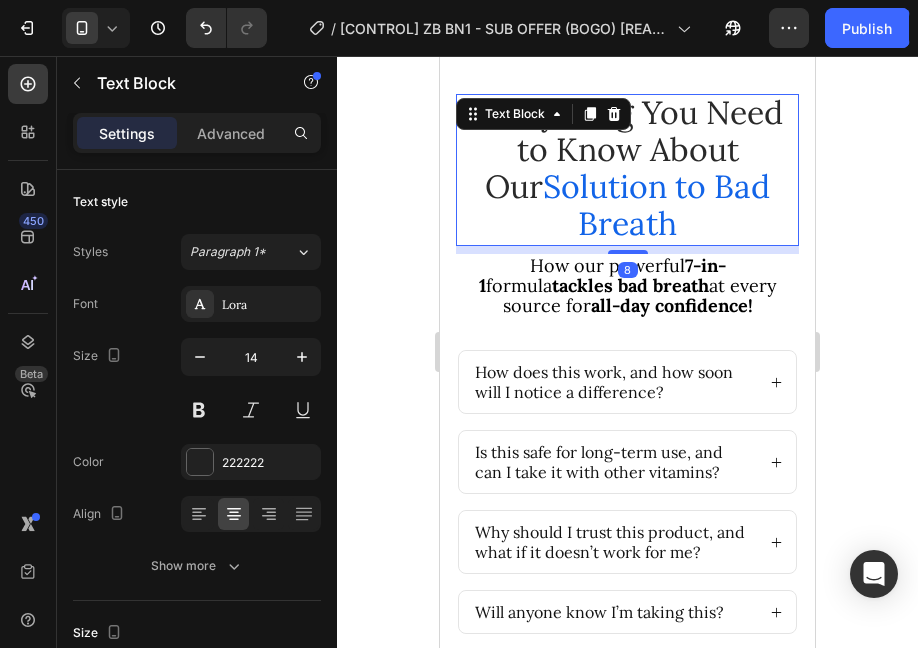 click on "Everything You Need to Know About Our" at bounding box center [627, 149] 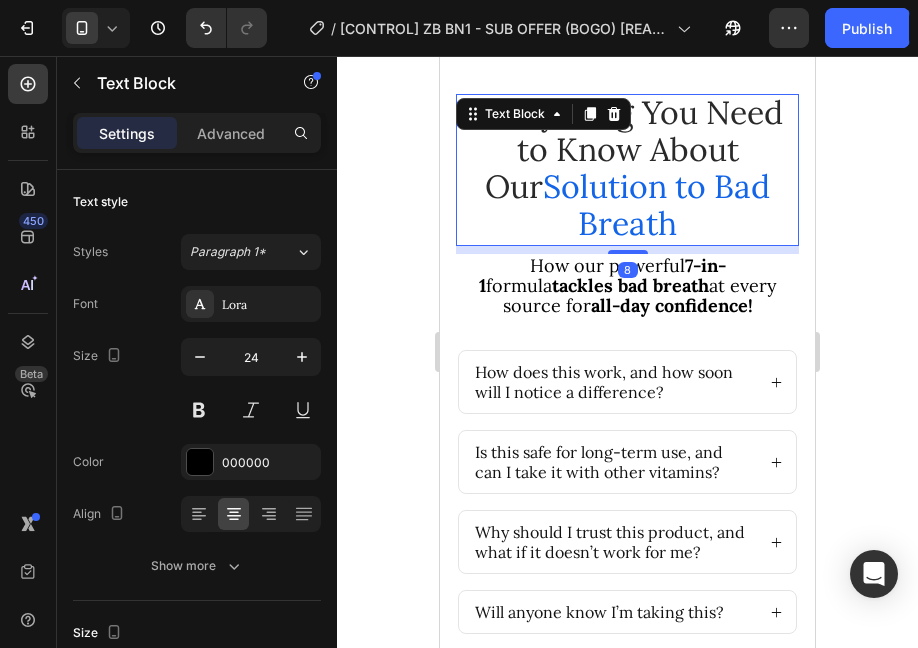 click on "Everything You Need to Know About Our" at bounding box center (627, 149) 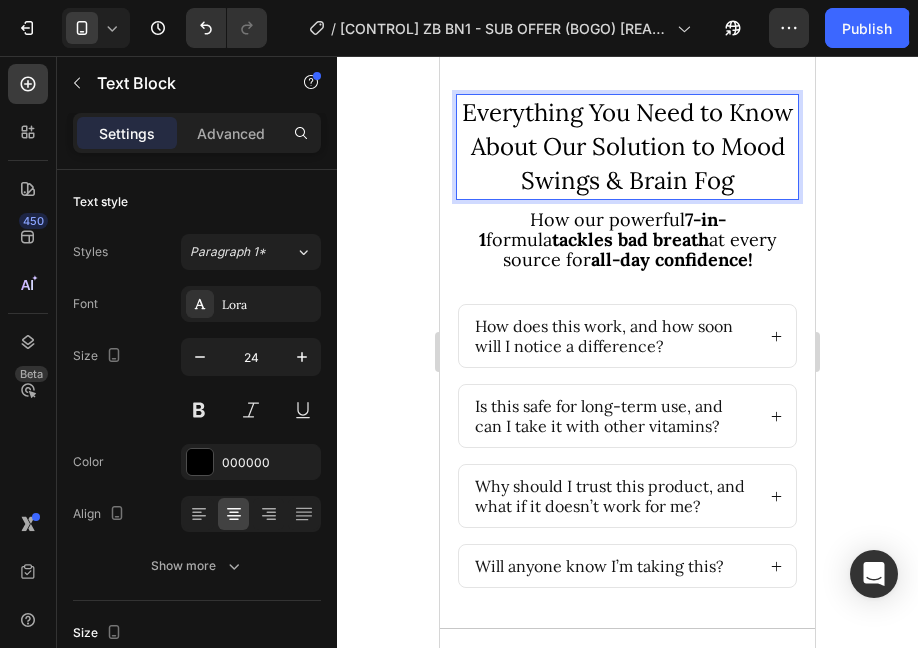 click on "Everything You Need to Know About Our Solution to Mood Swings & Brain Fog" at bounding box center (627, 147) 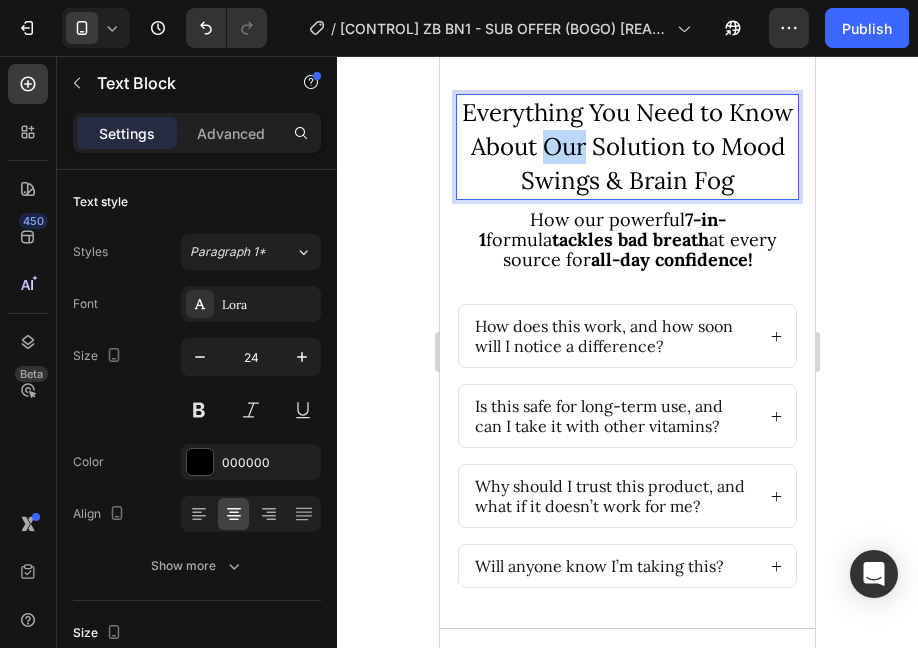 click on "Everything You Need to Know About Our Solution to Mood Swings & Brain Fog" at bounding box center [627, 147] 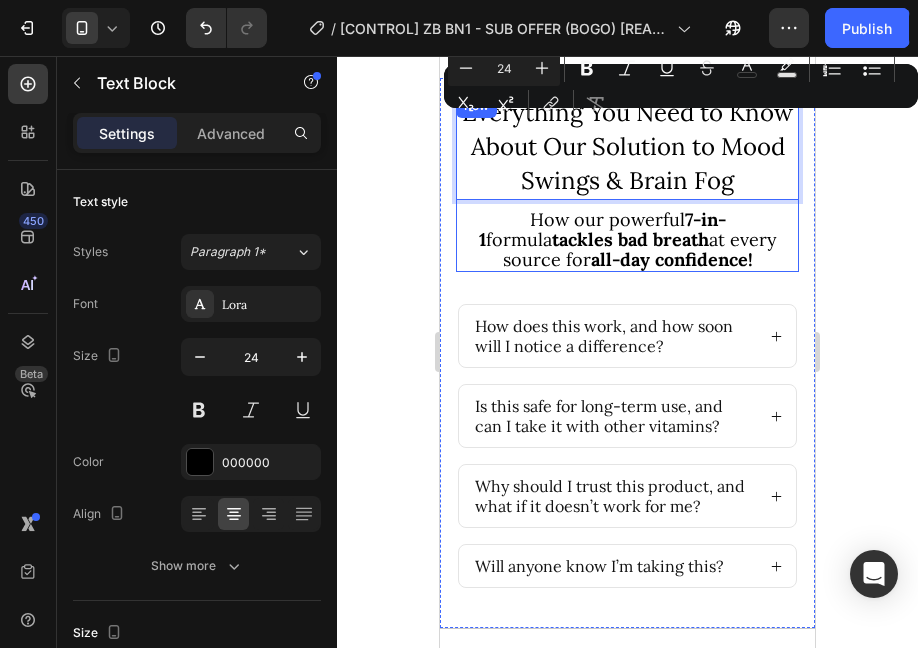 click on "How our powerful  7-in-1  formula  tackles bad breath  at every source for  all-day confidence!" at bounding box center [627, 240] 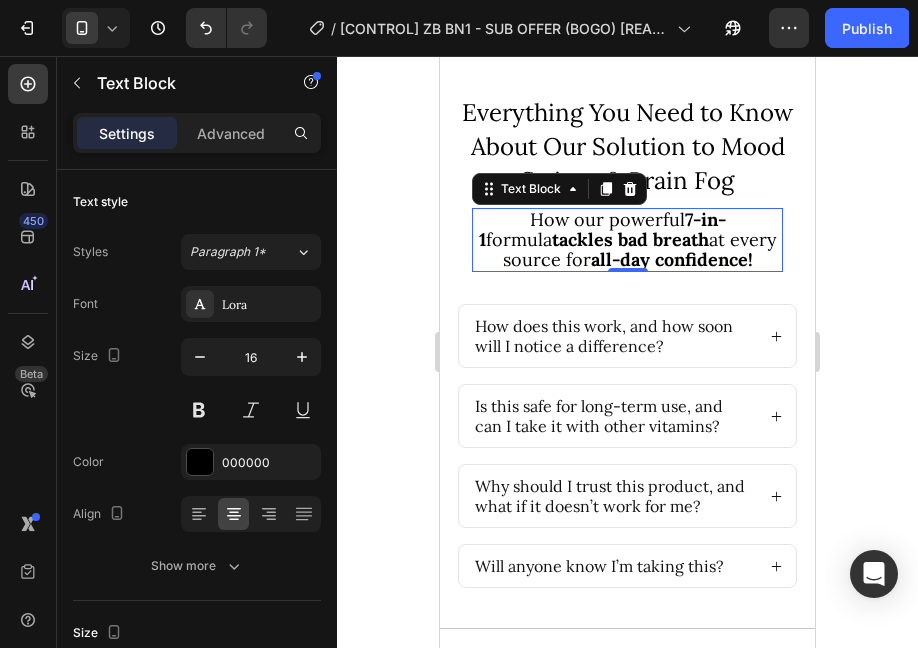 click on "tackles bad breath" at bounding box center (630, 239) 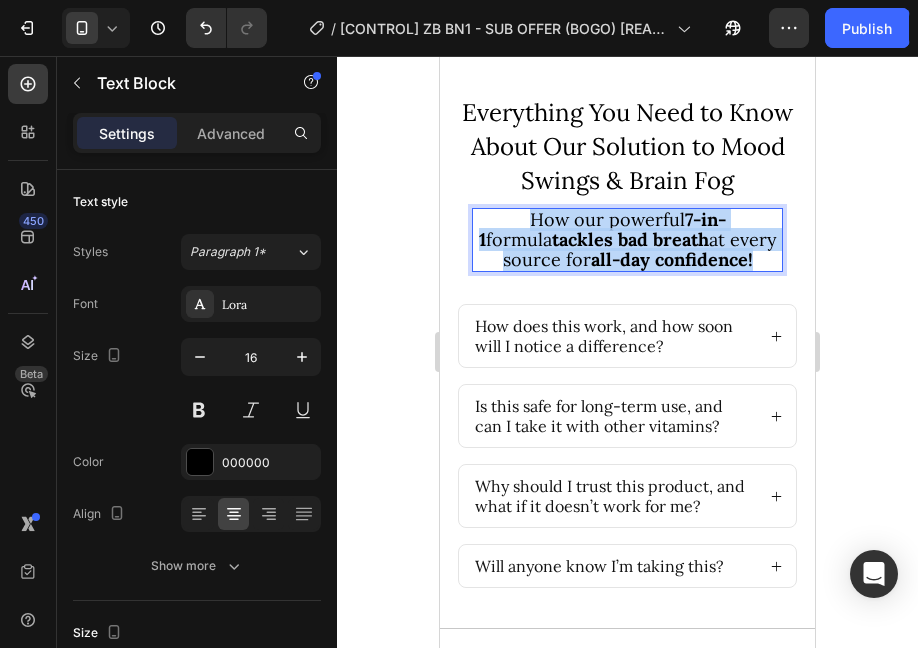 click on "tackles bad breath" at bounding box center [630, 239] 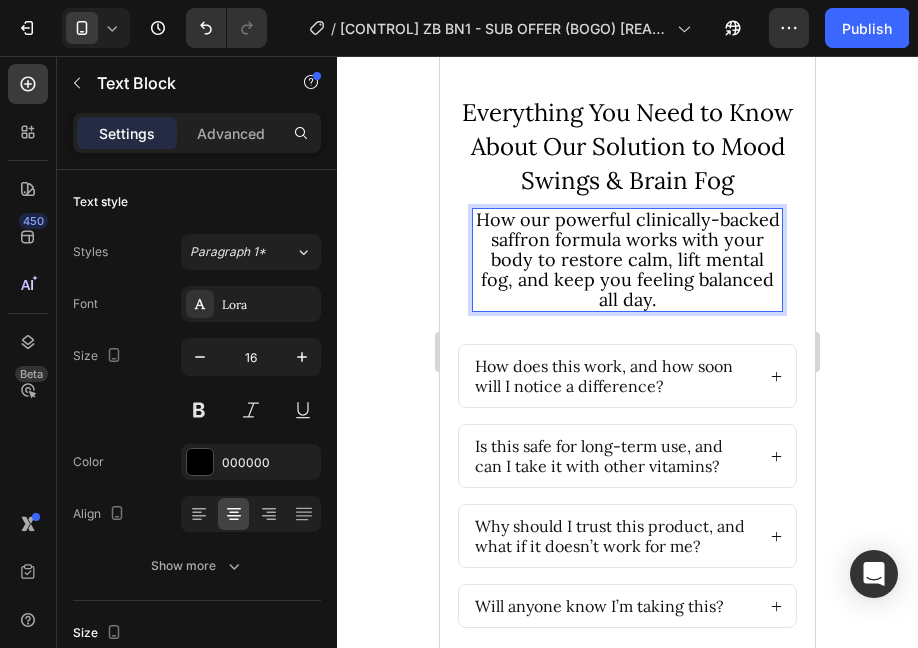 click on "How does this work, and how soon will I notice a difference?" at bounding box center (613, 376) 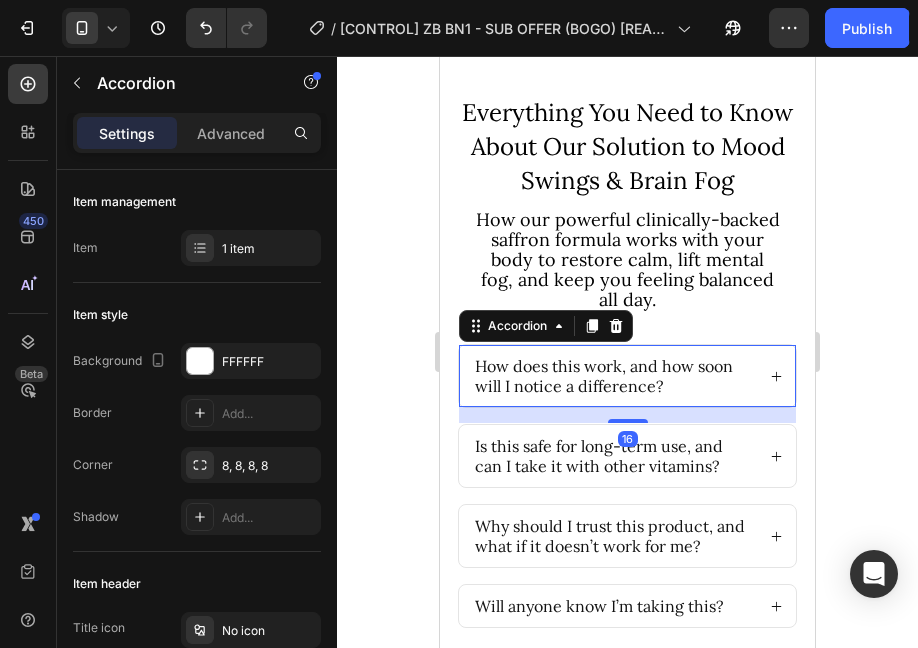 click on "How does this work, and how soon will I notice a difference?" at bounding box center [627, 376] 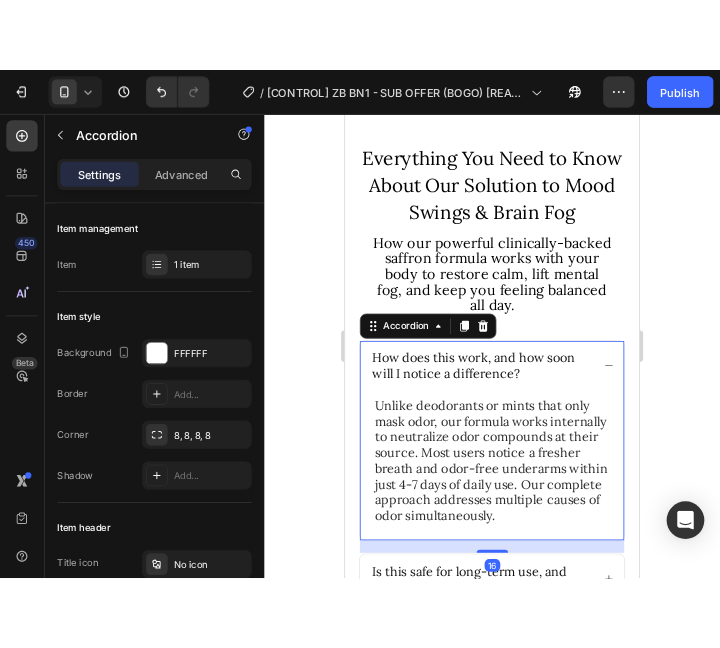 scroll, scrollTop: 9471, scrollLeft: 0, axis: vertical 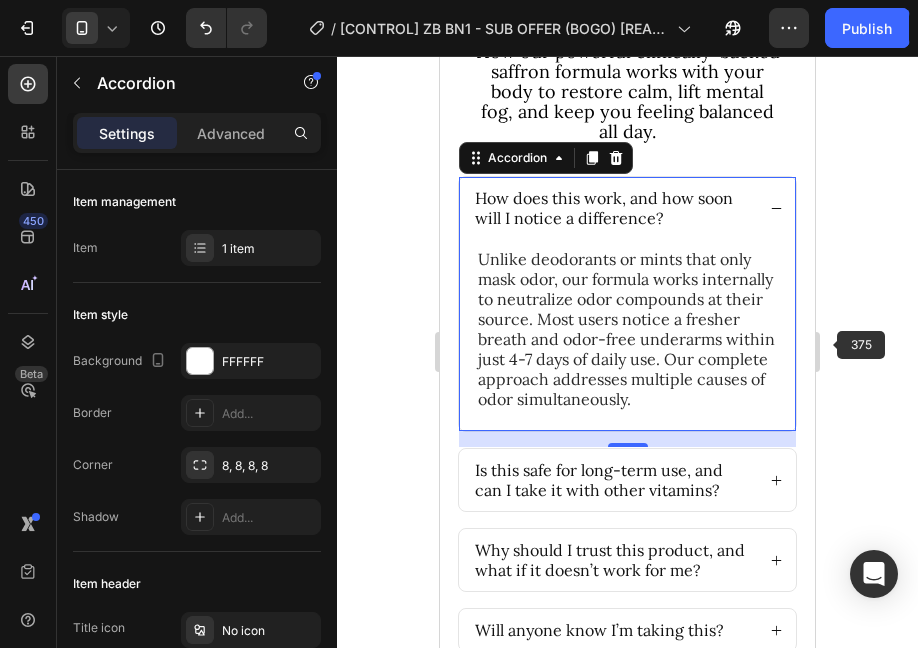 click 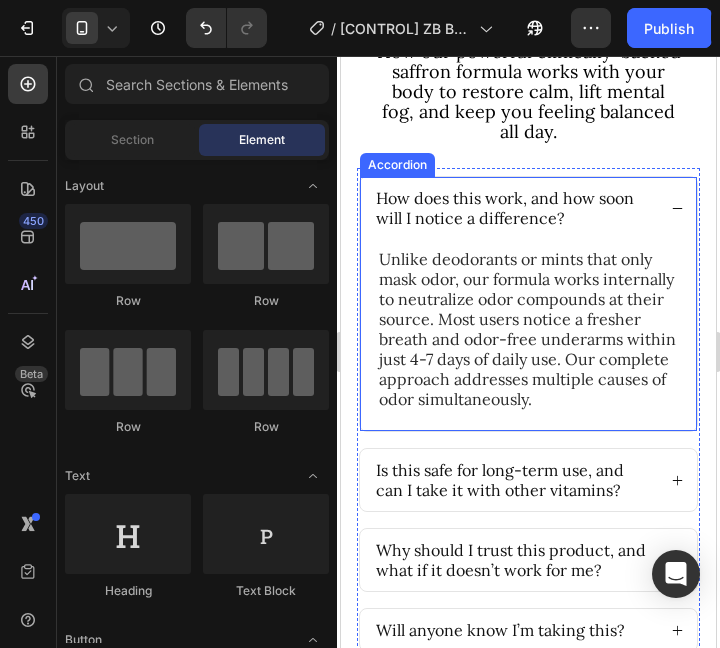 scroll, scrollTop: 9485, scrollLeft: 0, axis: vertical 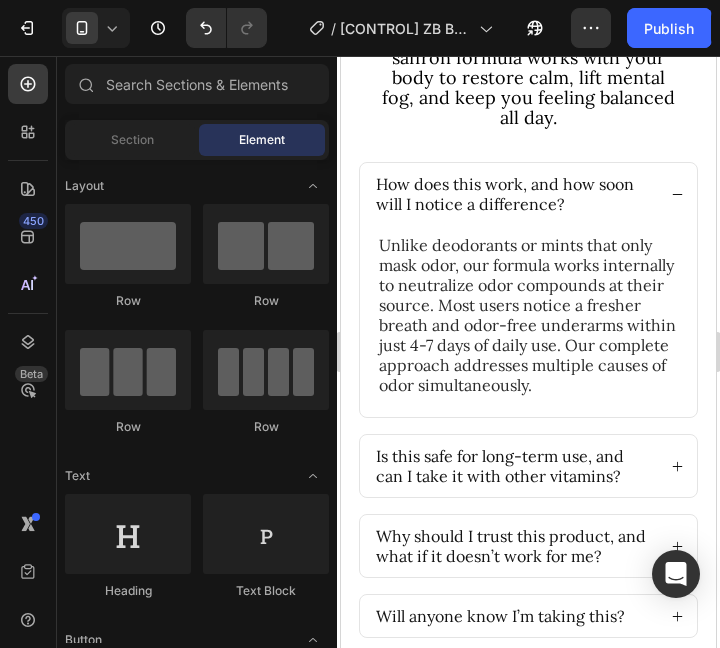 click on "Unlike deodorants or mints that only mask odor, our formula works internally to neutralize odor compounds at their source. Most users notice a fresher breath and odor-free underarms within just 4-7 days of daily use. Our complete approach addresses multiple causes of odor simultaneously." at bounding box center [528, 315] 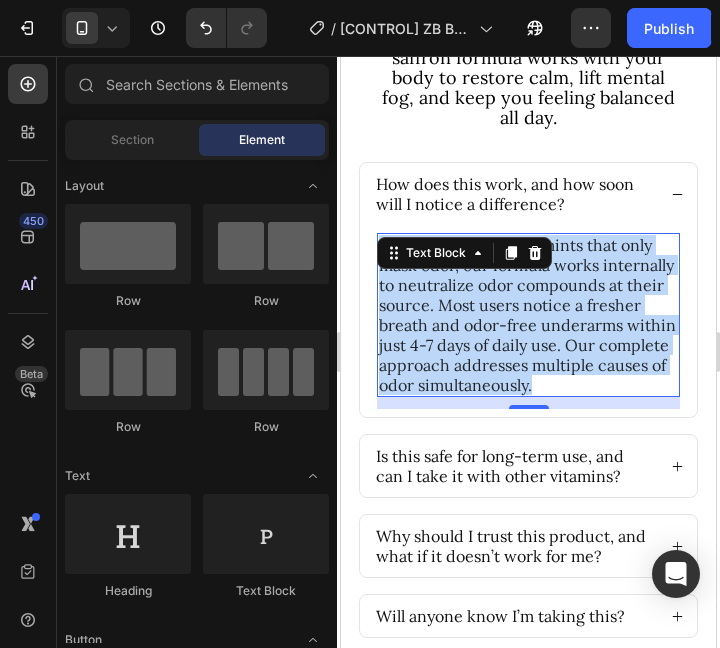click on "Unlike deodorants or mints that only mask odor, our formula works internally to neutralize odor compounds at their source. Most users notice a fresher breath and odor-free underarms within just 4-7 days of daily use. Our complete approach addresses multiple causes of odor simultaneously." at bounding box center (528, 315) 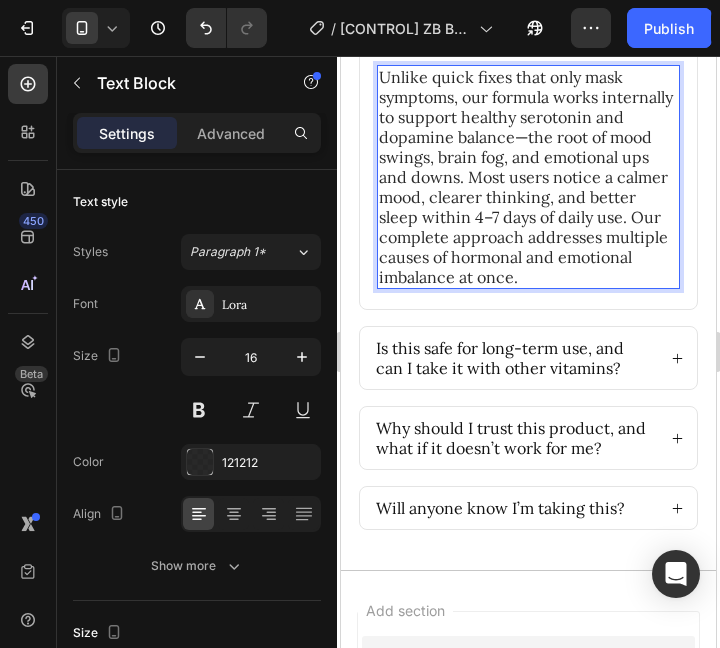 scroll, scrollTop: 9682, scrollLeft: 0, axis: vertical 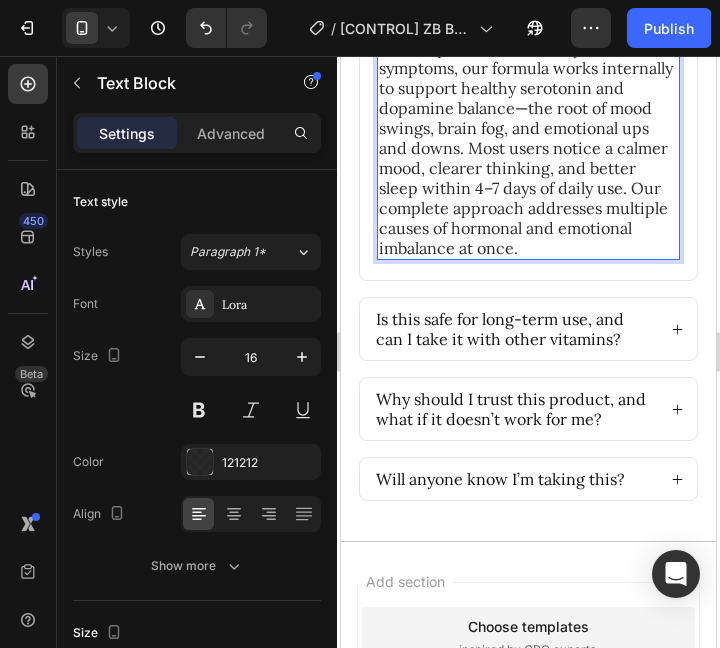 click on "Is this safe for long-term use, and can I take it with other vitamins?" at bounding box center (514, 329) 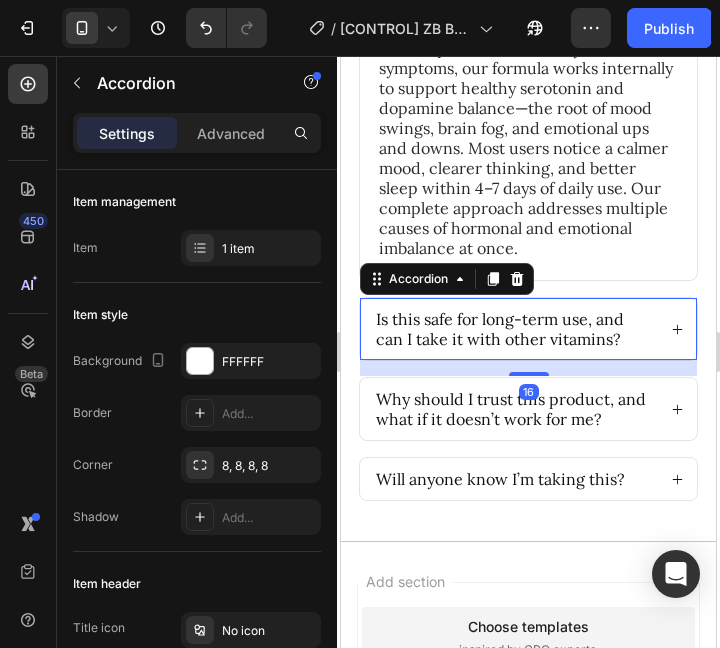 click on "Is this safe for long-term use, and can I take it with other vitamins?" at bounding box center [528, 329] 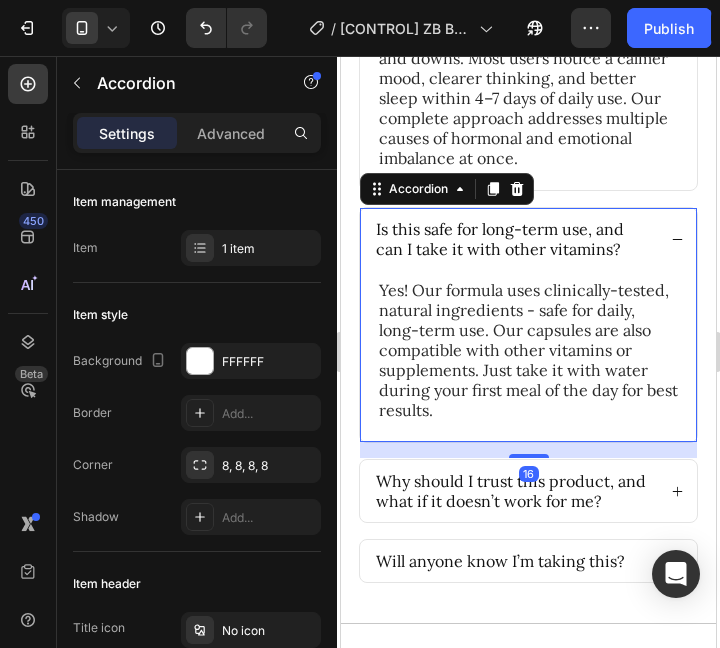 click on "Yes! Our formula uses clinically-tested, natural ingredients - safe for daily, long-term use. Our capsules are also compatible with other vitamins or supplements. Just take it with water during your first meal of the day for best results." at bounding box center [528, 350] 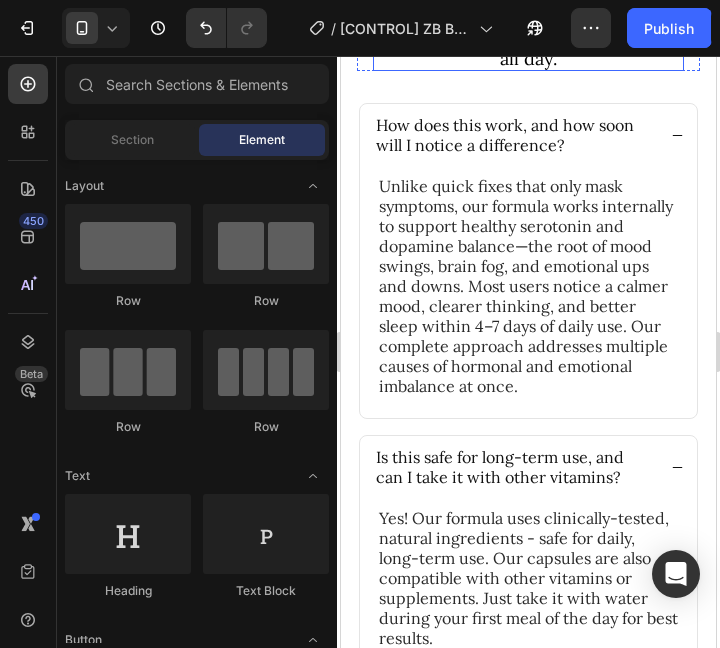 scroll, scrollTop: 9552, scrollLeft: 0, axis: vertical 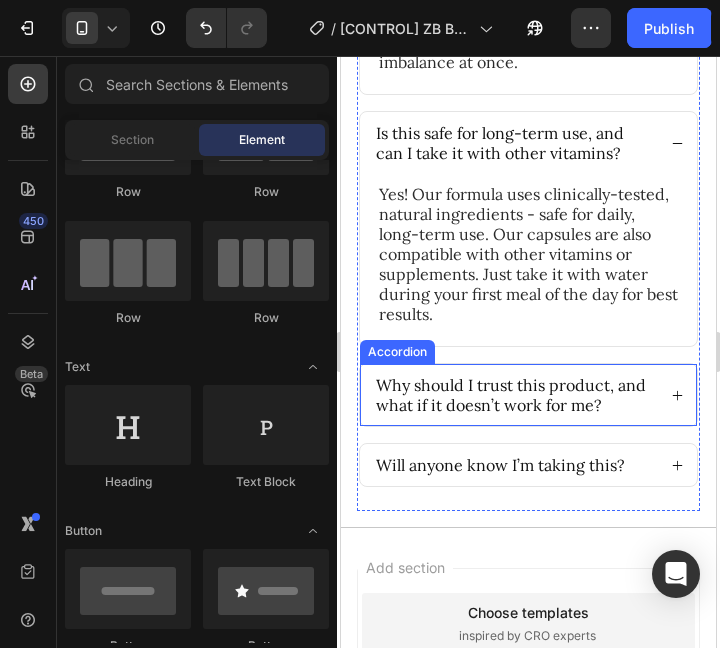 click on "Why should I trust this product, and what if it doesn’t work for me?" at bounding box center [528, 395] 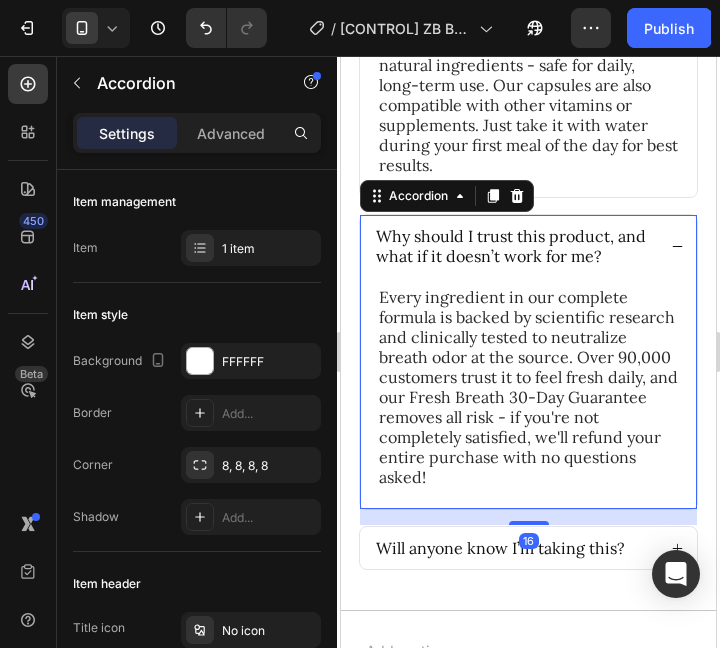 scroll, scrollTop: 10018, scrollLeft: 0, axis: vertical 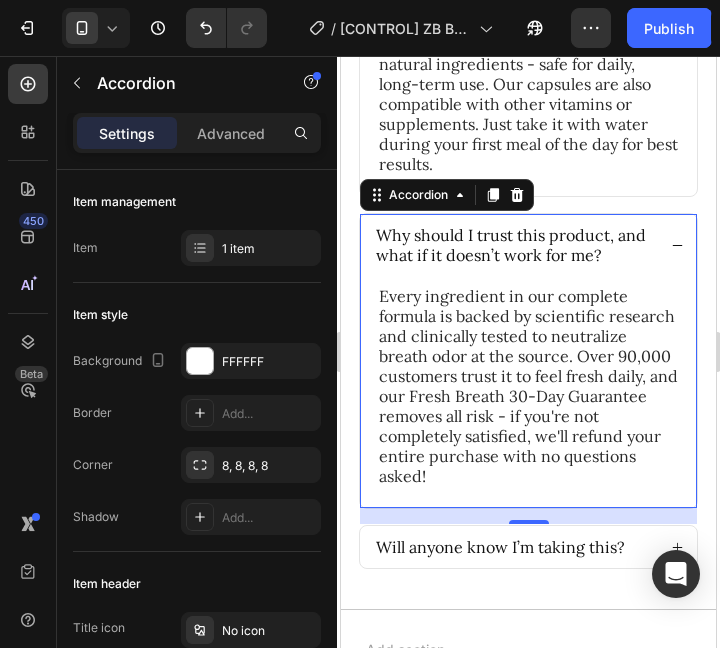 click on "Every ingredient in our complete formula is backed by scientific research and clinically tested to neutralize breath odor at the source. Over 90,000 customers trust it to feel fresh daily, and our Fresh Breath 30-Day Guarantee removes all risk - if you're not completely satisfied, we'll refund your entire purchase with no questions asked!" at bounding box center [528, 386] 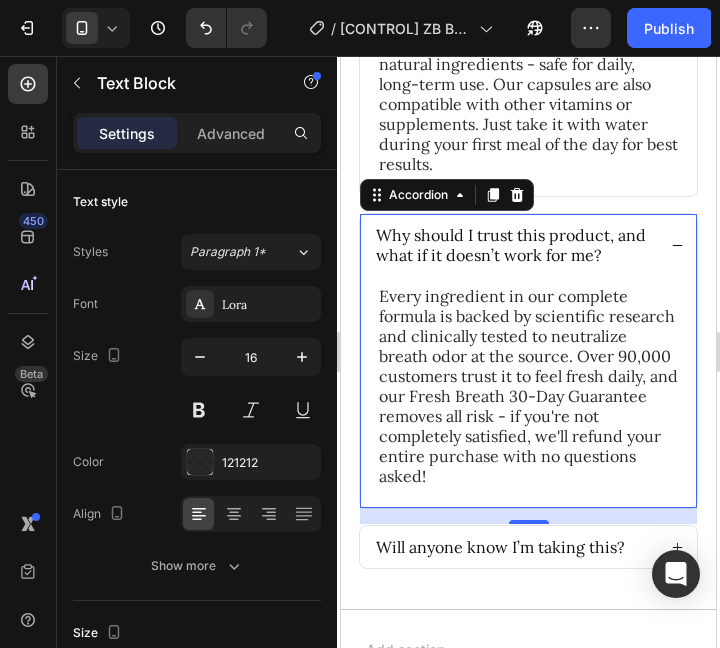 click on "Every ingredient in our complete formula is backed by scientific research and clinically tested to neutralize breath odor at the source. Over 90,000 customers trust it to feel fresh daily, and our Fresh Breath 30-Day Guarantee removes all risk - if you're not completely satisfied, we'll refund your entire purchase with no questions asked!" at bounding box center [528, 386] 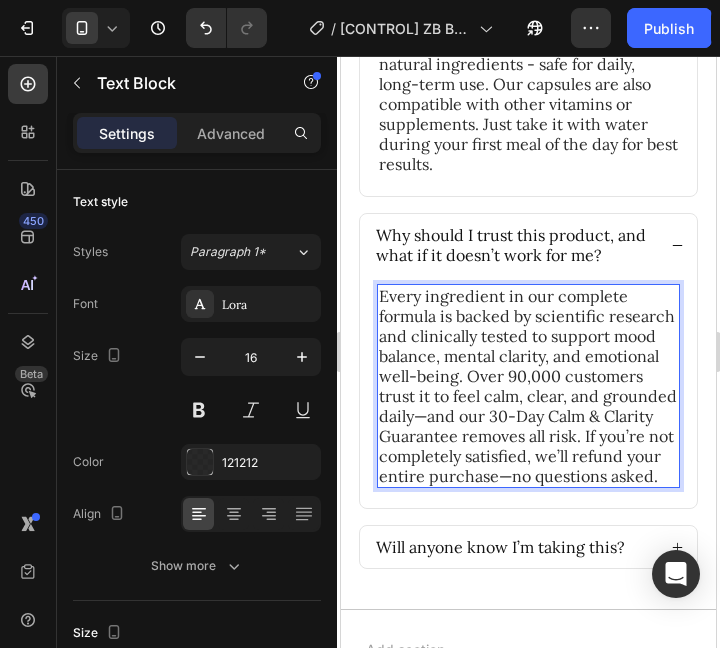 scroll, scrollTop: 10272, scrollLeft: 0, axis: vertical 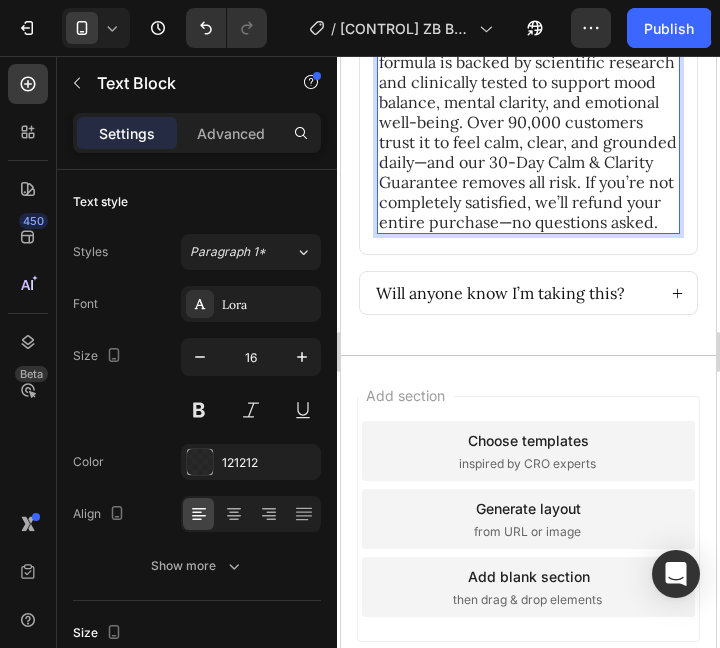 click on "Will anyone know I’m taking this?" at bounding box center [500, 293] 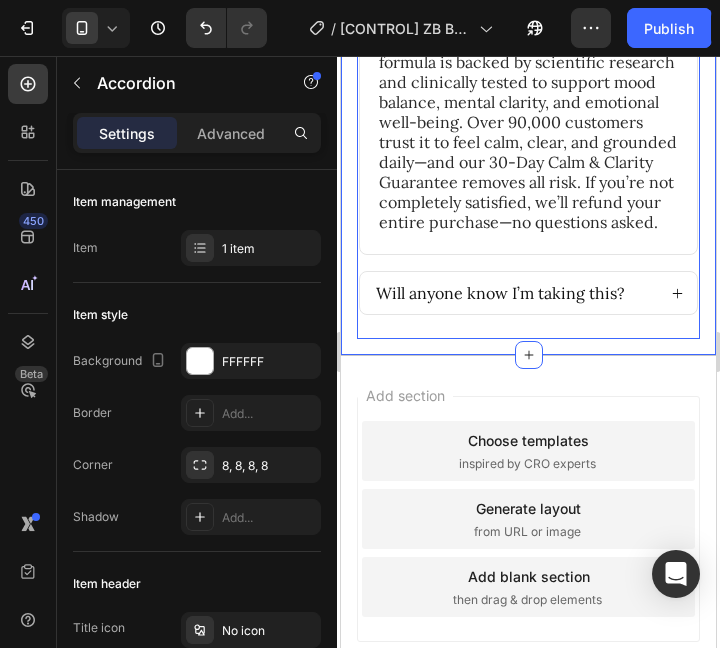 click on "Everything You Need to Know About Our Solution to Mood Swings & Brain Fog Text Block How our powerful clinically-backed saffron formula works with your body to restore calm, lift mental fog, and keep you feeling balanced all day. Text Block Row
How does this work, and how soon will I notice a difference? Accordion
Is this safe for long-term use, and can I take it with other vitamins? Accordion
Why should I trust this product, and what if it doesn’t work for me? Accordion
Will anyone know I’m taking this? Accordion Row
How does this work, and how soon will I notice a difference? Text Block Accordion
Is this safe for long-term use, and can I take it with other vitamins? Text Block Accordion
Text Block Row" at bounding box center [528, -268] 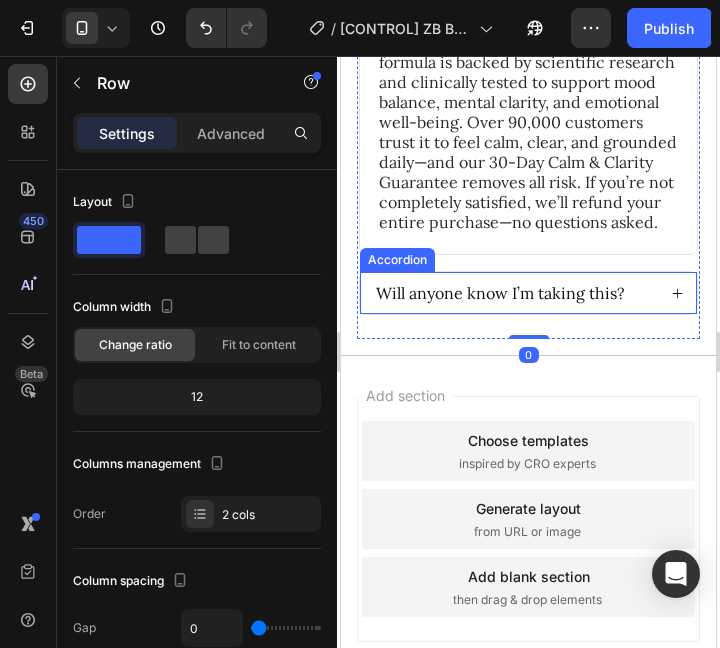 click on "Will anyone know I’m taking this?" at bounding box center [528, 293] 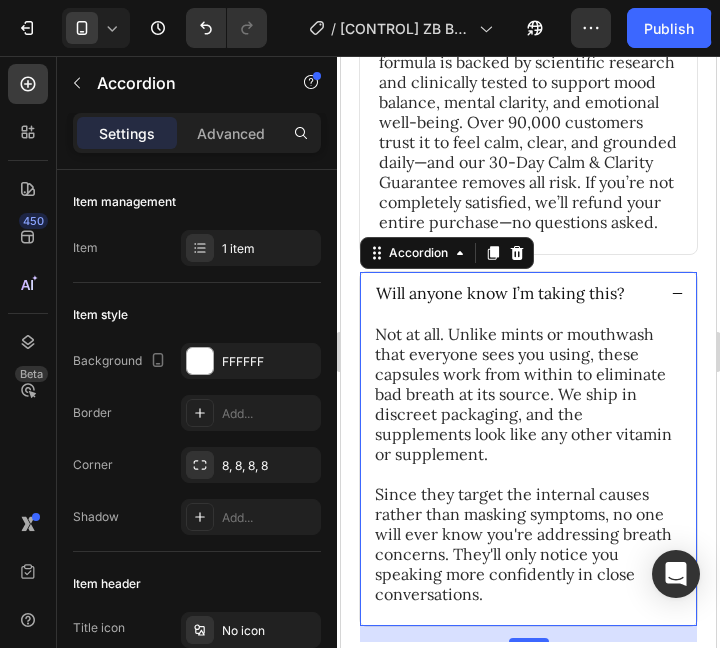 click on "Everything You Need to Know About Our Solution to Mood Swings & Brain Fog Text Block How our powerful clinically-backed saffron formula works with your body to restore calm, lift mental fog, and keep you feeling balanced all day. Text Block Row
How does this work, and how soon will I notice a difference? Accordion
Is this safe for long-term use, and can I take it with other vitamins? Accordion
Why should I trust this product, and what if it doesn’t work for me? Accordion
Will anyone know I’m taking this? Accordion Row
How does this work, and how soon will I notice a difference? Text Block Accordion
Is this safe for long-term use, and can I take it with other vitamins? Text Block Accordion
Text Block" at bounding box center [528, -112] 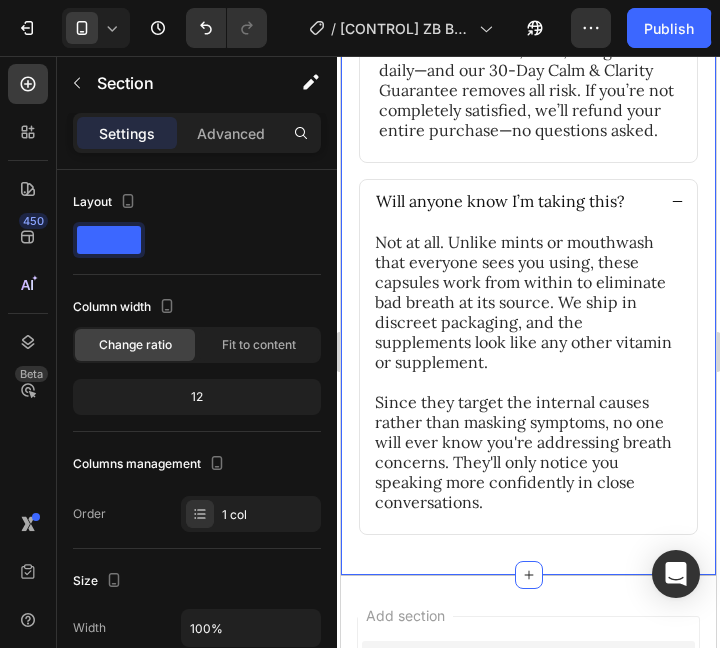scroll, scrollTop: 10374, scrollLeft: 0, axis: vertical 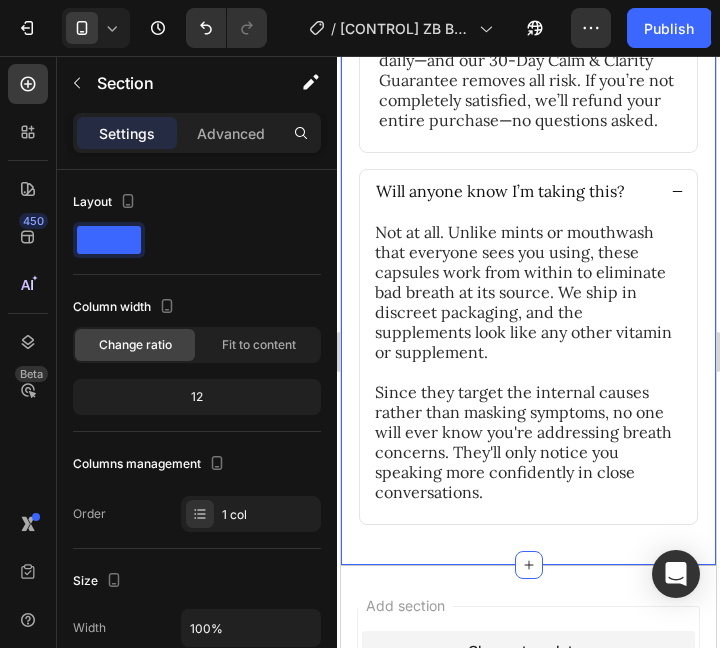 click on "Not at all. Unlike mints or mouthwash that everyone sees you using, these capsules work from within to eliminate bad breath at its source. We ship in discreet packaging, and the supplements look like any other vitamin or supplement. Since they target the internal causes rather than masking symptoms, no one will ever know you're addressing breath concerns. They'll only notice you speaking more confidently in close conversations." at bounding box center [528, 362] 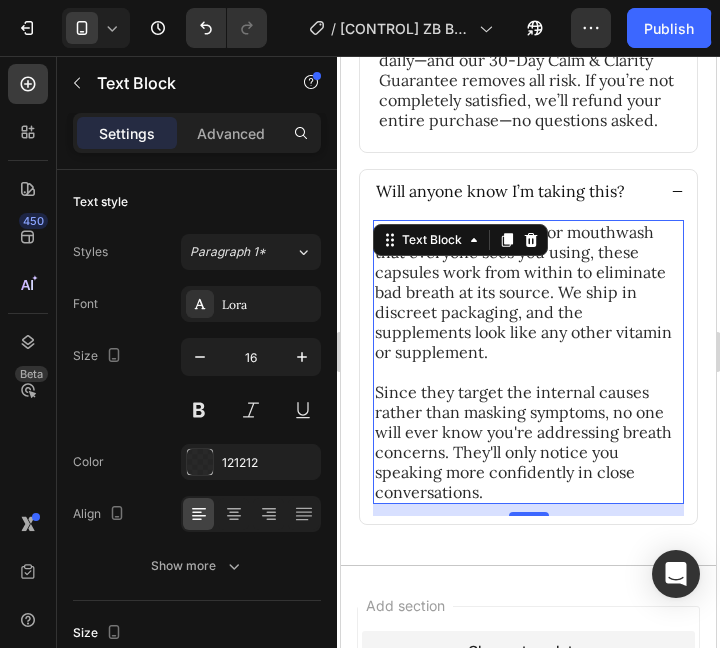 click on "Not at all. Unlike mints or mouthwash that everyone sees you using, these capsules work from within to eliminate bad breath at its source. We ship in discreet packaging, and the supplements look like any other vitamin or supplement. Since they target the internal causes rather than masking symptoms, no one will ever know you're addressing breath concerns. They'll only notice you speaking more confidently in close conversations." at bounding box center [528, 362] 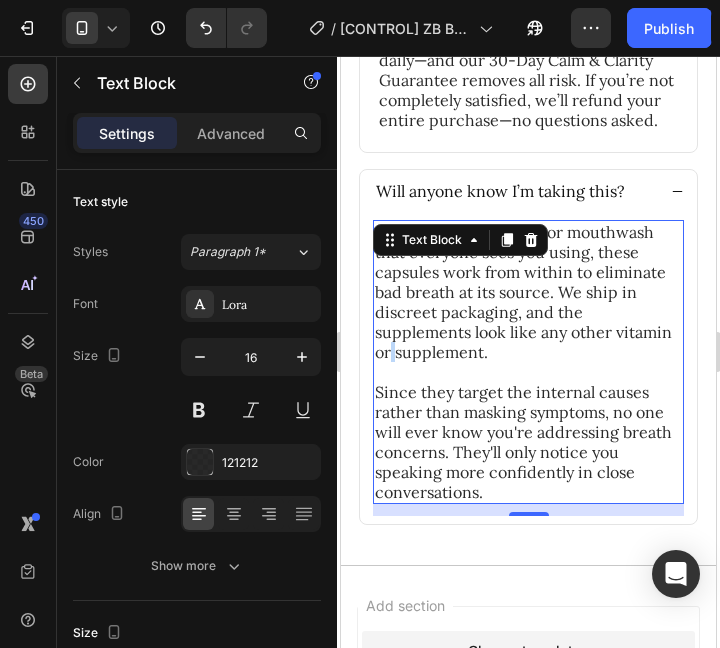 click on "Not at all. Unlike mints or mouthwash that everyone sees you using, these capsules work from within to eliminate bad breath at its source. We ship in discreet packaging, and the supplements look like any other vitamin or supplement. Since they target the internal causes rather than masking symptoms, no one will ever know you're addressing breath concerns. They'll only notice you speaking more confidently in close conversations." at bounding box center [528, 362] 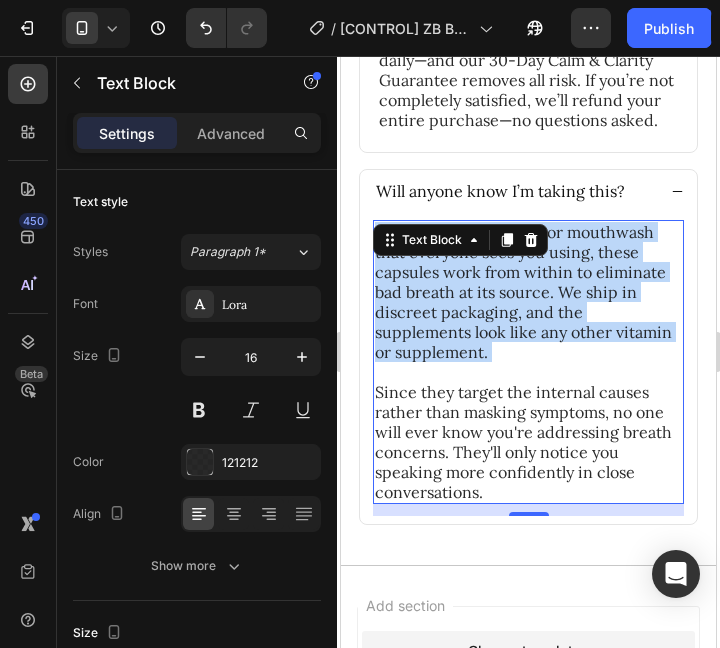 click on "Not at all. Unlike mints or mouthwash that everyone sees you using, these capsules work from within to eliminate bad breath at its source. We ship in discreet packaging, and the supplements look like any other vitamin or supplement. Since they target the internal causes rather than masking symptoms, no one will ever know you're addressing breath concerns. They'll only notice you speaking more confidently in close conversations." at bounding box center [528, 362] 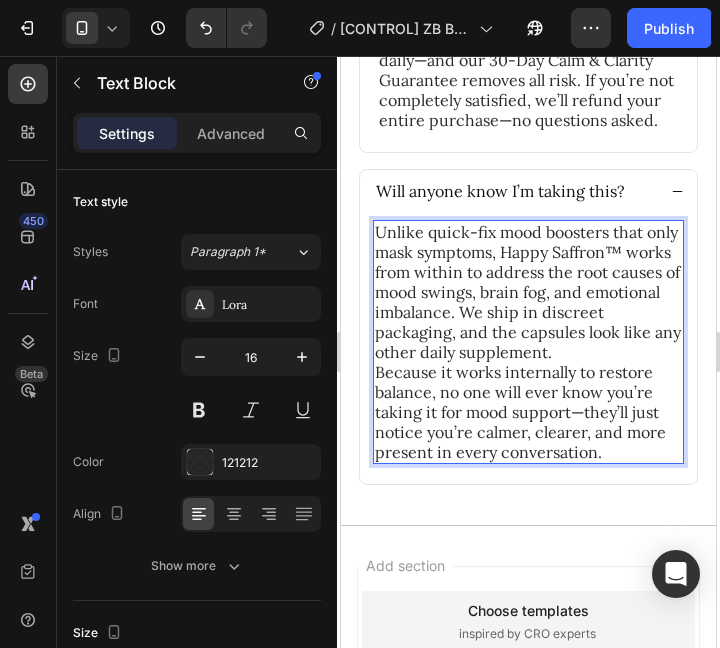 click on "Because it works internally to restore balance, no one will ever know you’re taking it for mood support—they’ll just notice you’re calmer, clearer, and more present in every conversation." at bounding box center [528, 412] 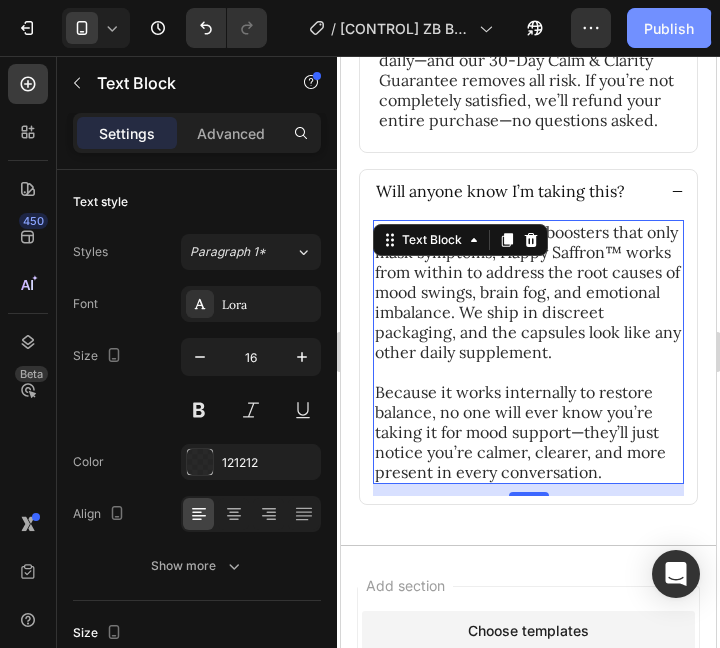 click on "Publish" at bounding box center [669, 28] 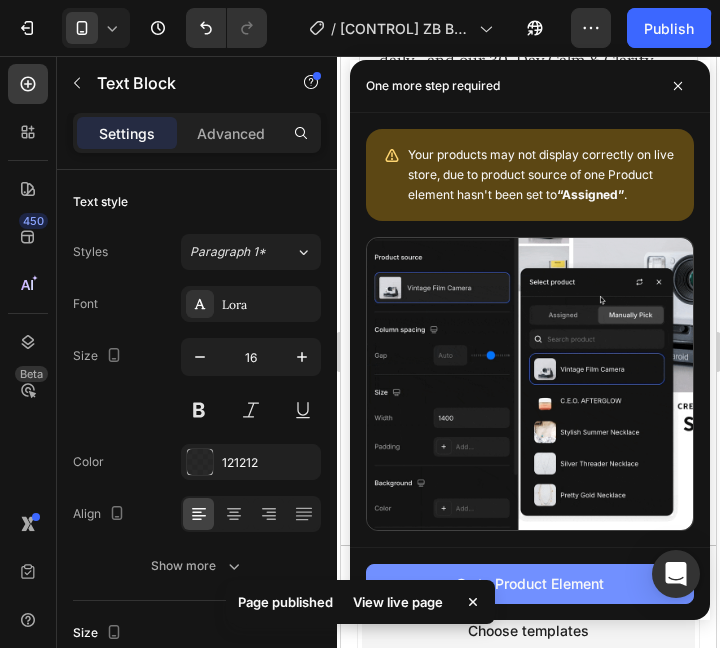 click on "Go to Product Element" at bounding box center (530, 583) 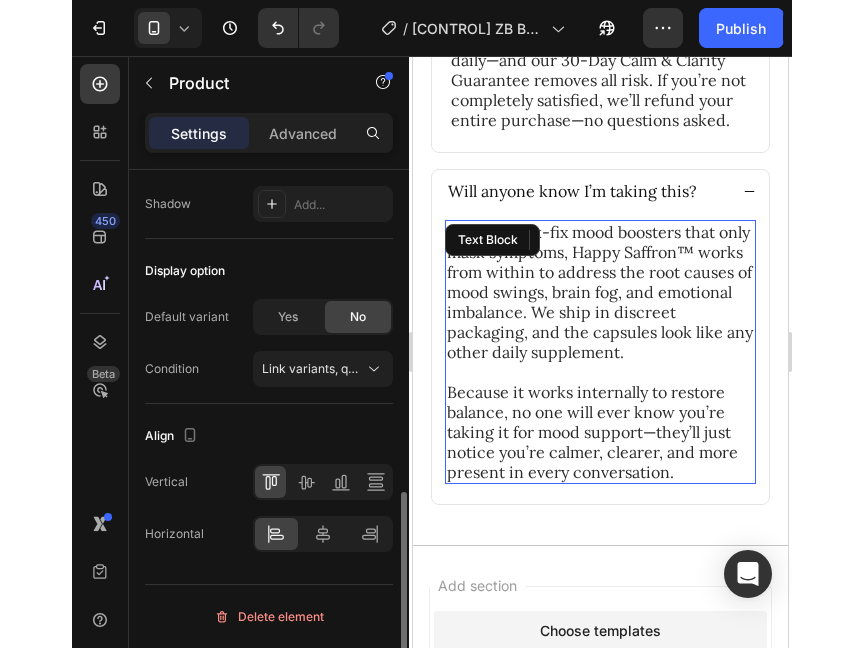 scroll, scrollTop: 0, scrollLeft: 0, axis: both 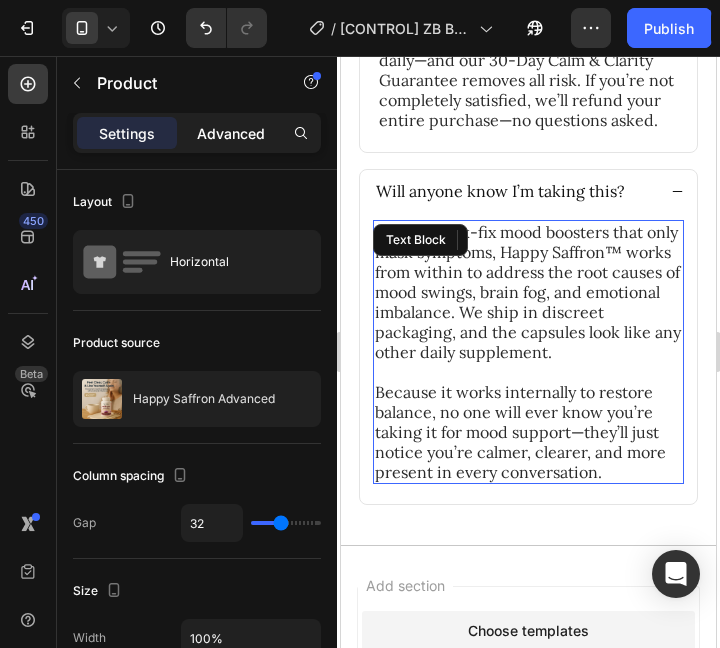 click on "Advanced" at bounding box center [231, 133] 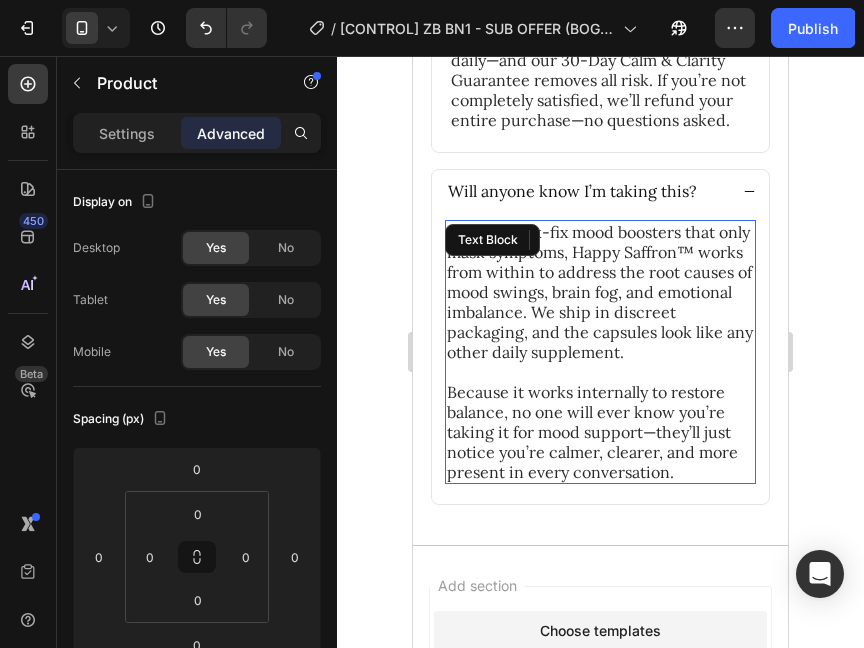click 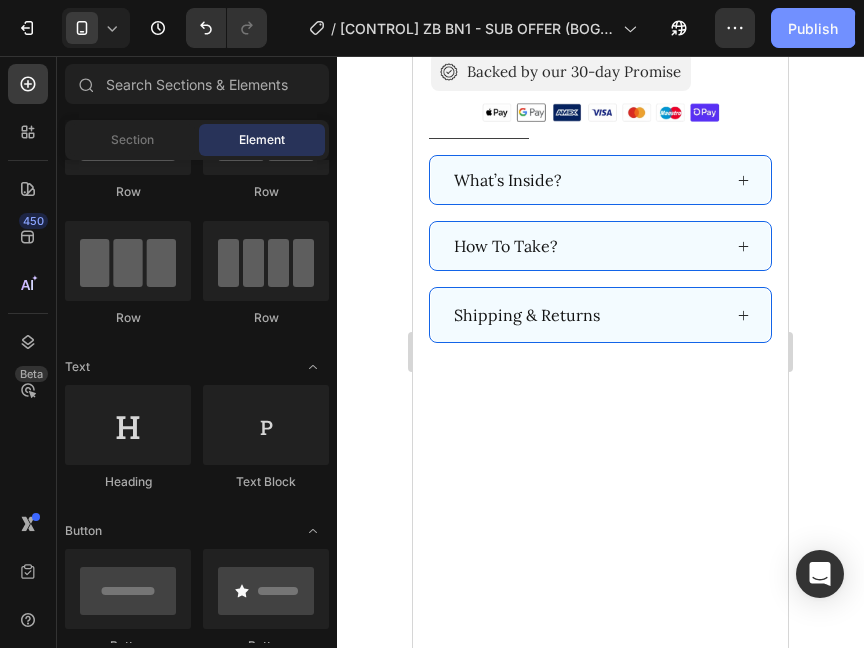 scroll, scrollTop: 0, scrollLeft: 0, axis: both 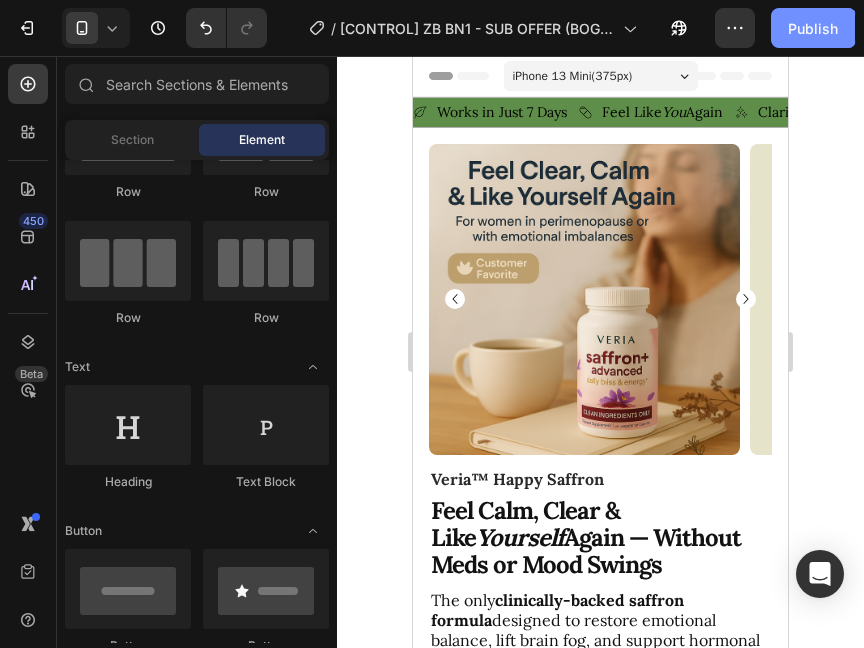 click on "Publish" at bounding box center (813, 28) 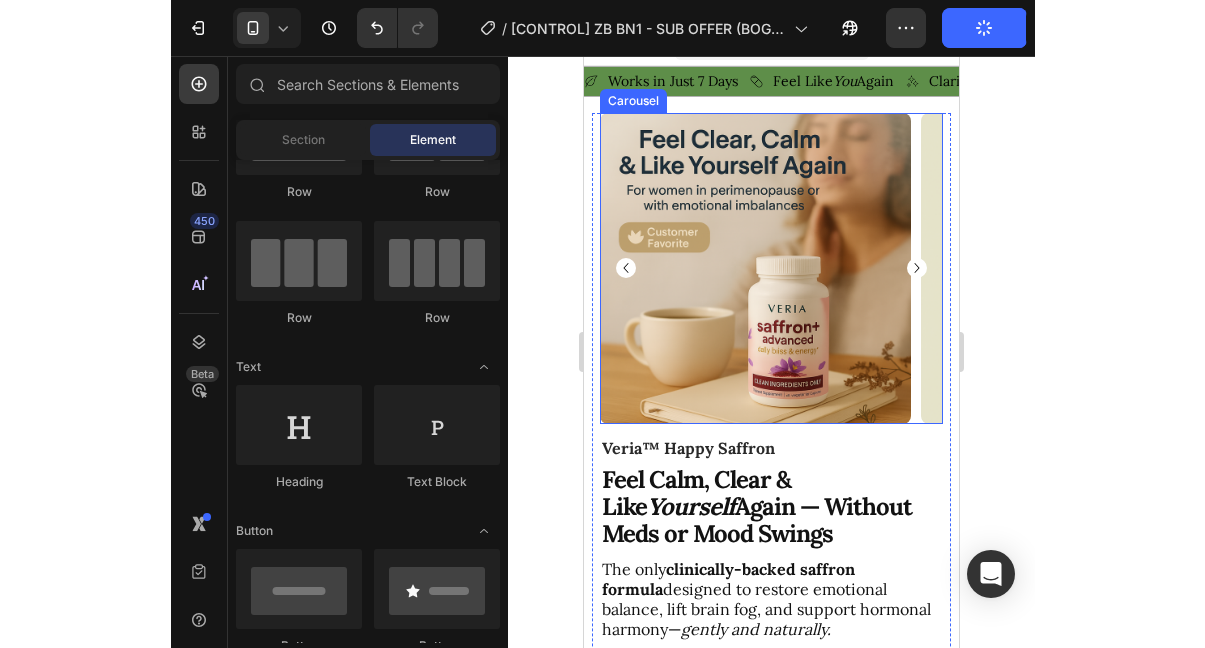 scroll, scrollTop: 38, scrollLeft: 0, axis: vertical 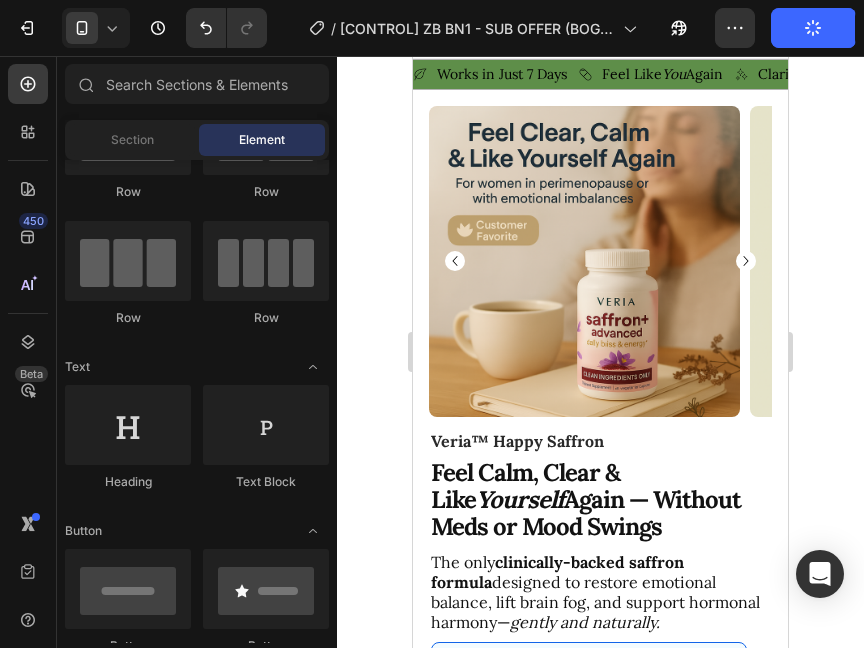 click 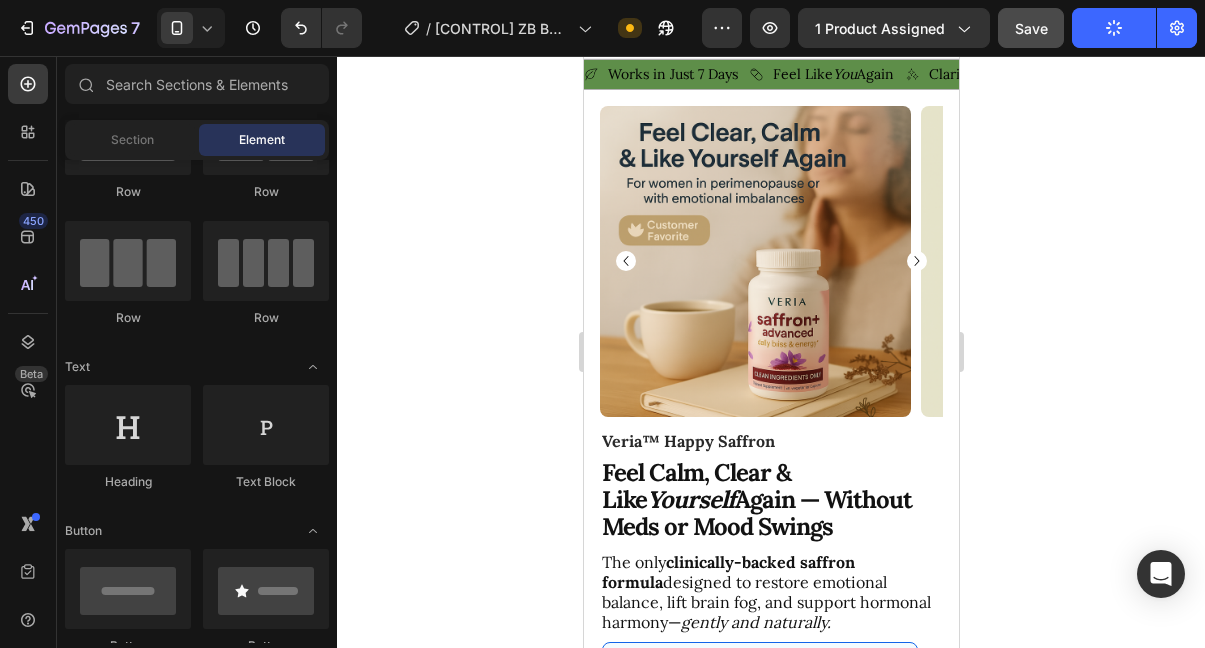 click 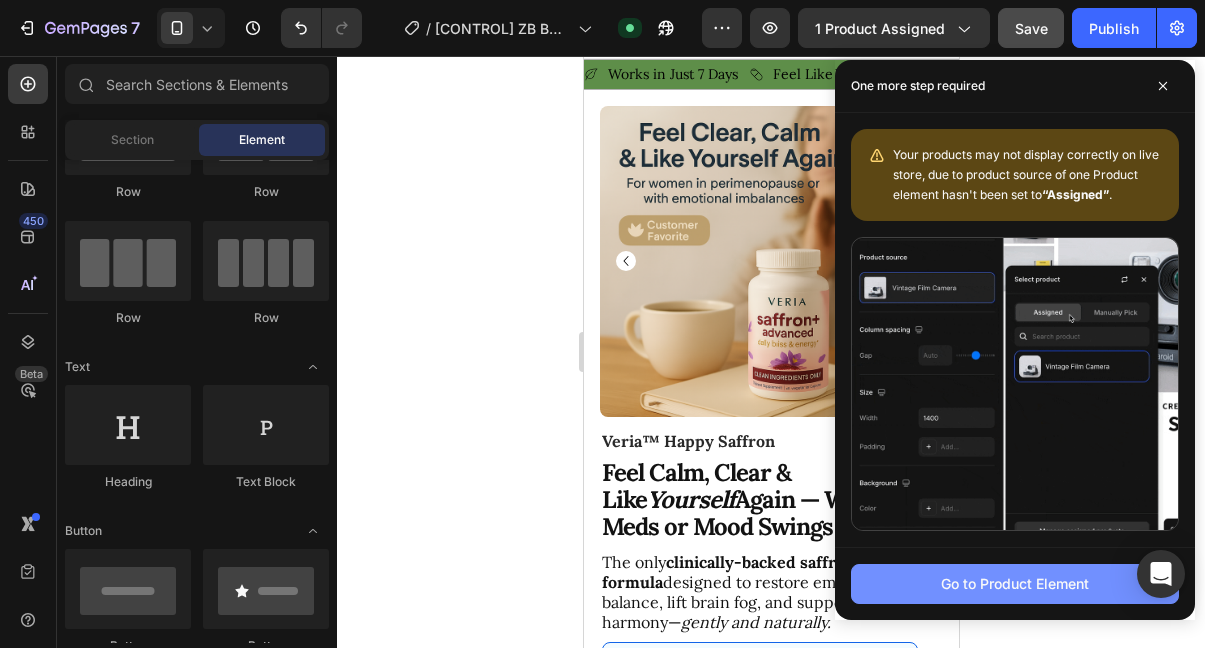 click on "Go to Product Element" at bounding box center [1015, 583] 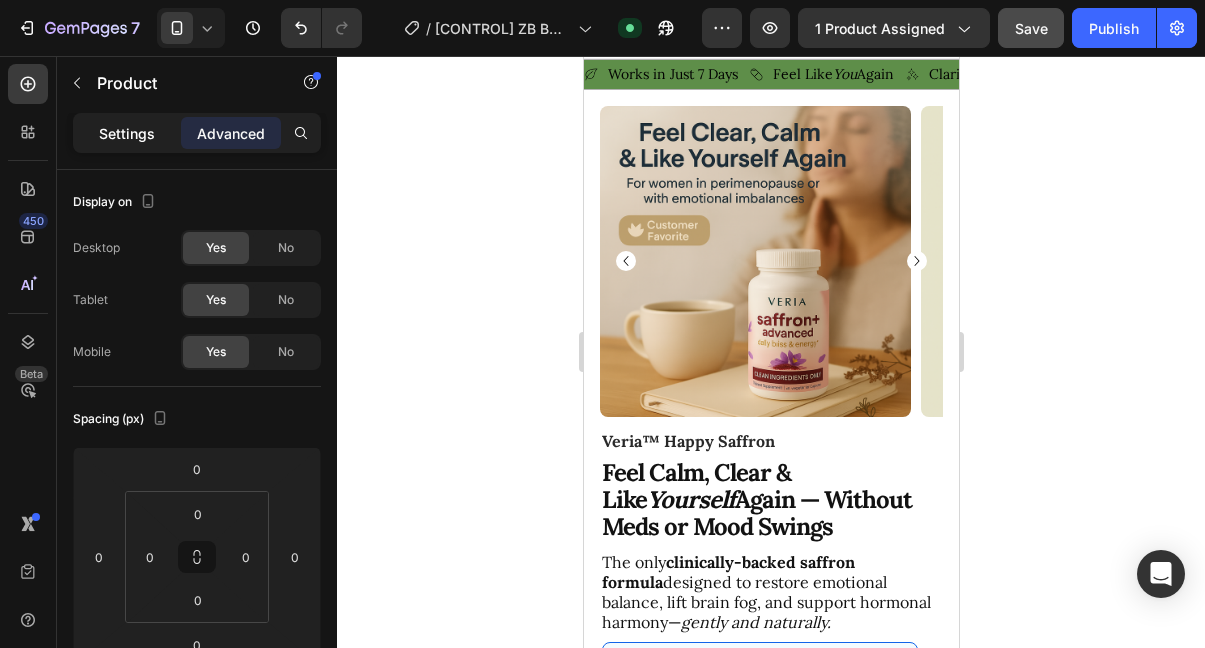 click on "Settings" at bounding box center (127, 133) 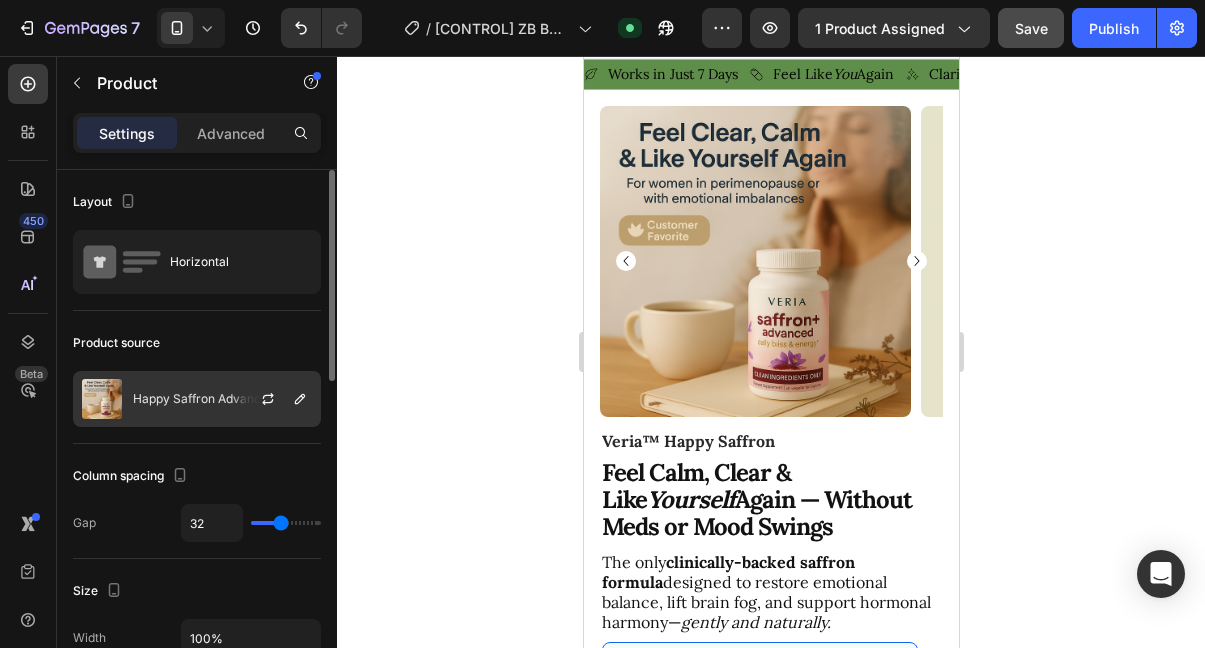 click on "Happy Saffron Advanced" 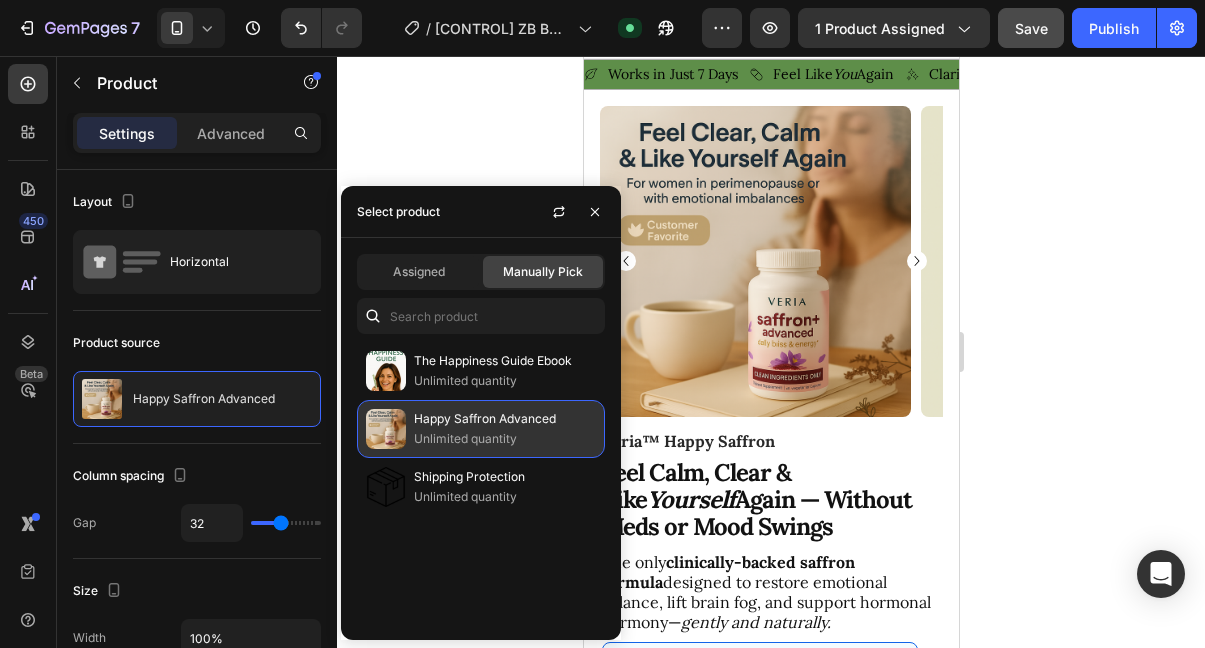 click on "Happy Saffron Advanced" at bounding box center (505, 419) 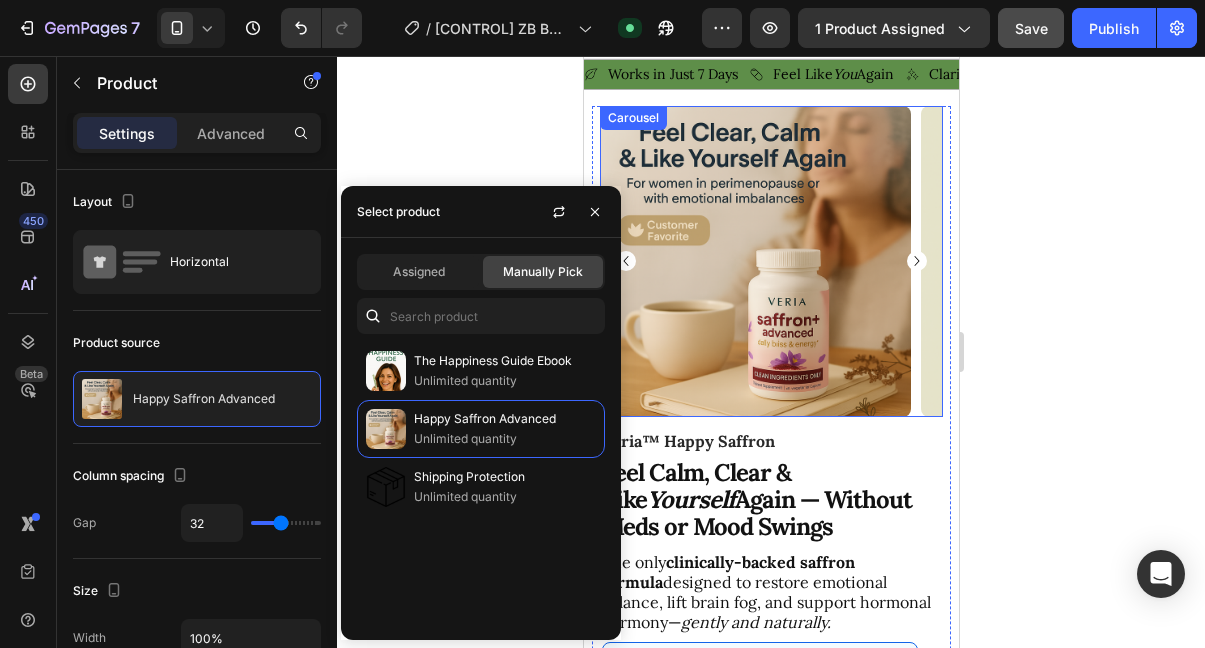 click on "Image Image Image Image
Drop element here
Drop element here
Drop element here" at bounding box center [770, 261] 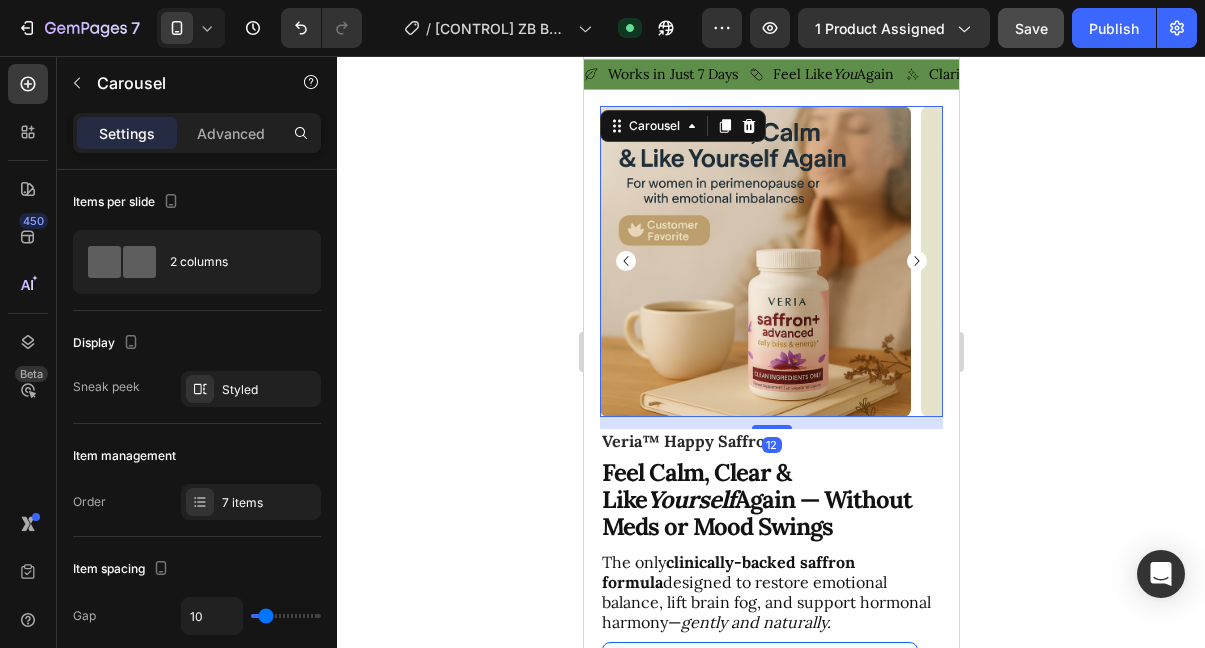 click 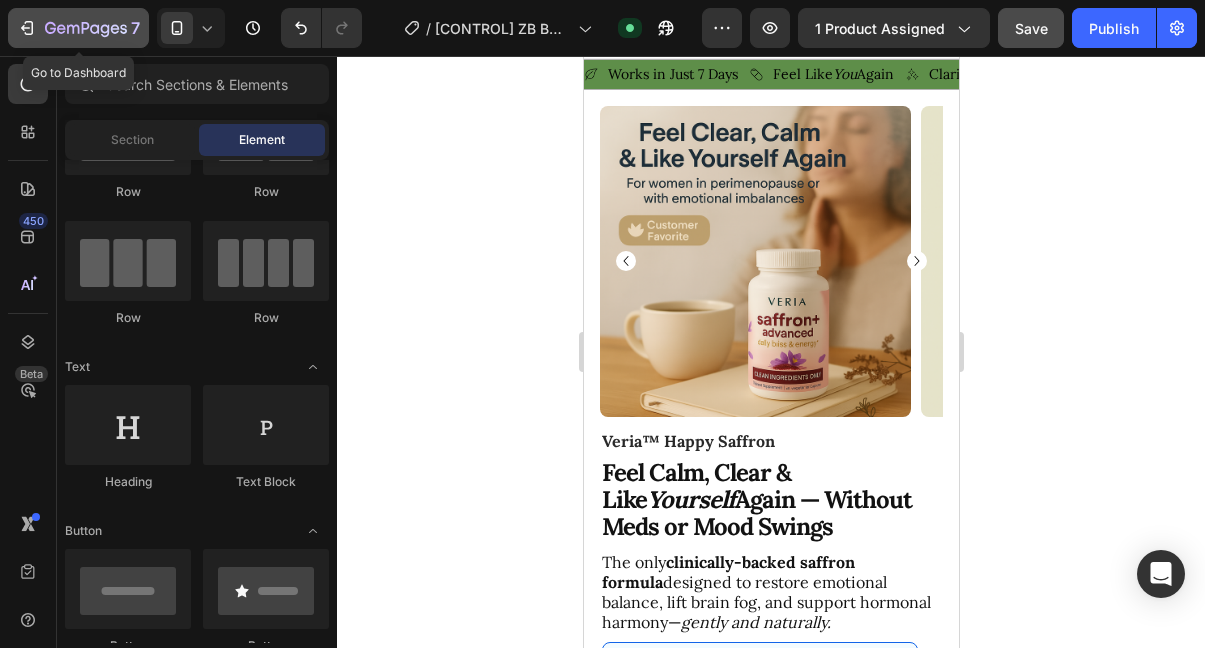 click on "7" at bounding box center (78, 28) 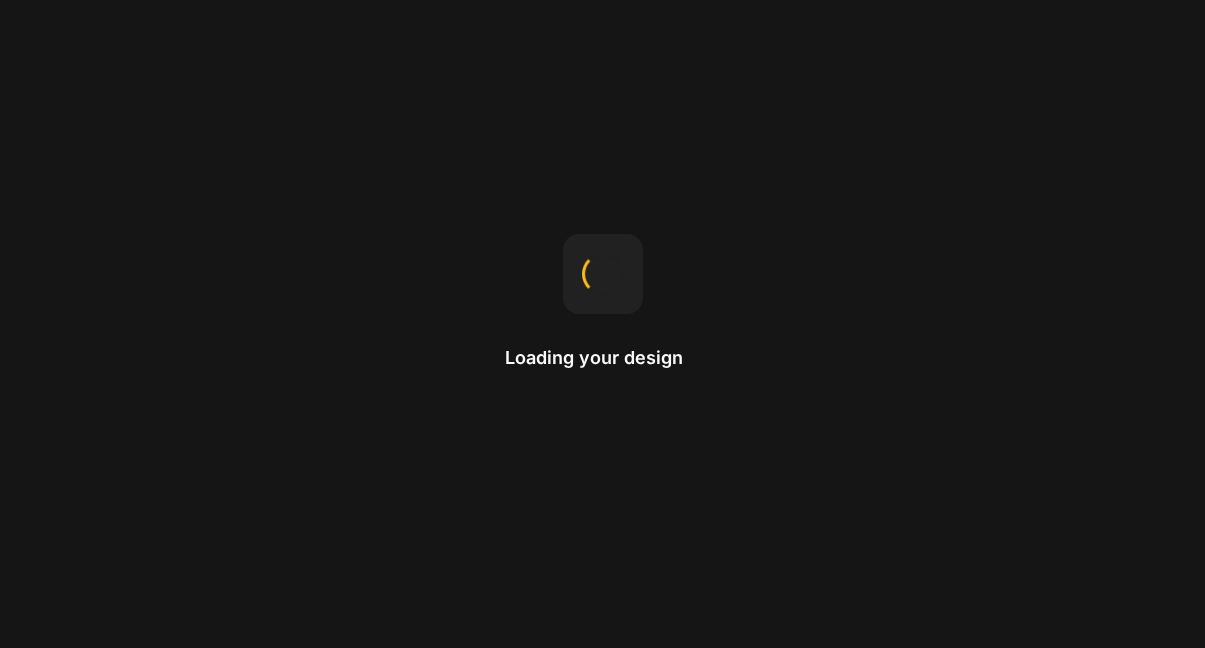 scroll, scrollTop: 0, scrollLeft: 0, axis: both 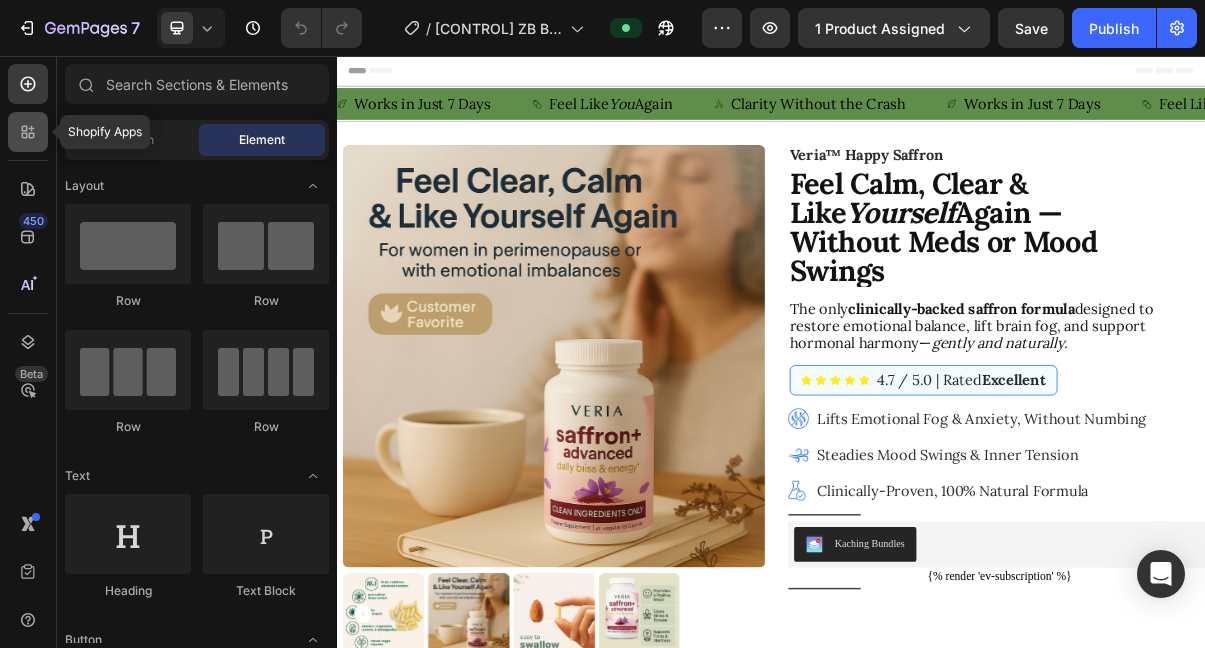 click 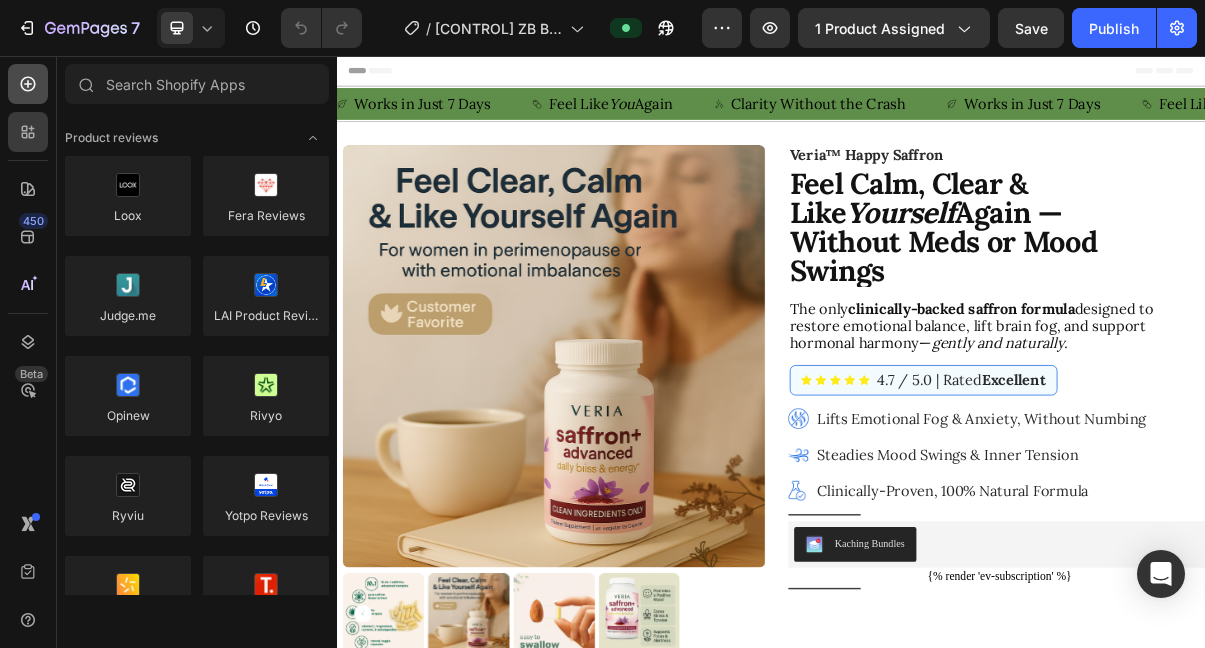 click 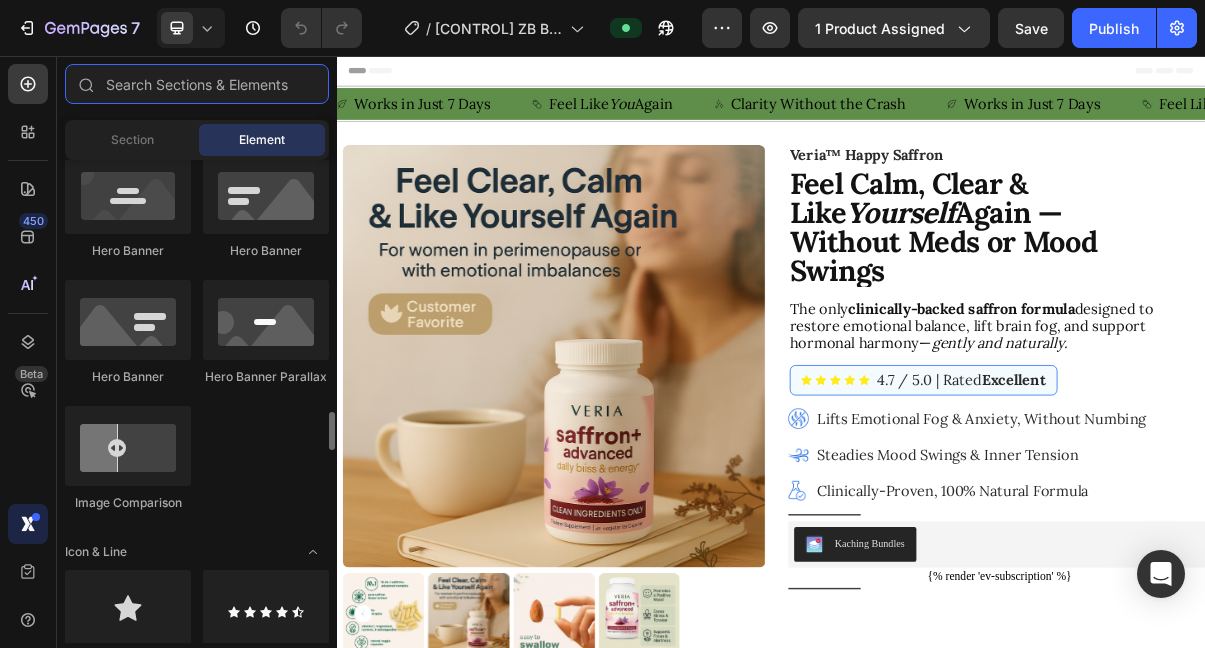 scroll, scrollTop: 1086, scrollLeft: 0, axis: vertical 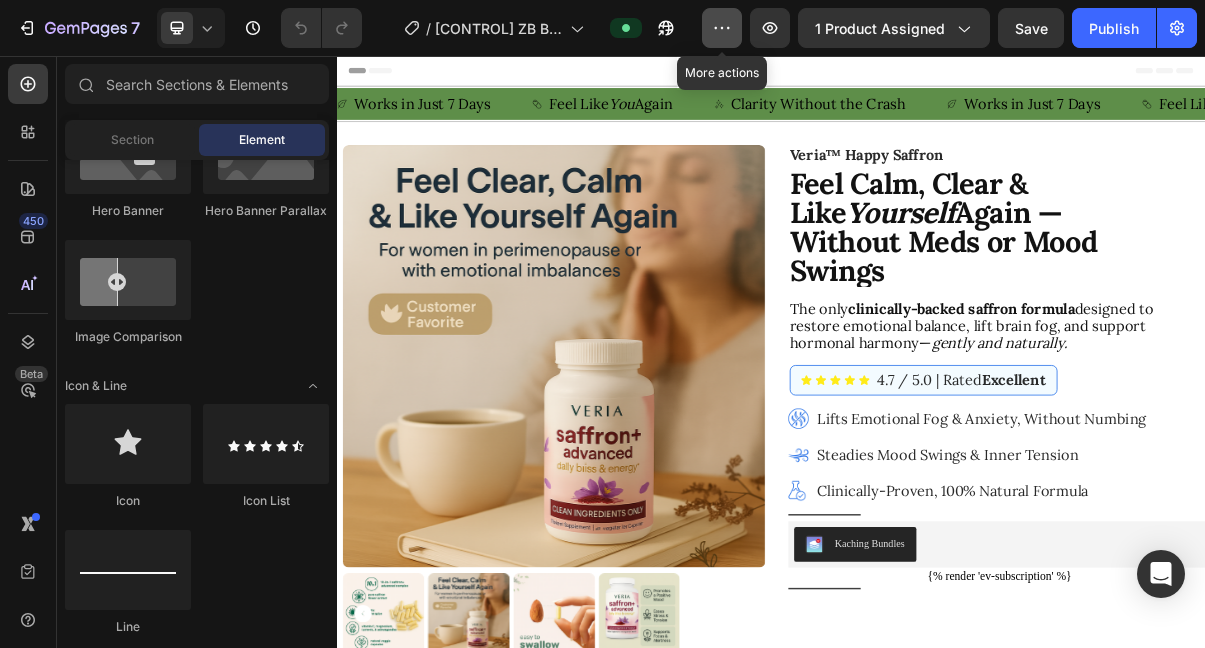 click 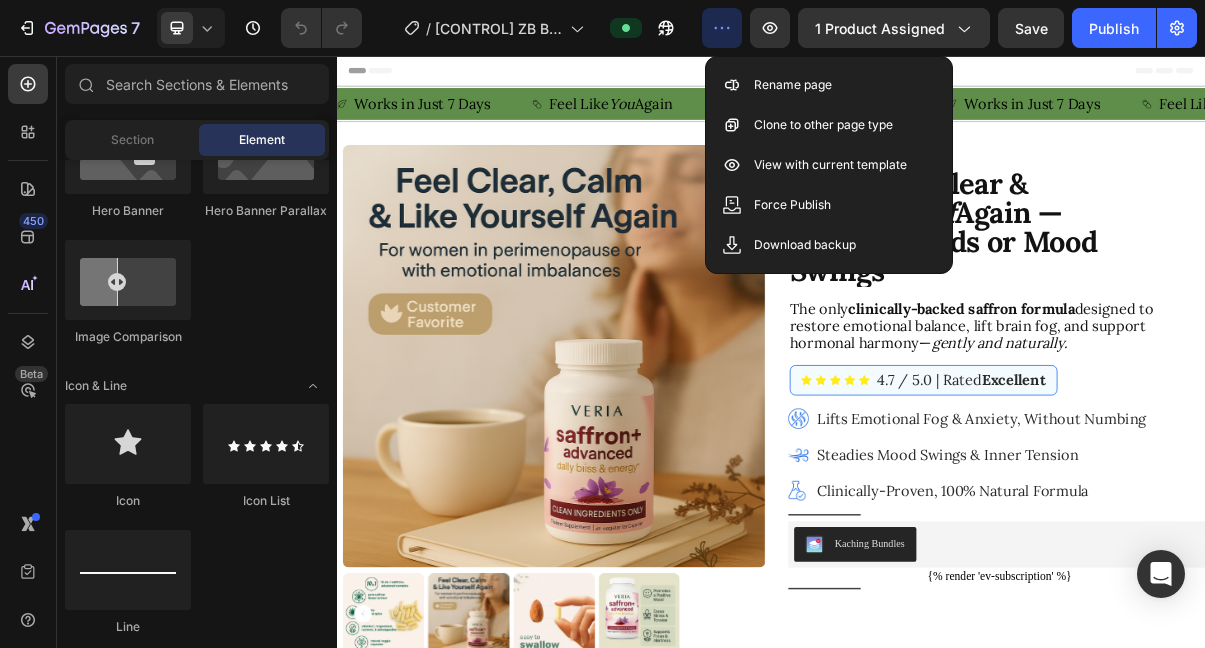click 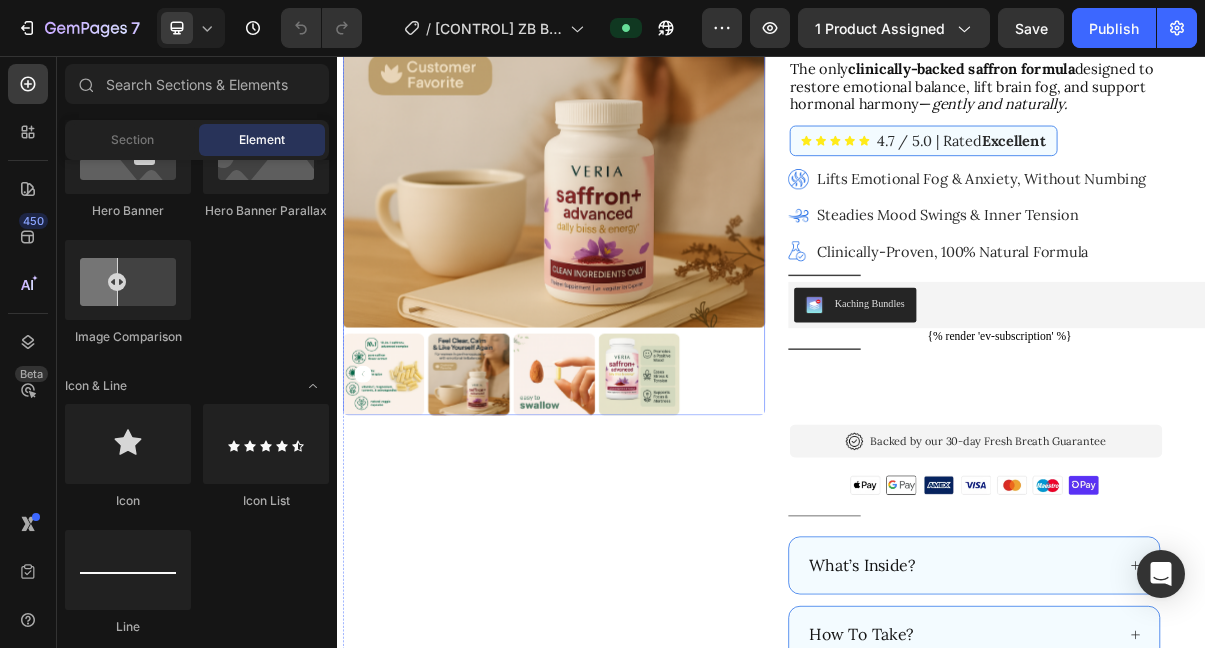 scroll, scrollTop: 350, scrollLeft: 0, axis: vertical 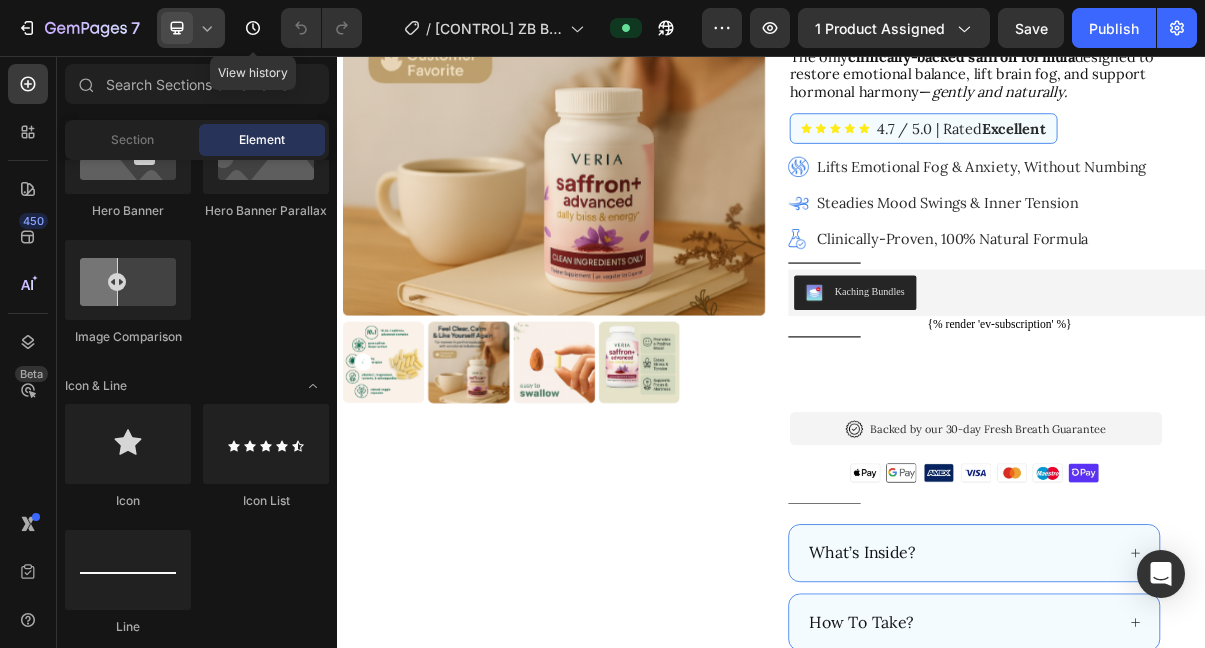 click 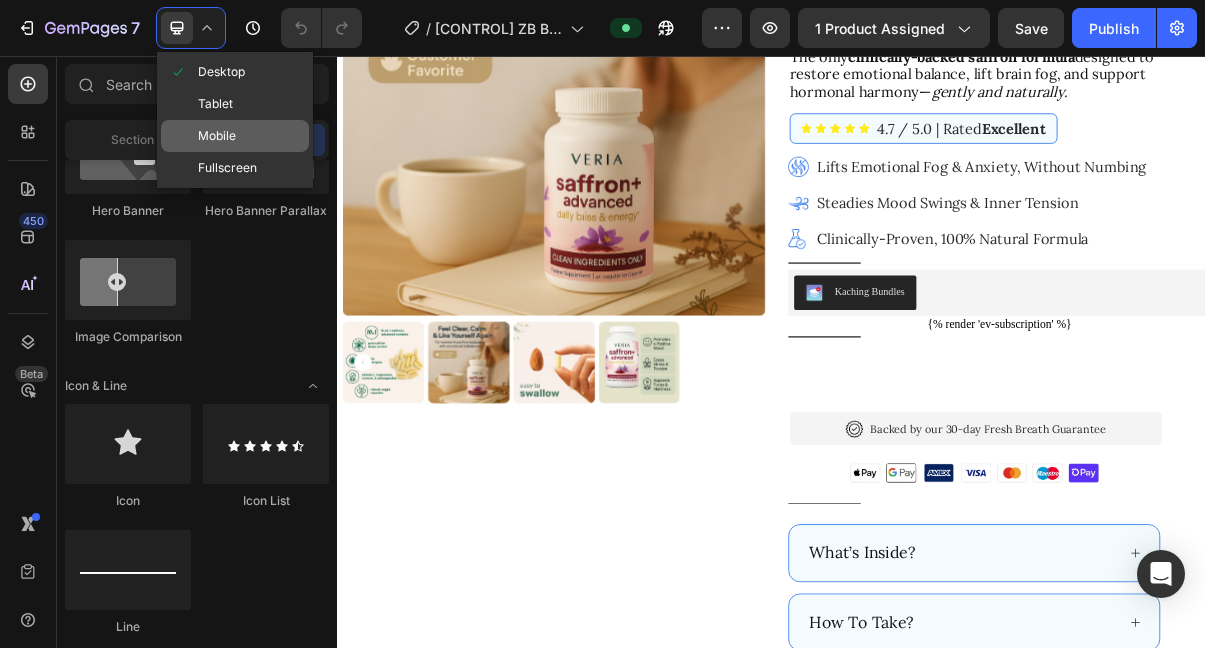 click on "Mobile" at bounding box center [217, 136] 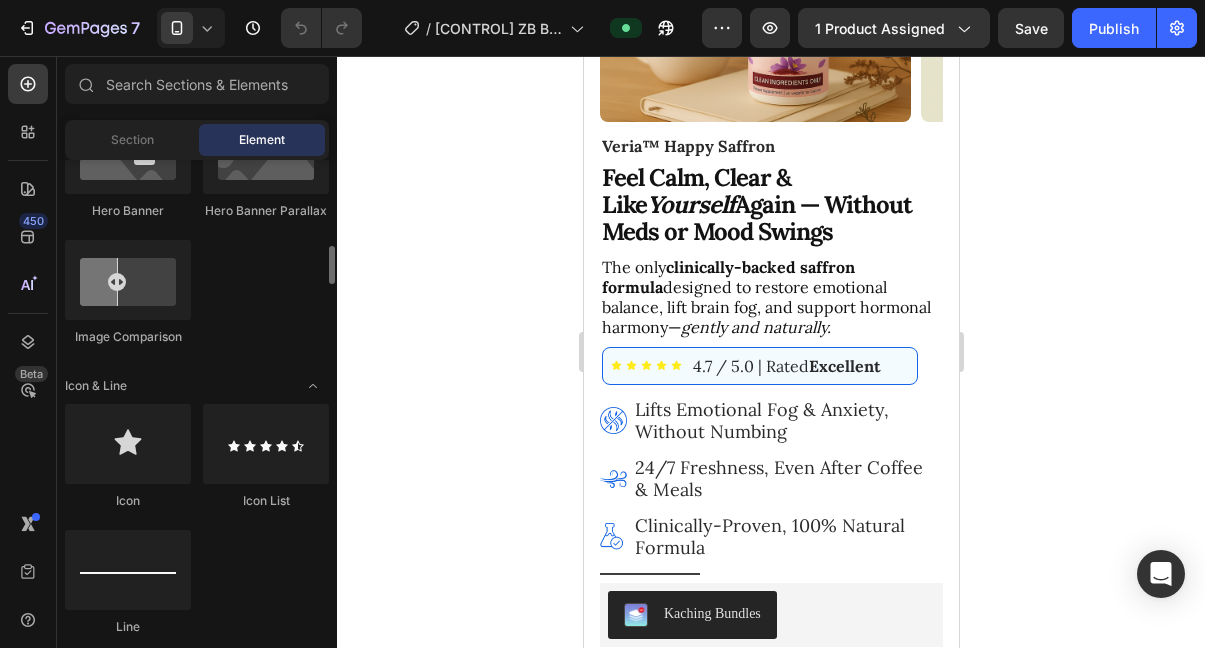 scroll, scrollTop: 648, scrollLeft: 0, axis: vertical 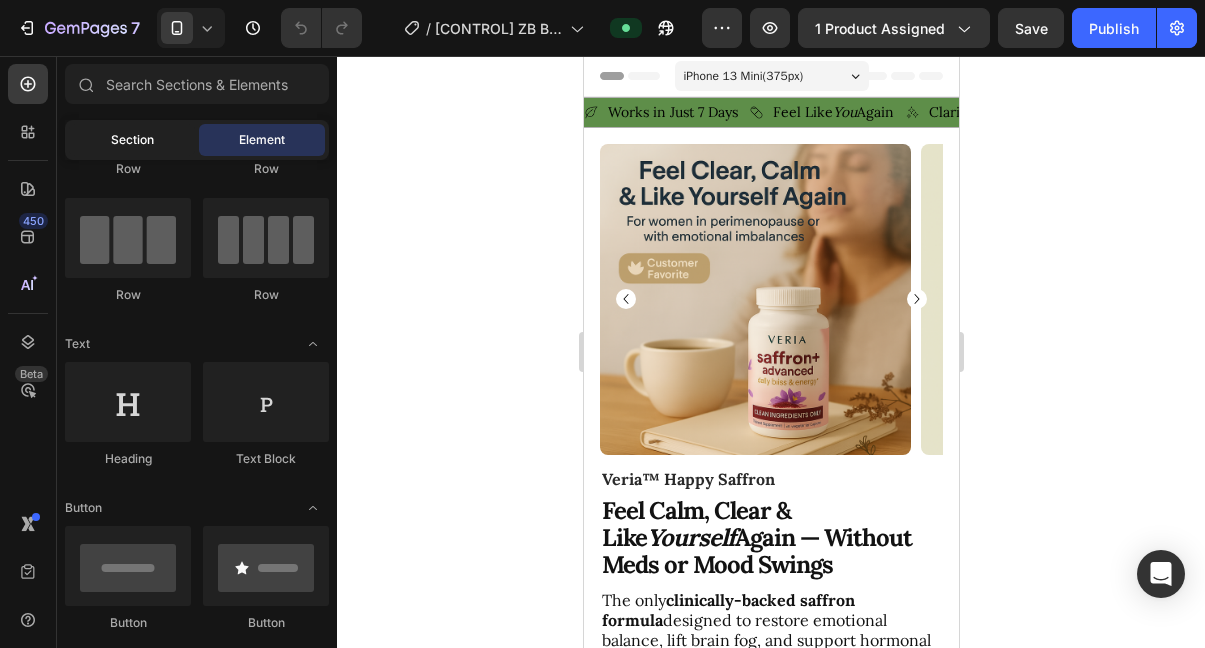 click on "Section" 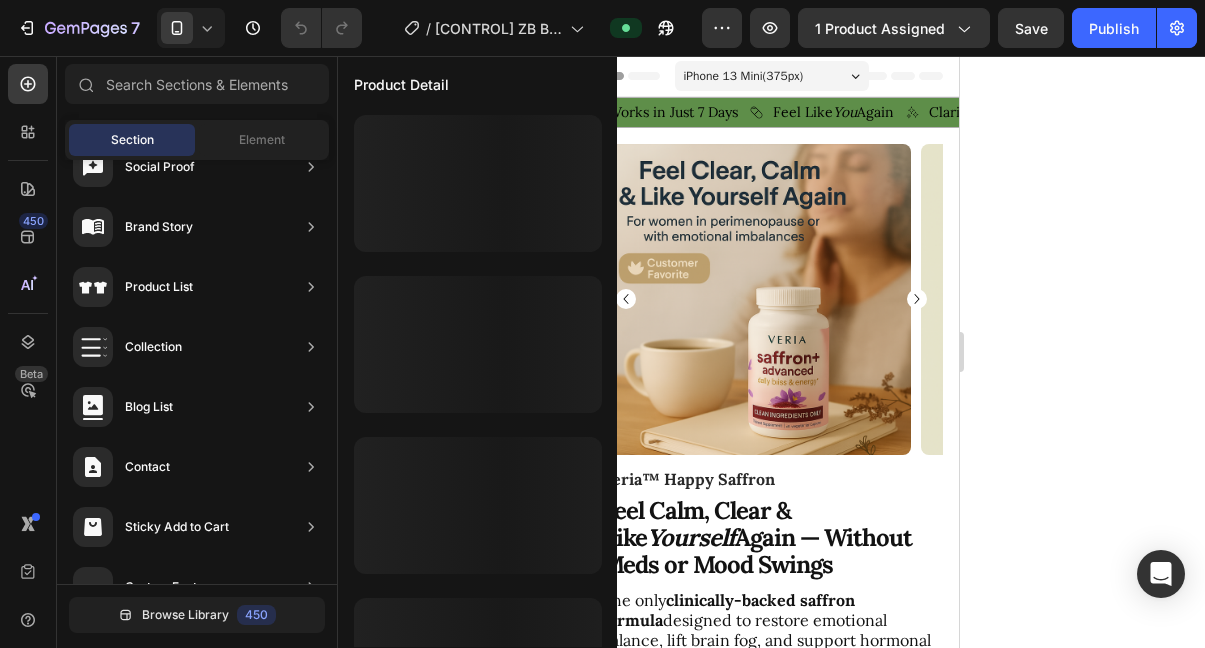 scroll, scrollTop: 736, scrollLeft: 0, axis: vertical 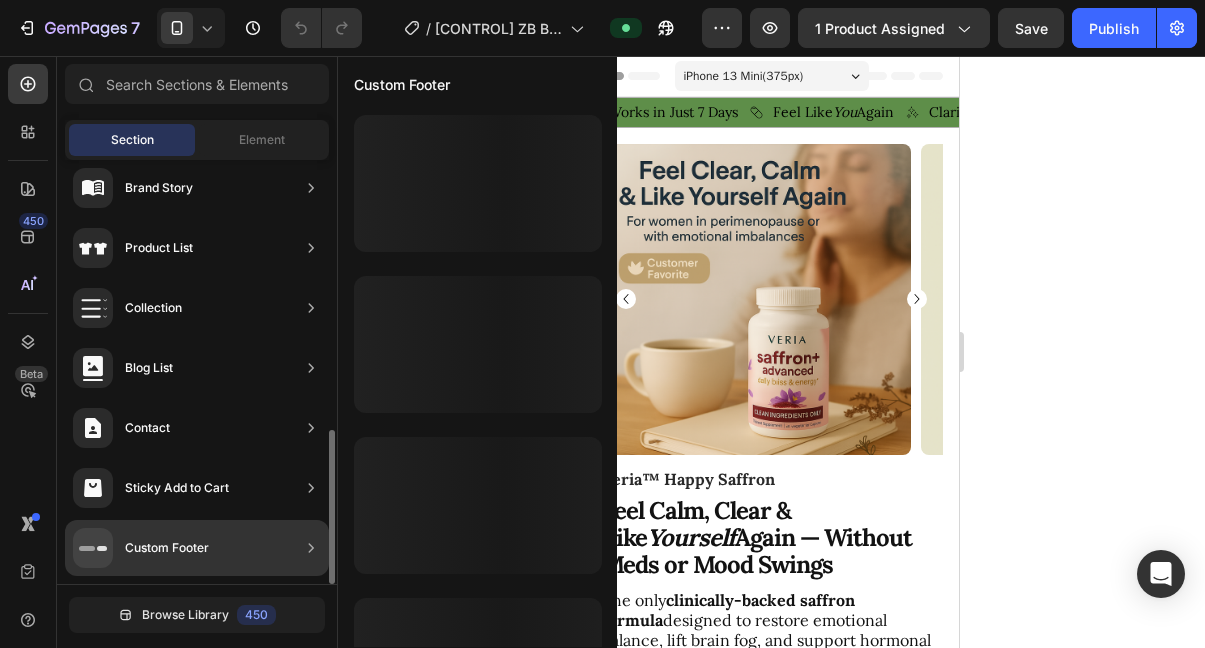 click on "Custom Footer" 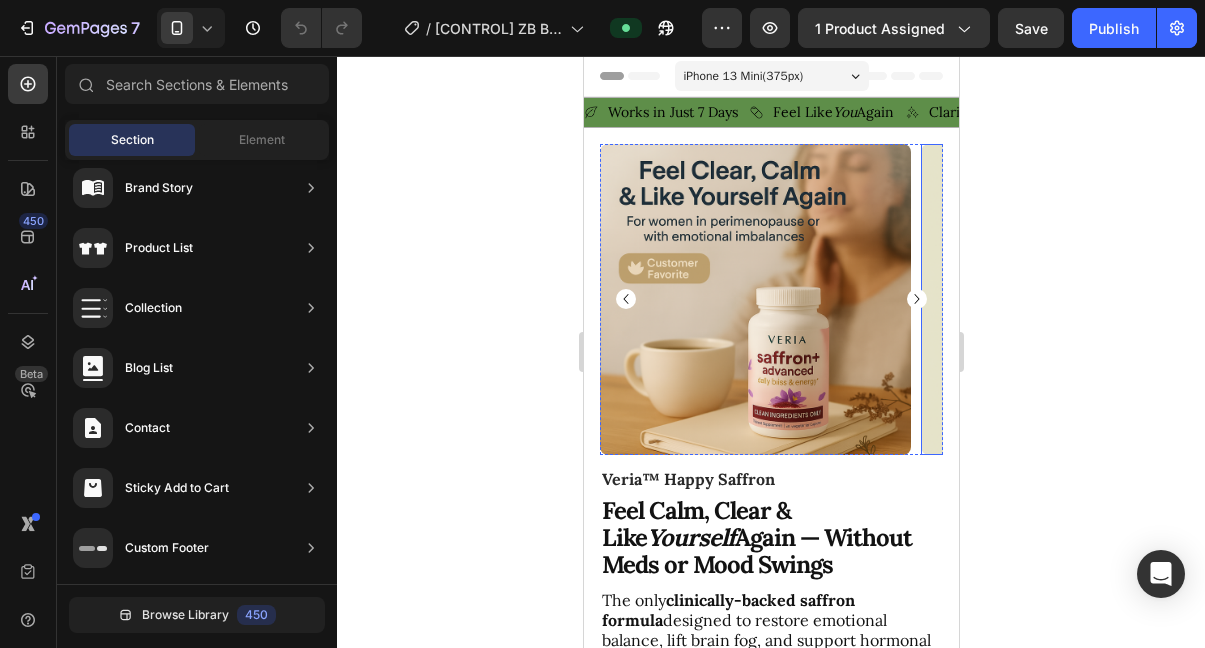 click on "Veria™ Happy Saffron" at bounding box center (765, 479) 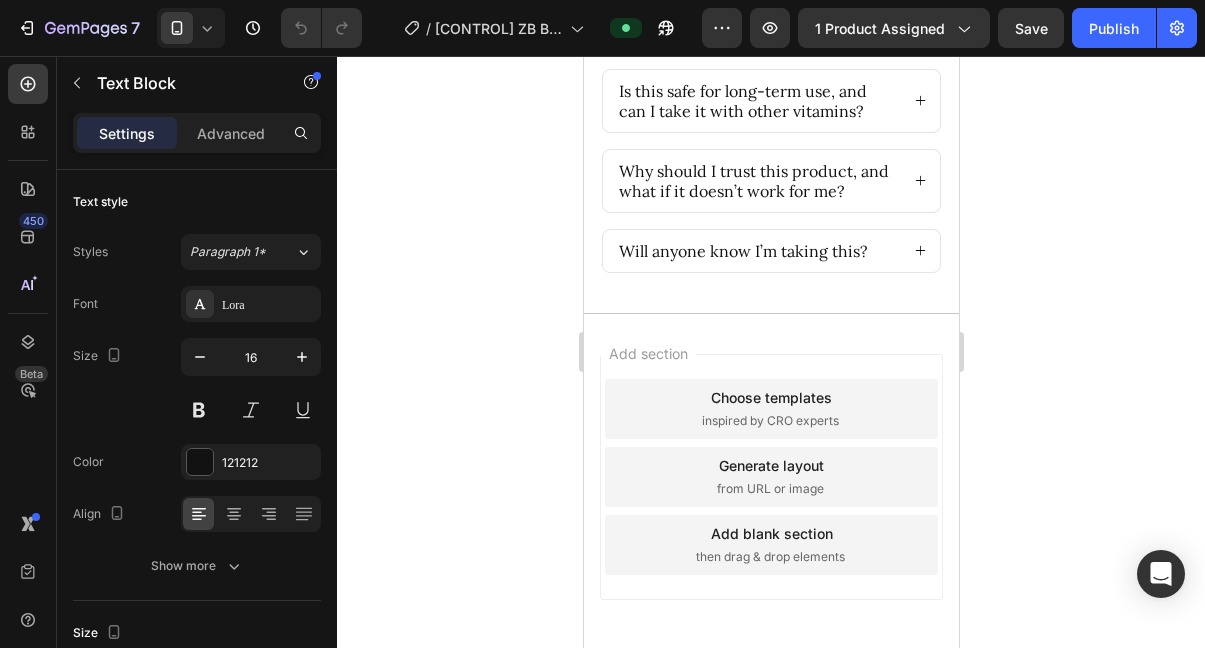 scroll, scrollTop: 9567, scrollLeft: 0, axis: vertical 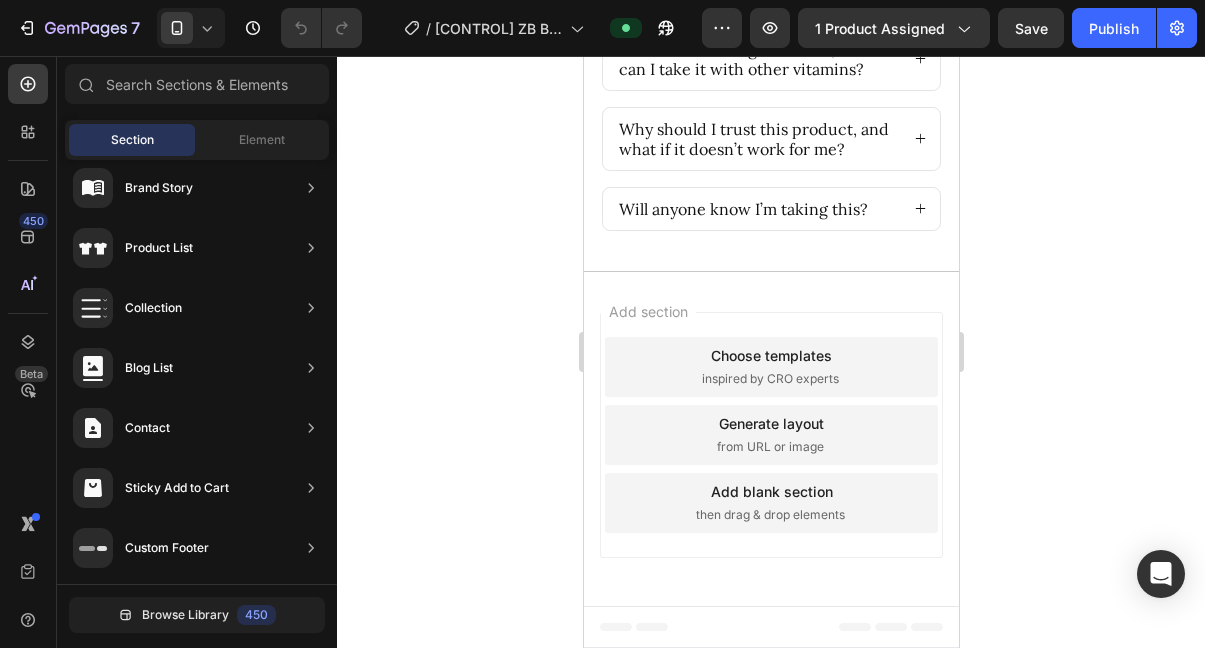 click on "Add section Choose templates inspired by CRO experts Generate layout from URL or image Add blank section then drag & drop elements" at bounding box center [770, 439] 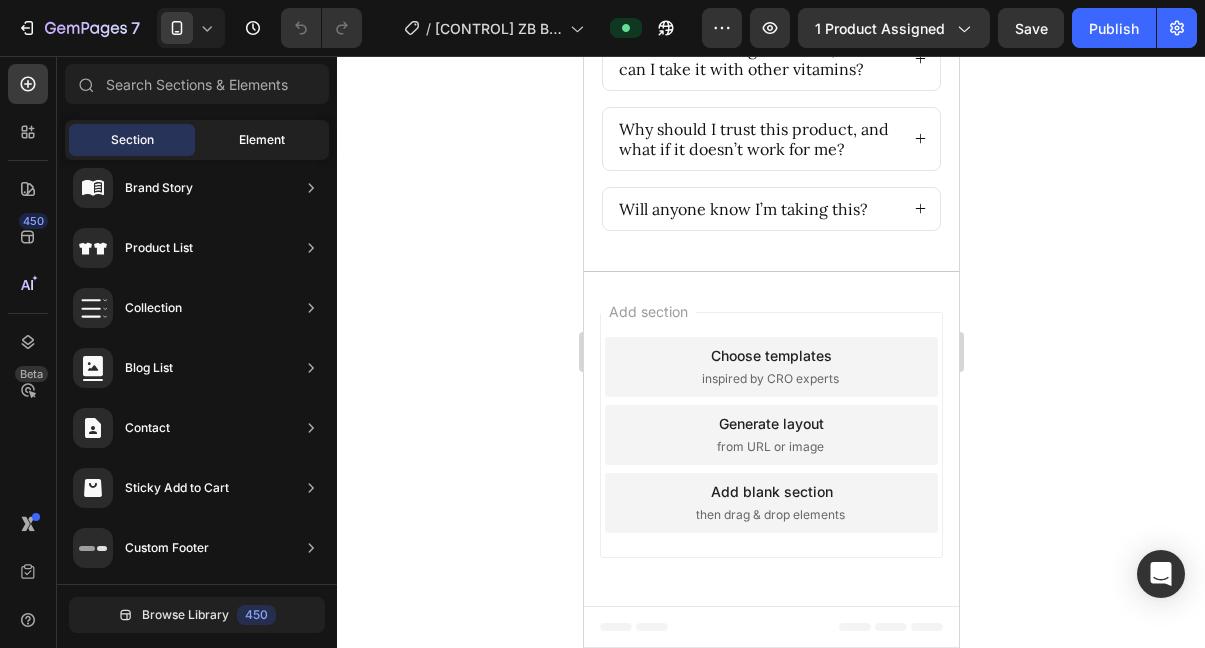 click on "Element" 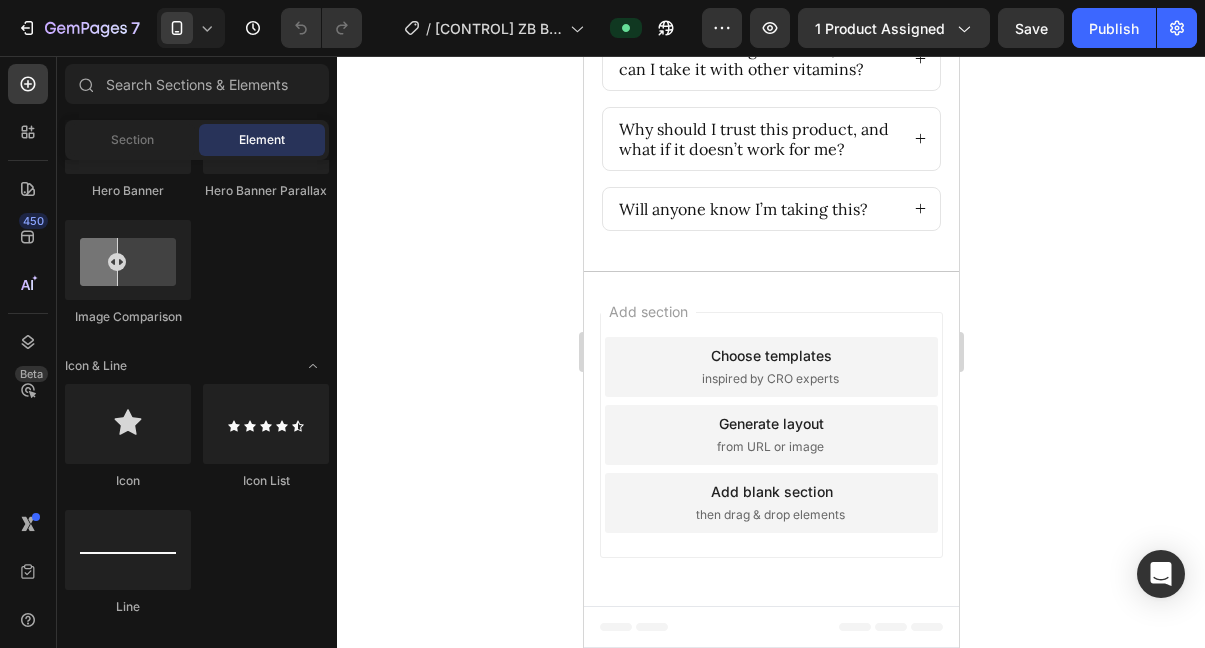 scroll, scrollTop: 1335, scrollLeft: 0, axis: vertical 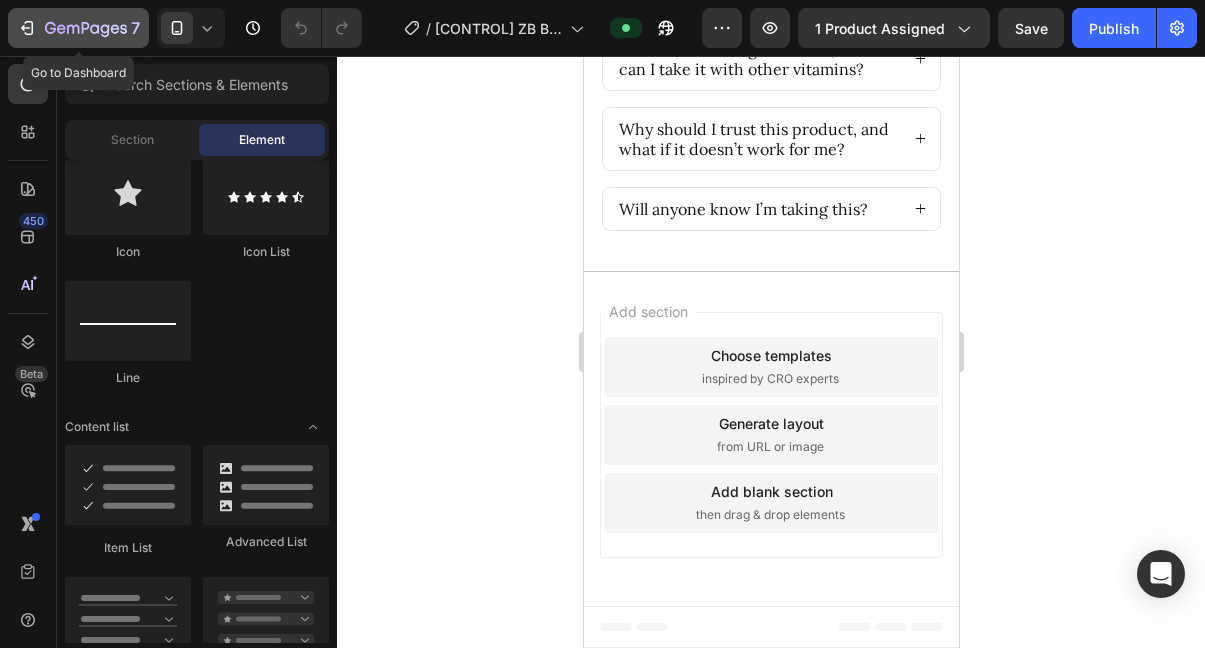 click 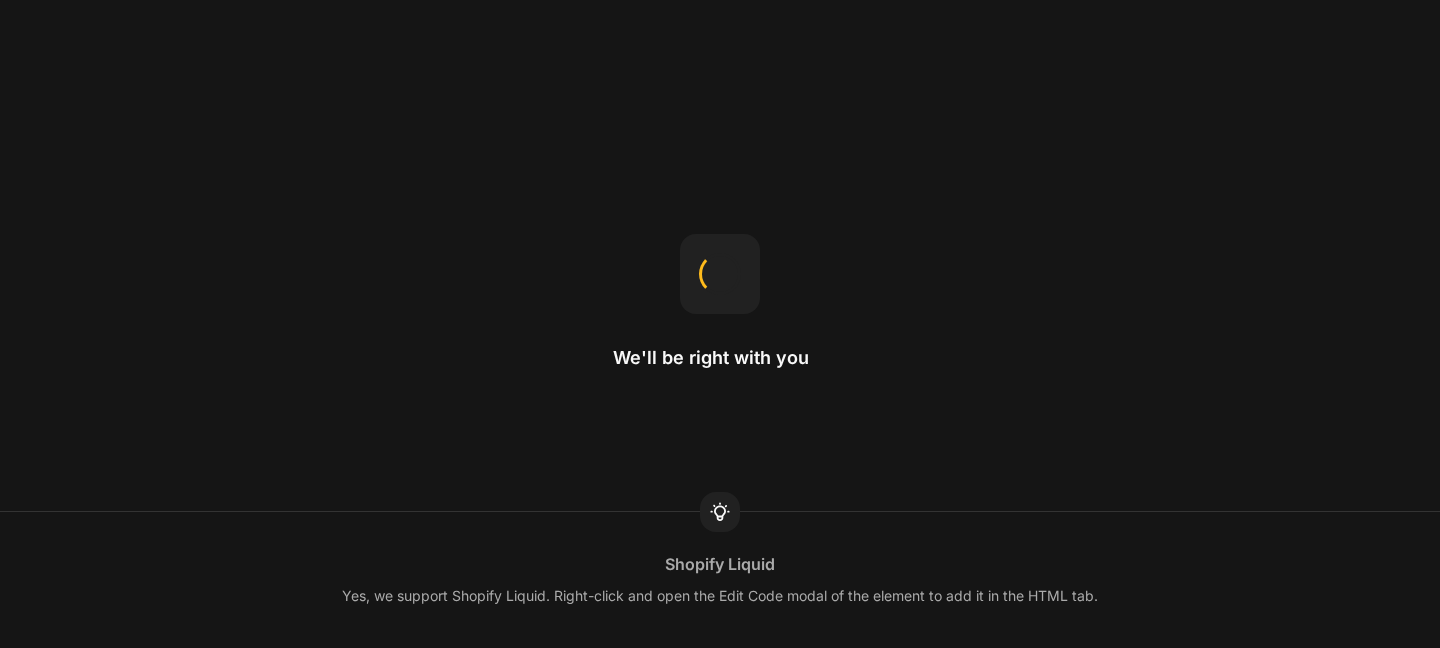 scroll, scrollTop: 0, scrollLeft: 0, axis: both 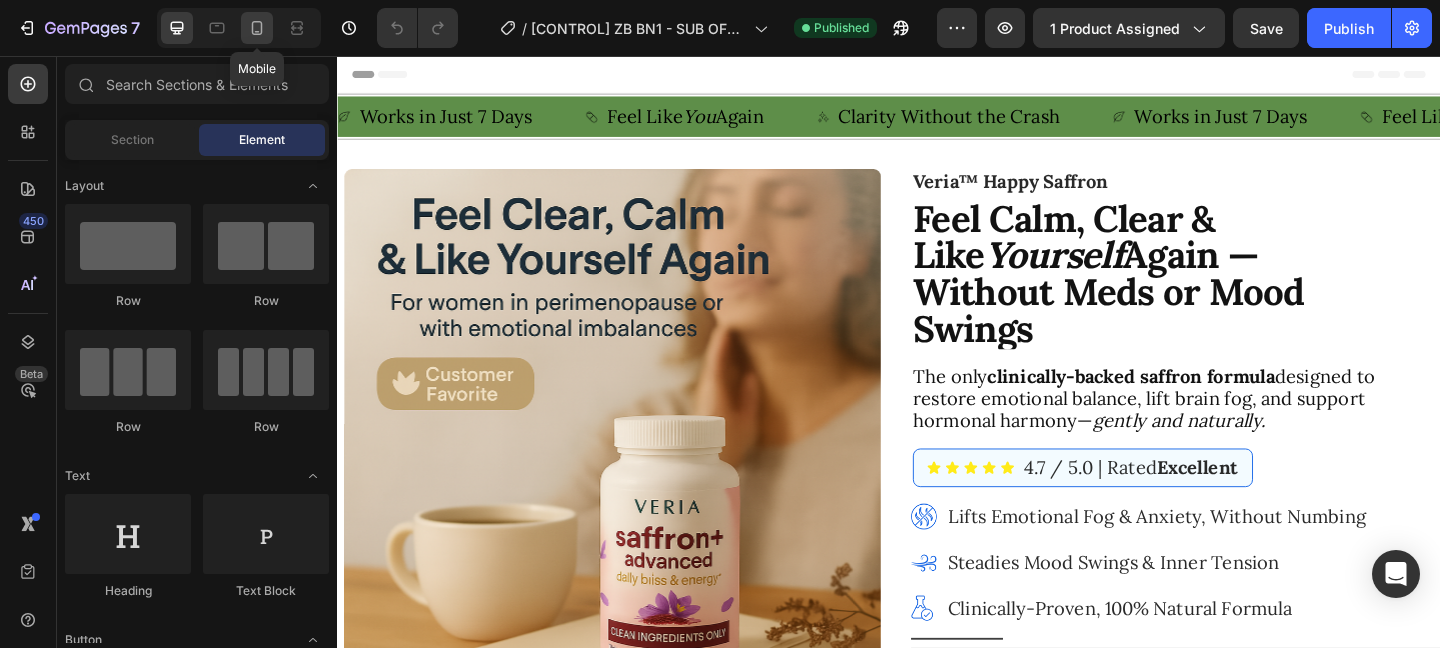 click 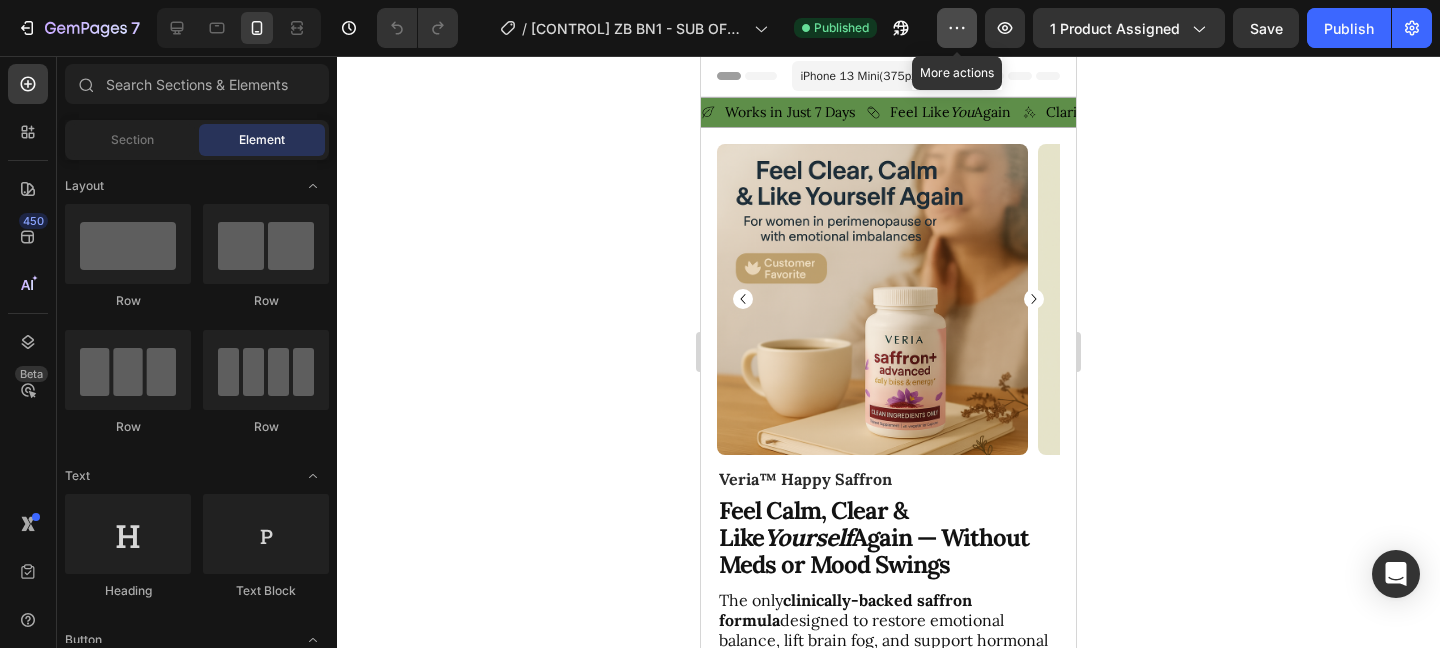 click 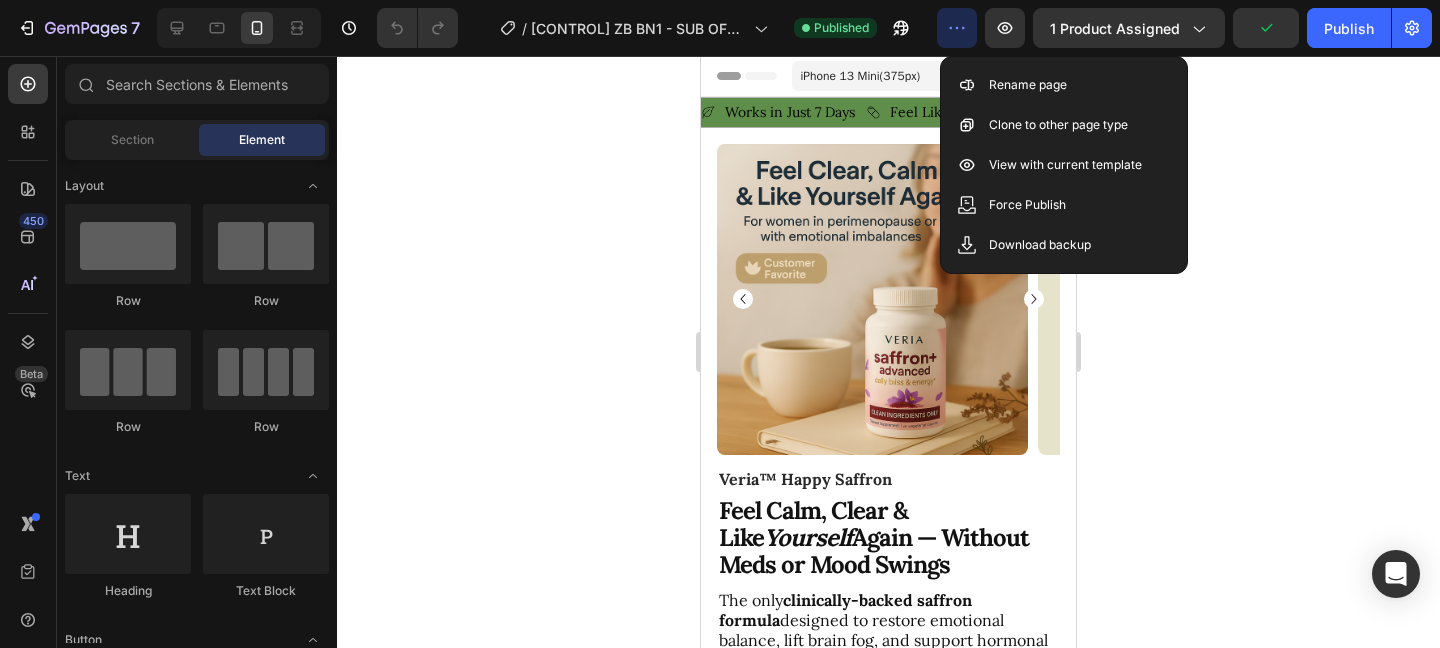 click 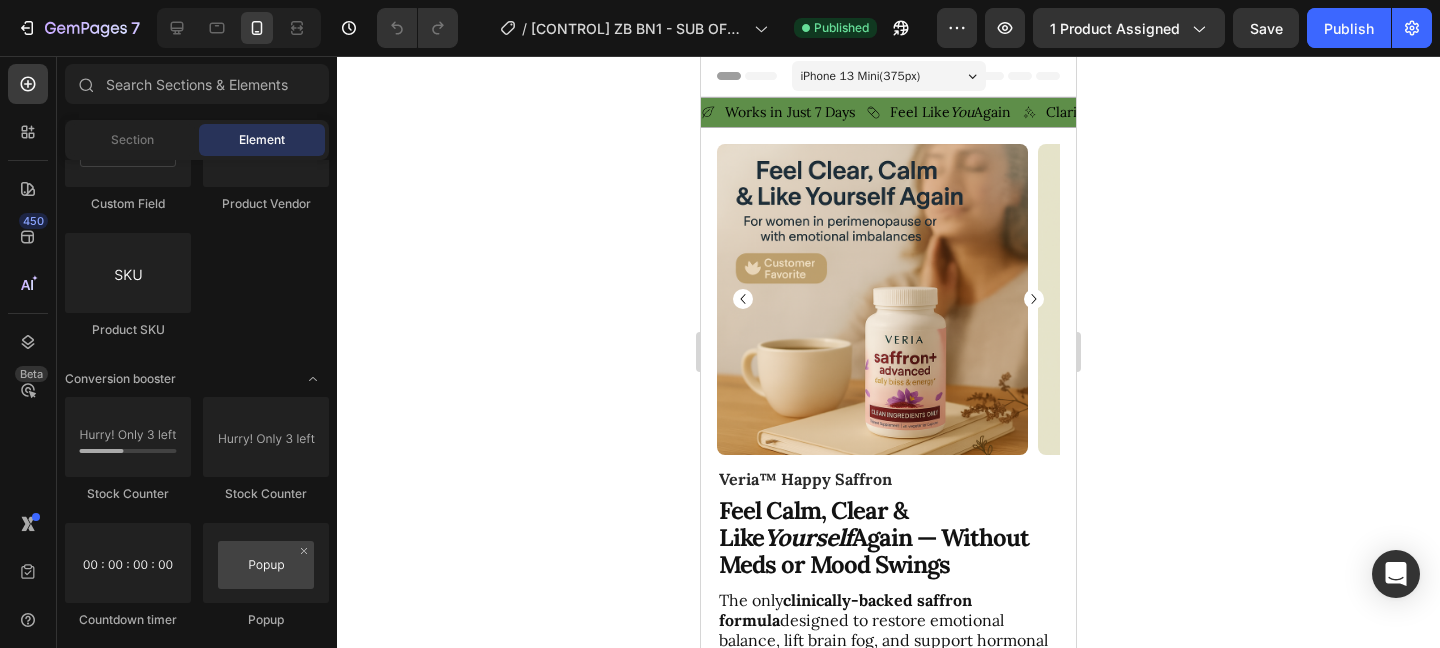 scroll, scrollTop: 3494, scrollLeft: 0, axis: vertical 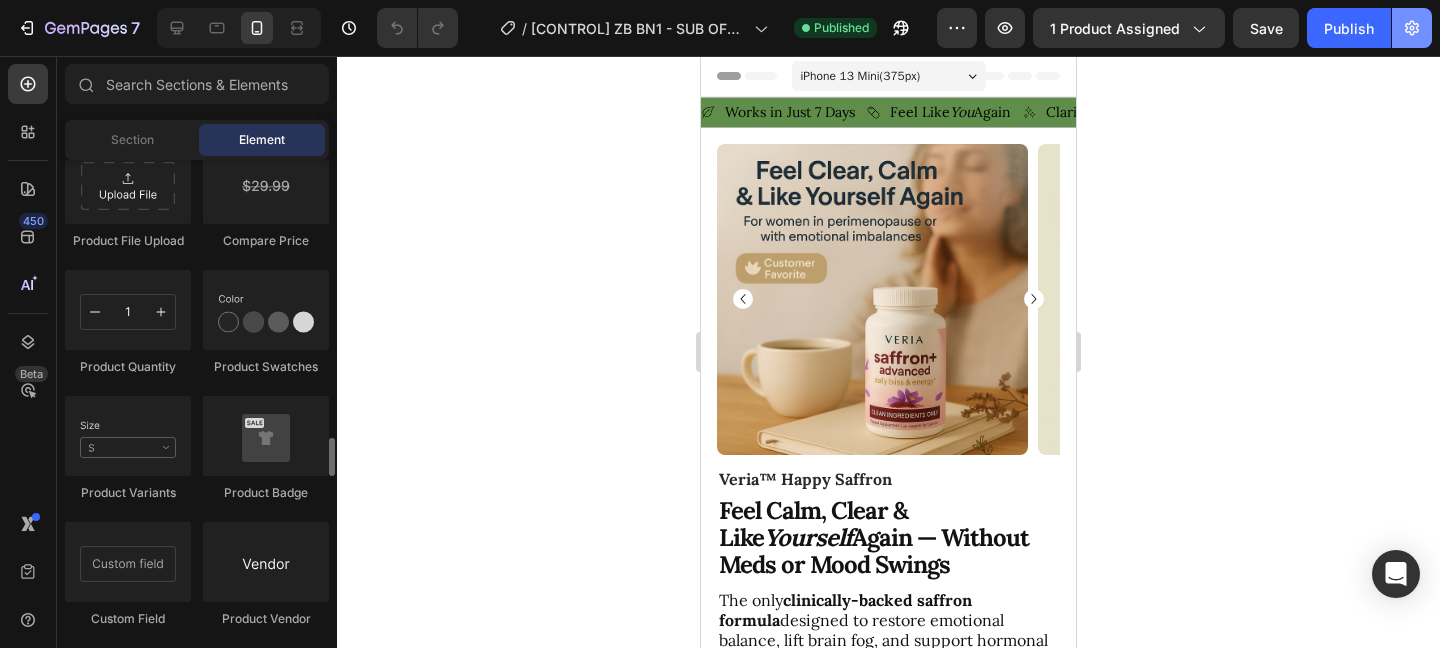 click 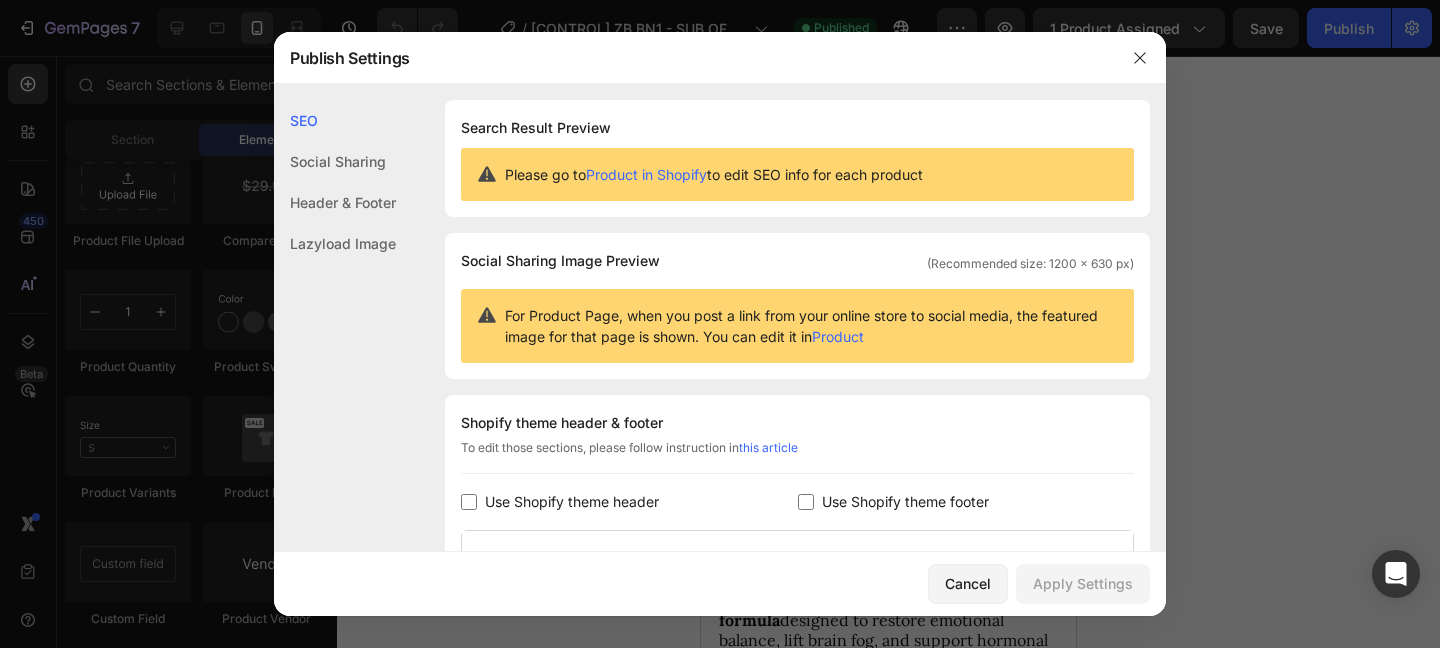 click on "Header & Footer" 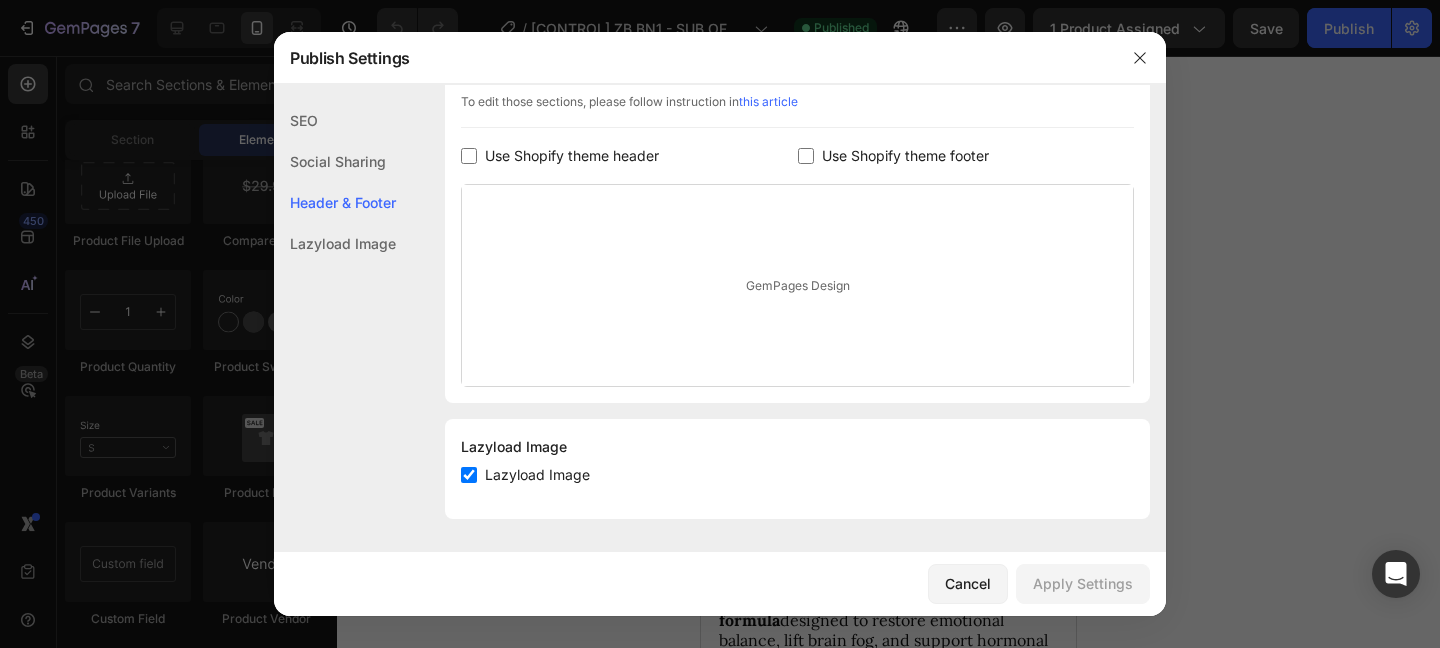 scroll, scrollTop: 237, scrollLeft: 0, axis: vertical 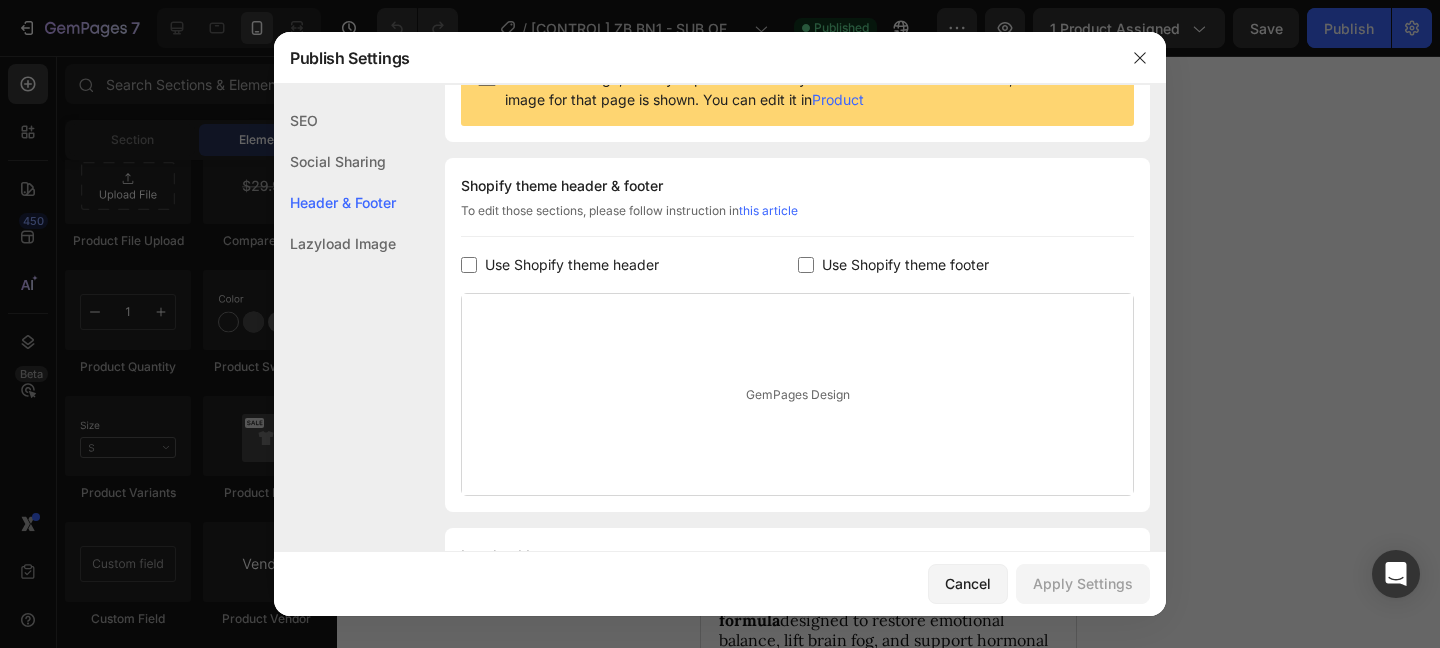 click on "Use Shopify theme header" at bounding box center (572, 265) 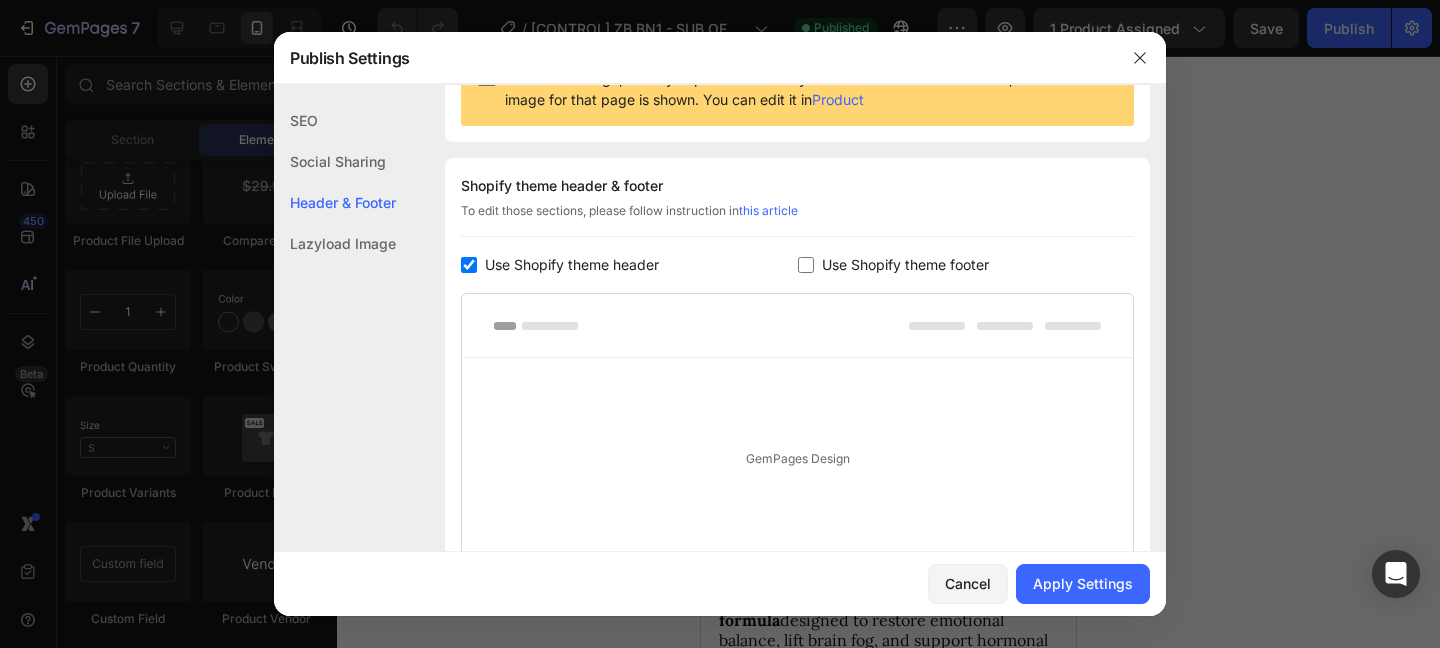 click on "Use Shopify theme header" at bounding box center [572, 265] 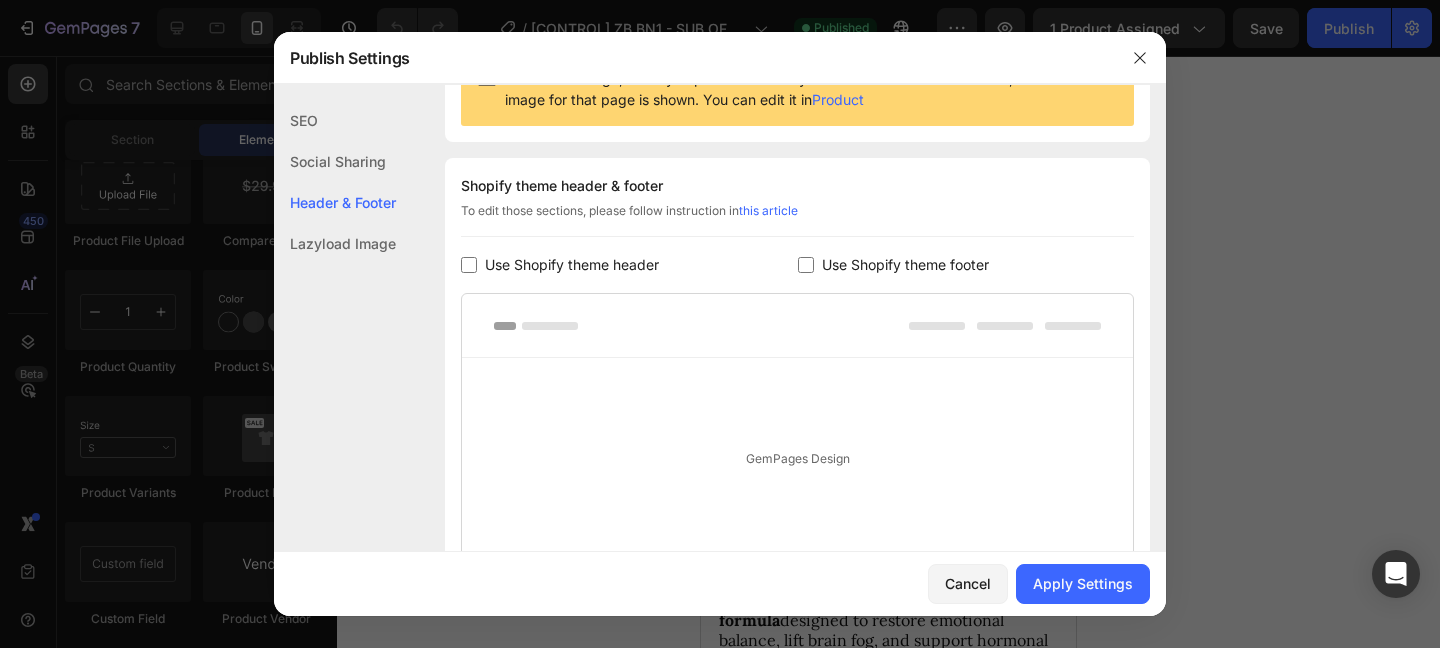 checkbox on "false" 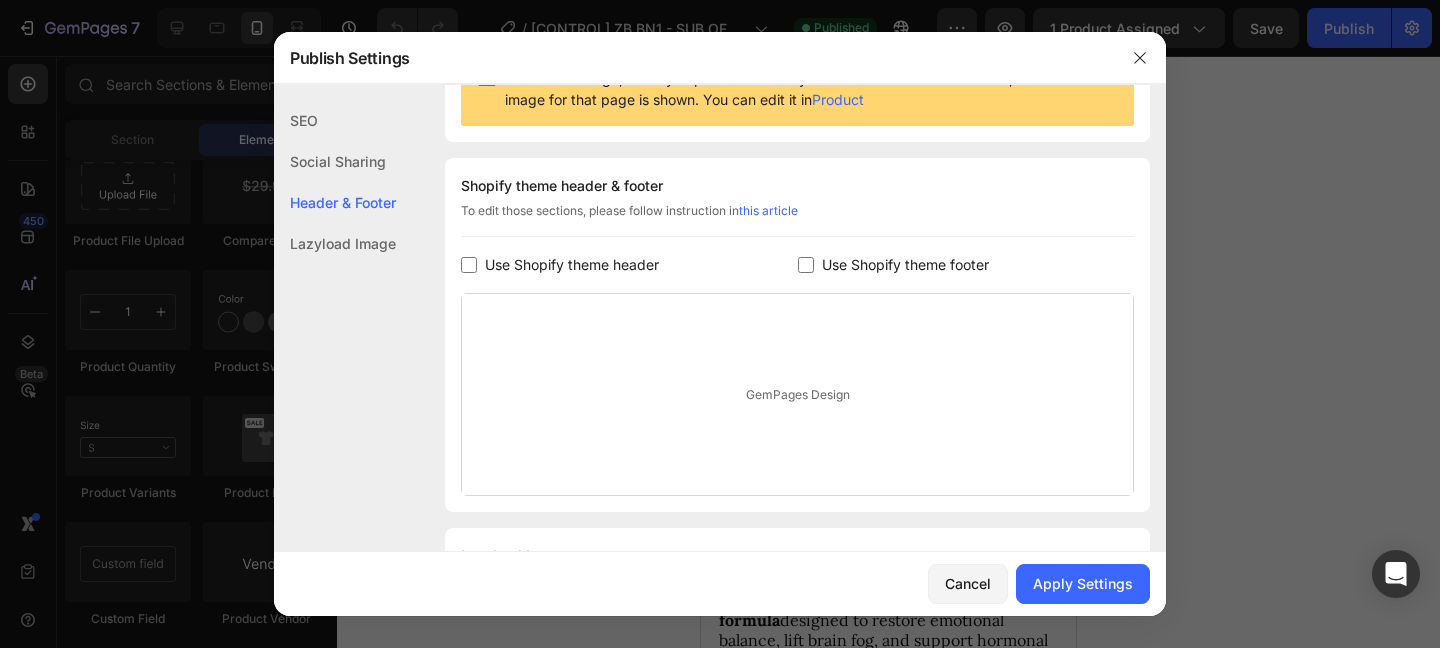 click on "Use Shopify theme footer" at bounding box center [905, 265] 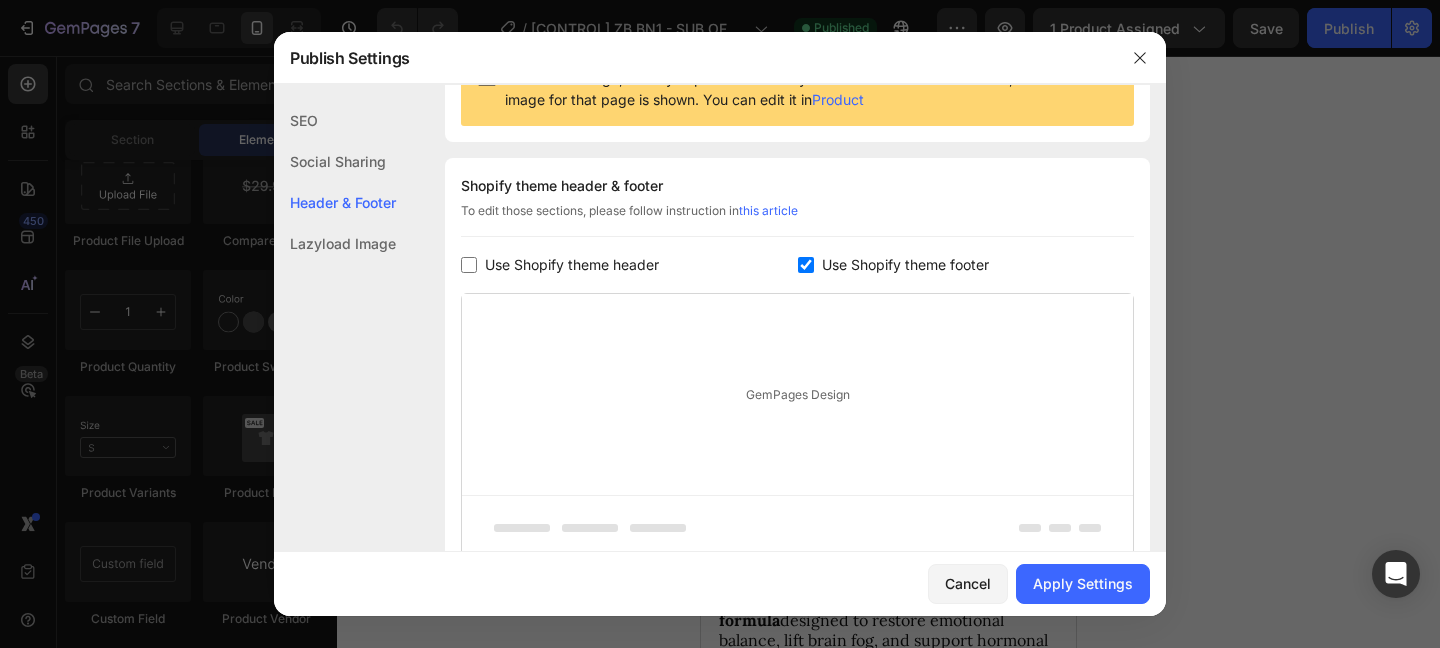 click on "Use Shopify theme footer" at bounding box center [905, 265] 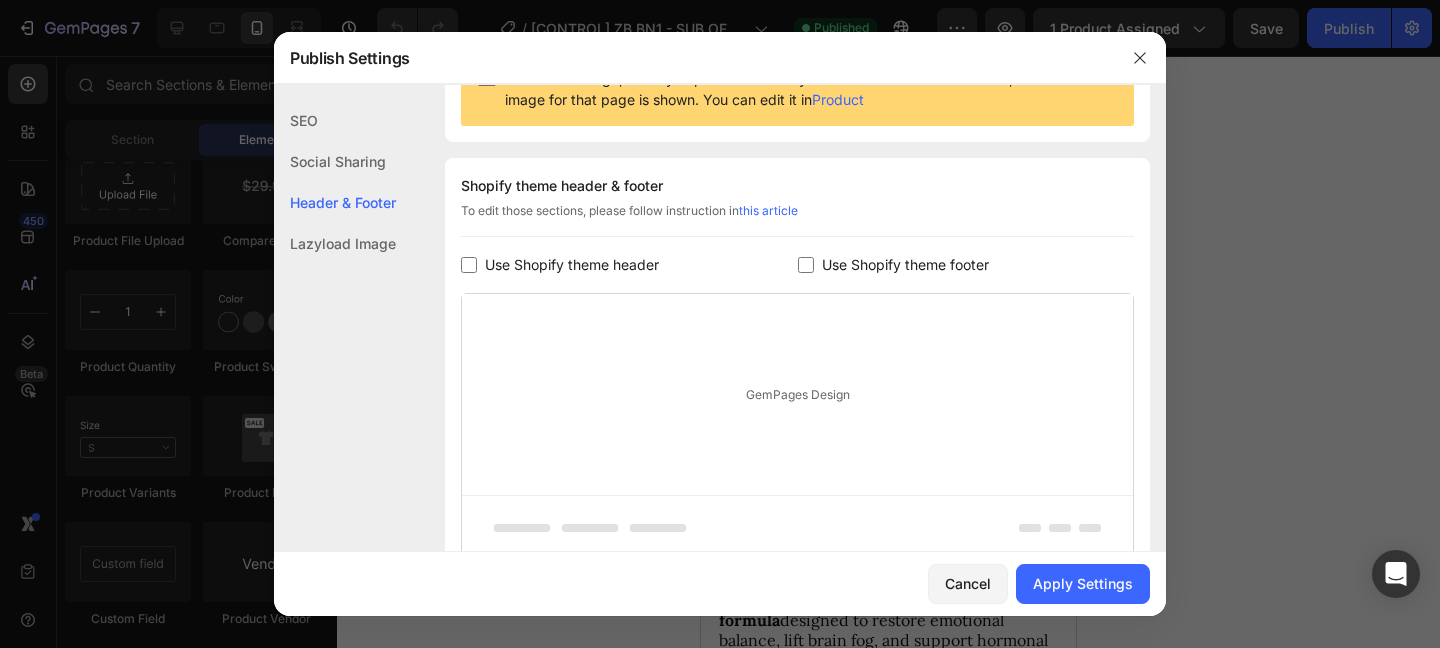 checkbox on "false" 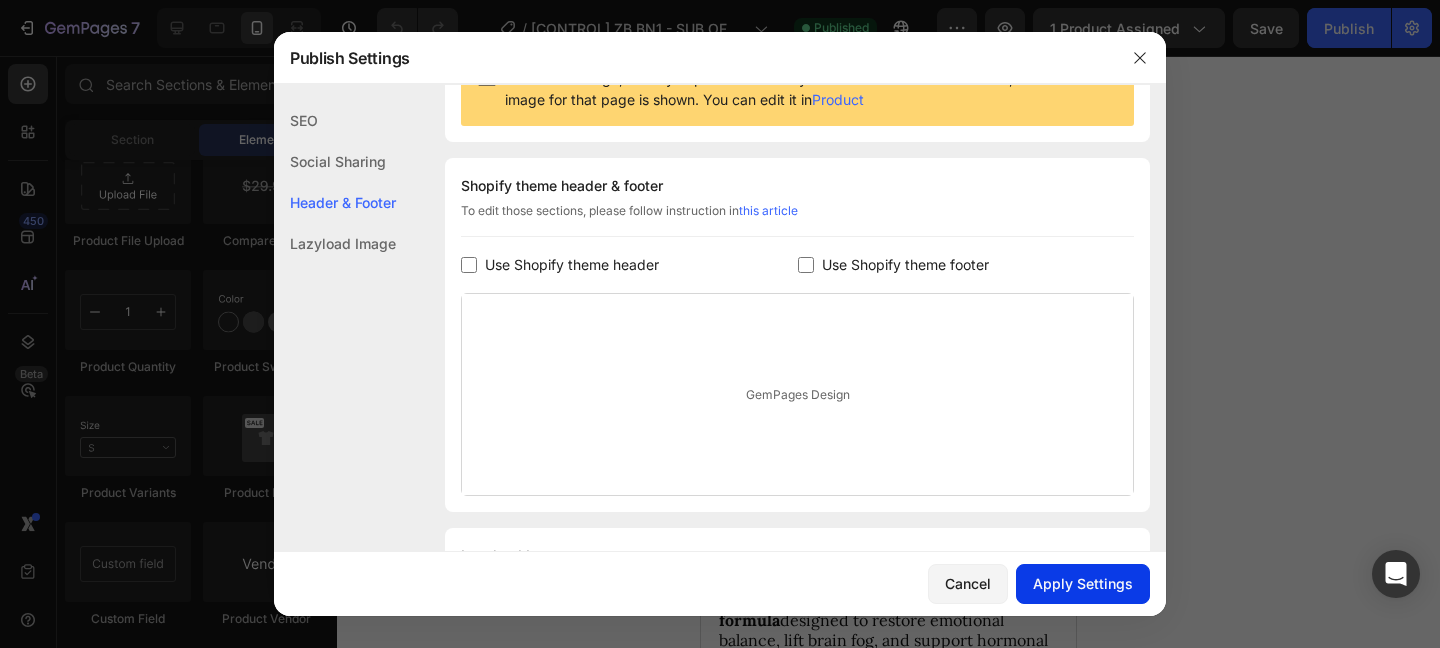 click on "Apply Settings" at bounding box center [1083, 583] 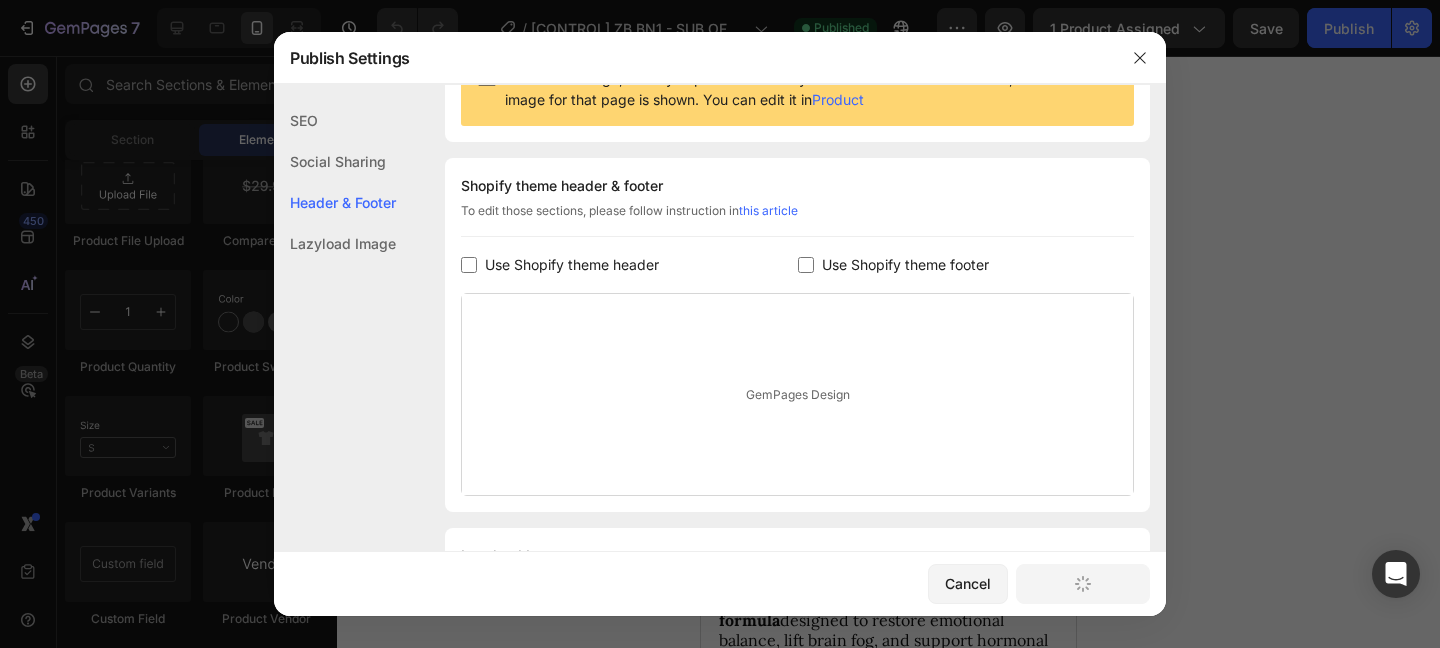 scroll, scrollTop: 0, scrollLeft: 0, axis: both 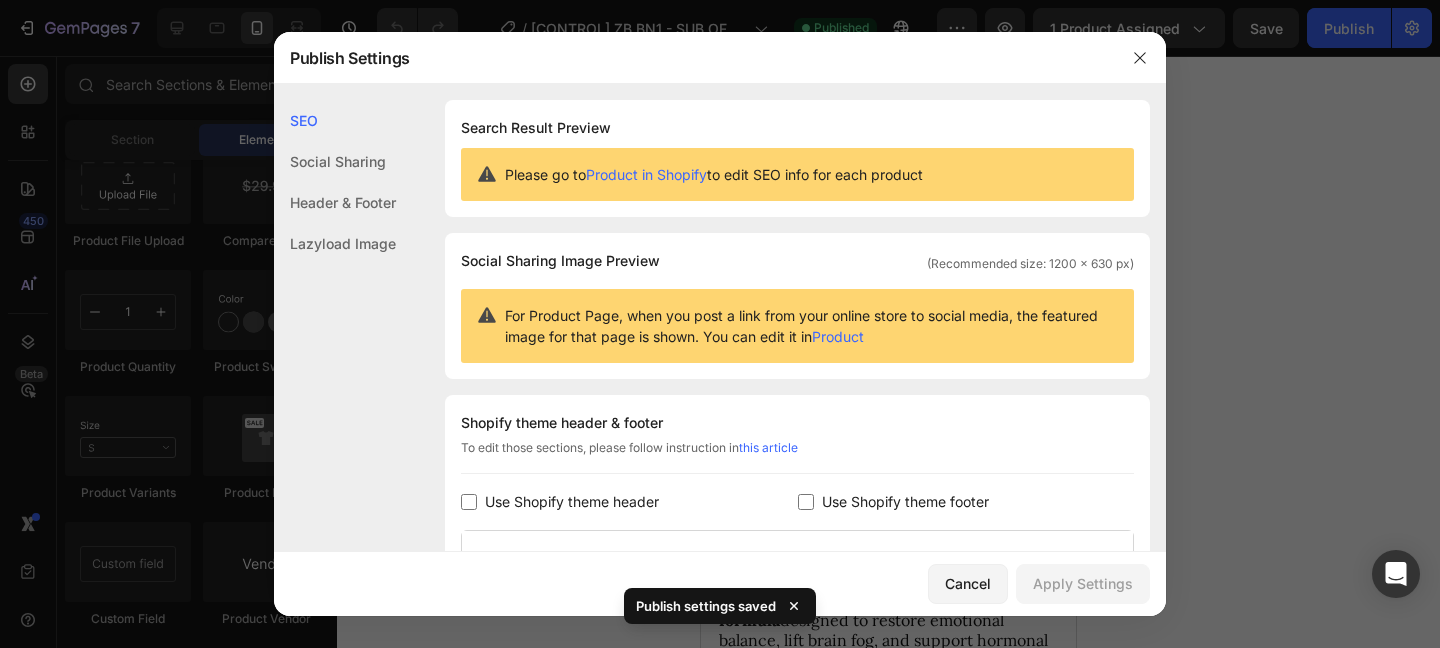 click on "Product" at bounding box center [838, 336] 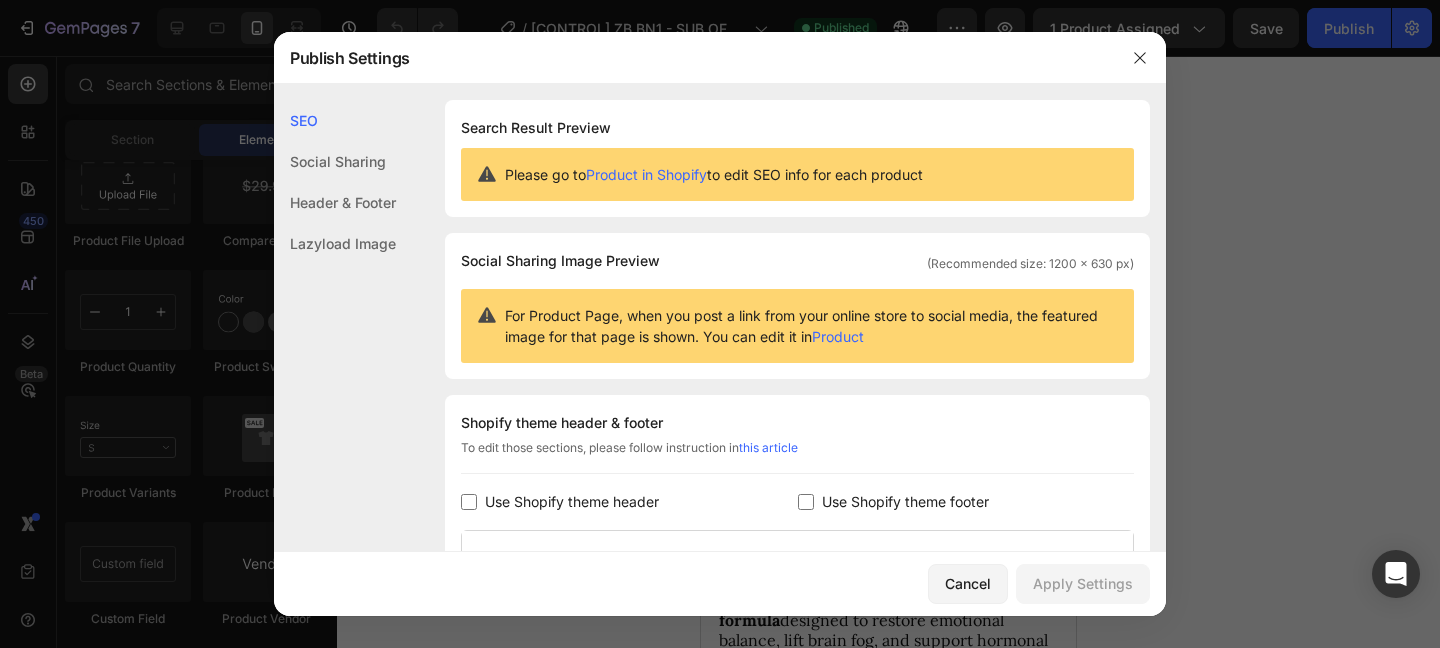 scroll, scrollTop: 29, scrollLeft: 0, axis: vertical 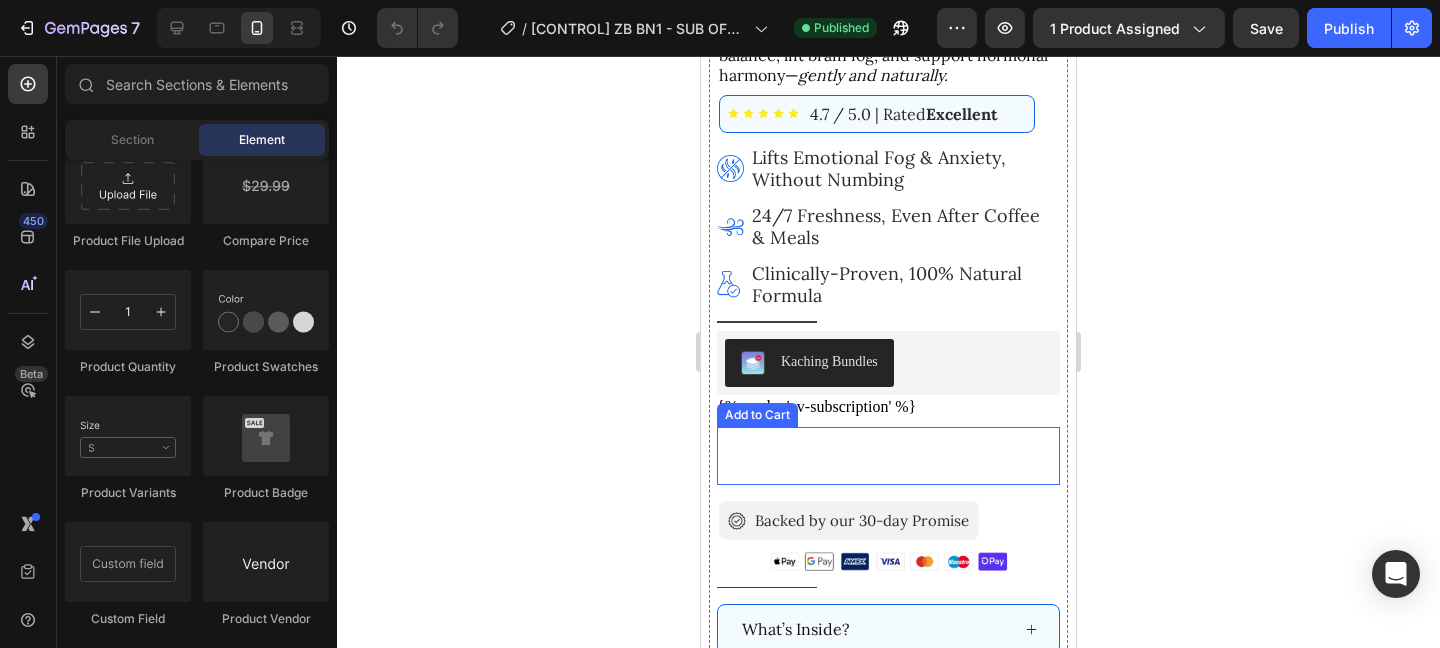 click on "{% render 'ev-subscription' %}" at bounding box center [888, 407] 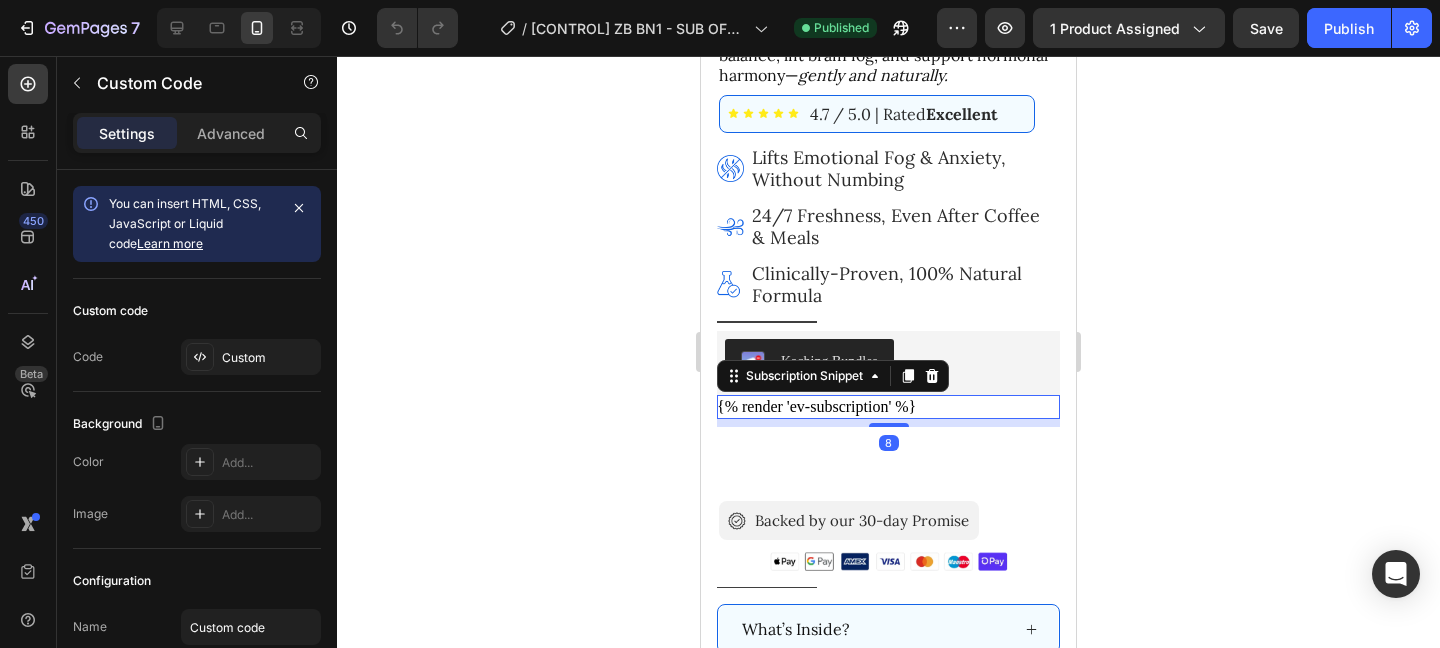 click 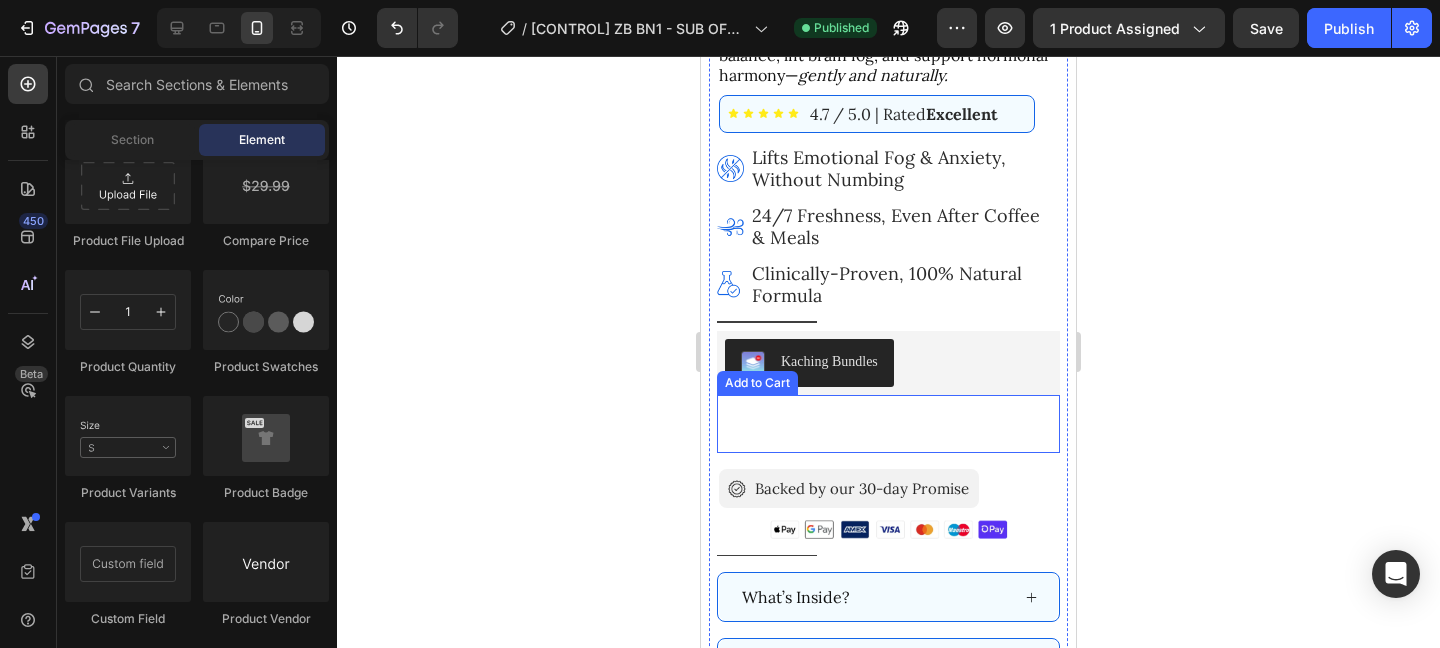 click on "Add To Cart" at bounding box center [888, 424] 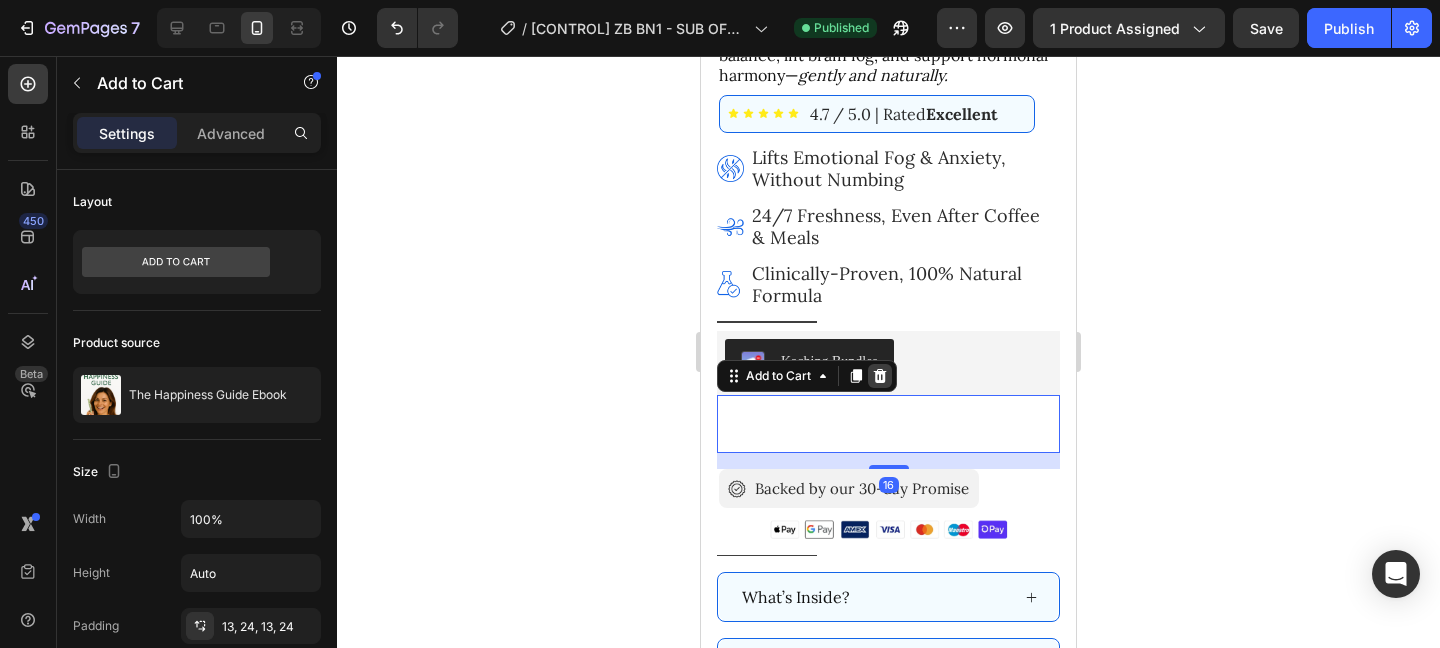 click 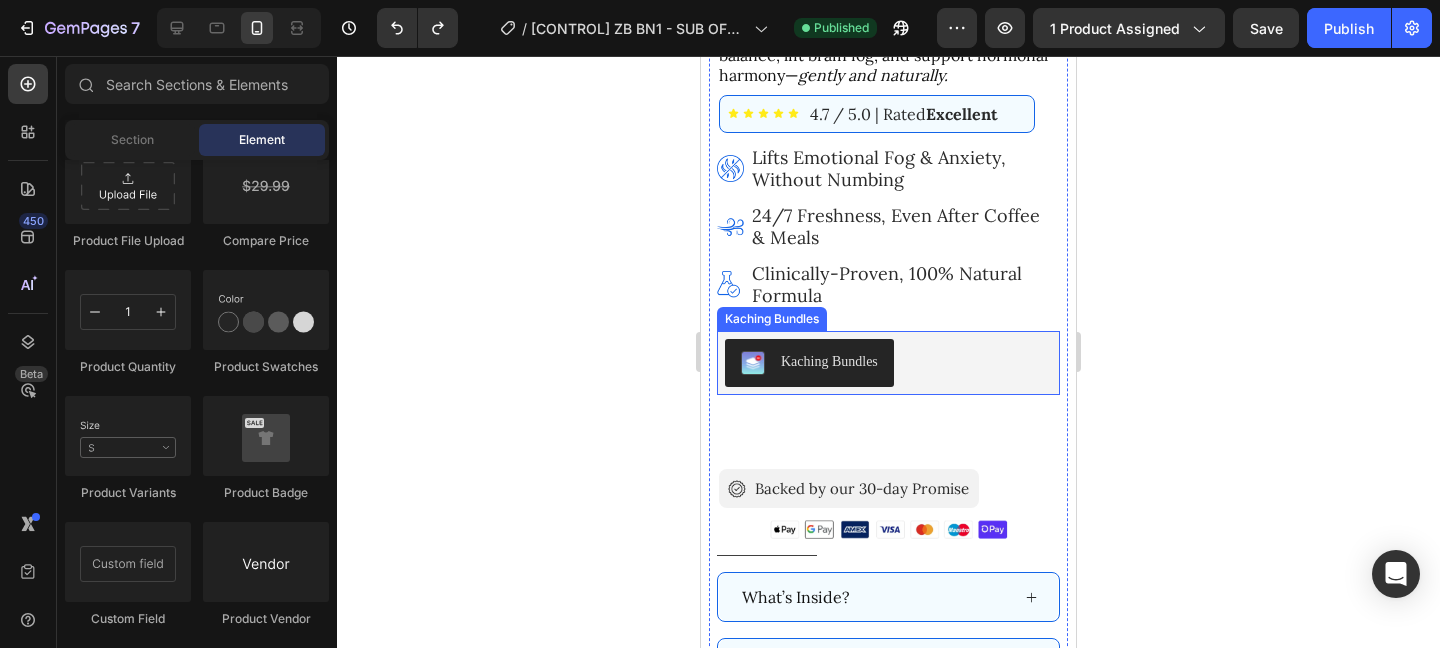 scroll, scrollTop: 607, scrollLeft: 0, axis: vertical 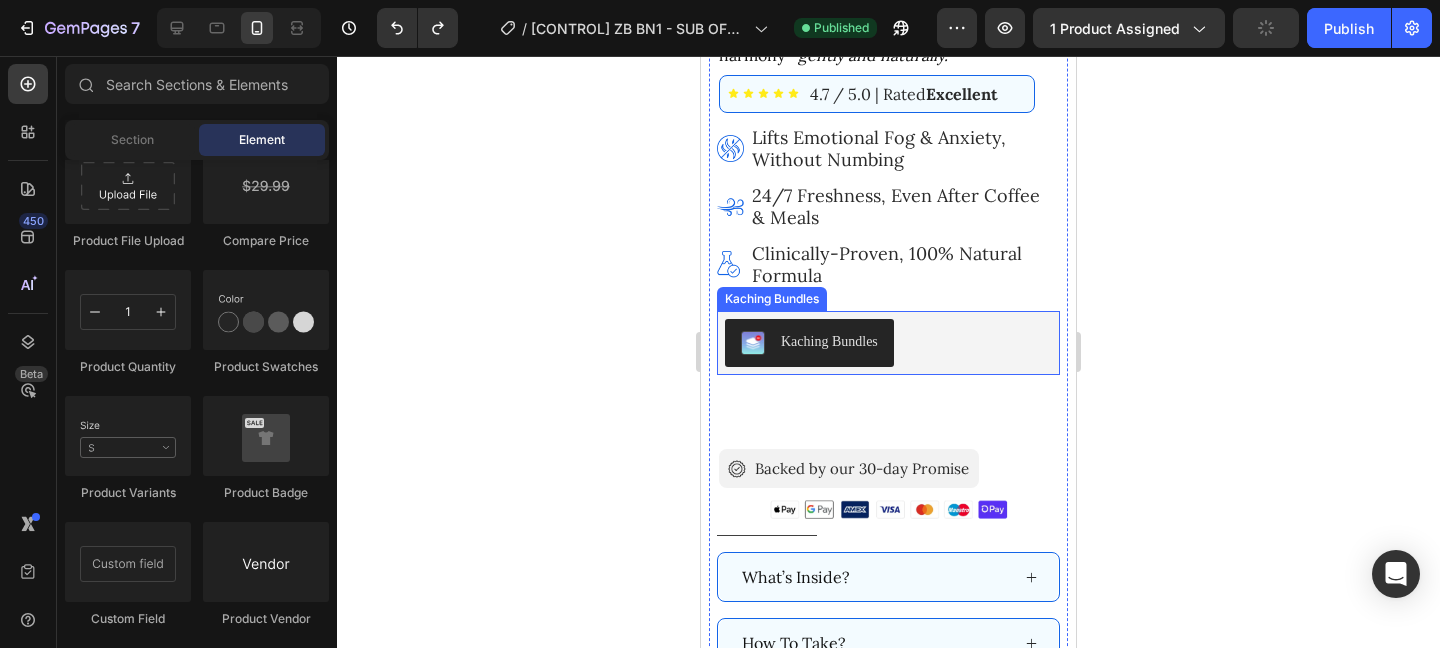 click on "Add To Cart" at bounding box center (888, 404) 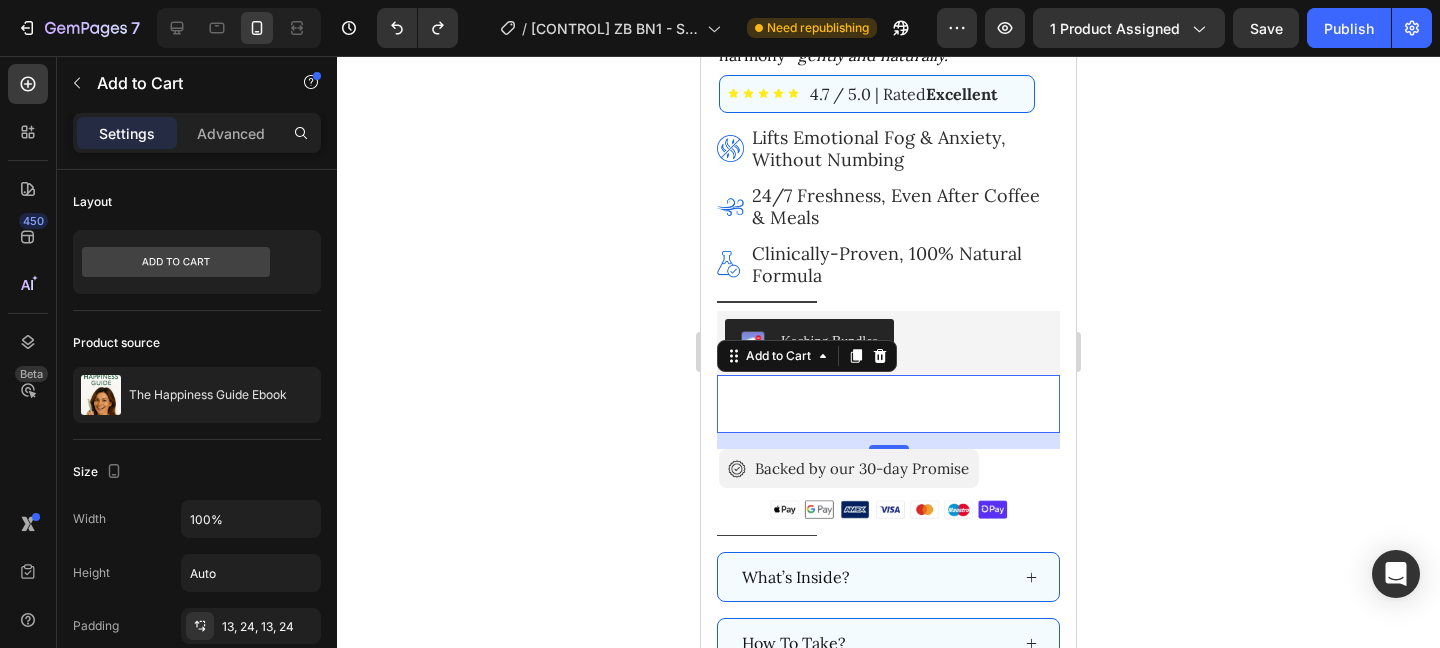click 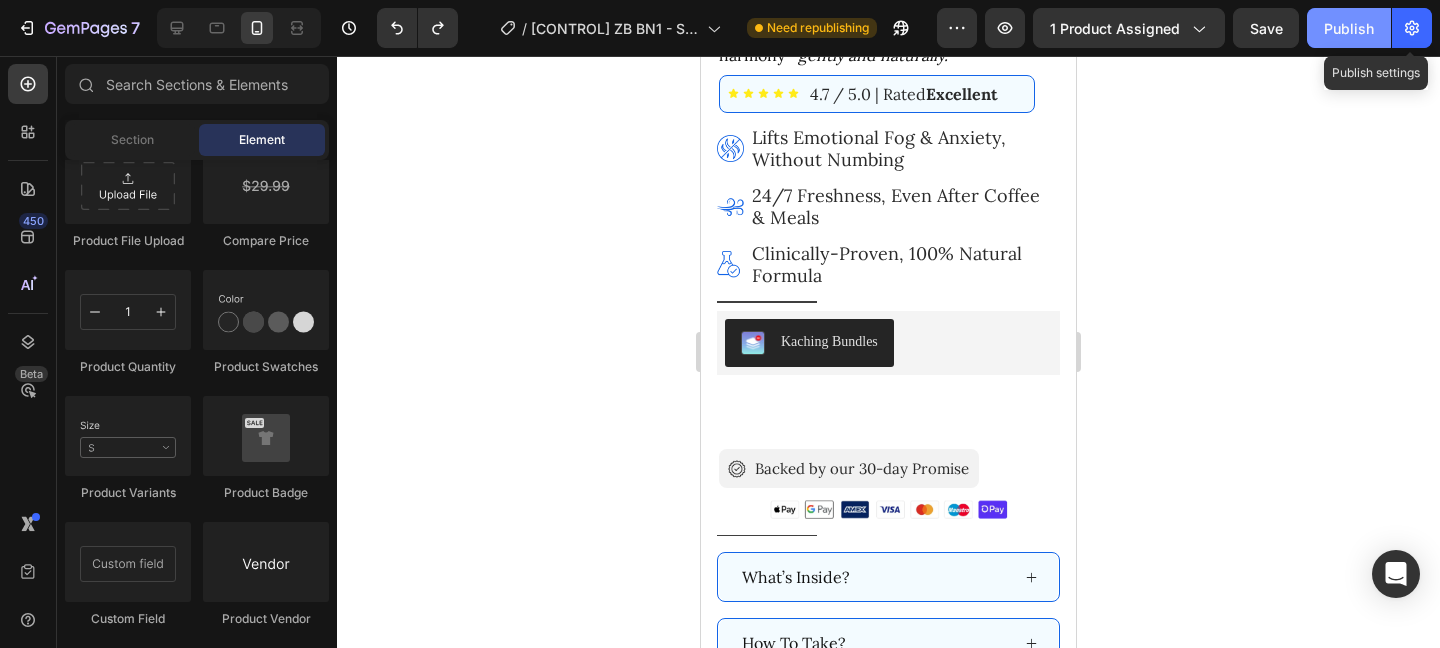 click on "Publish" at bounding box center [1349, 28] 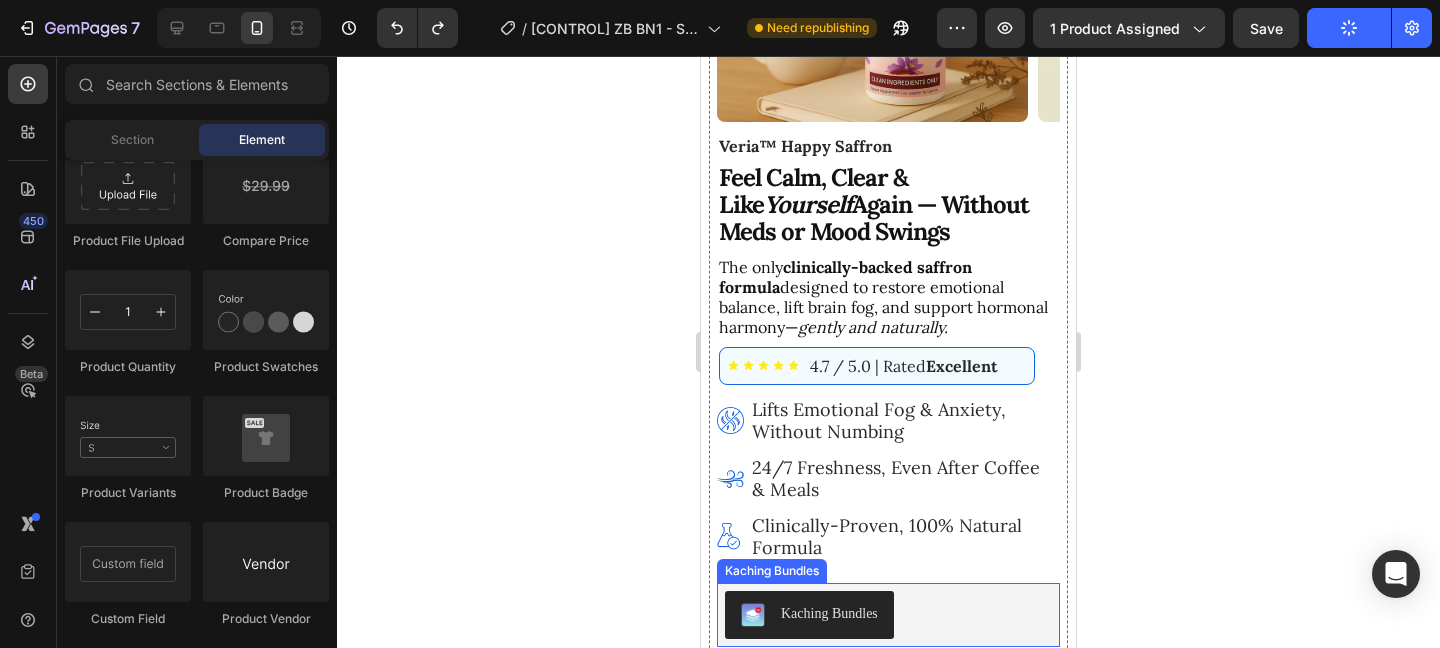 scroll, scrollTop: 161, scrollLeft: 0, axis: vertical 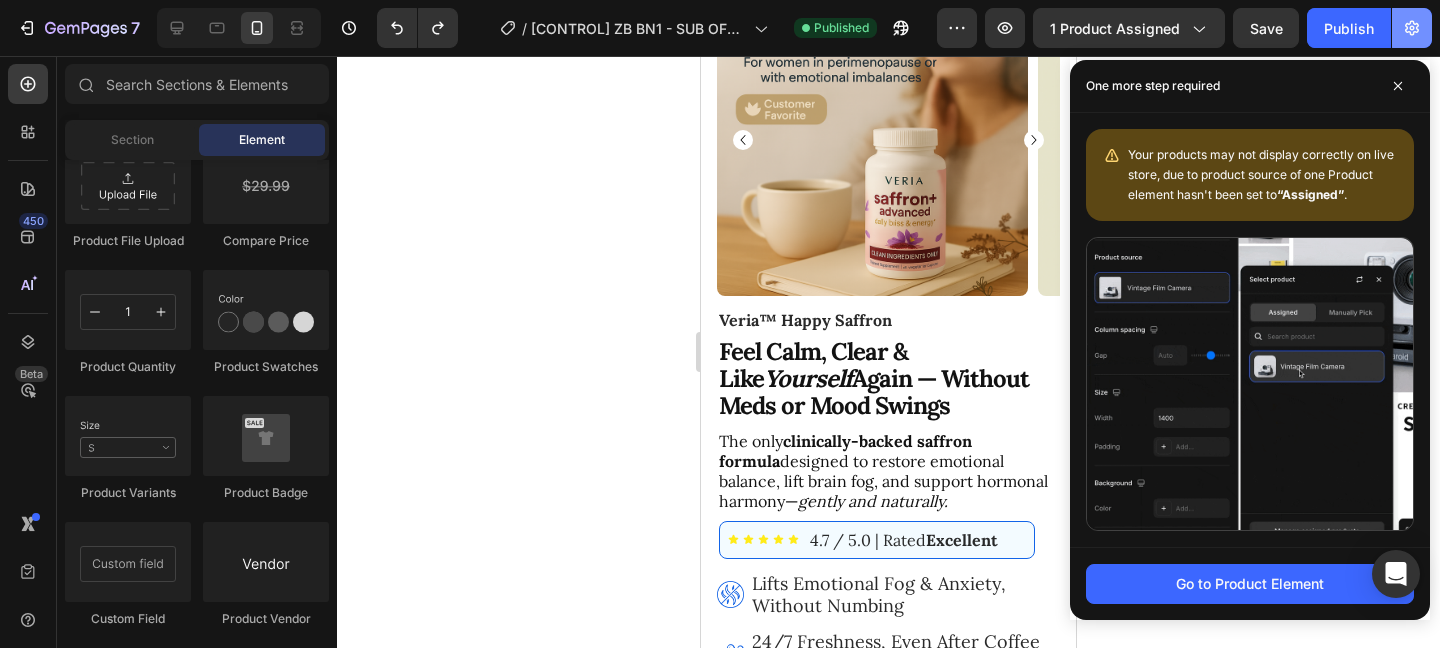 click 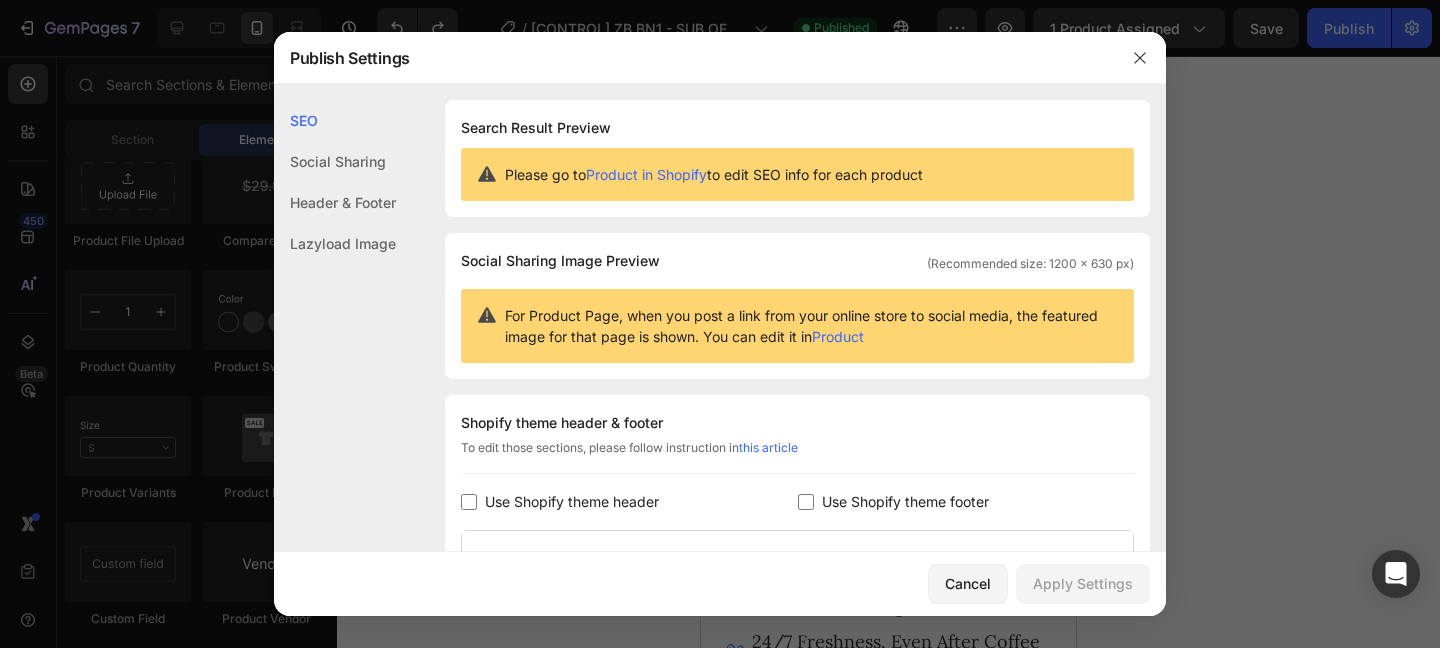 scroll, scrollTop: 171, scrollLeft: 0, axis: vertical 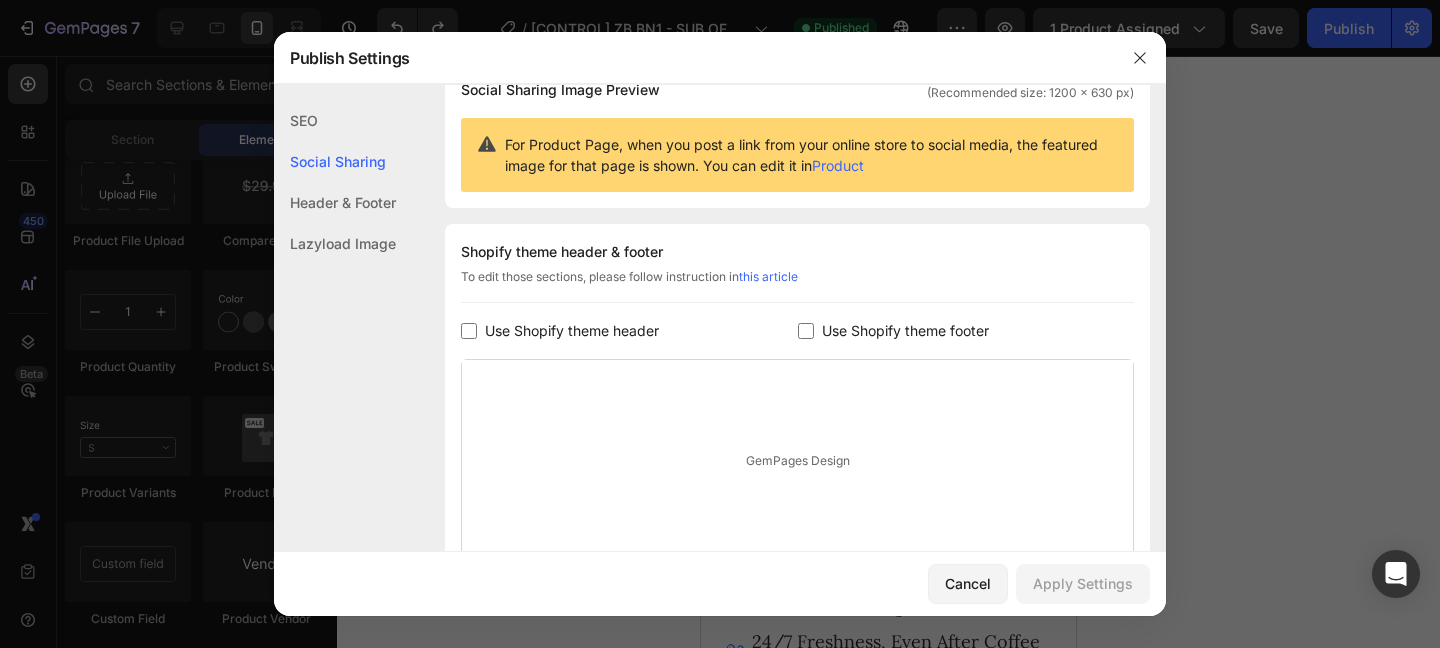 click on "Shopify theme header & footer  To edit those sections, please follow instruction in  this article Use Shopify theme header Use Shopify theme footer GemPages Design" 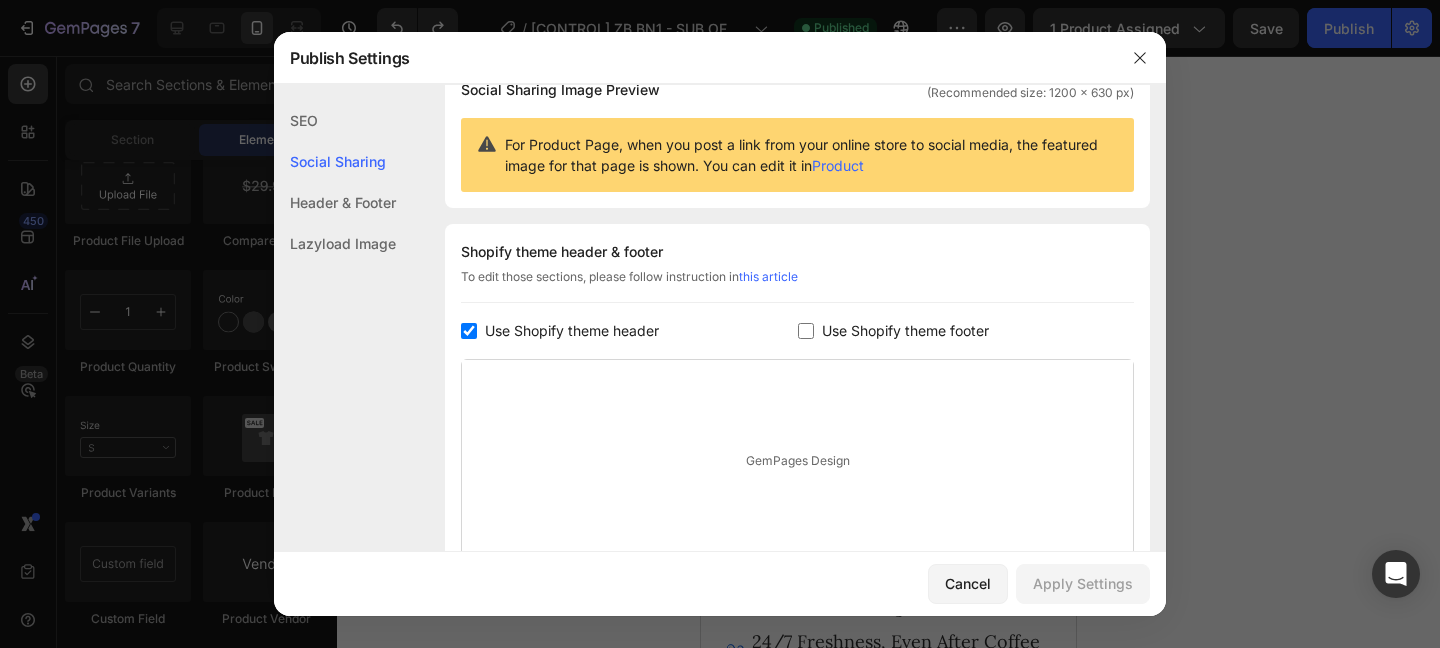 checkbox on "true" 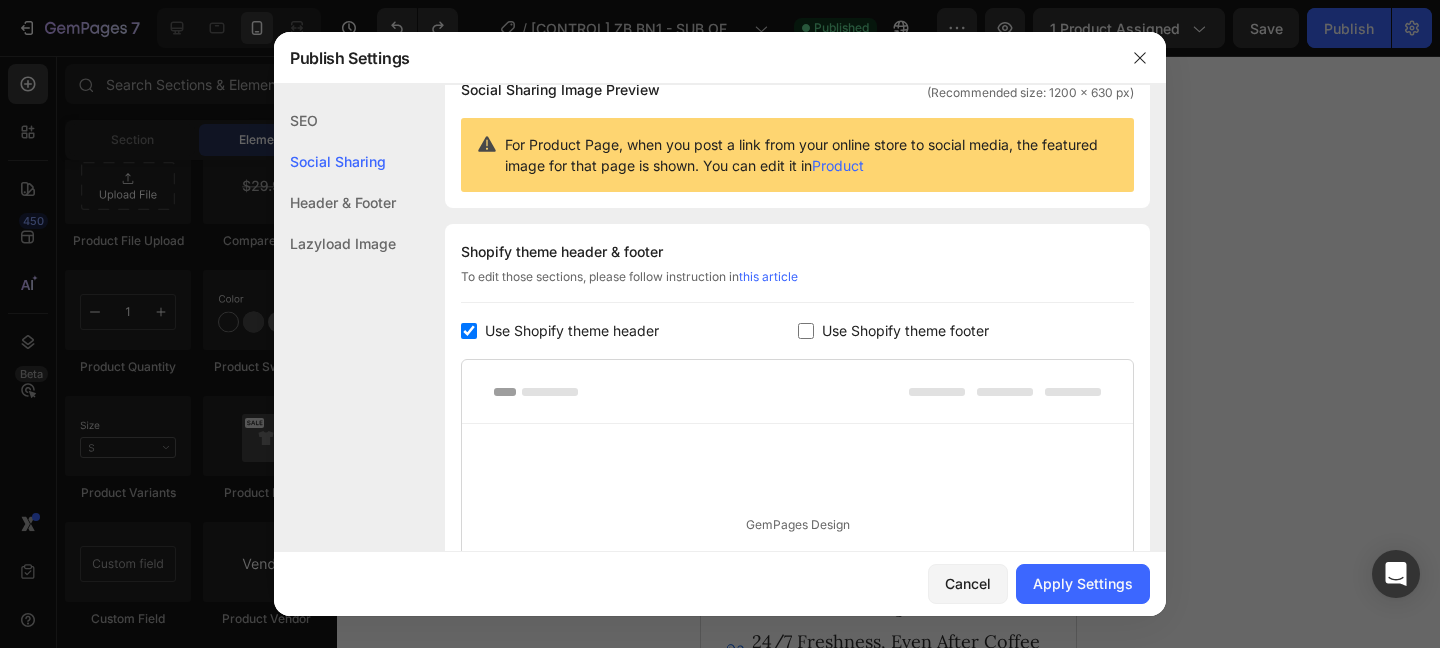 click on "Use Shopify theme footer" at bounding box center (905, 331) 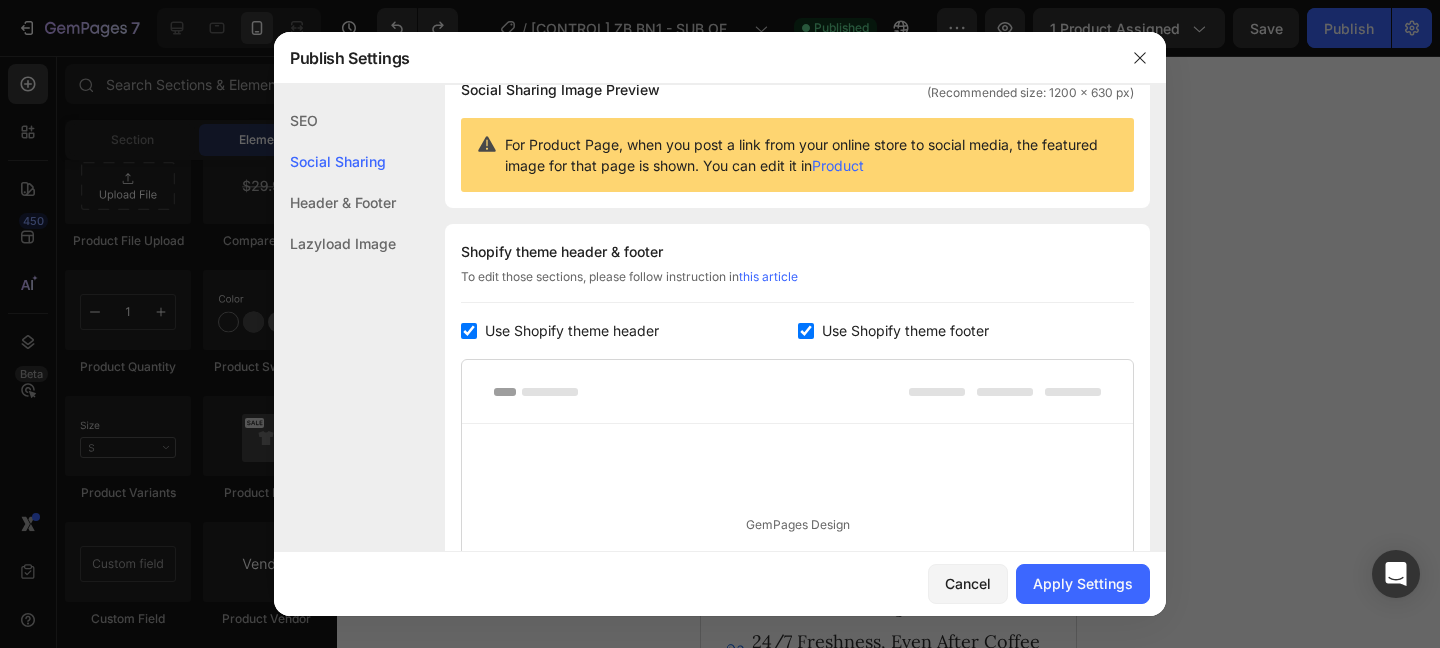 checkbox on "true" 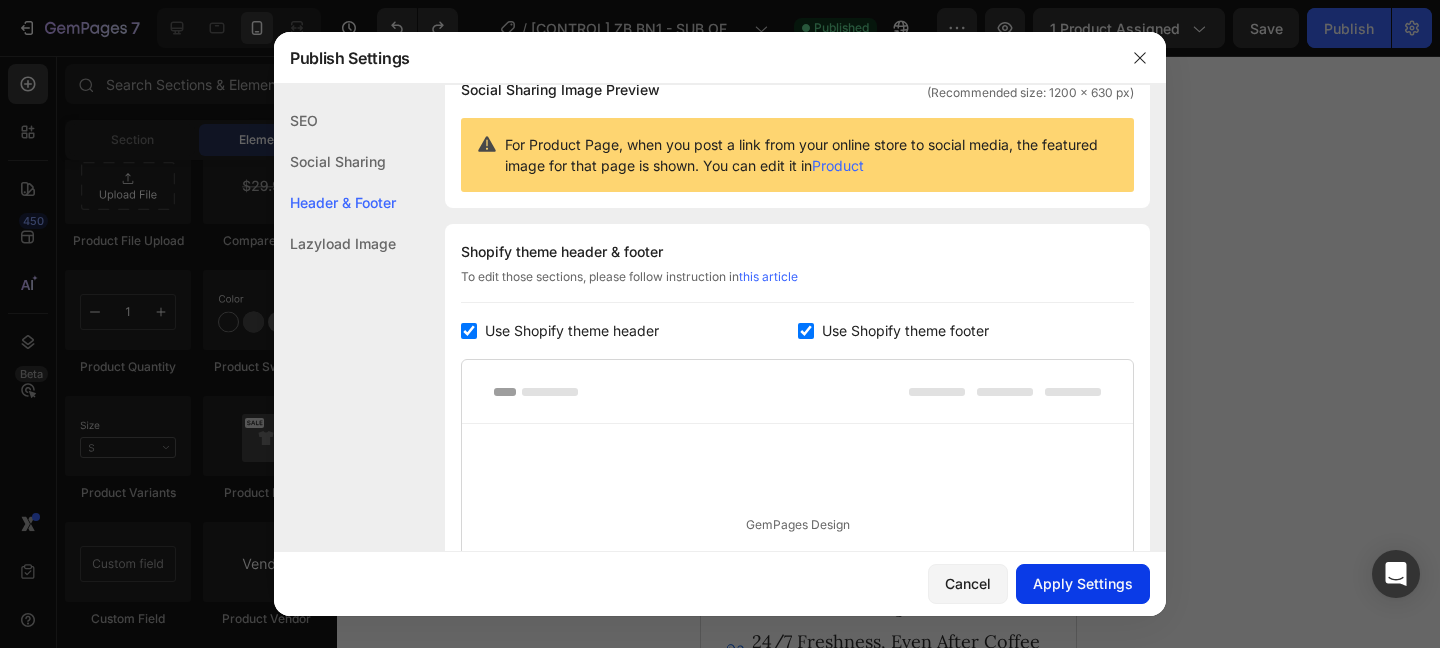 click on "Apply Settings" at bounding box center (1083, 583) 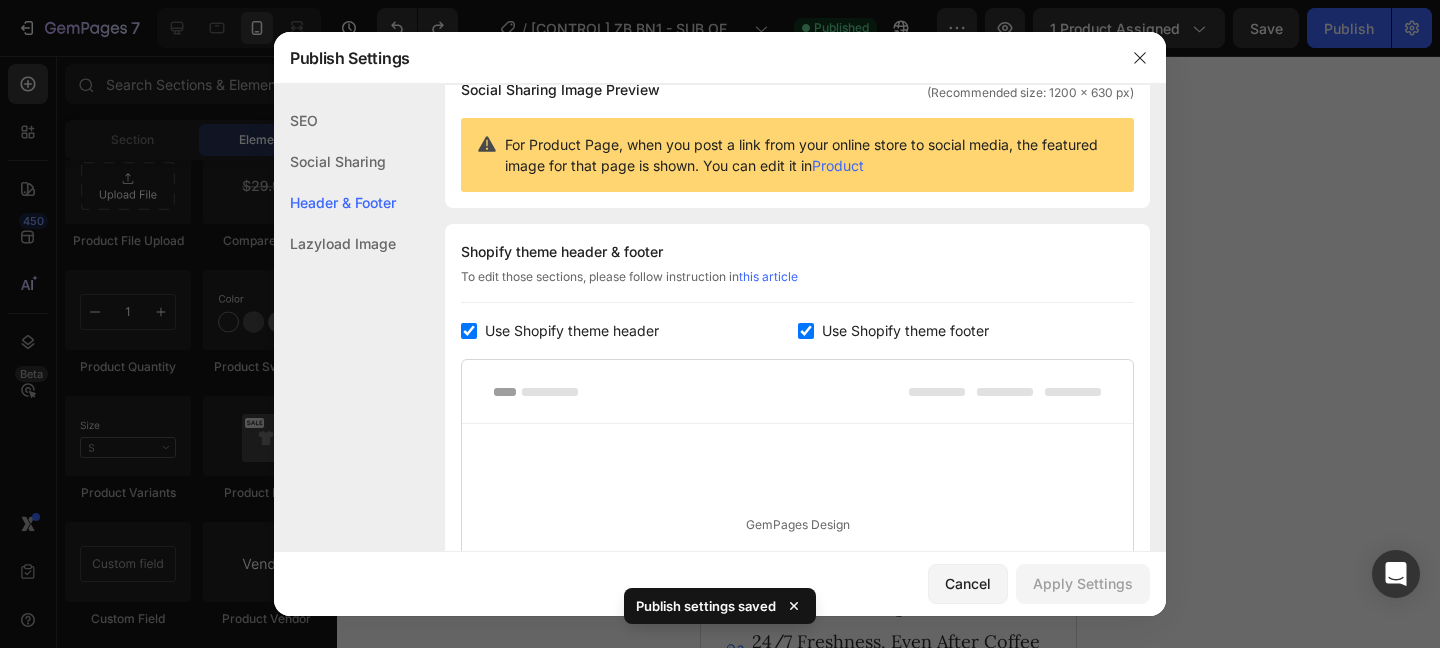 click at bounding box center (720, 324) 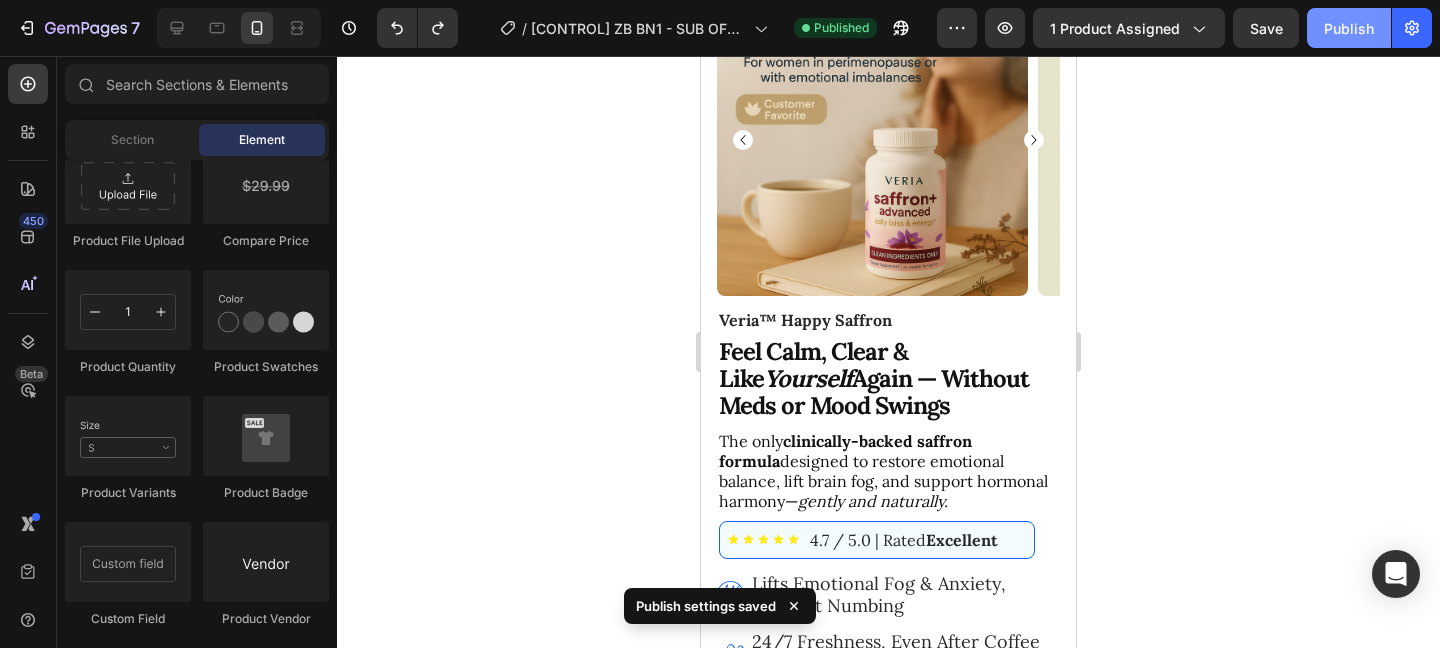 click on "Publish" 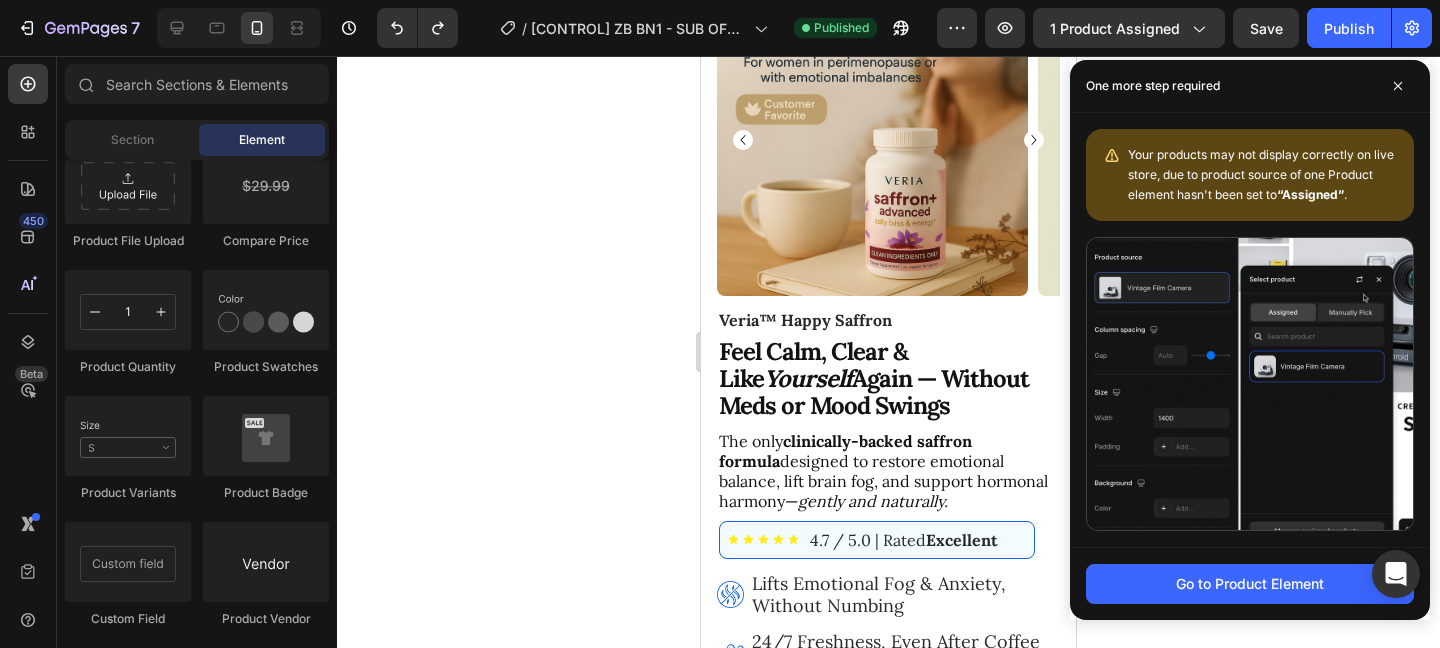 click 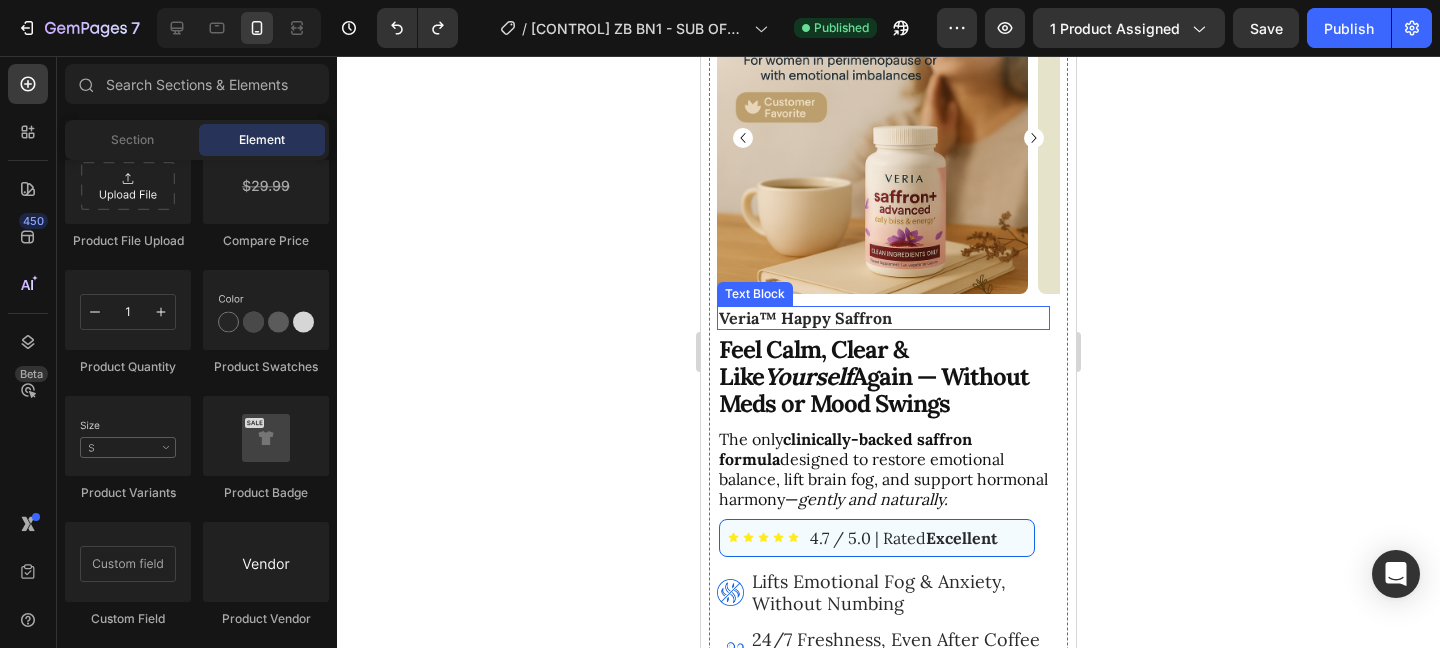 scroll, scrollTop: 0, scrollLeft: 0, axis: both 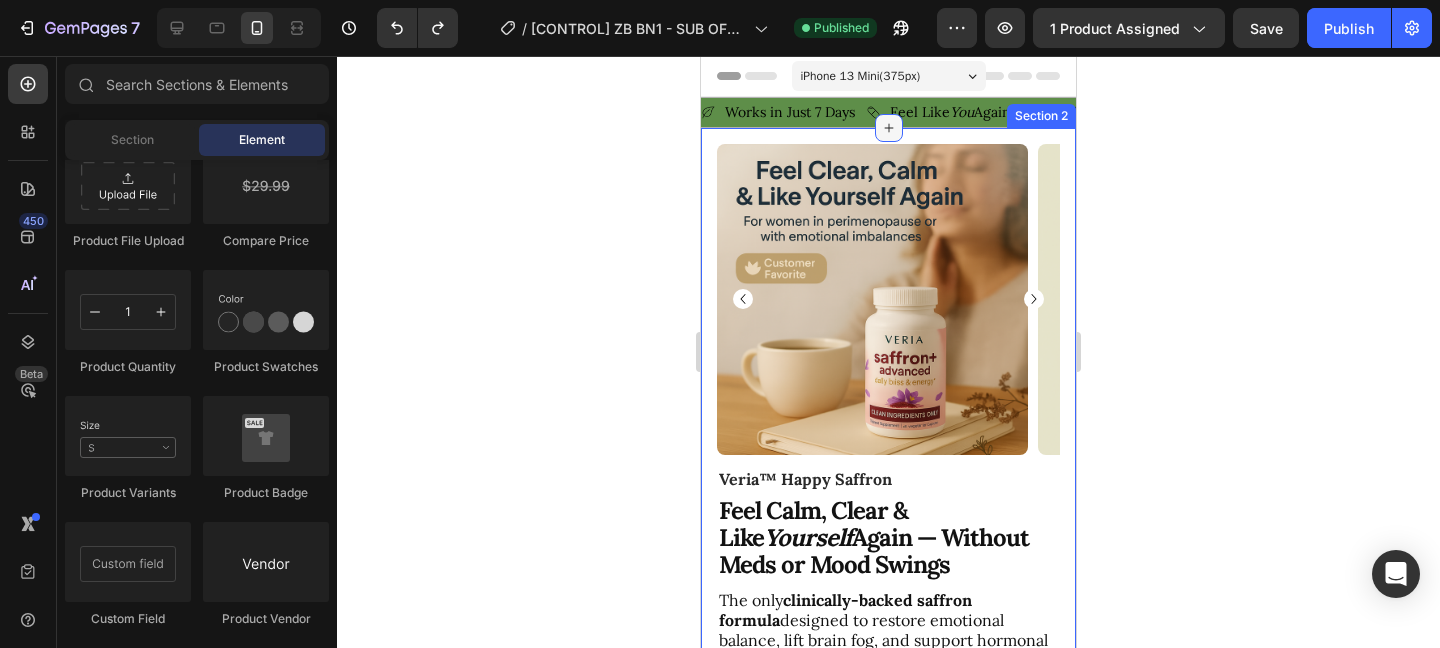 click at bounding box center (889, 128) 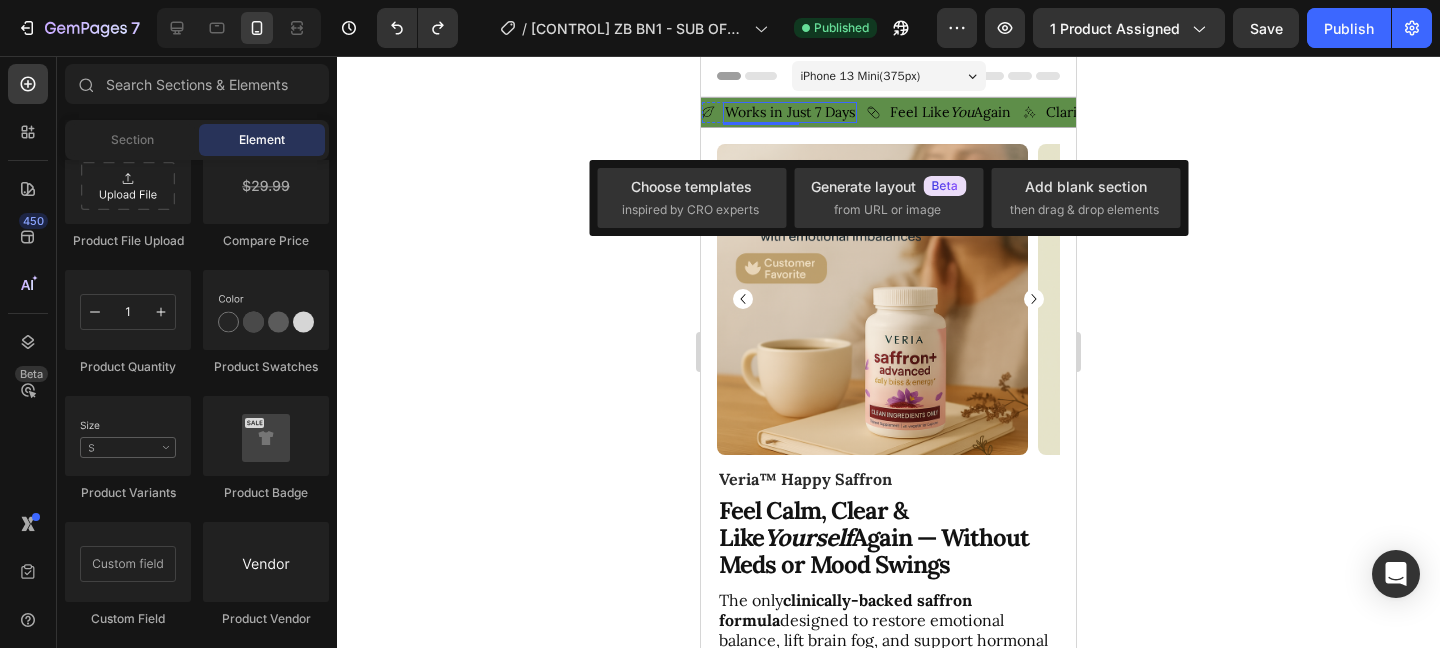 click on "Works in Just 7 Days" at bounding box center (790, 112) 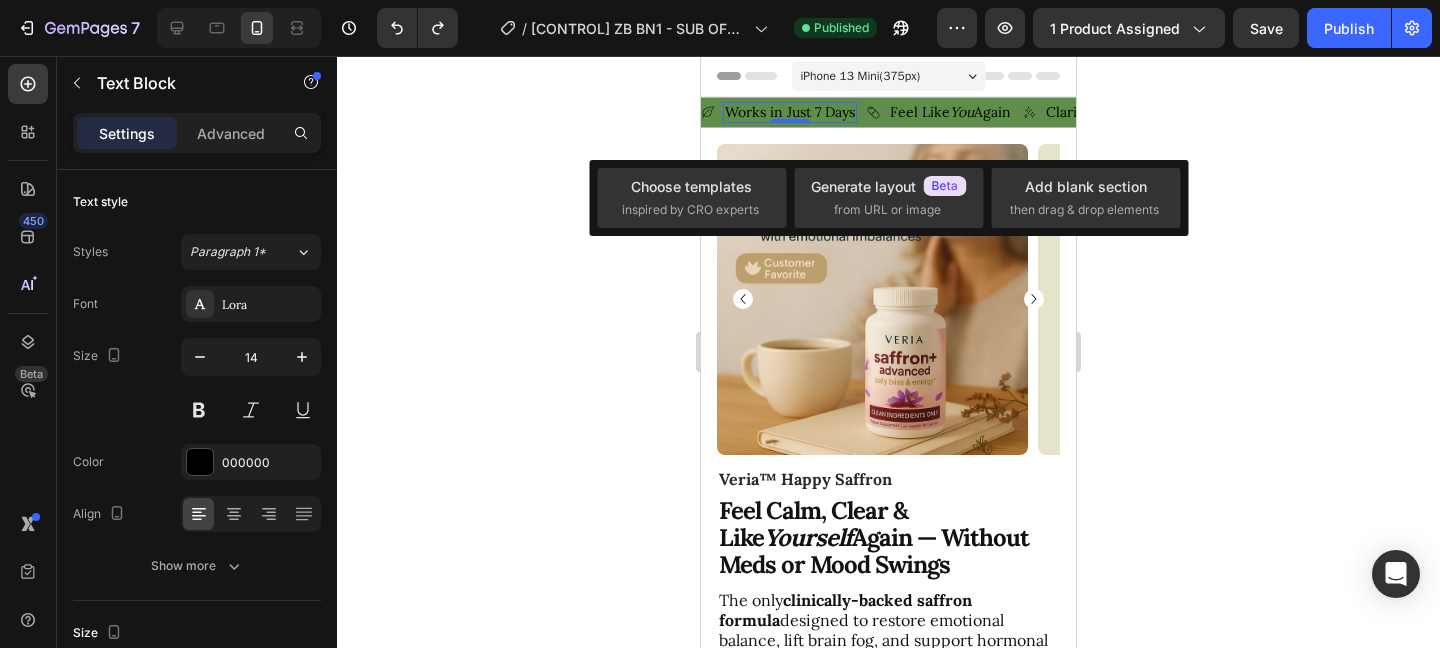 click on "Image Works in Just 7 Days Text Block   0 Row" at bounding box center [784, 112] 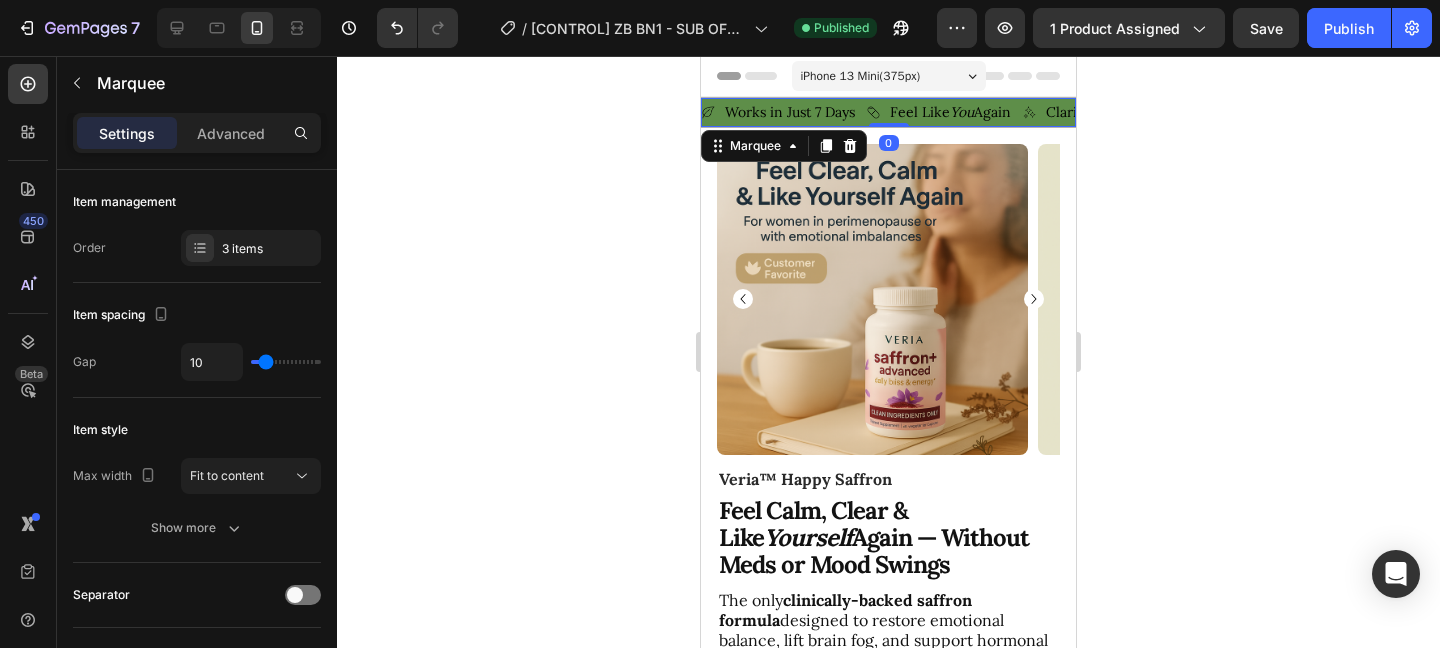 click on "Image Works in Just 7 Days Text Block Row" at bounding box center [784, 112] 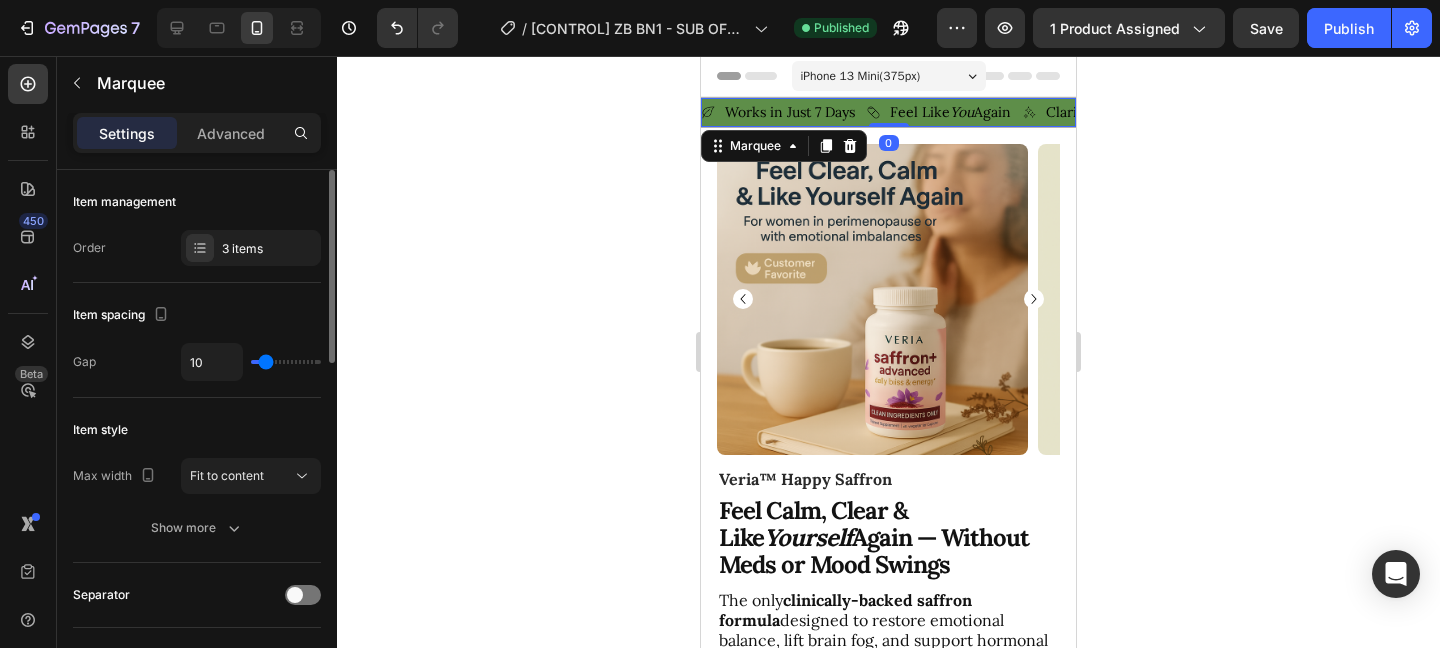 scroll, scrollTop: 885, scrollLeft: 0, axis: vertical 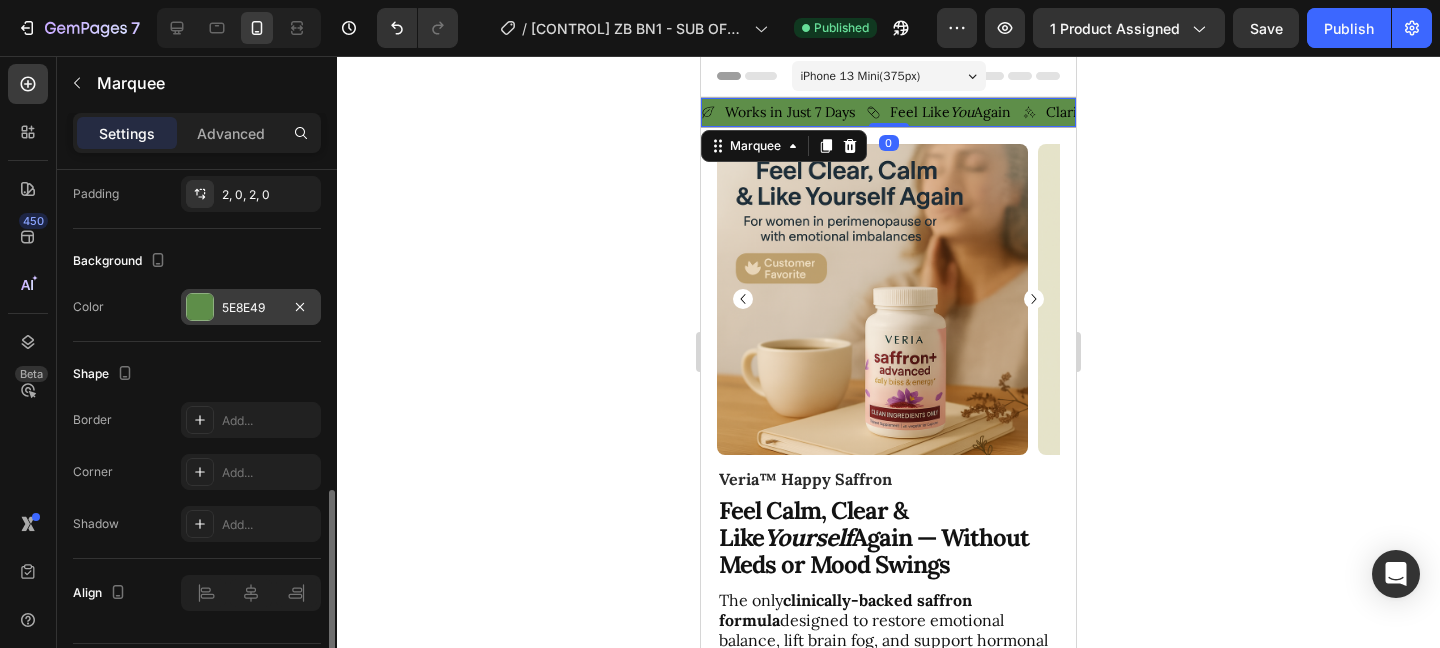 click on "5E8E49" at bounding box center (251, 308) 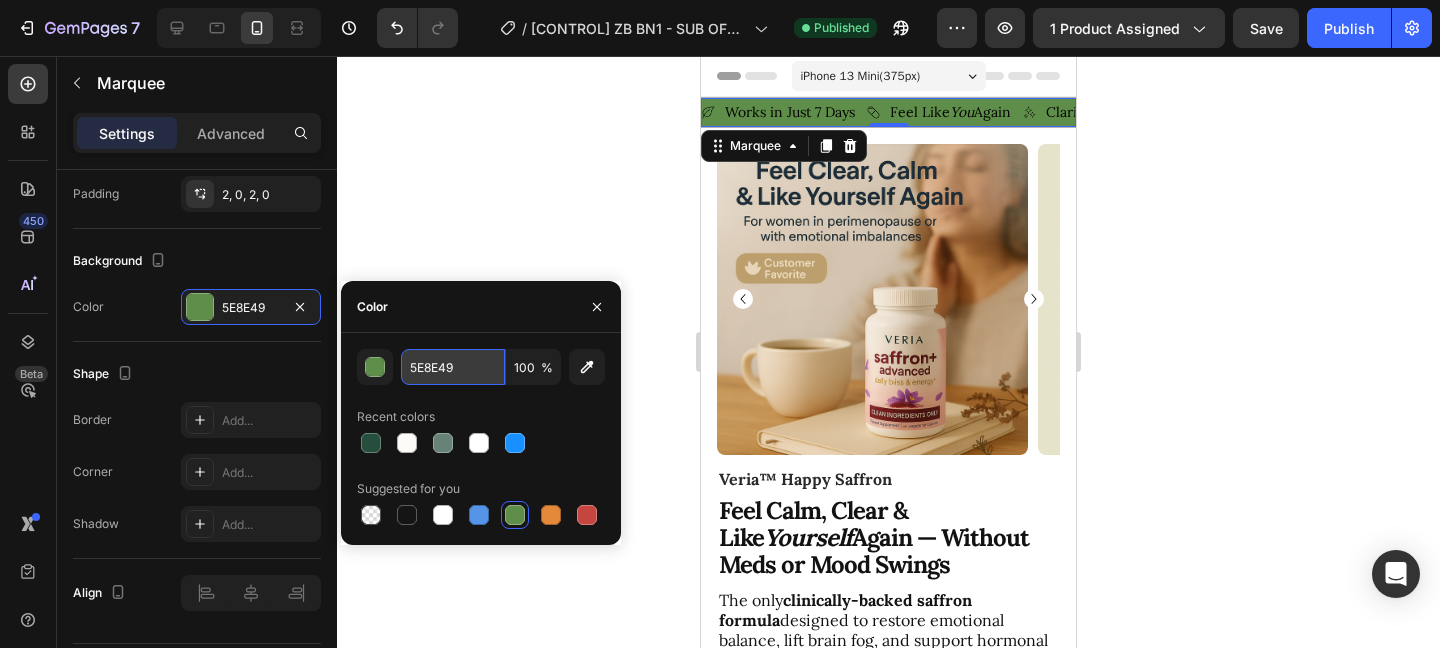 click on "5E8E49" at bounding box center (453, 367) 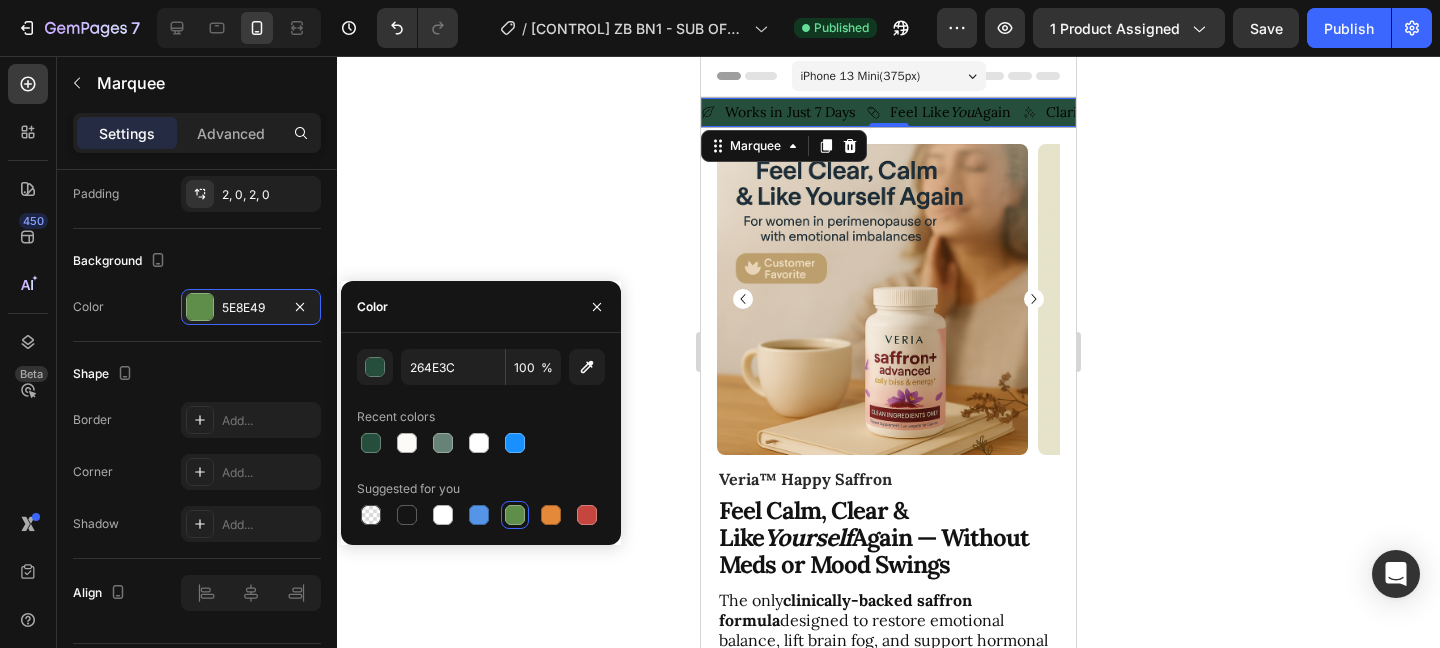 click 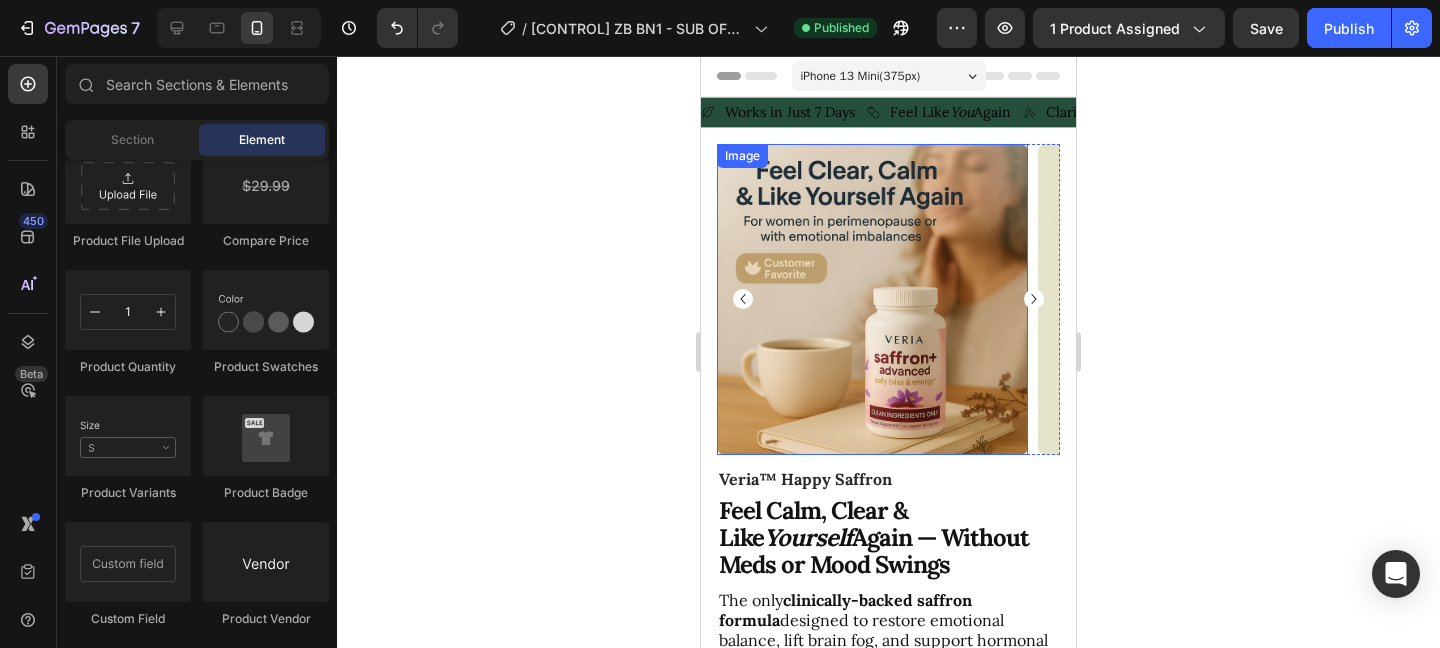 click 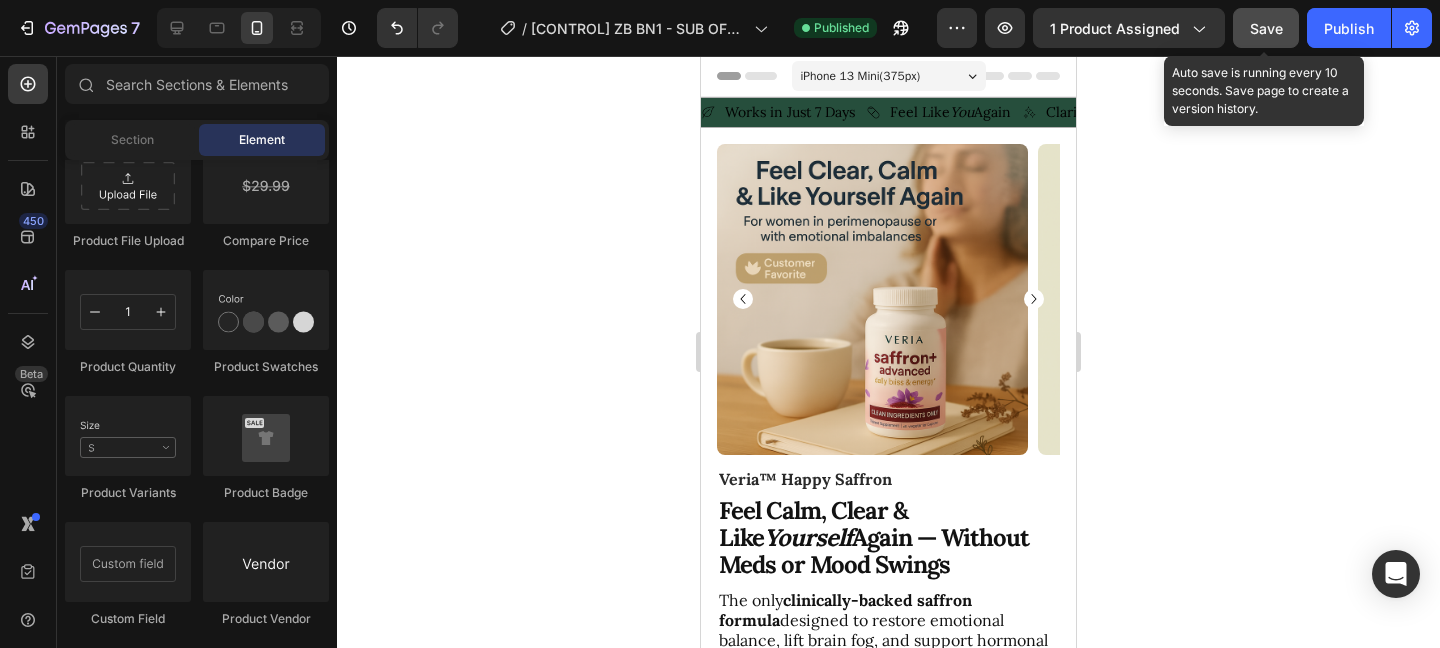click on "Save" 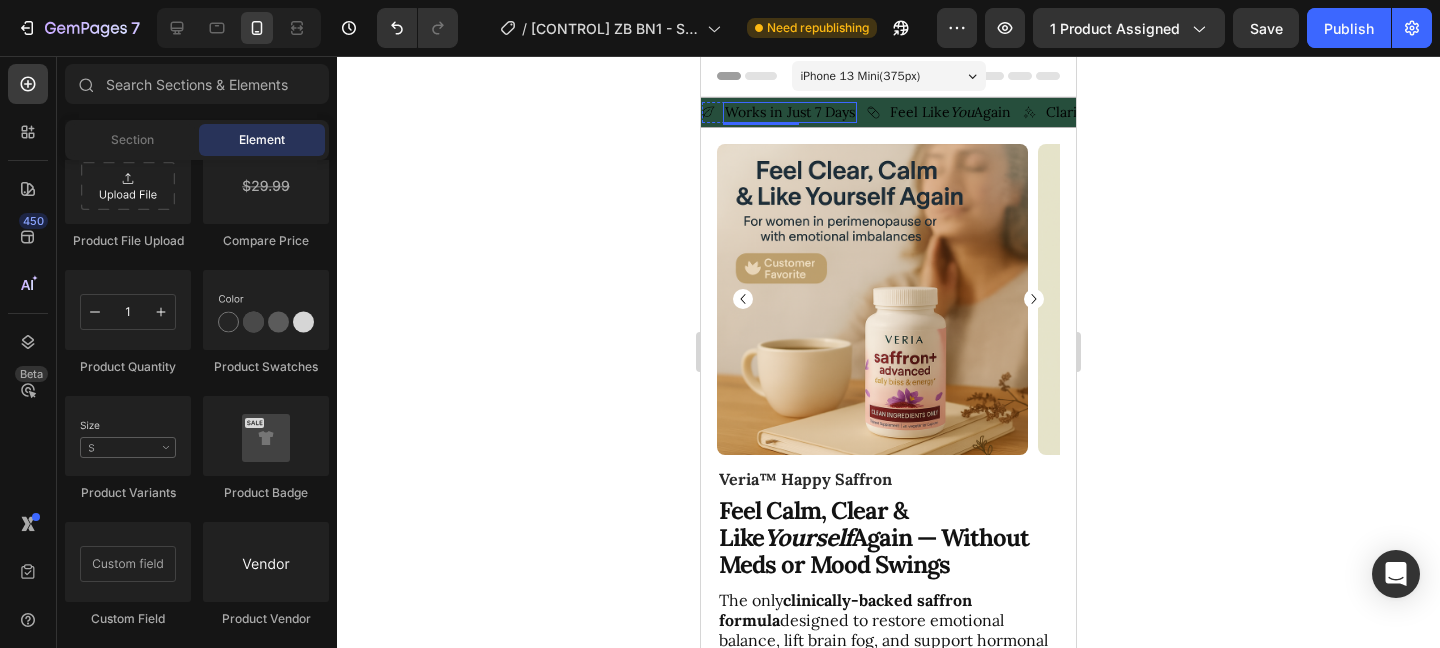click on "Works in Just 7 Days" at bounding box center (790, 112) 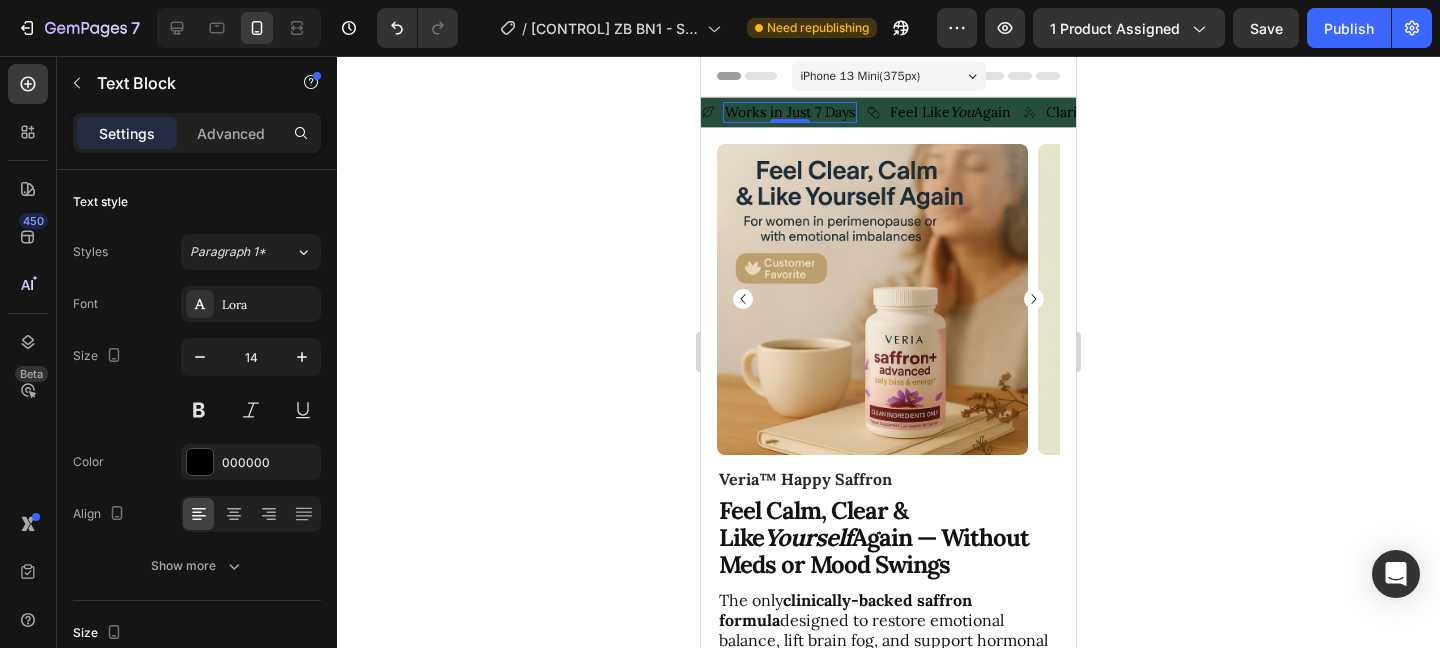 click on "Image Works in Just 7 Days Text Block   0 Row" at bounding box center [779, 112] 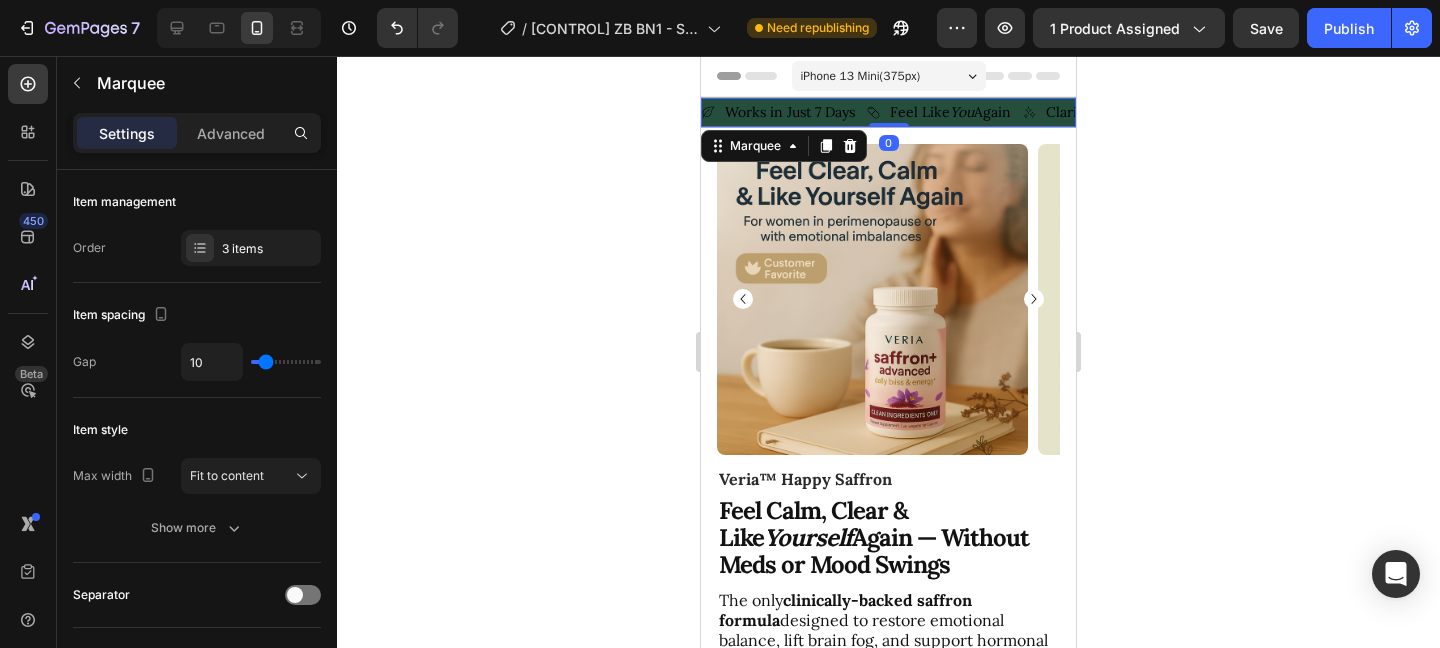click on "Image Works in Just 7 Days Text Block Row" at bounding box center (779, 112) 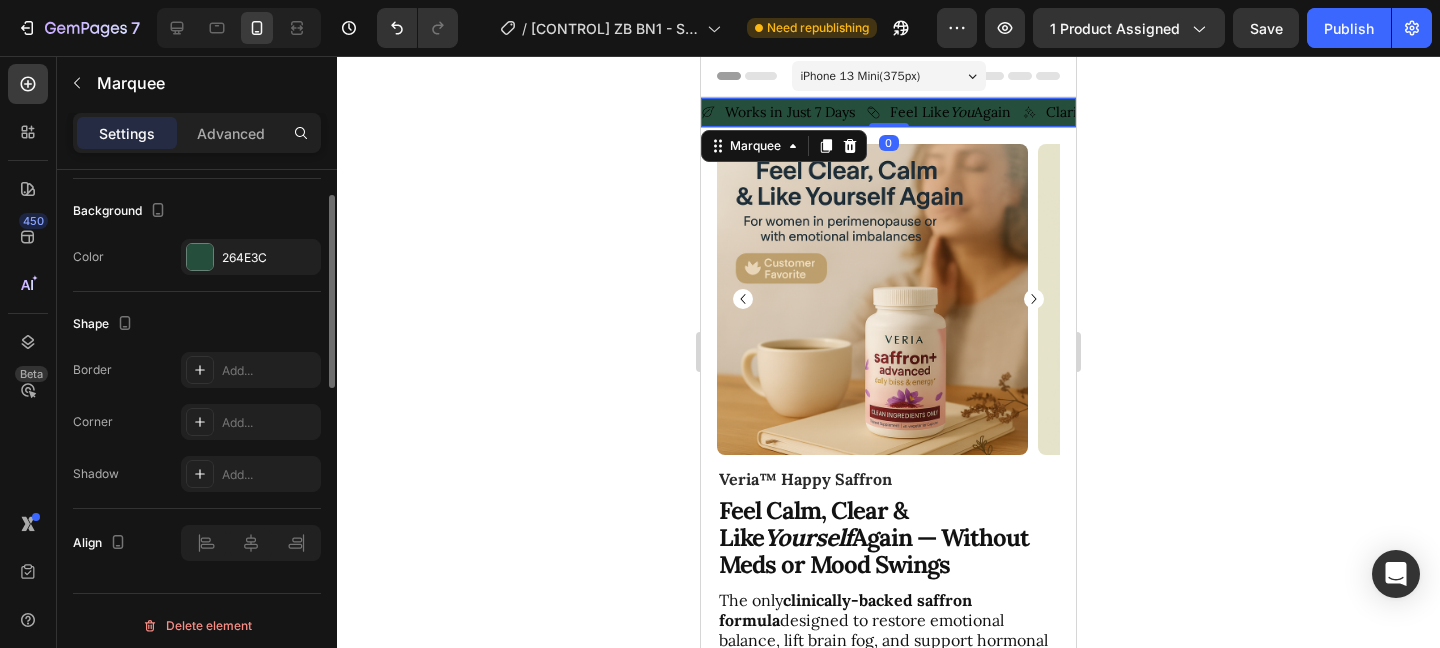 scroll, scrollTop: 944, scrollLeft: 0, axis: vertical 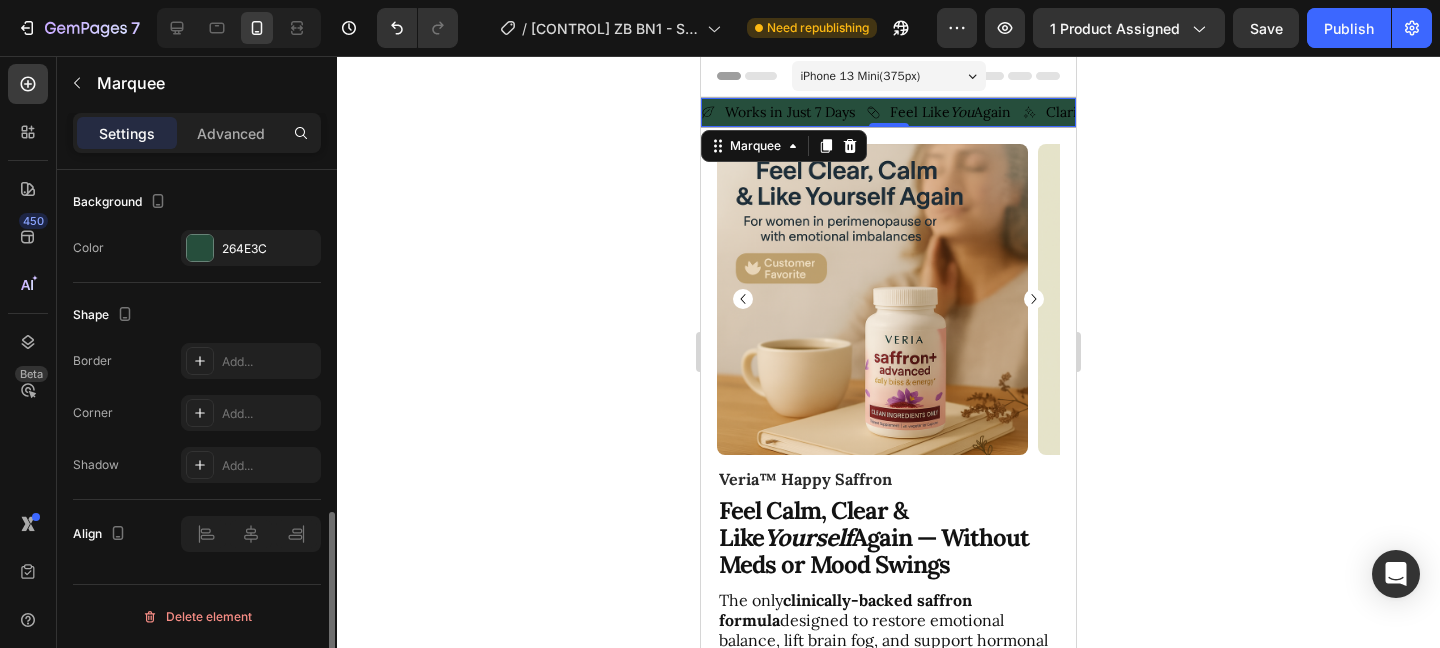 click on "Background Color 264E3C" 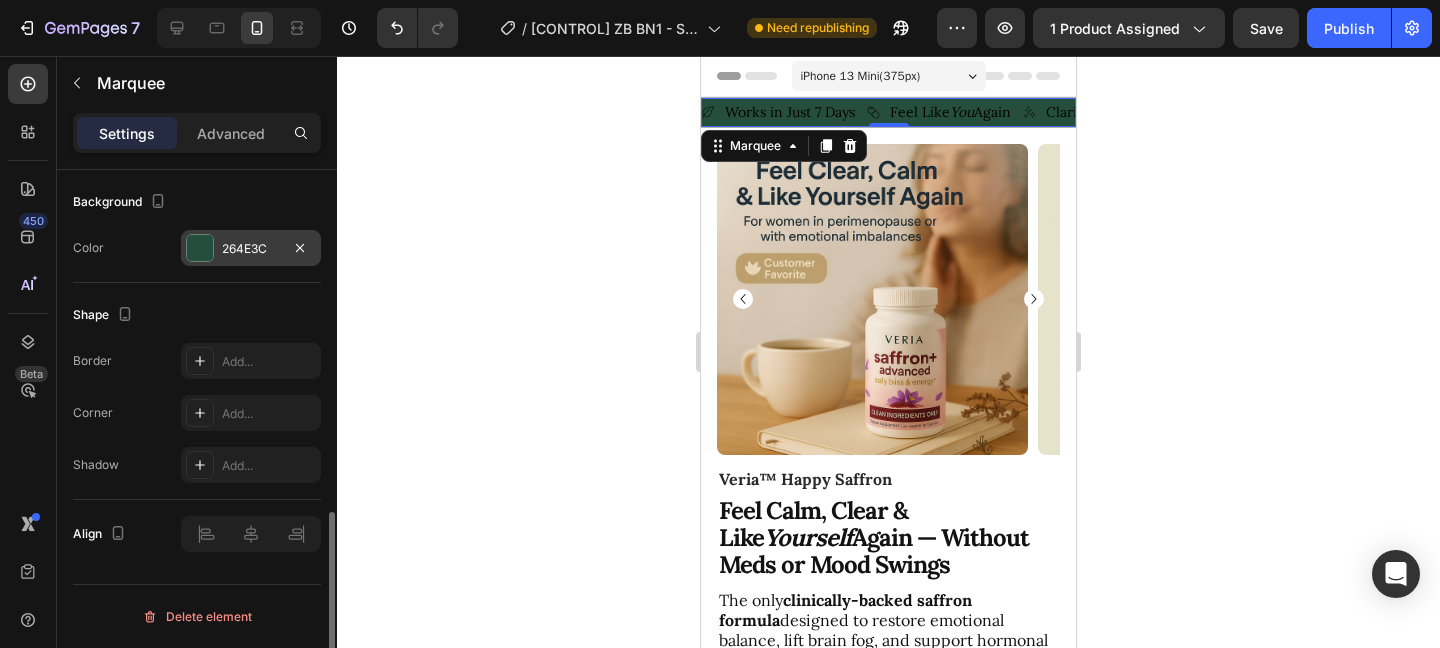 click on "264E3C" at bounding box center [251, 249] 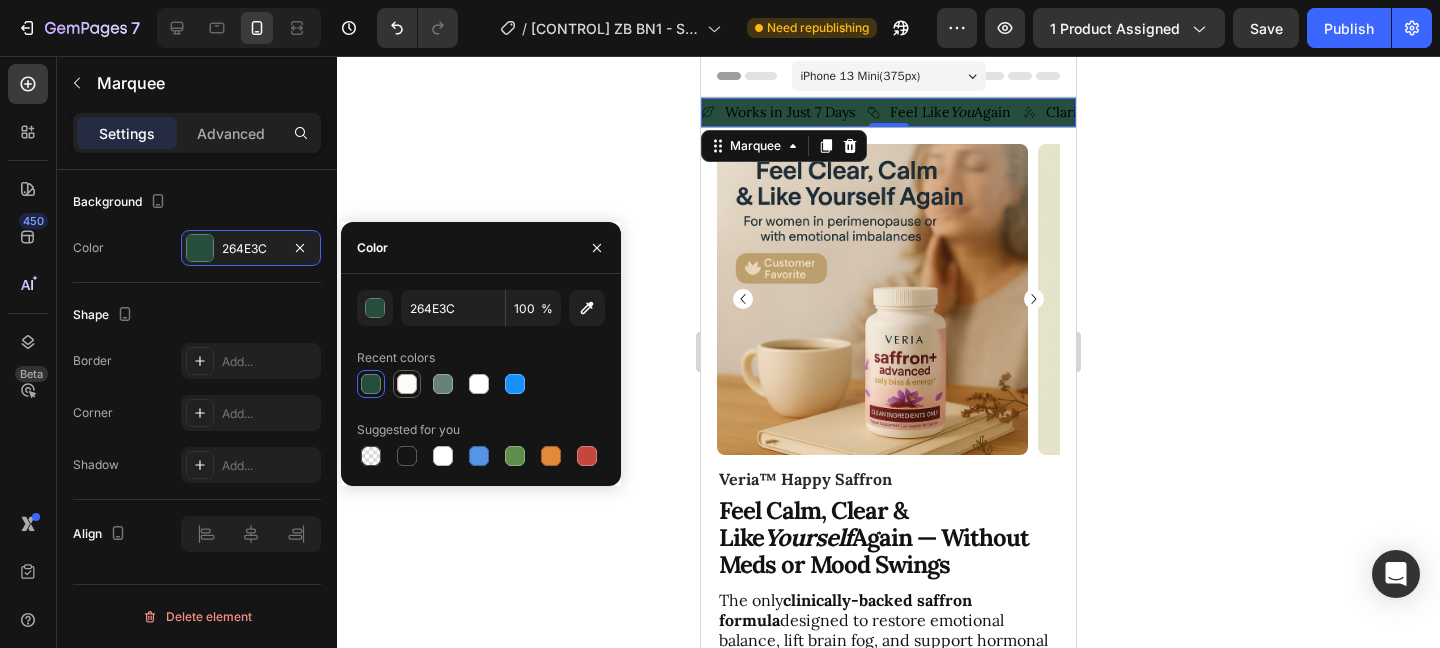 click at bounding box center (407, 384) 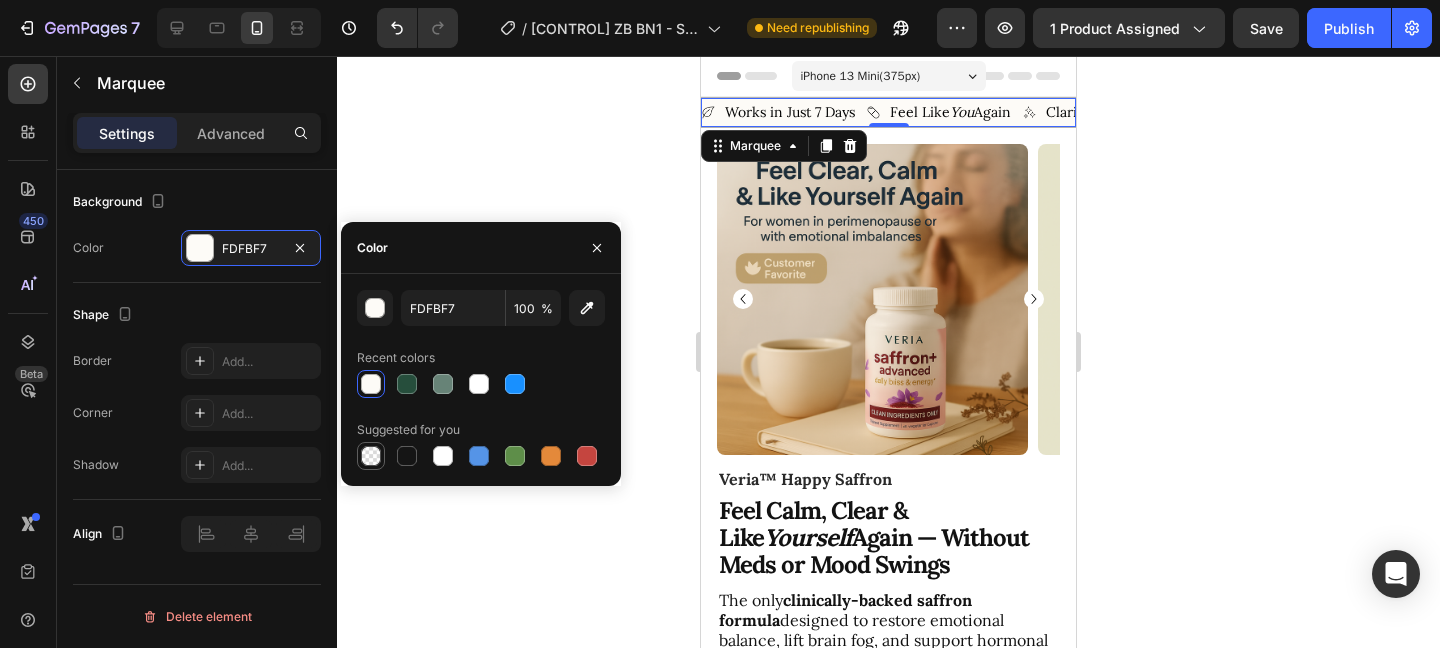 click at bounding box center [371, 456] 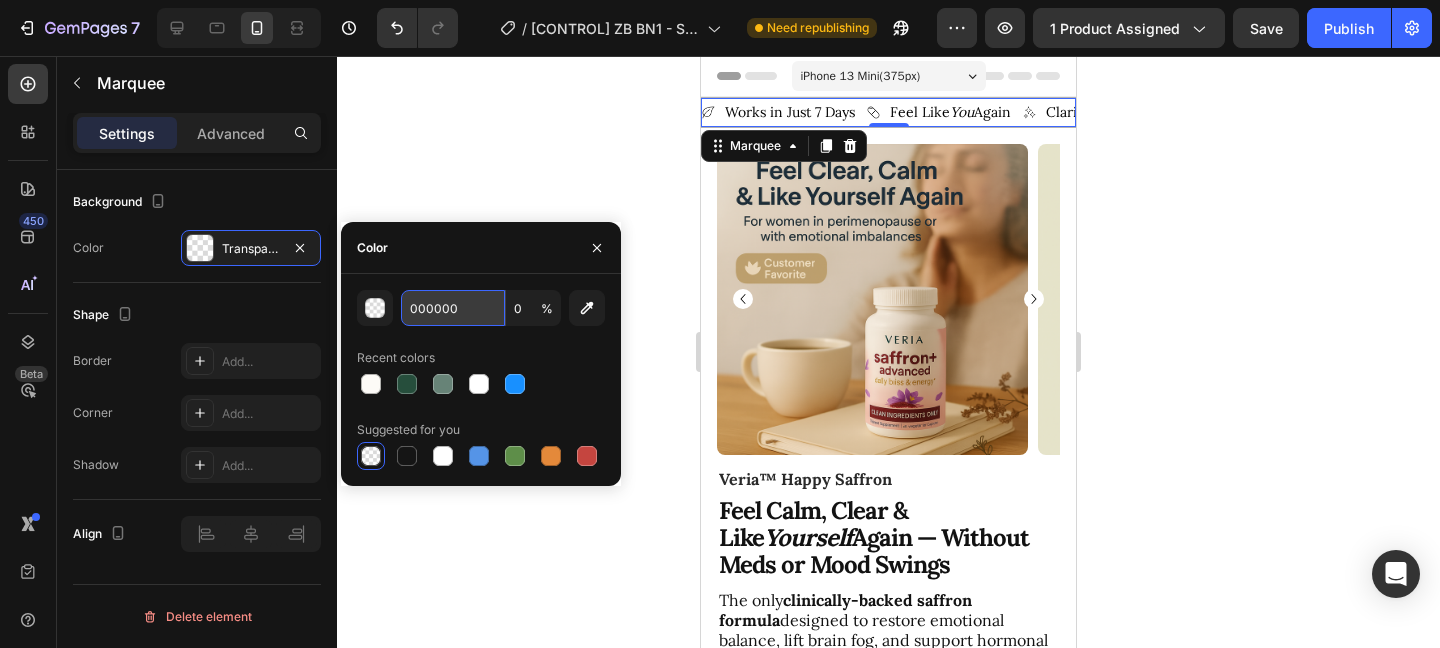 click on "000000" at bounding box center (453, 308) 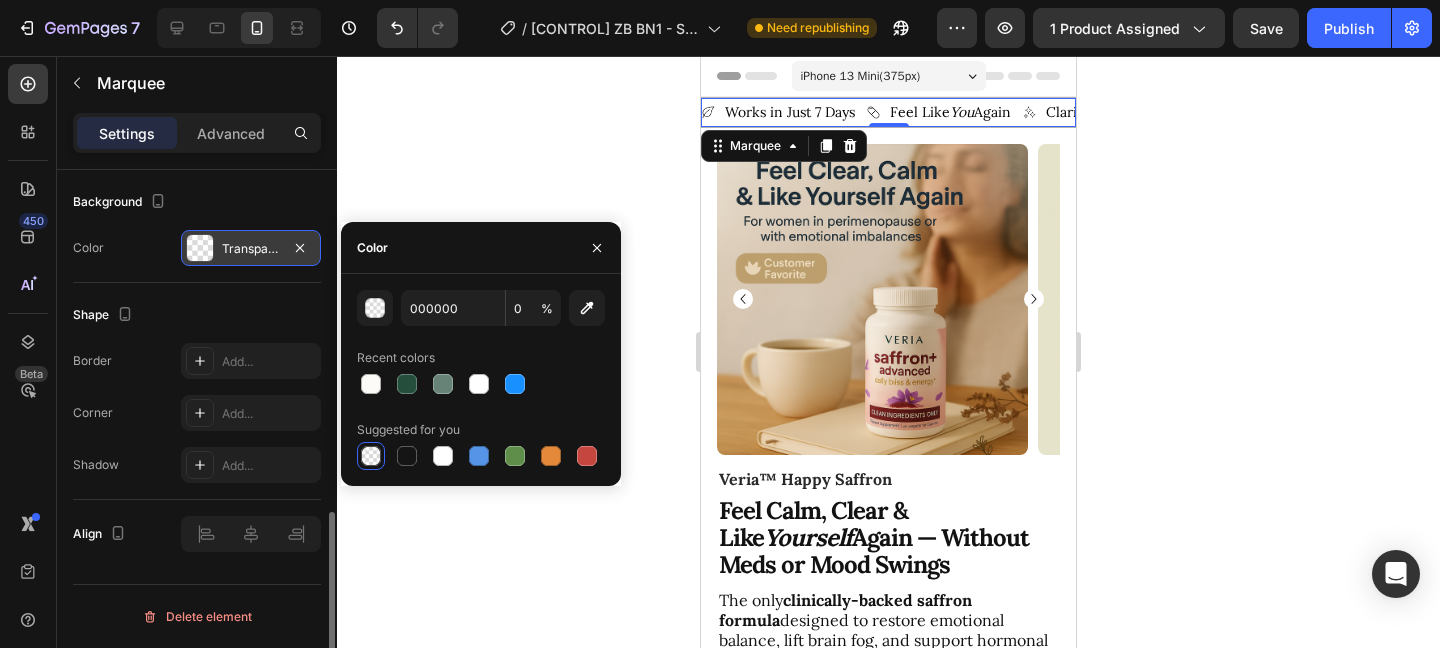 click on "Transparent" at bounding box center (251, 248) 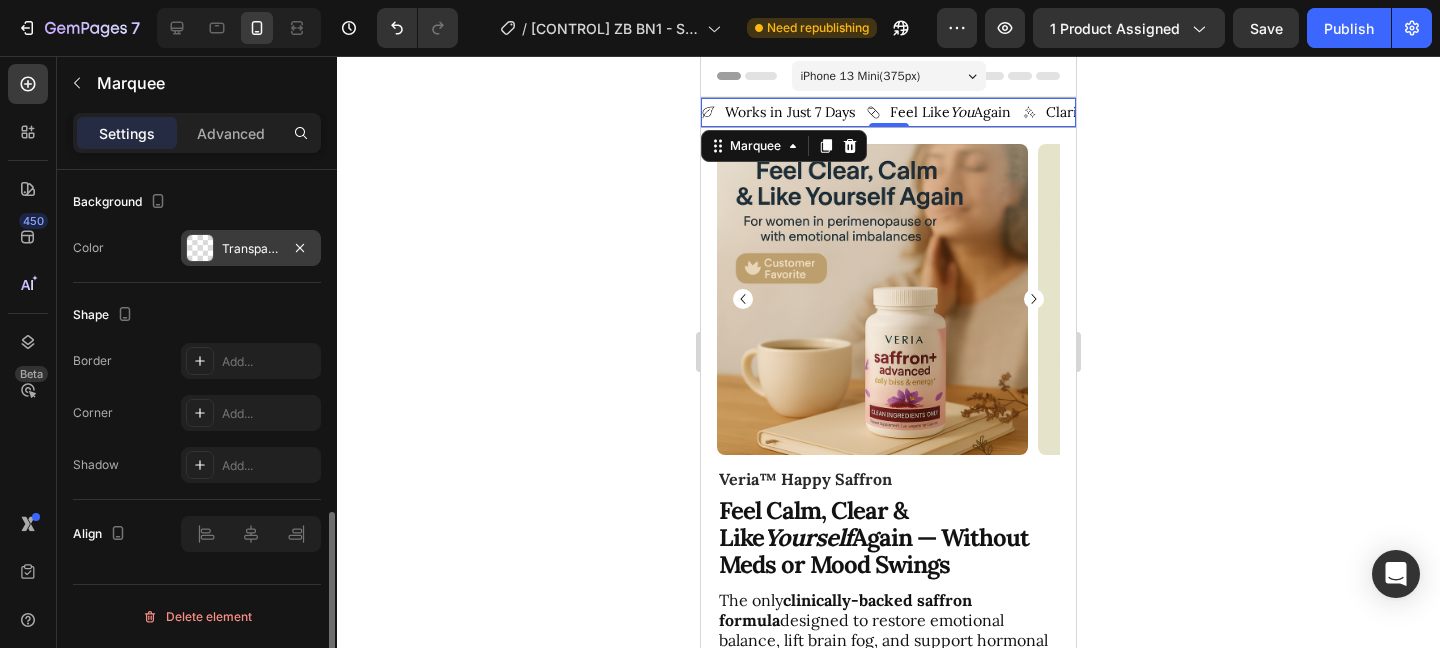 click on "Transparent" at bounding box center (251, 248) 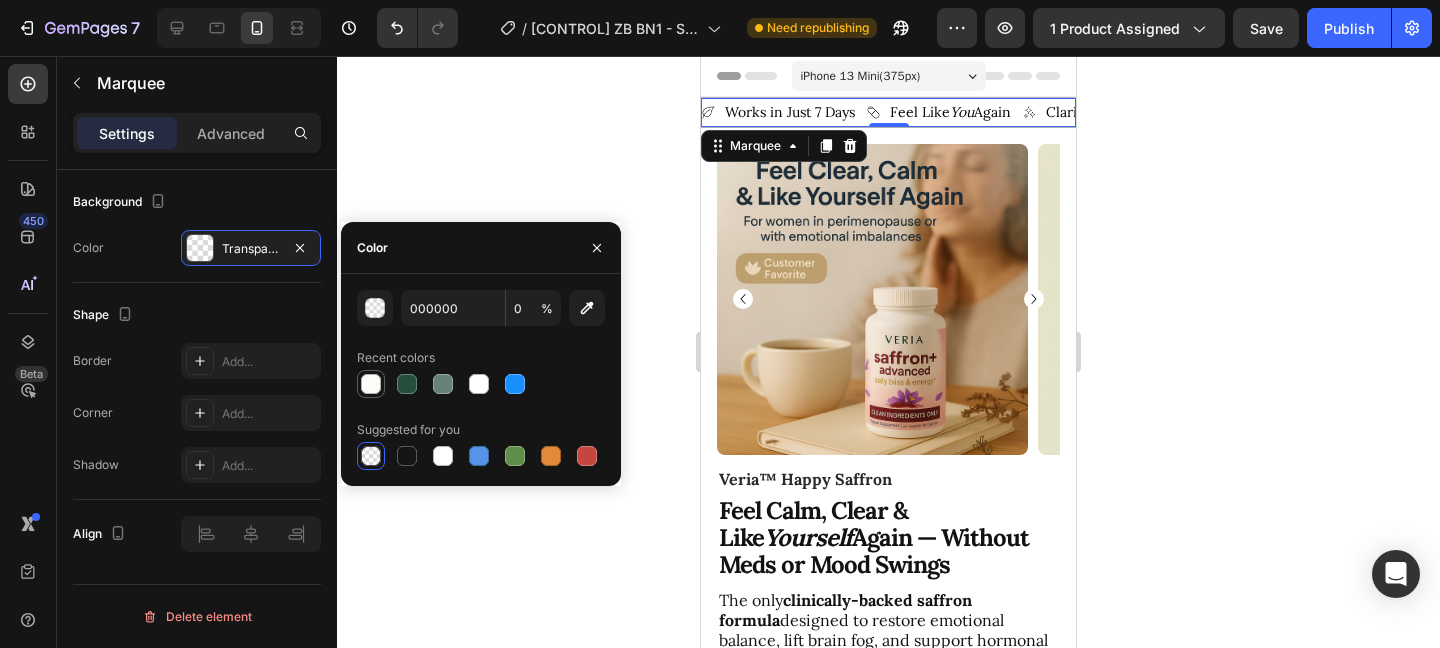 click at bounding box center (371, 384) 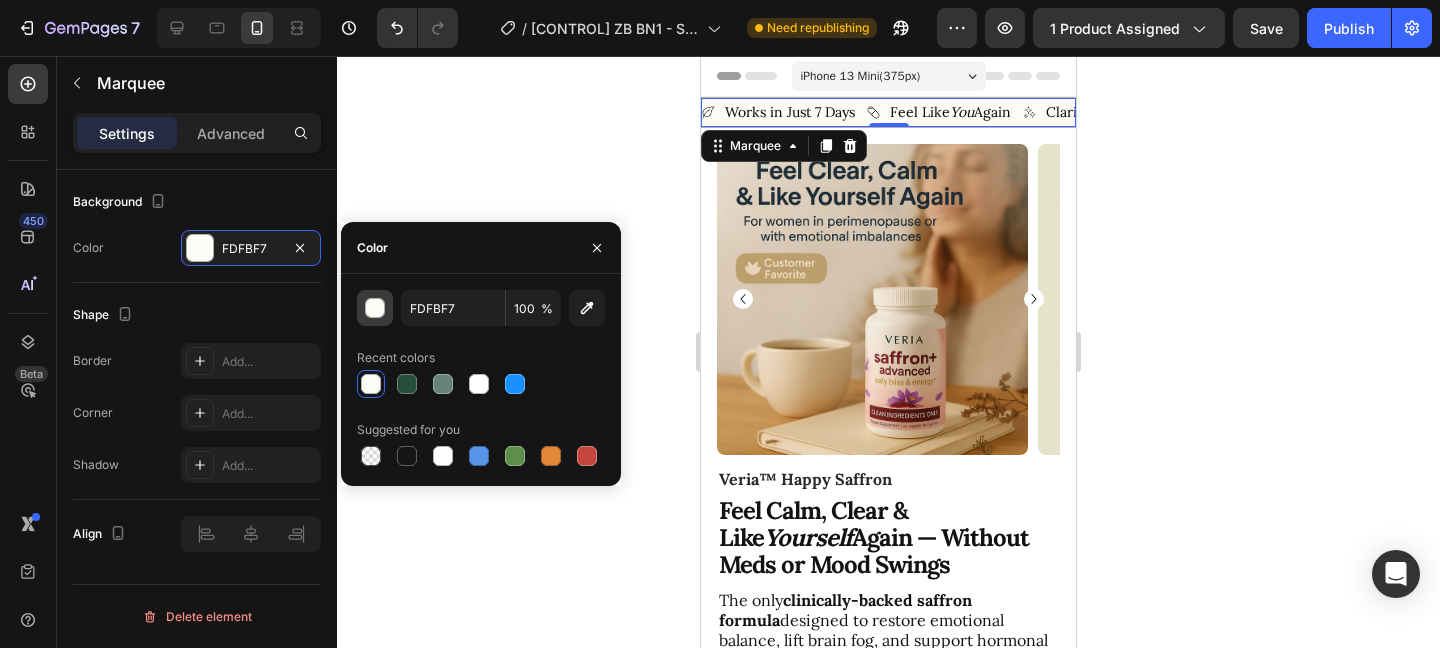 click at bounding box center (375, 308) 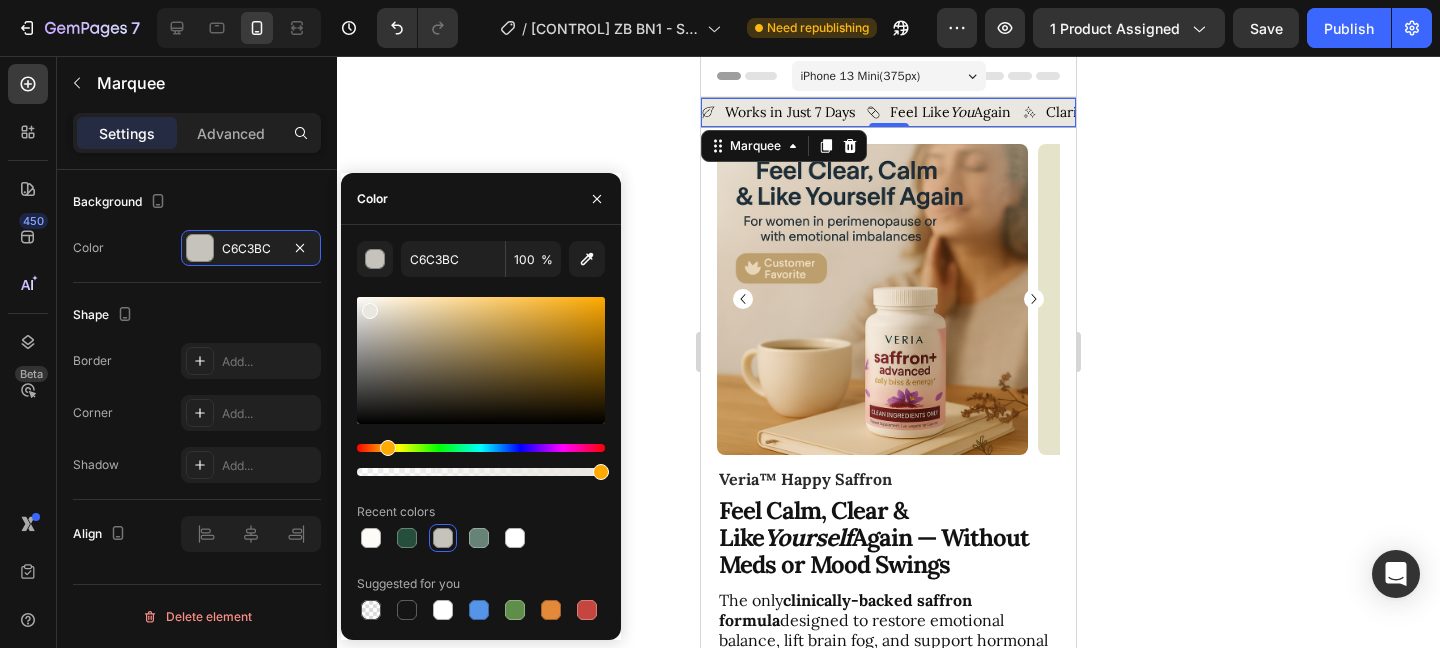 drag, startPoint x: 370, startPoint y: 318, endPoint x: 367, endPoint y: 307, distance: 11.401754 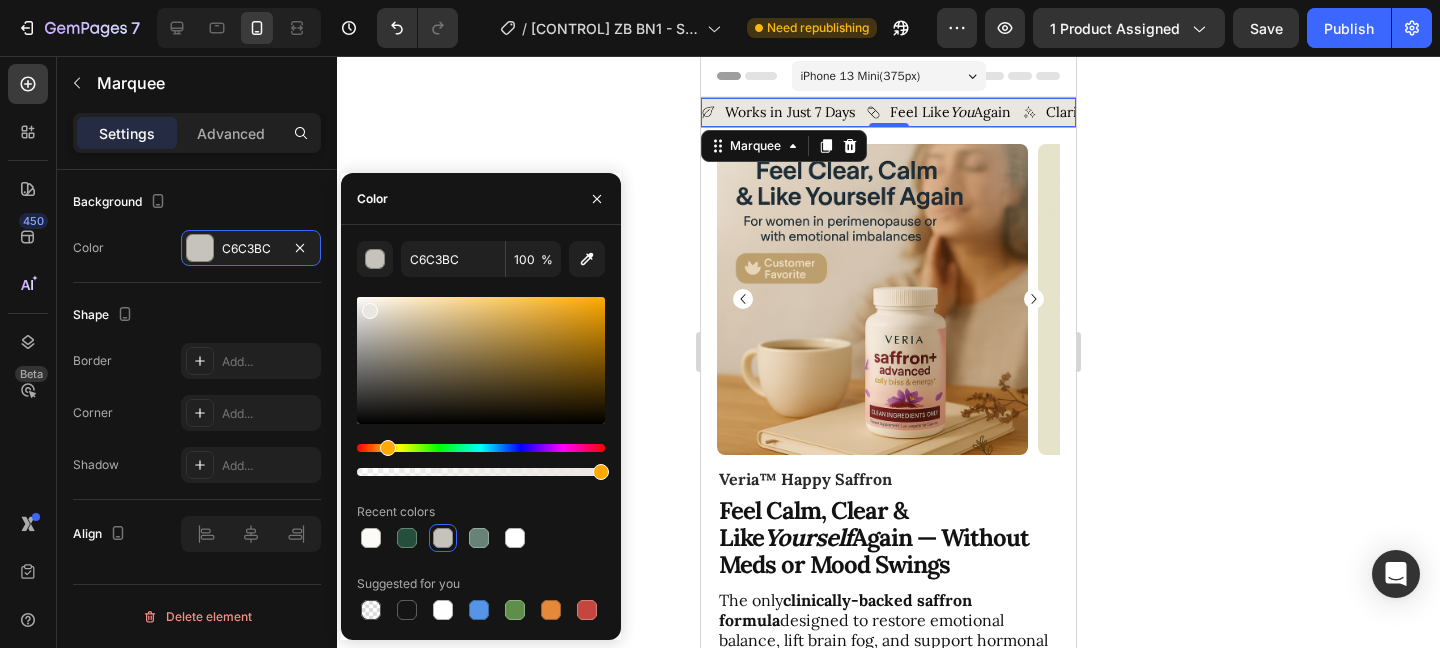 click at bounding box center (481, 360) 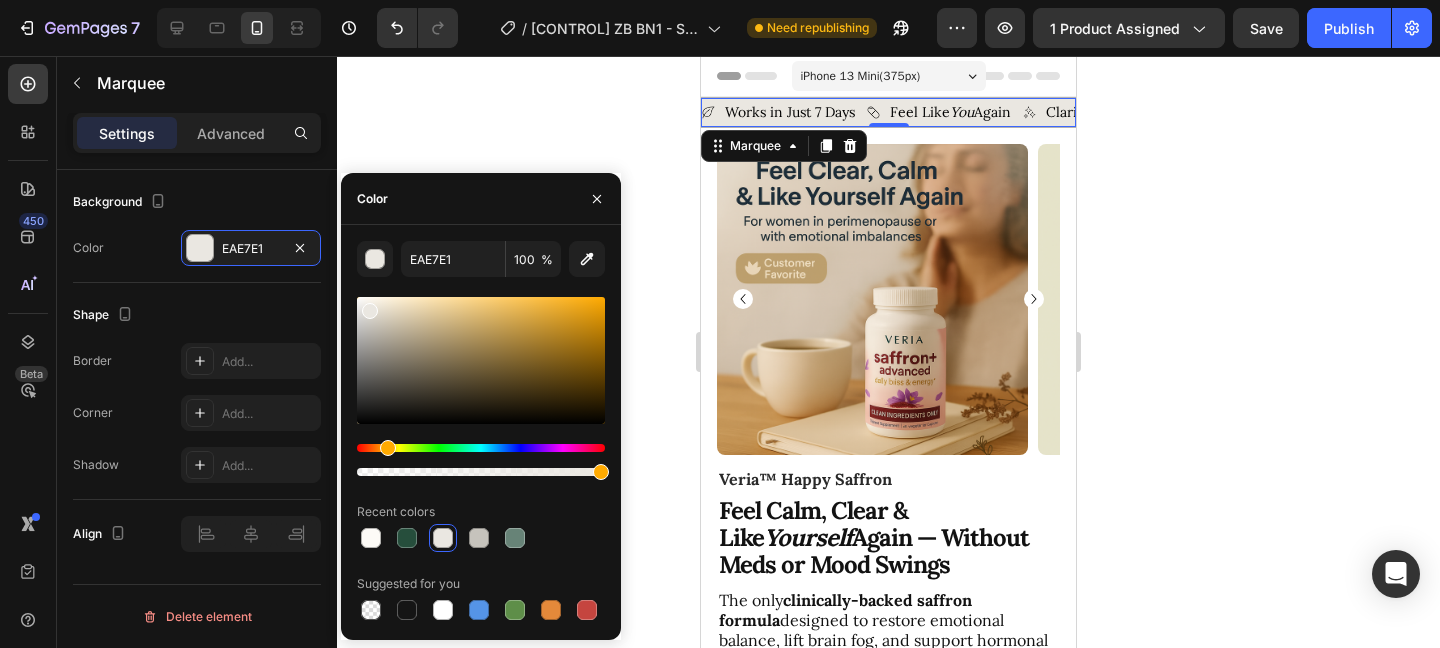 click 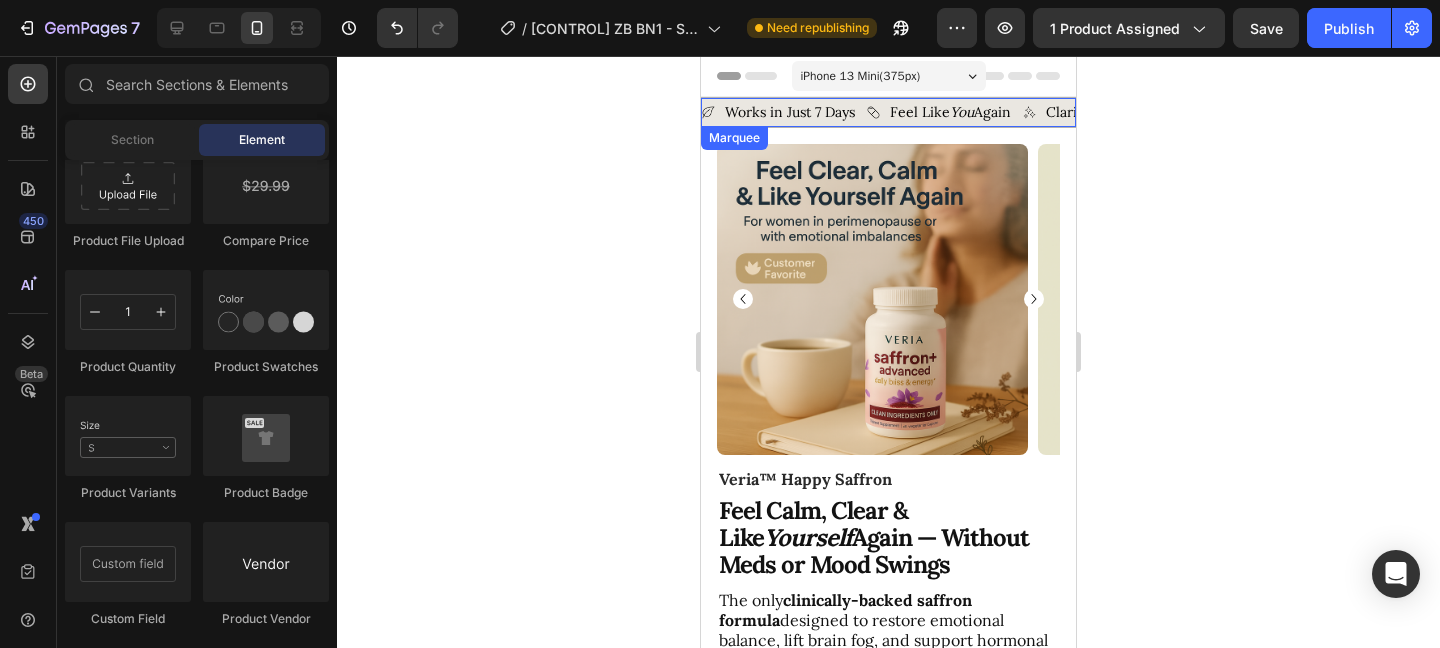 click on "Image Works in Just 7 Days Text Block Row" at bounding box center (784, 112) 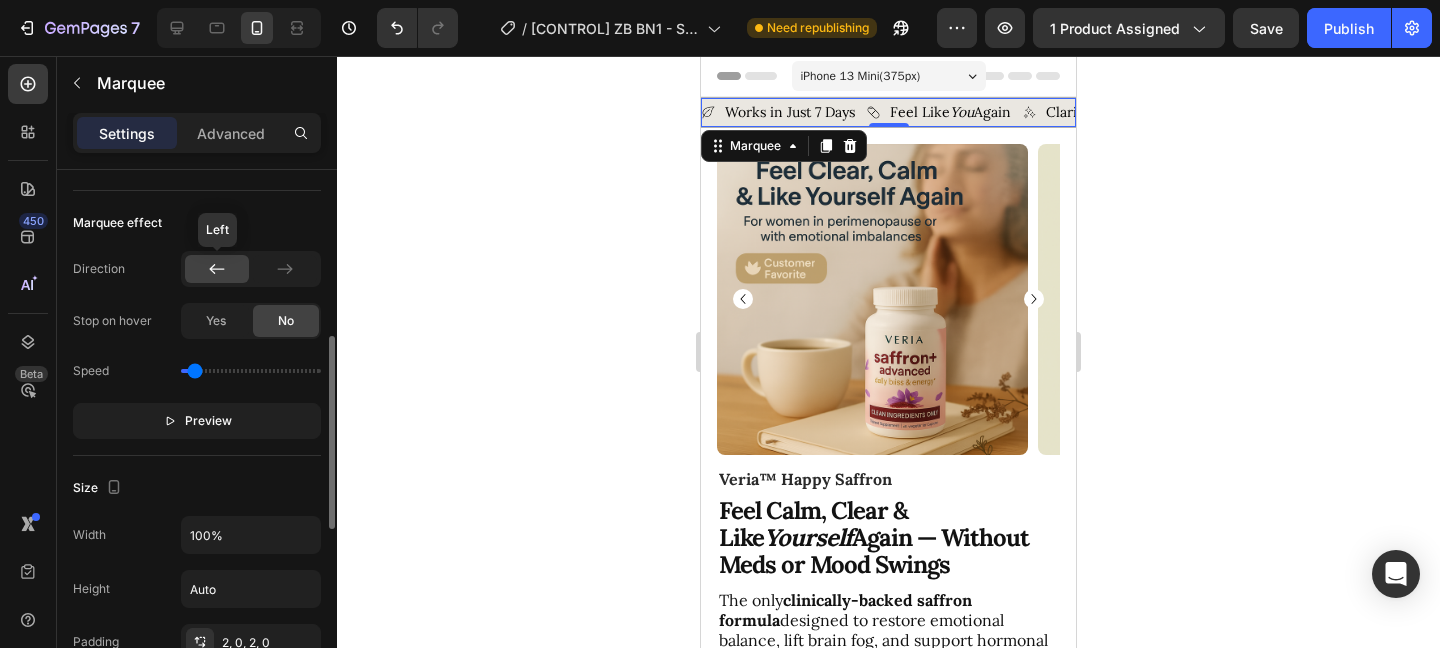 scroll, scrollTop: 443, scrollLeft: 0, axis: vertical 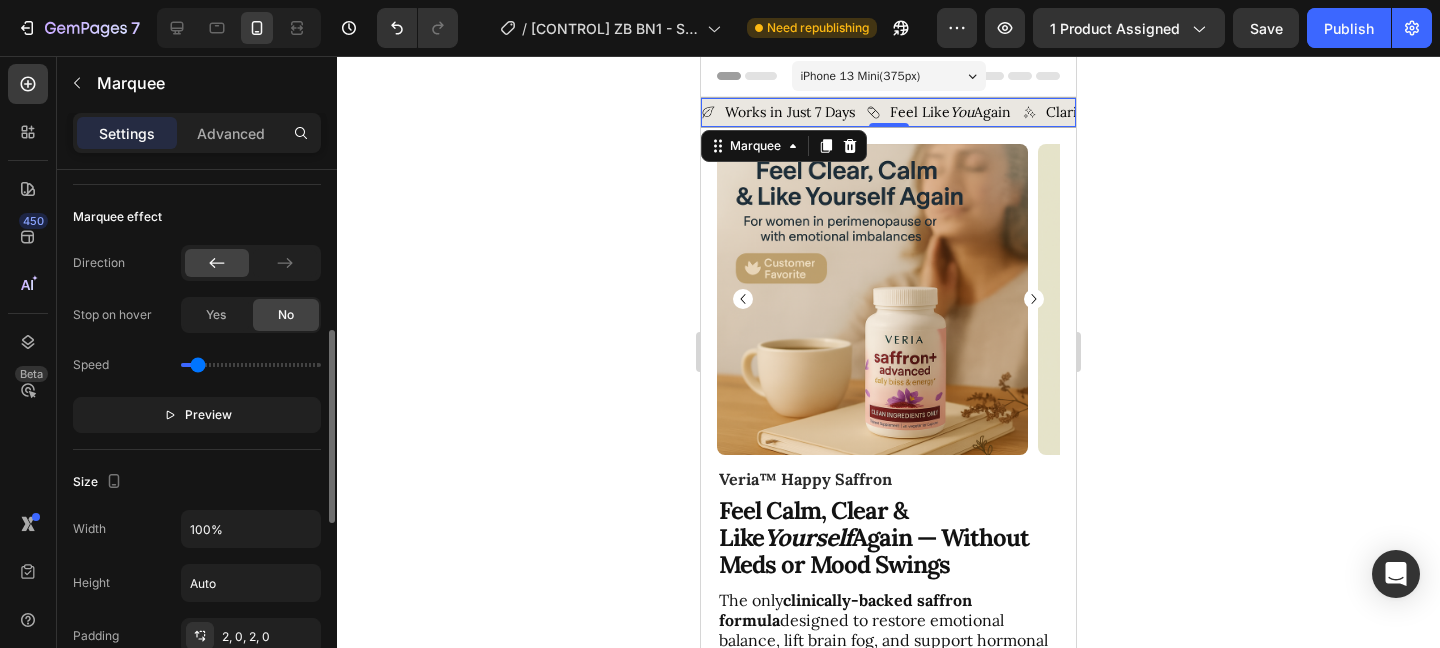 type on "0.2" 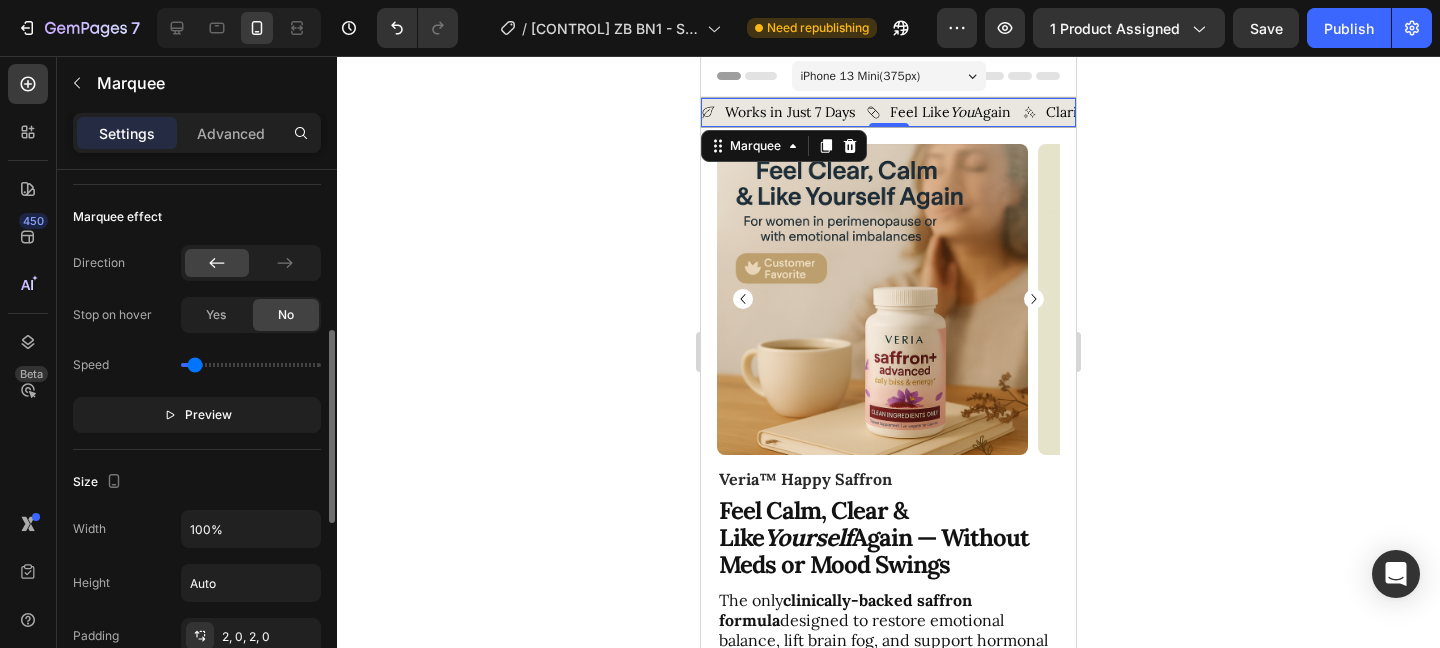 click at bounding box center (251, 365) 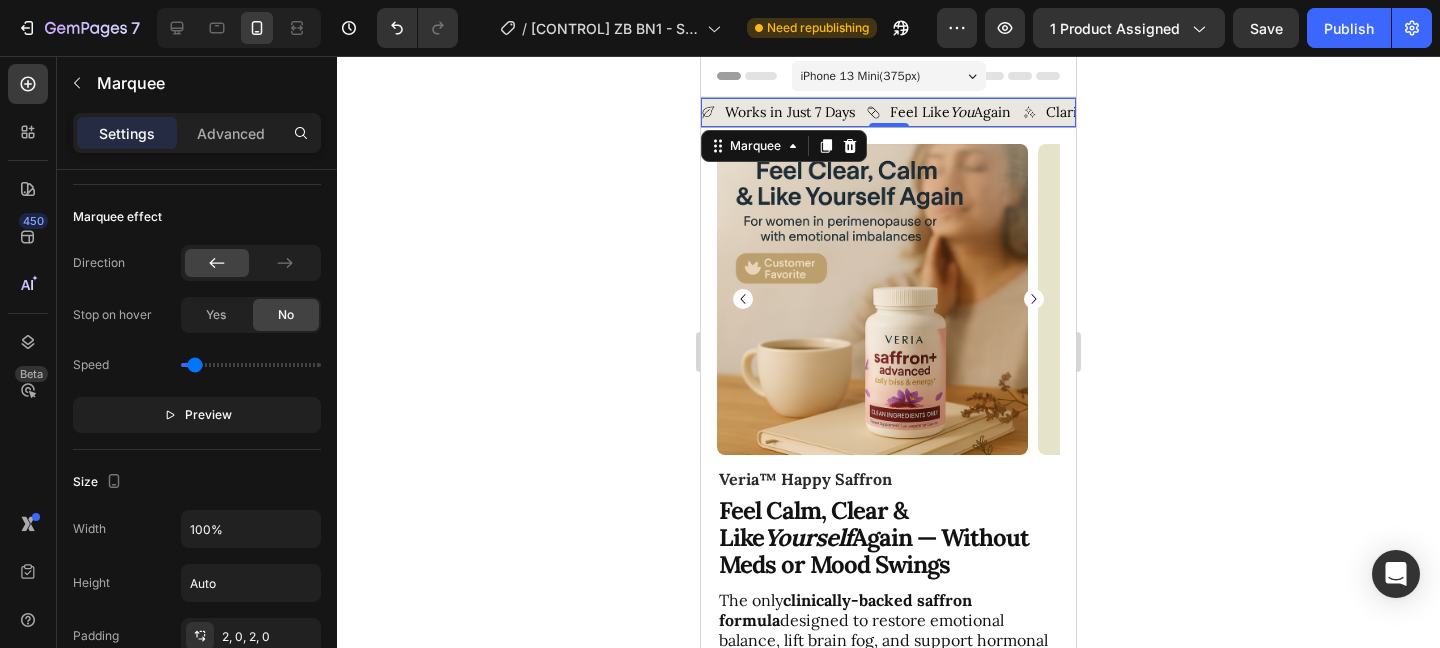 click 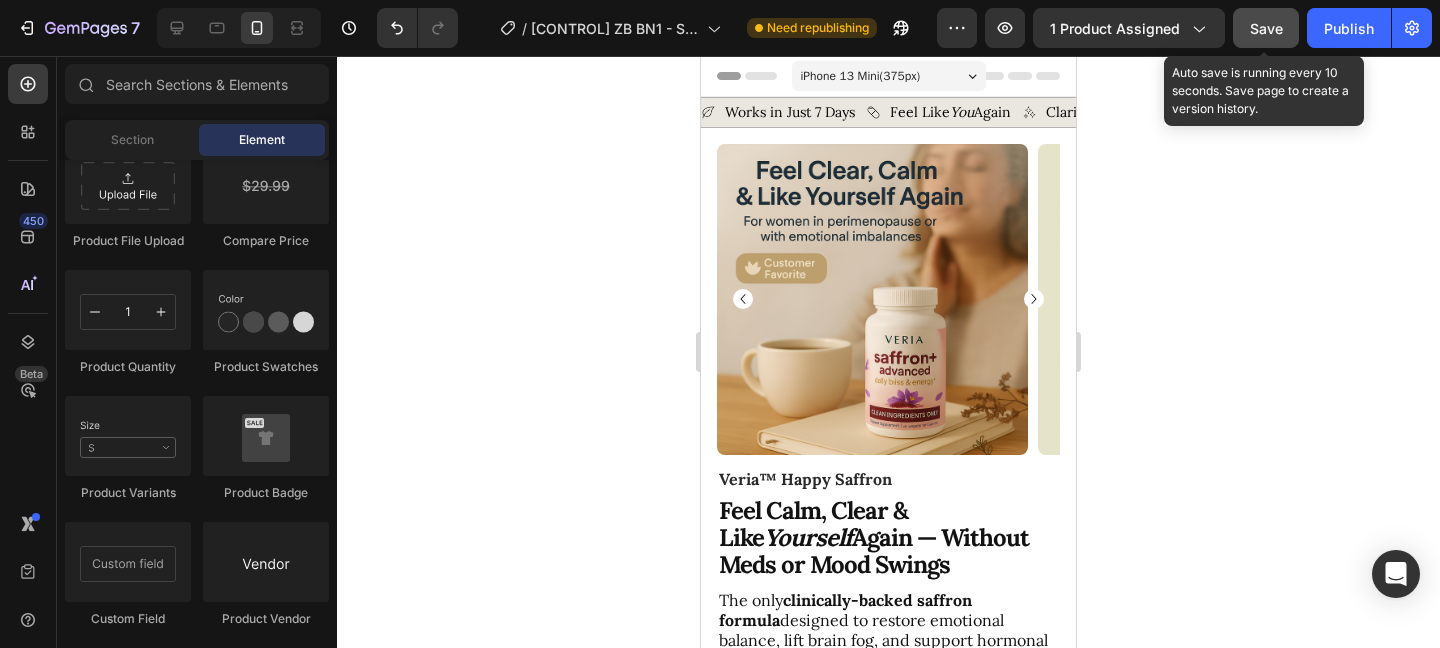click on "Save" 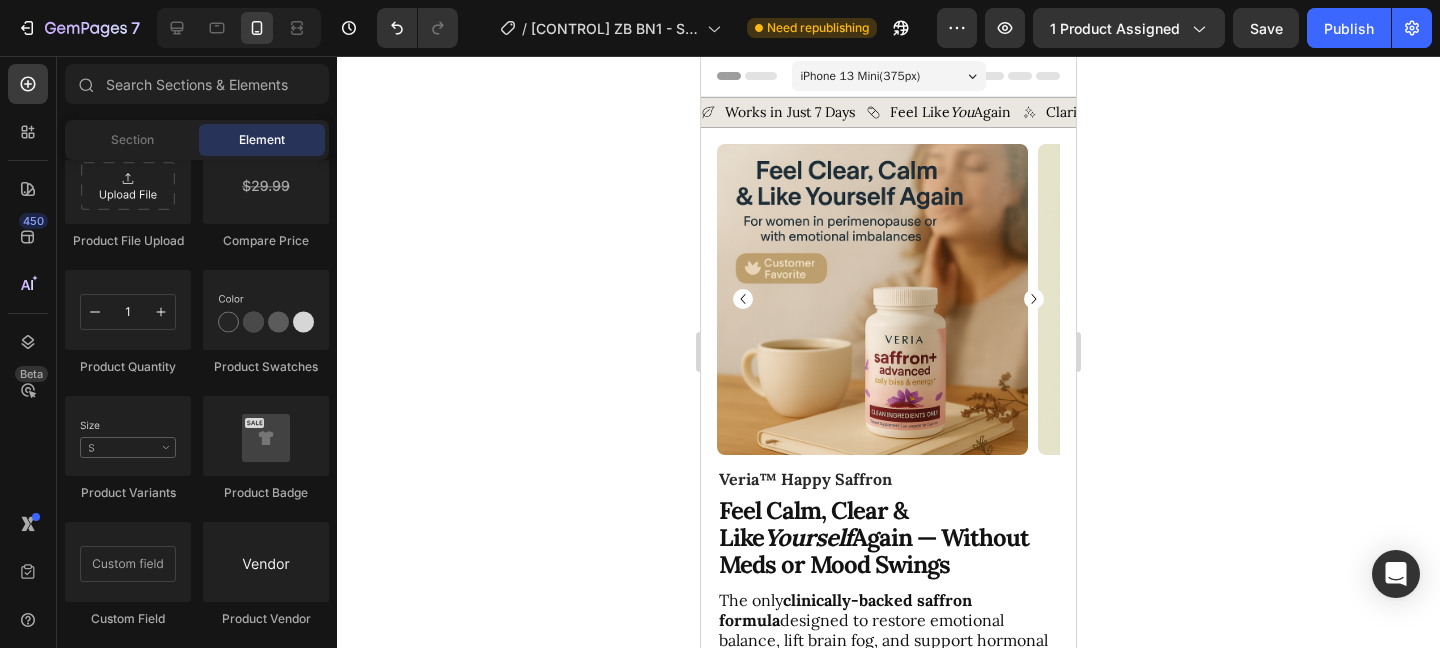 click on "7   /  [CONTROL] ZB BN1 - SUB OFFER (BOGO) [REARRANGED] Need republishing Preview 1 product assigned  Save   Publish" 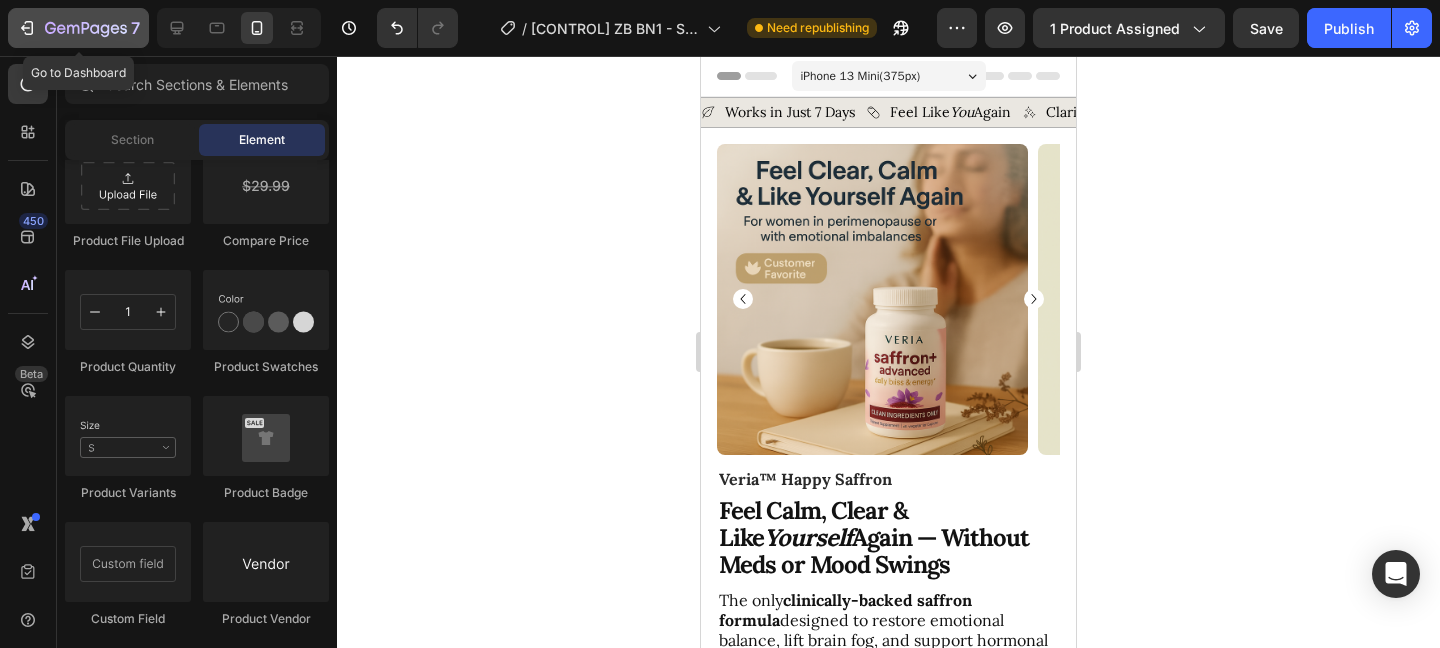 click on "7" 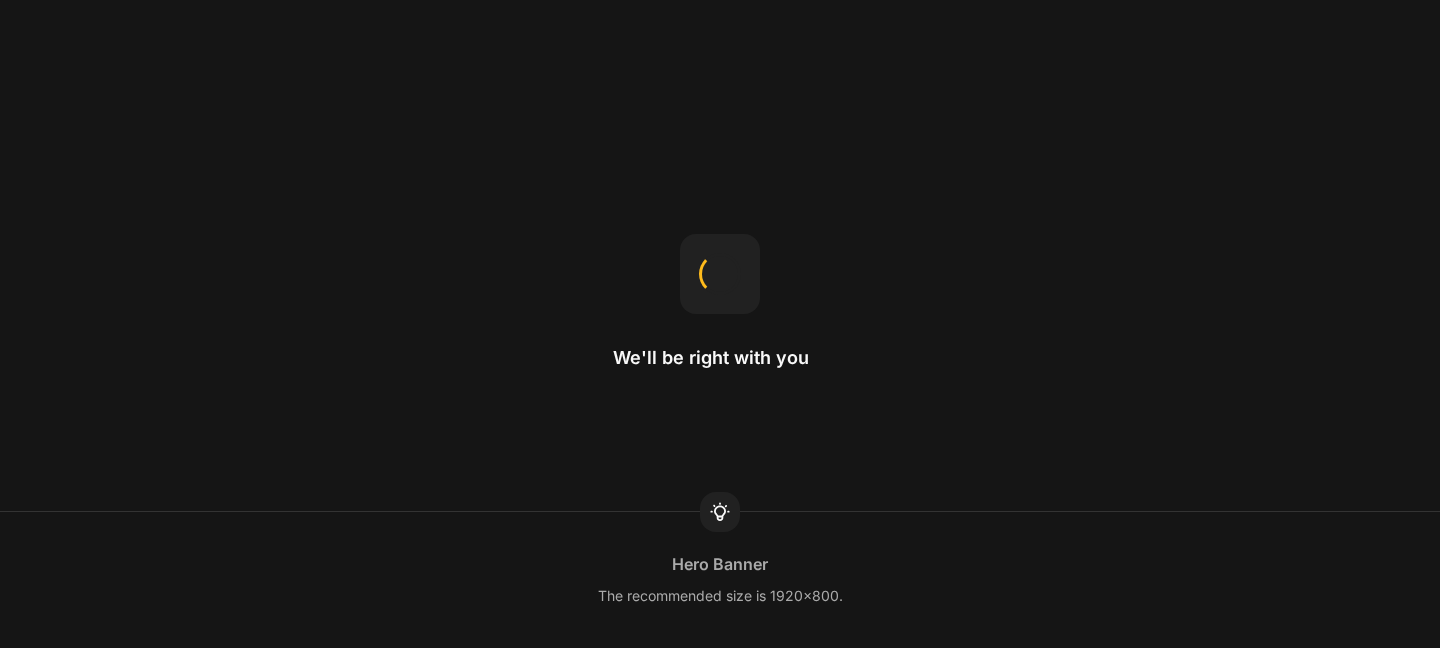 scroll, scrollTop: 0, scrollLeft: 0, axis: both 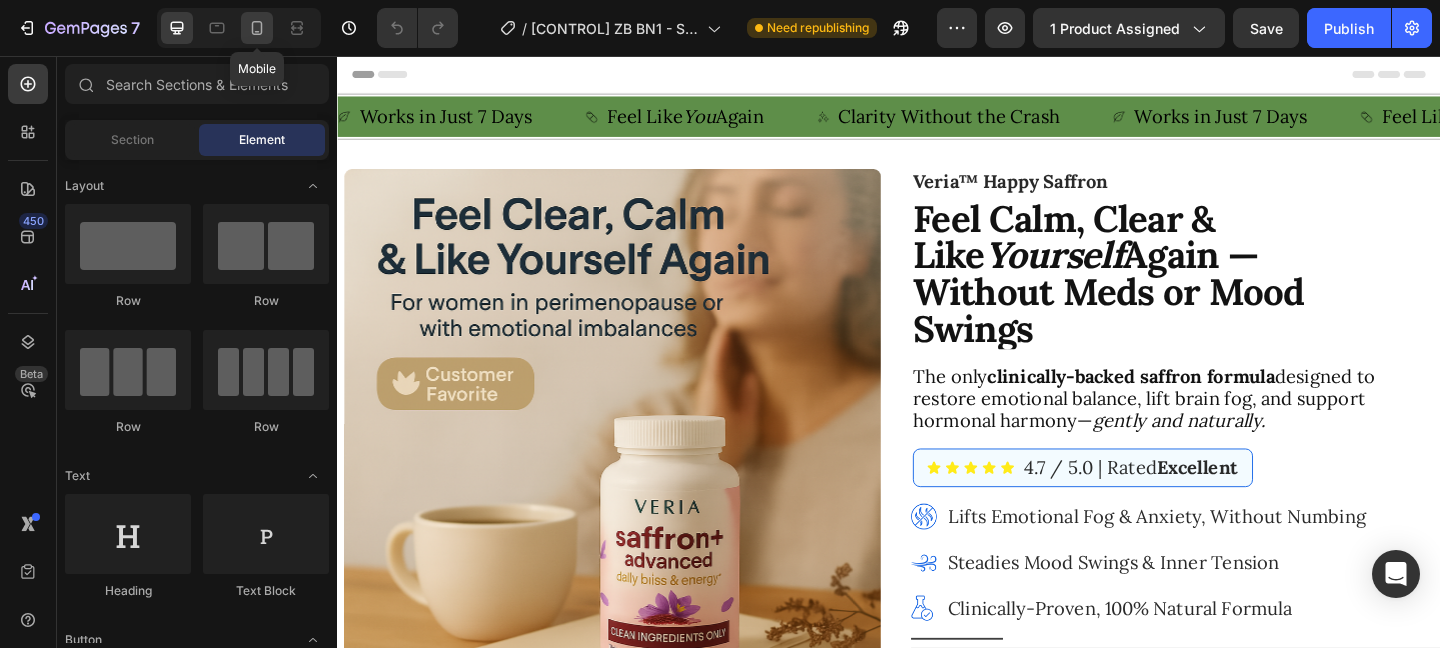 click 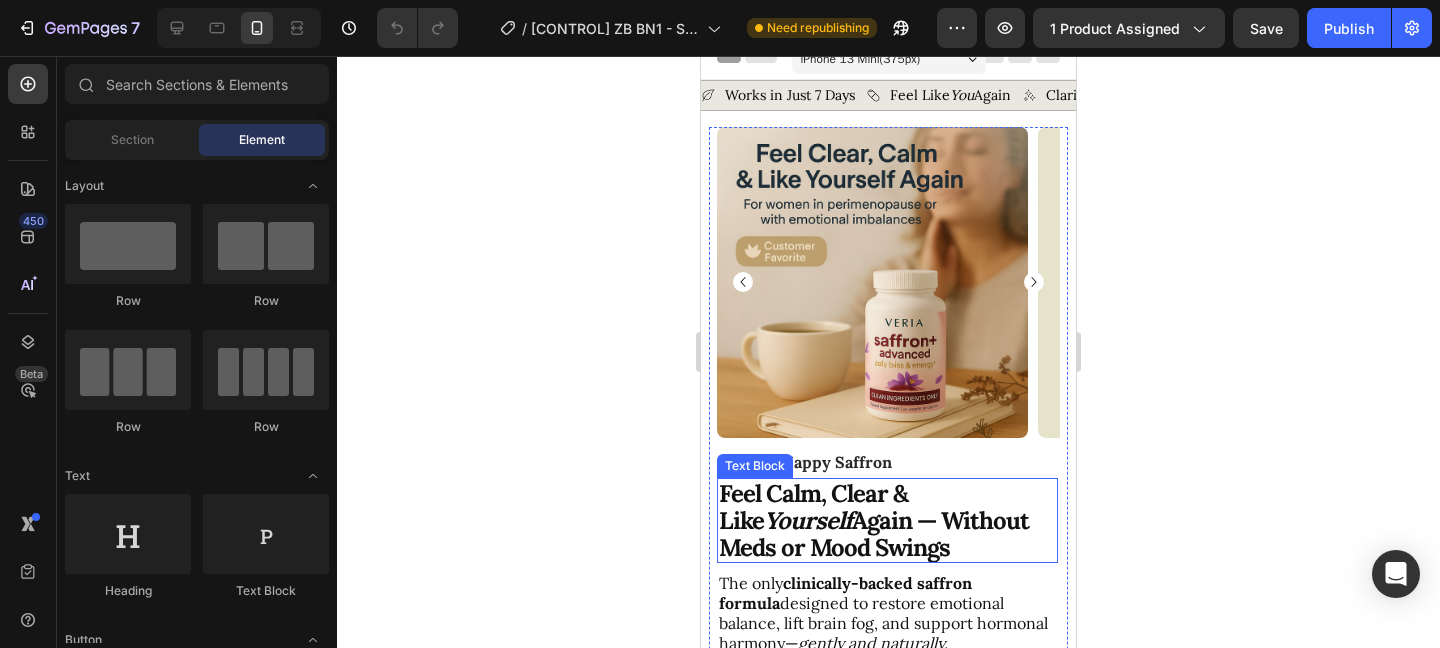 scroll, scrollTop: 0, scrollLeft: 0, axis: both 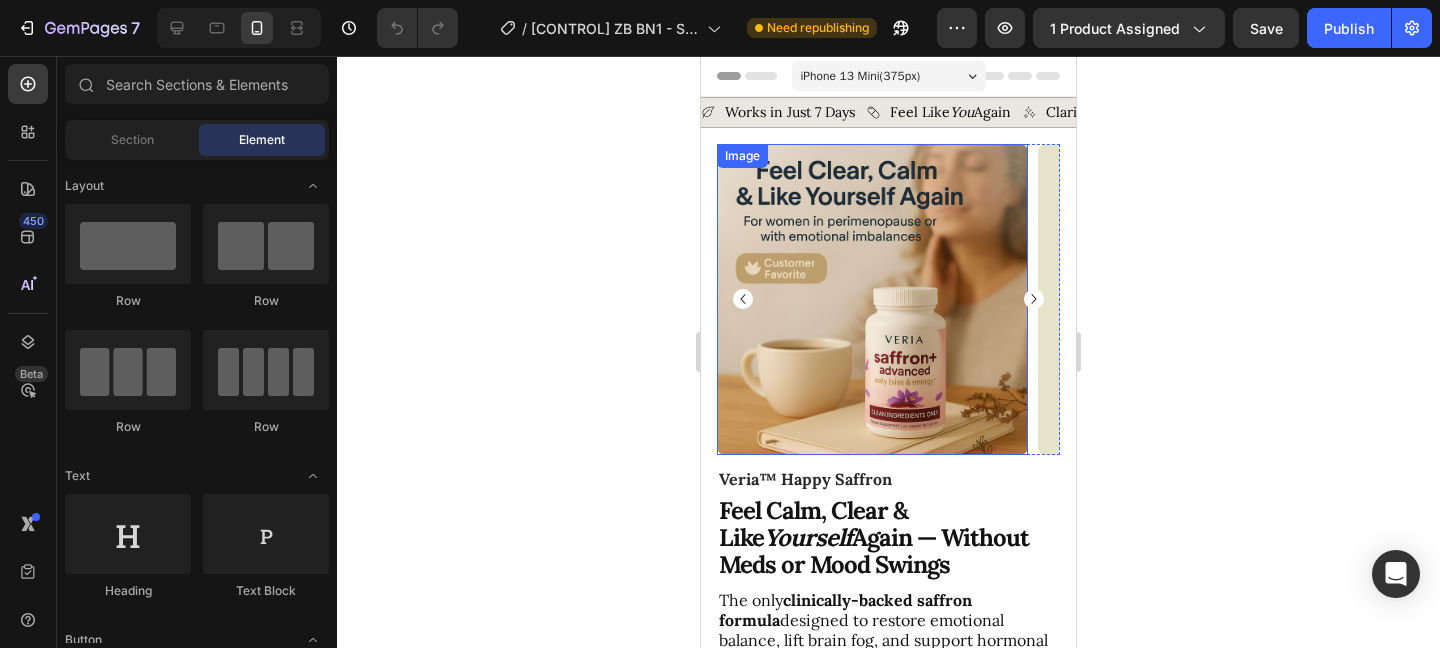 click 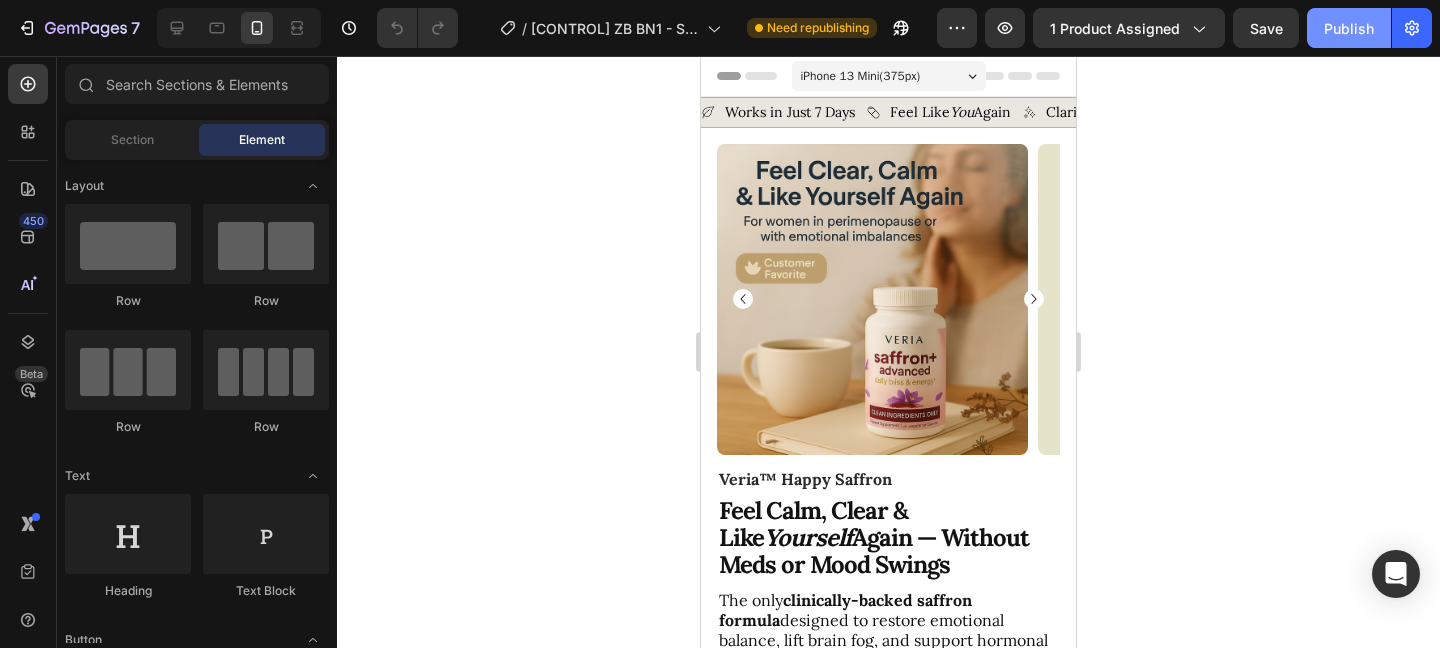 click on "Publish" at bounding box center (1349, 28) 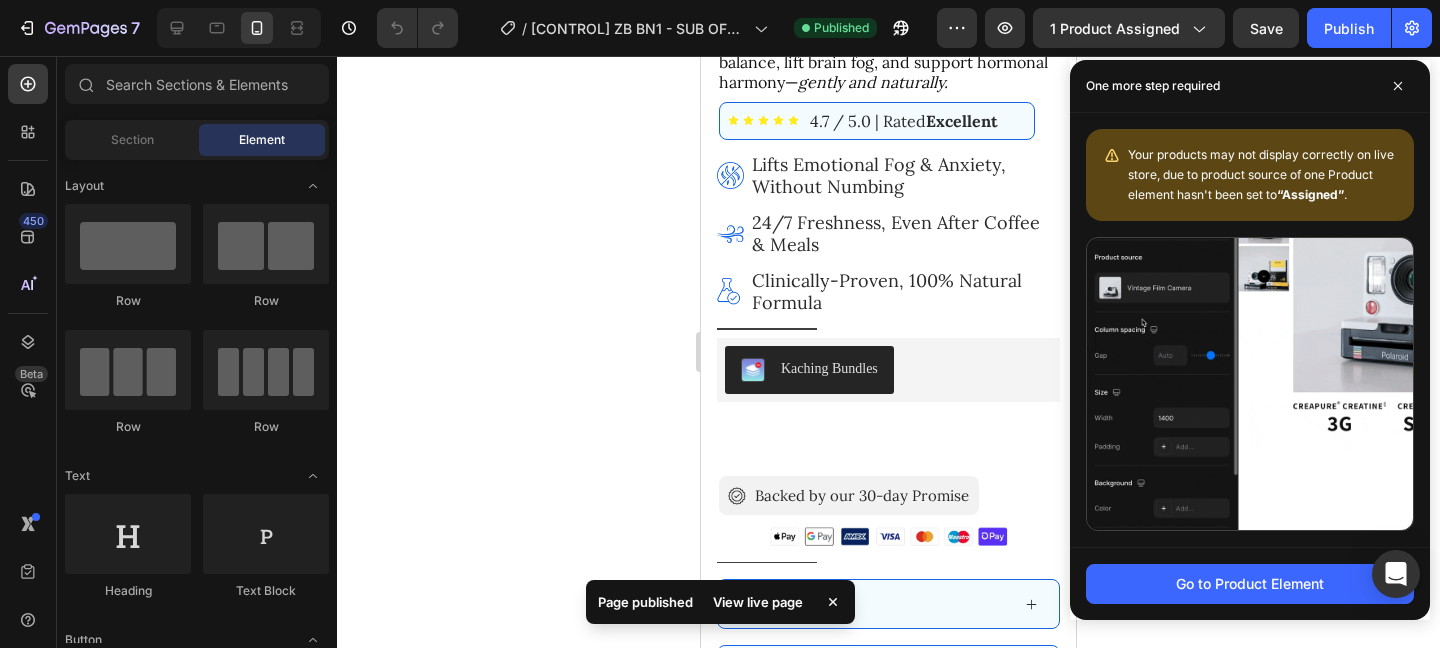 scroll, scrollTop: 1014, scrollLeft: 0, axis: vertical 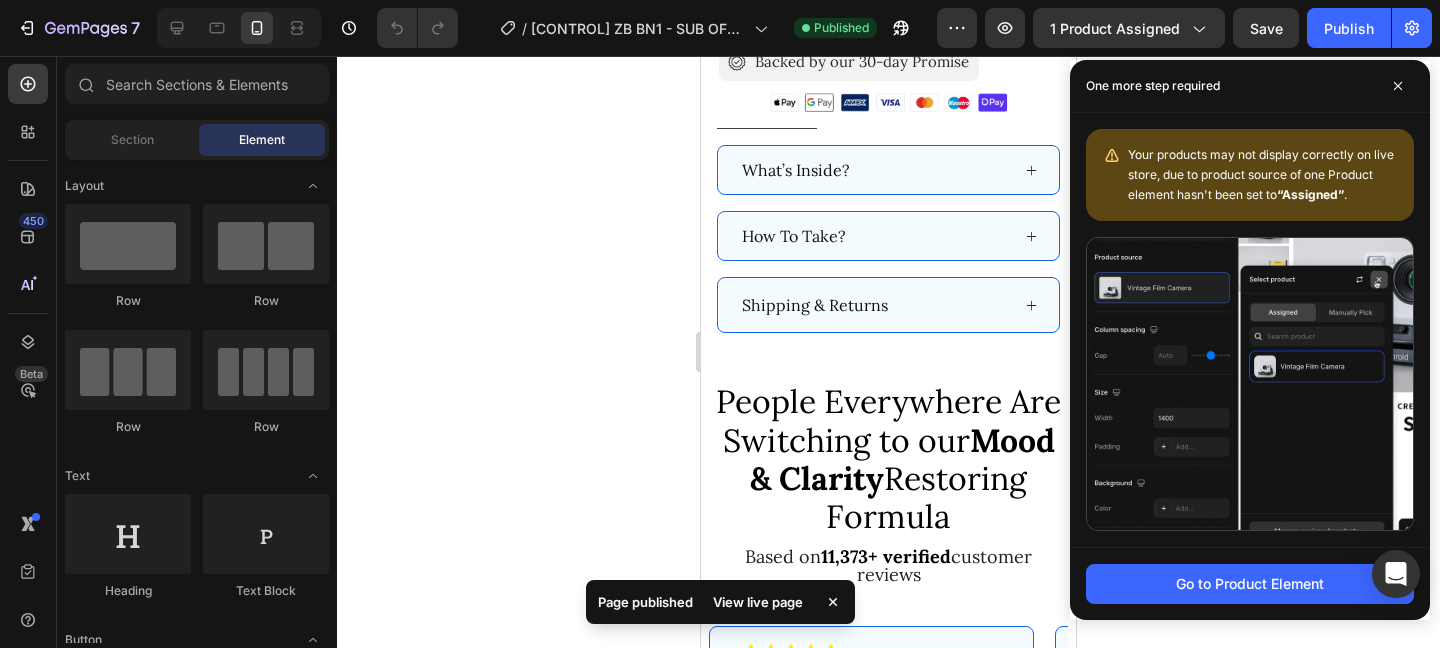 click on "Go to Product Element" at bounding box center [1250, 583] 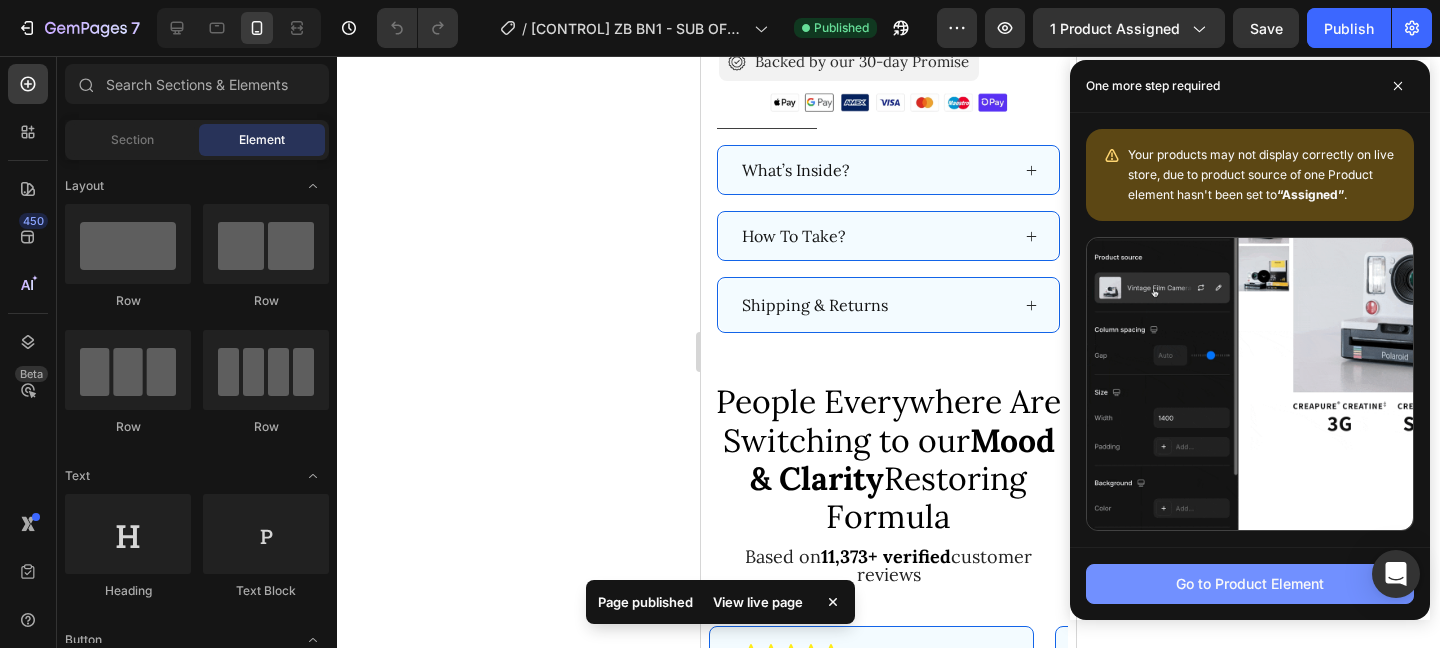 click on "Go to Product Element" at bounding box center (1250, 584) 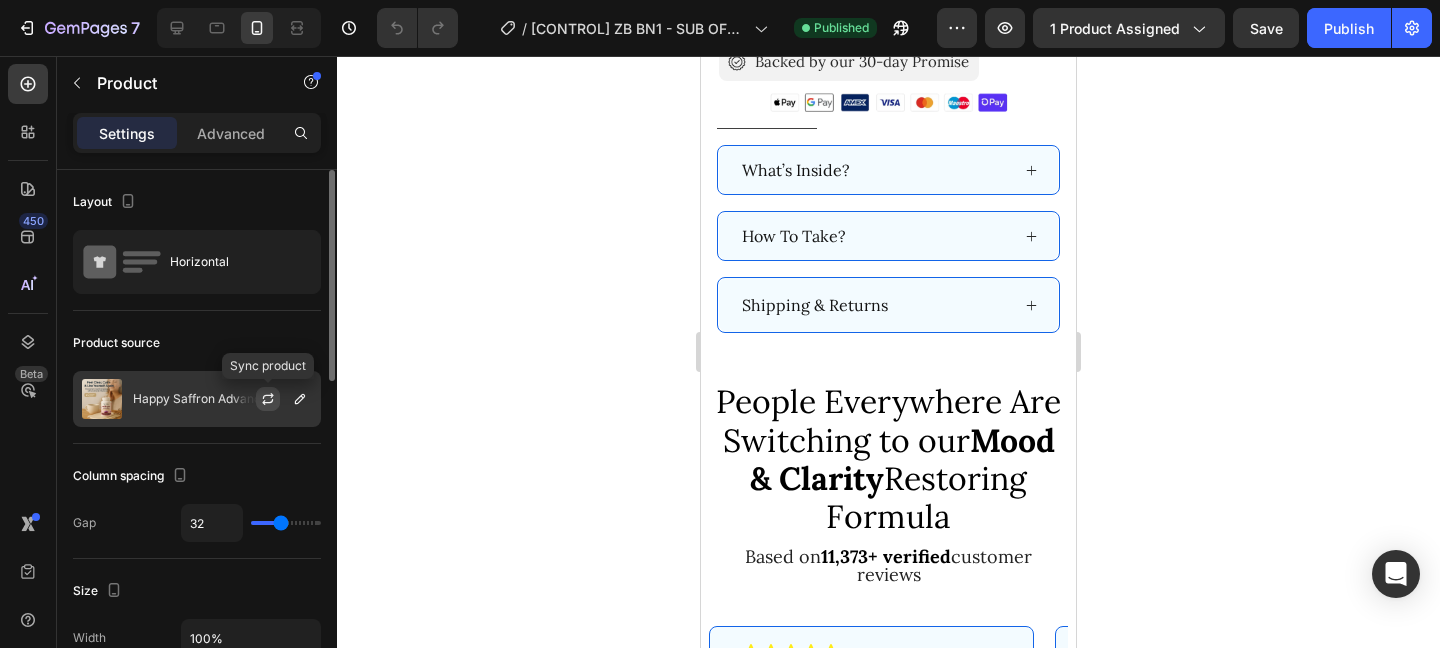 click 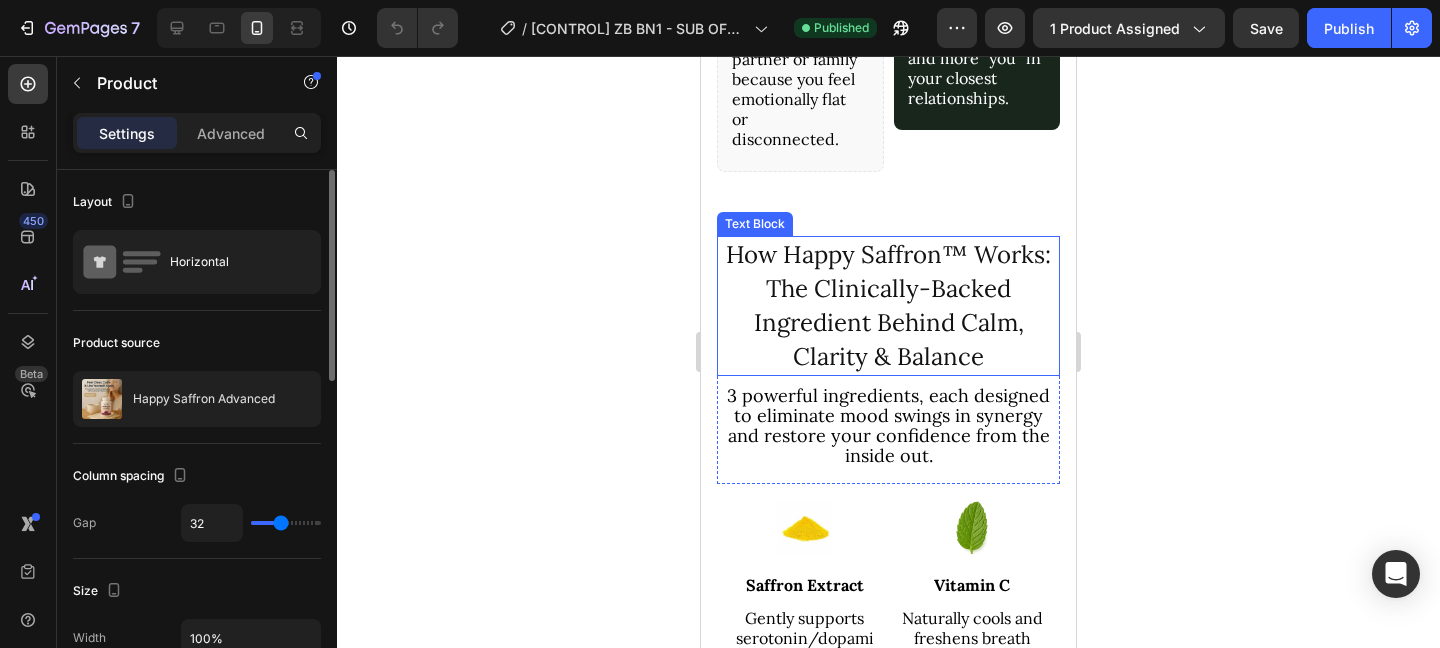 scroll, scrollTop: 2964, scrollLeft: 0, axis: vertical 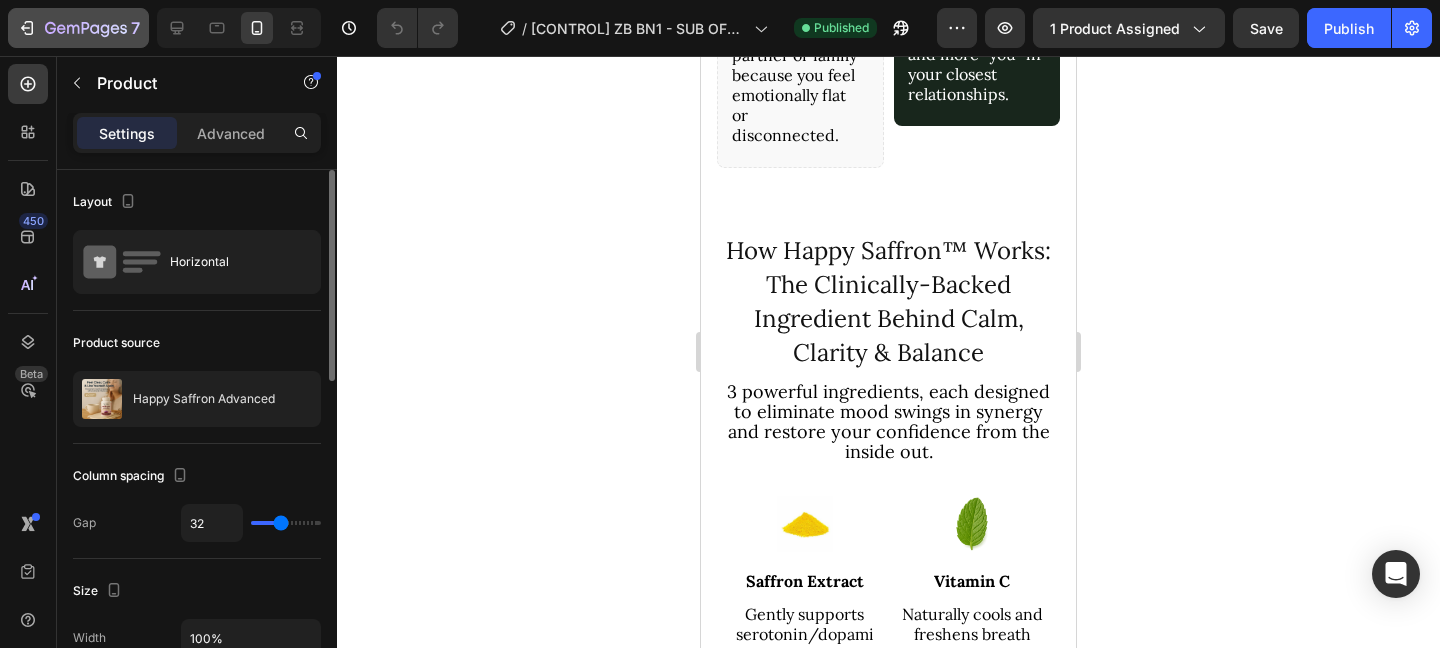 click on "7" 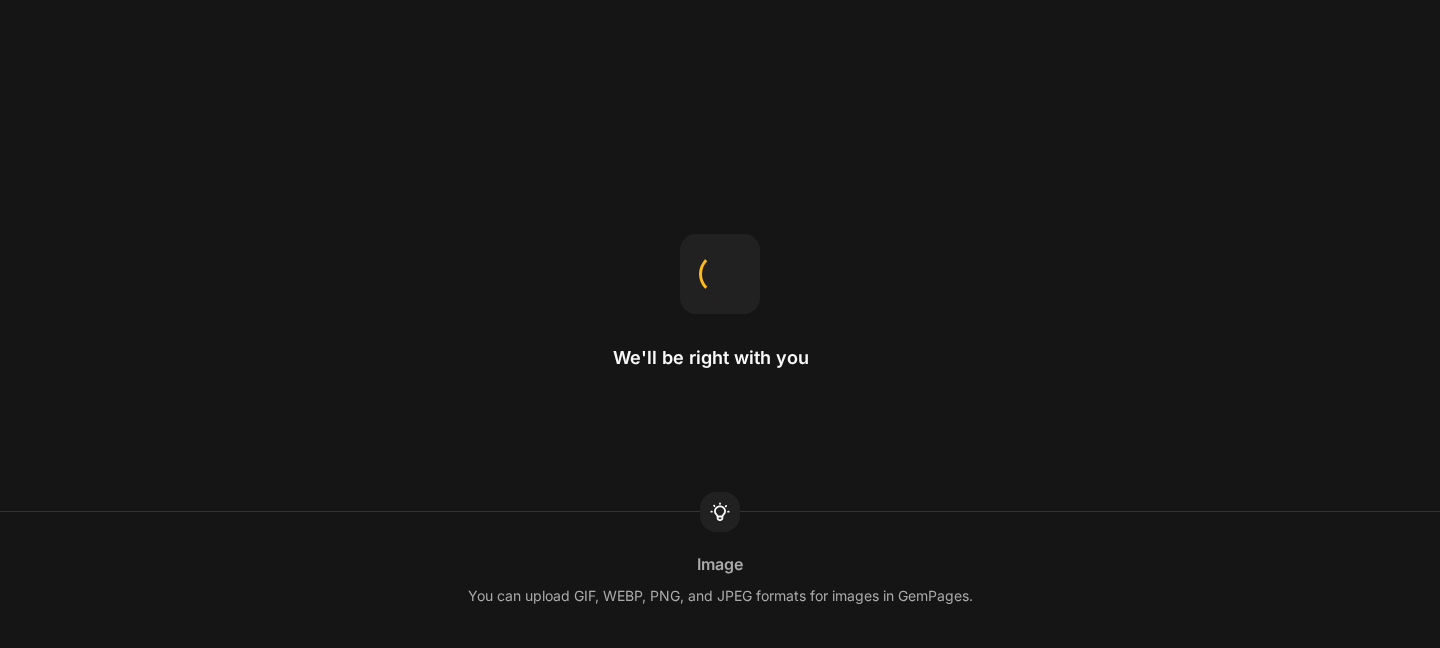 scroll, scrollTop: 0, scrollLeft: 0, axis: both 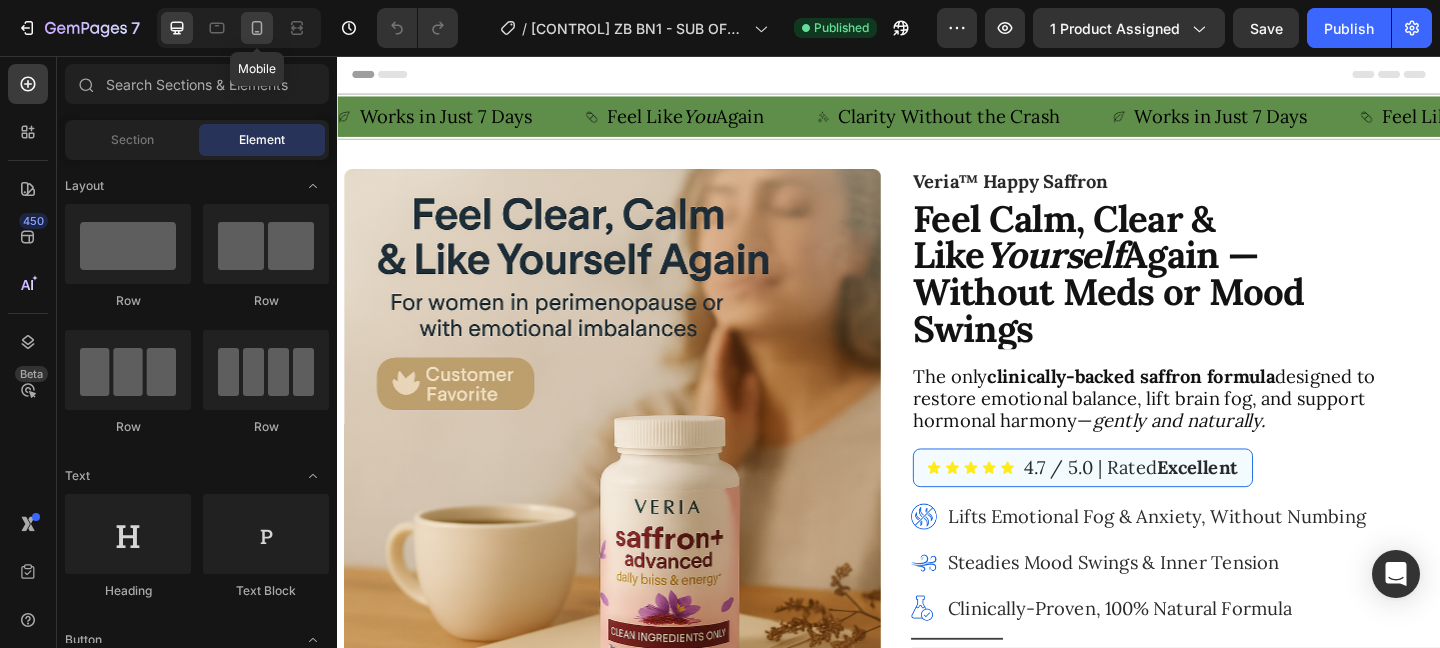 click 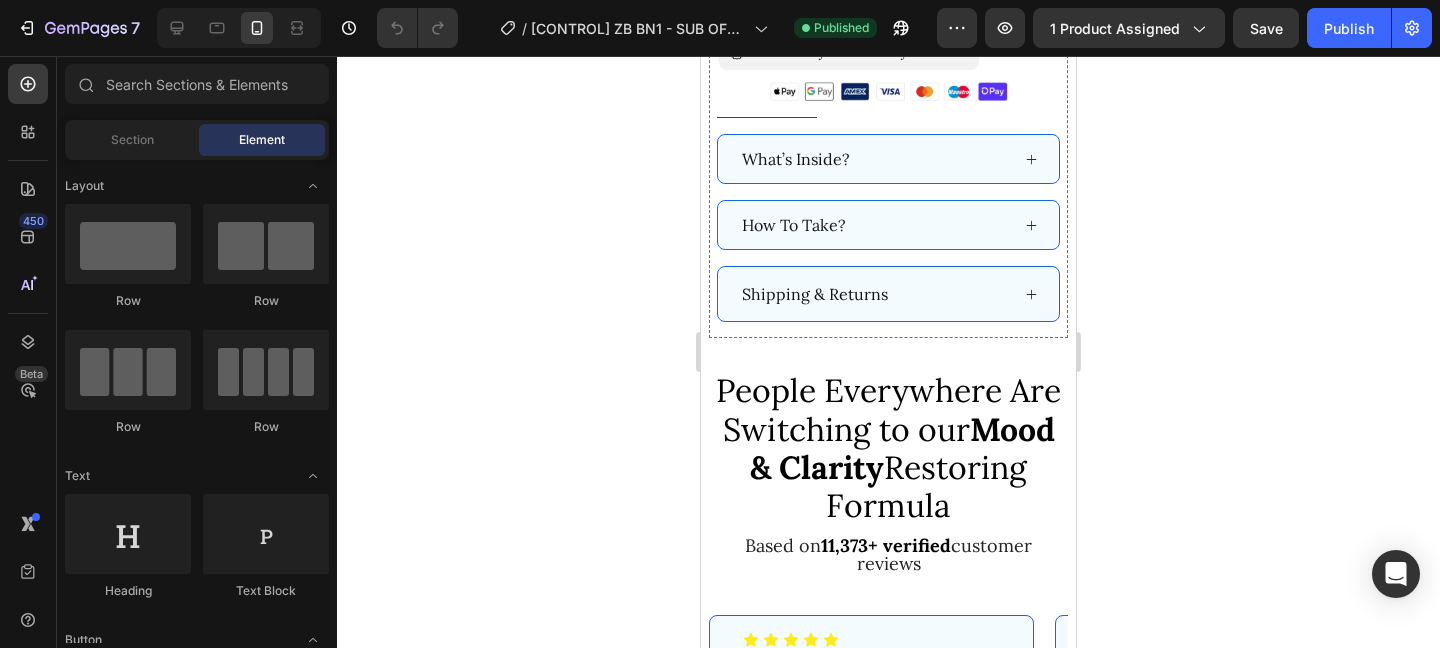 scroll, scrollTop: 1026, scrollLeft: 0, axis: vertical 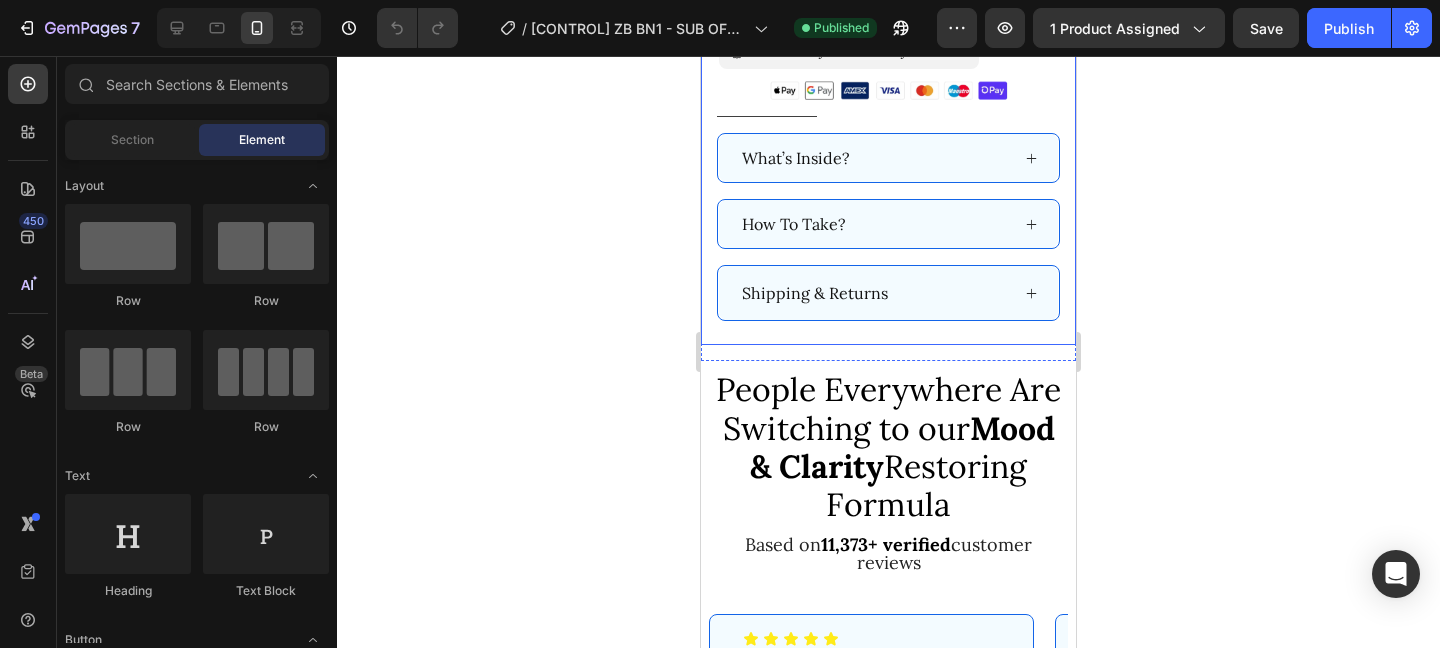click on "Image Image Image Image
Drop element here
Drop element here
Drop element here
Carousel Veria™ Happy Saffron  Text Block Feel Calm, Clear & Like  Yourself  Again — Without Meds or Mood Swings Text Block The only  clinically-backed saffron formula  designed to restore emotional balance, lift brain fog, and support hormonal harmony— gently and naturally. Text Block Icon Icon Icon Icon Icon Icon List 4.7 / 5.0 | Rated  Excellent Text Block Row Image Lifts Emotional Fog & Anxiety, Without Numbing Text Block Image 24/7 Freshness, Even After Coffee & Meals Text Block Image Clinically-Proven, 100% Natural Formula Text Block Advanced List                Title Line Kaching Bundles Kaching Bundles
Icon Order Today Text Block
Icon
Icon Arrives 5-7 days from now Text Block Row Add To Cart Add to Cart Image Text Block Row Image Title" at bounding box center (888, -272) 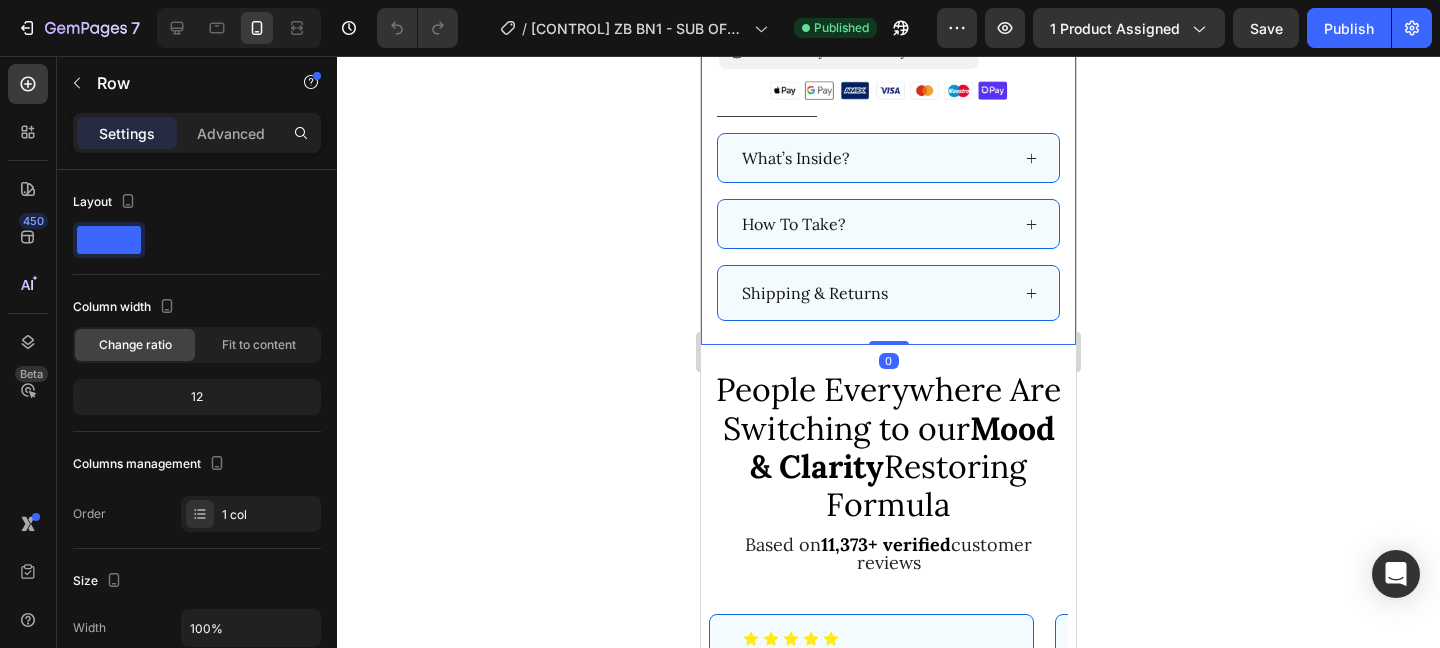 click 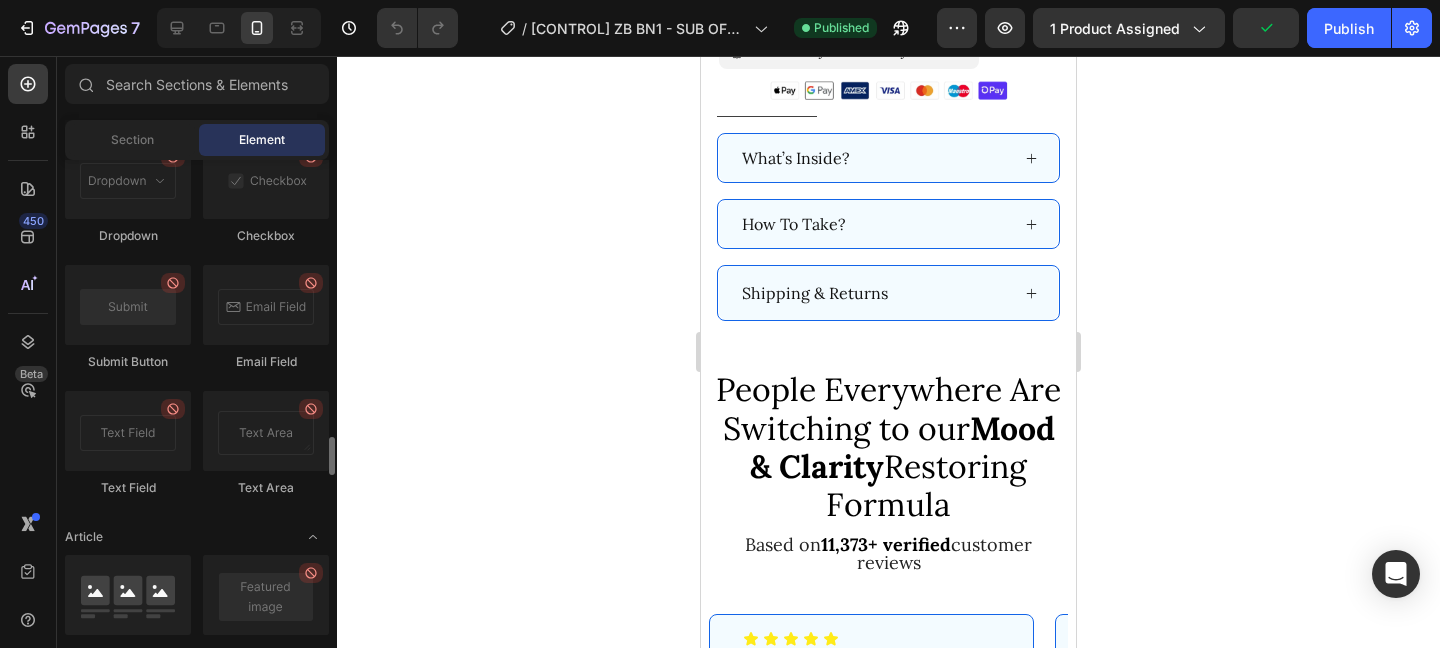 scroll, scrollTop: 5576, scrollLeft: 0, axis: vertical 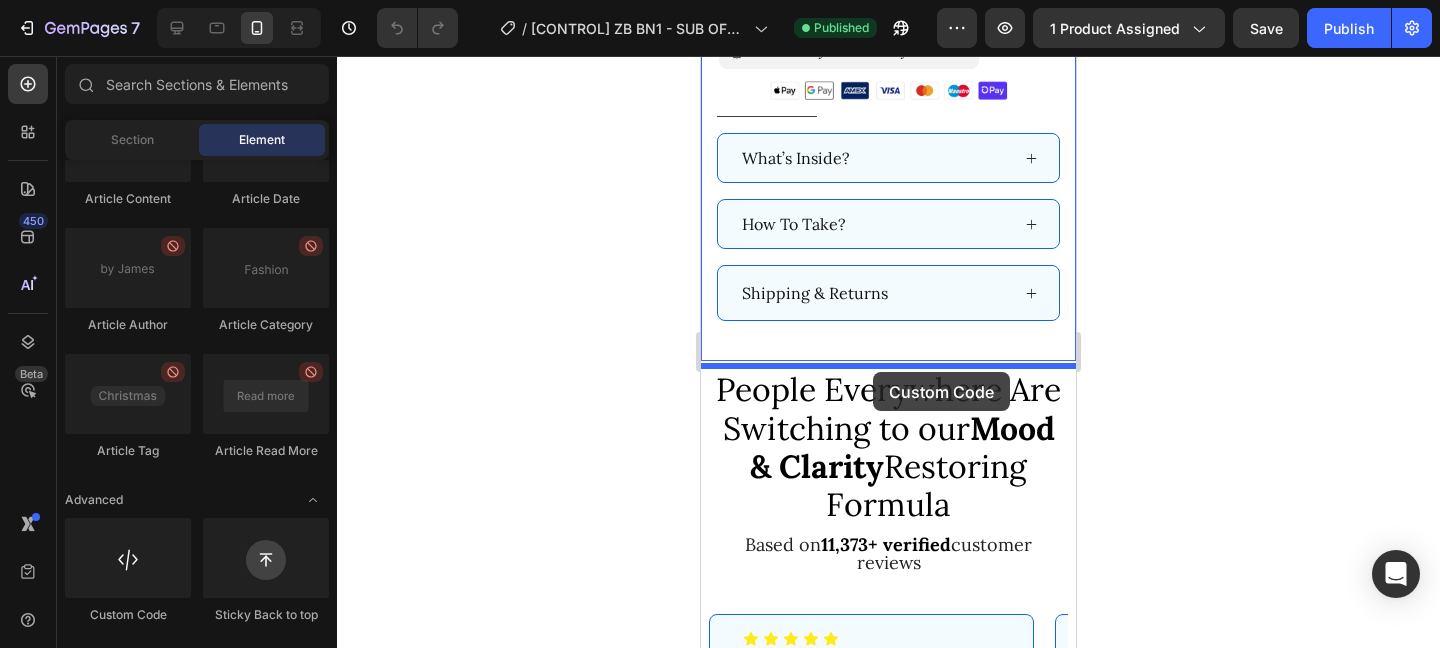 drag, startPoint x: 854, startPoint y: 627, endPoint x: 873, endPoint y: 371, distance: 256.7041 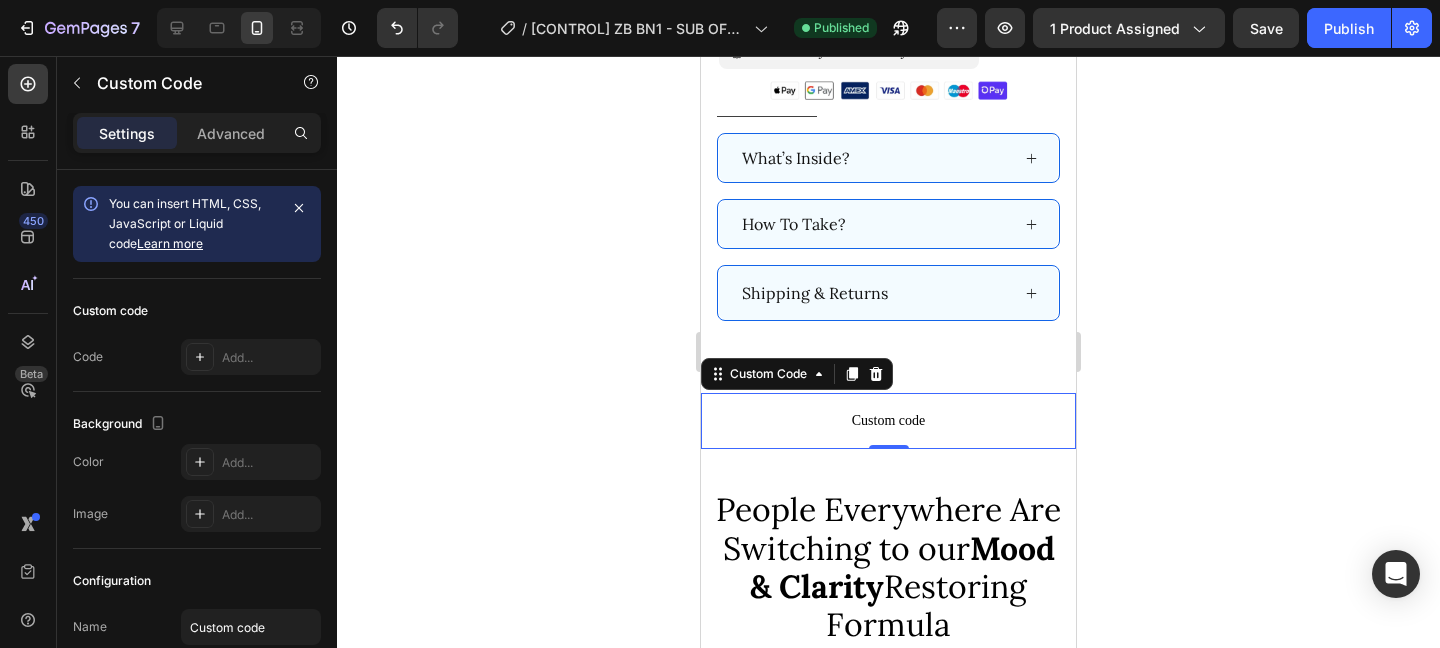 click on "Custom code" at bounding box center [888, 421] 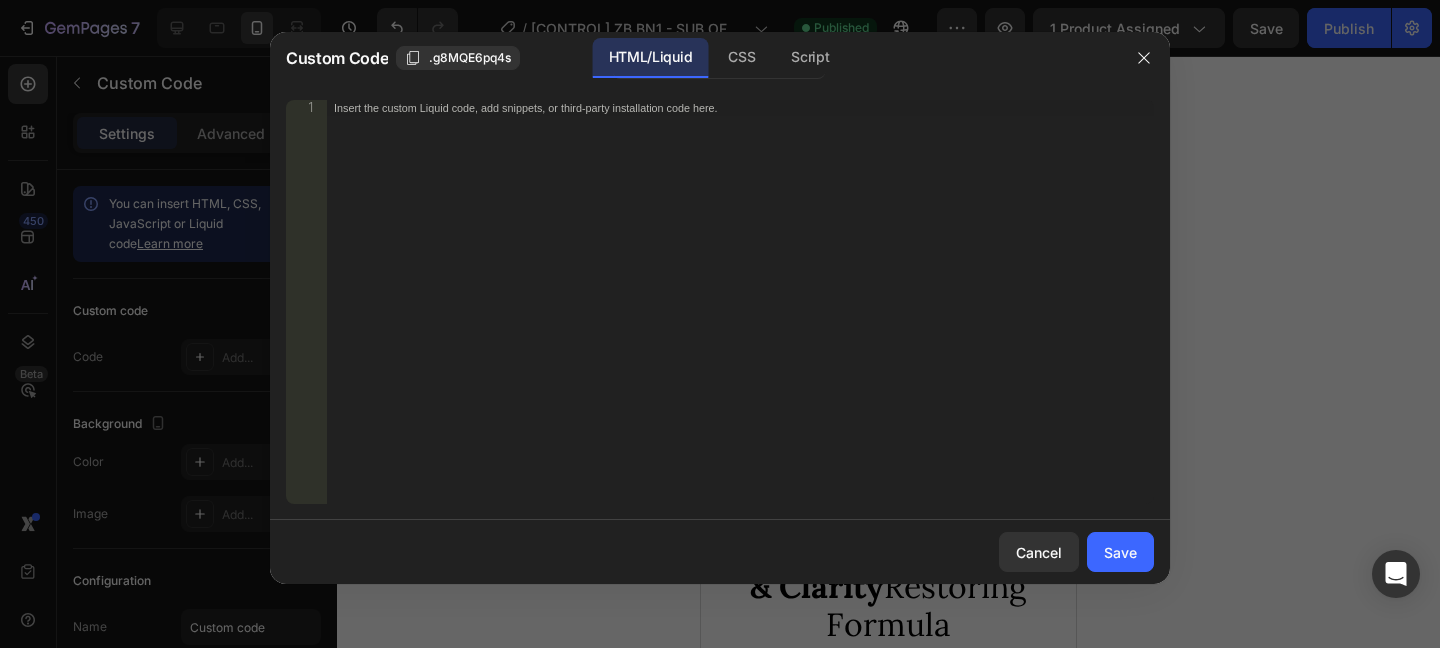 click on "Insert the custom Liquid code, add snippets, or third-party installation code here." at bounding box center [740, 318] 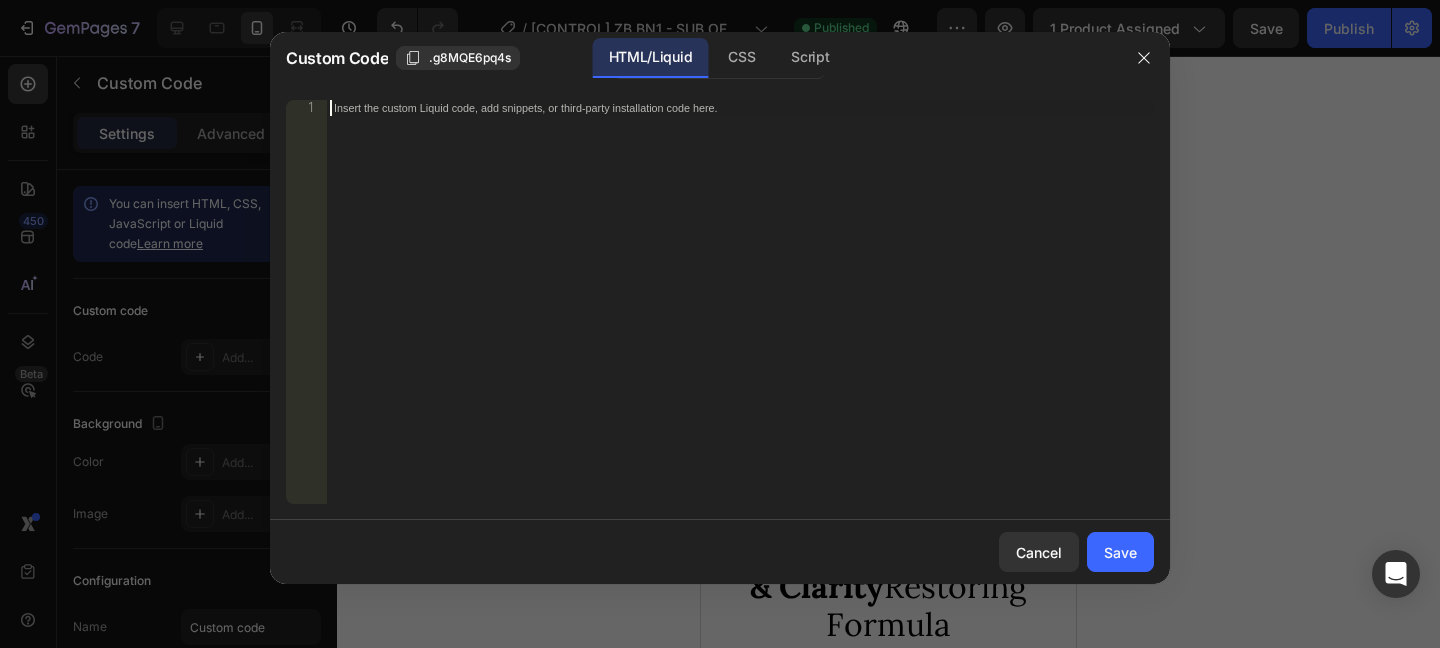 paste on "</div>" 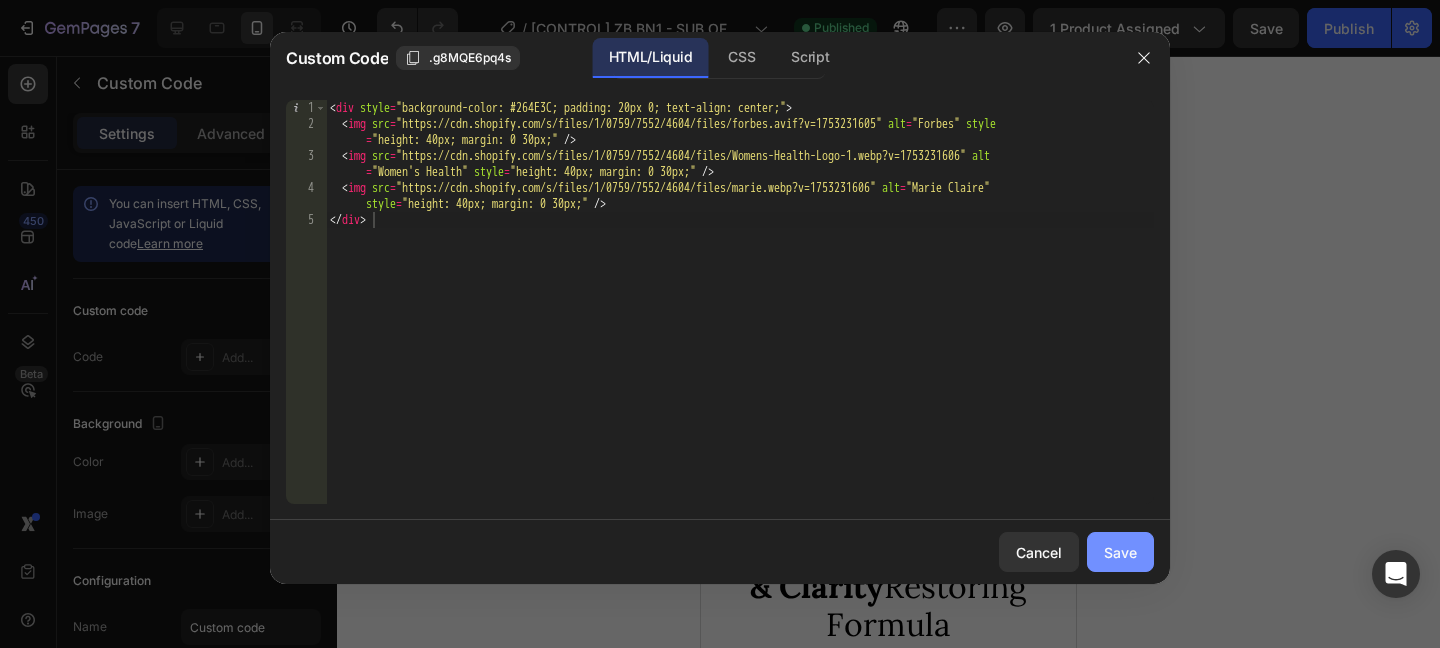 click on "Save" at bounding box center [1120, 552] 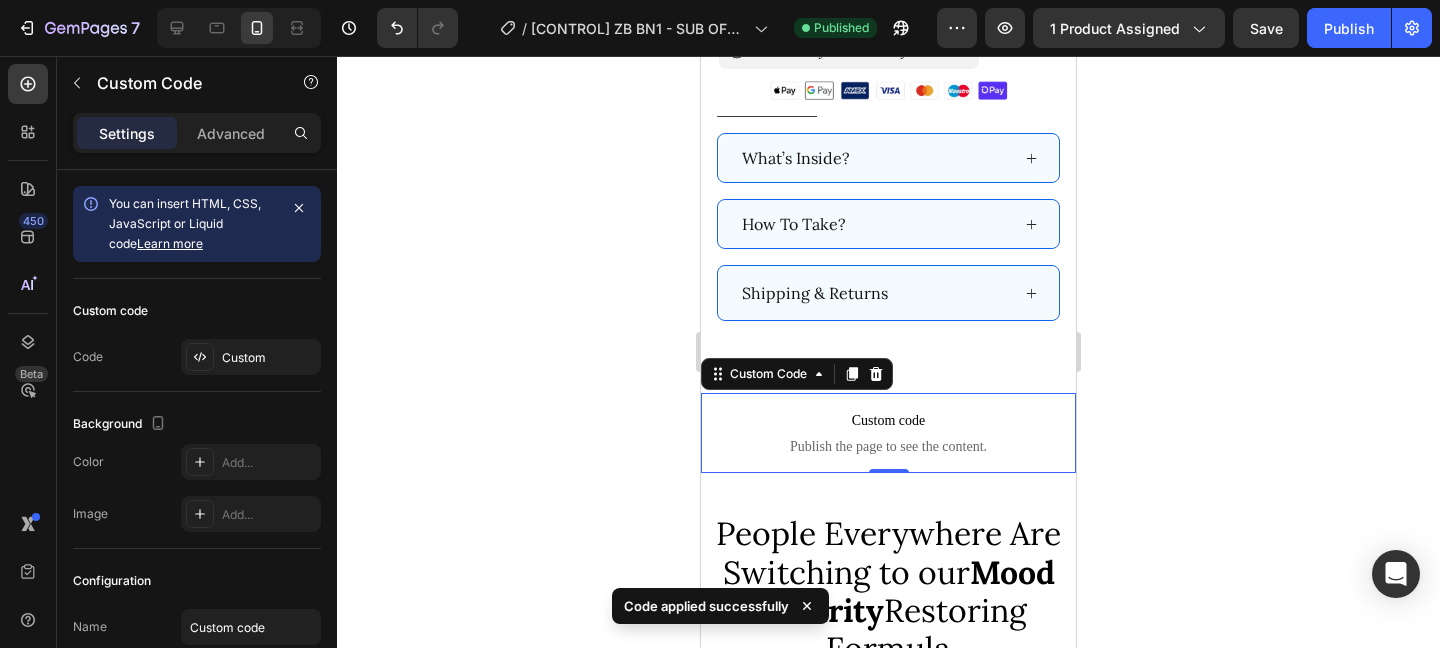 click 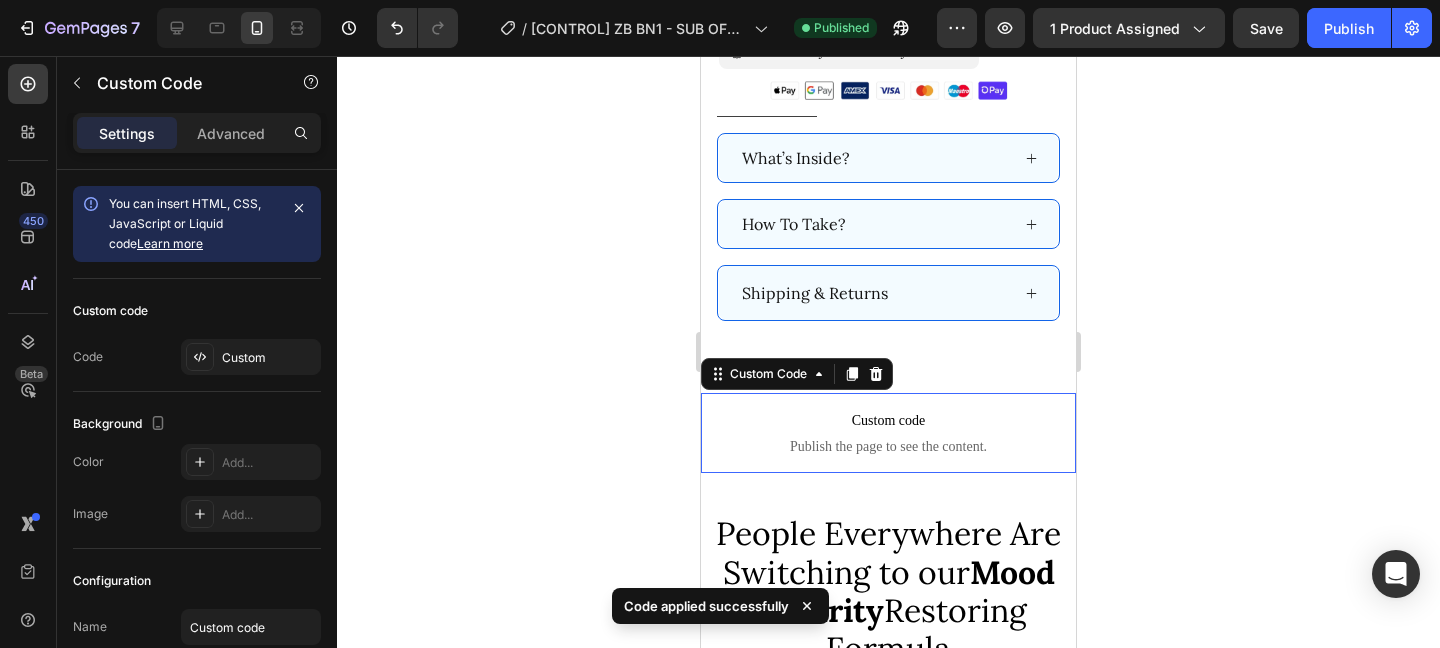 click on "Custom code" at bounding box center [888, 421] 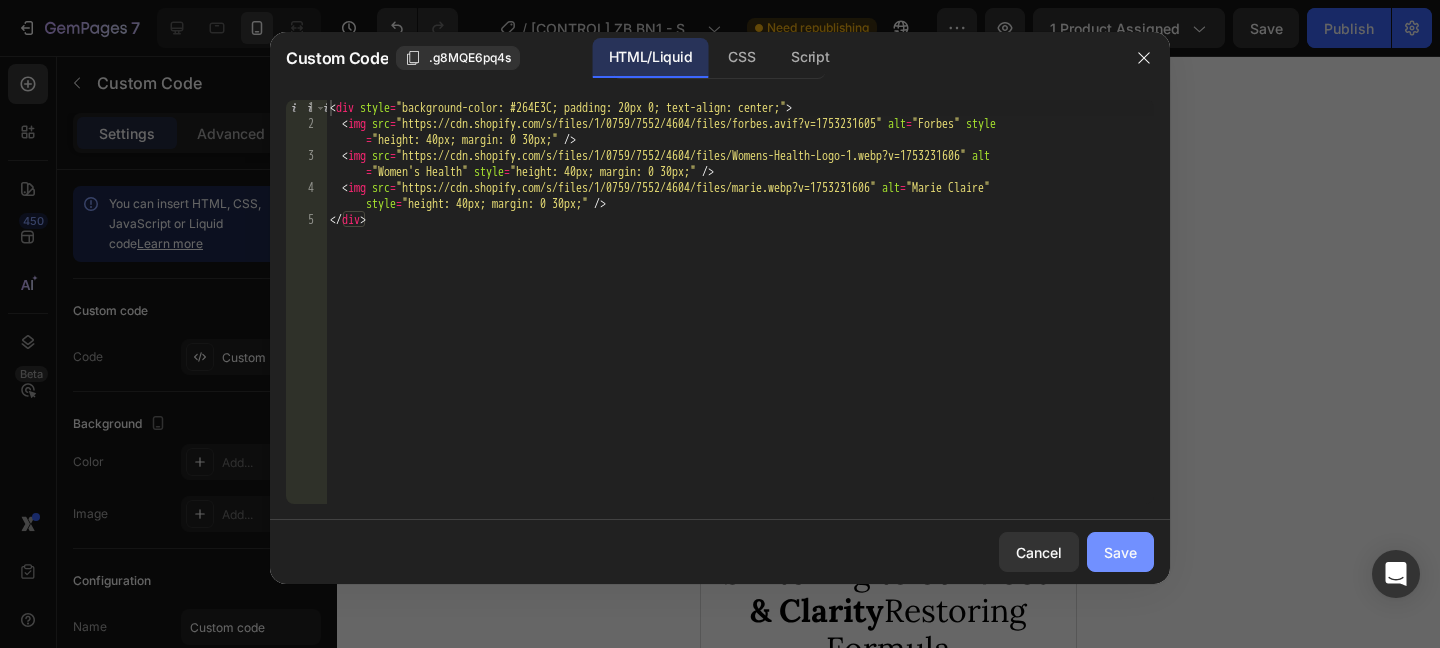 click on "Save" at bounding box center (1120, 552) 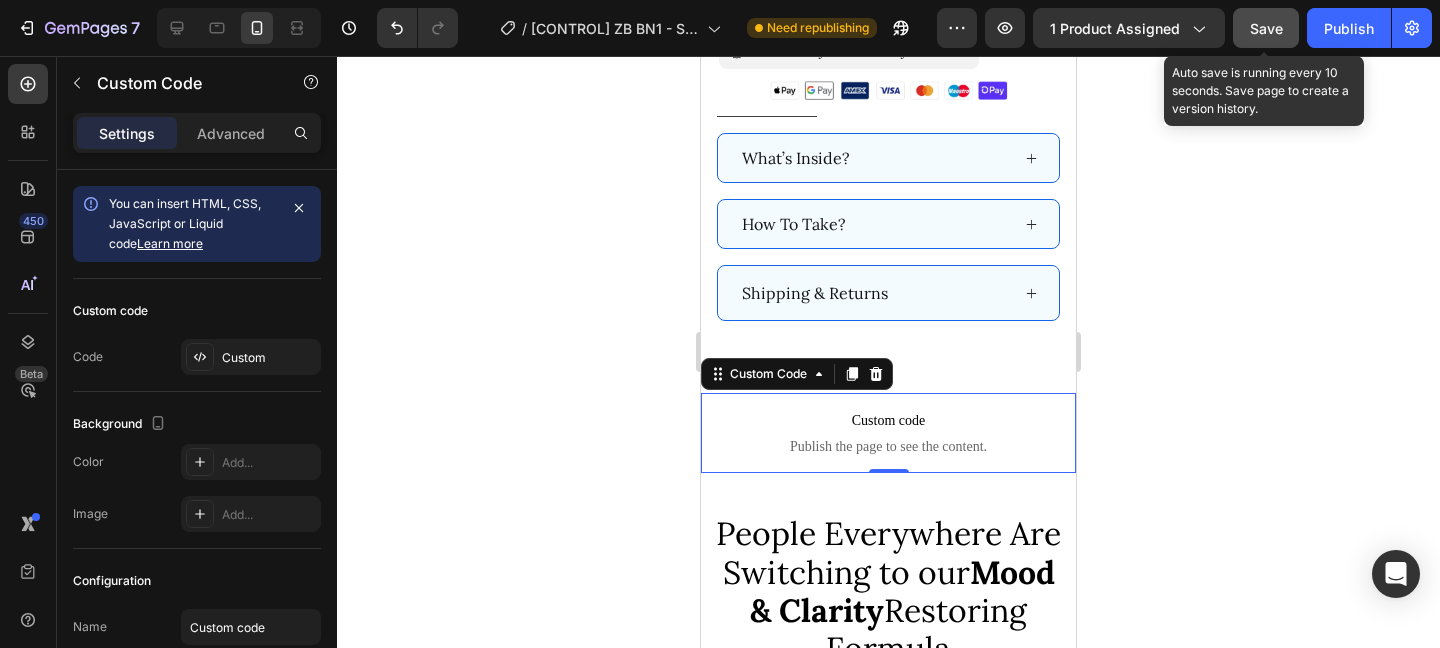 click on "Save" 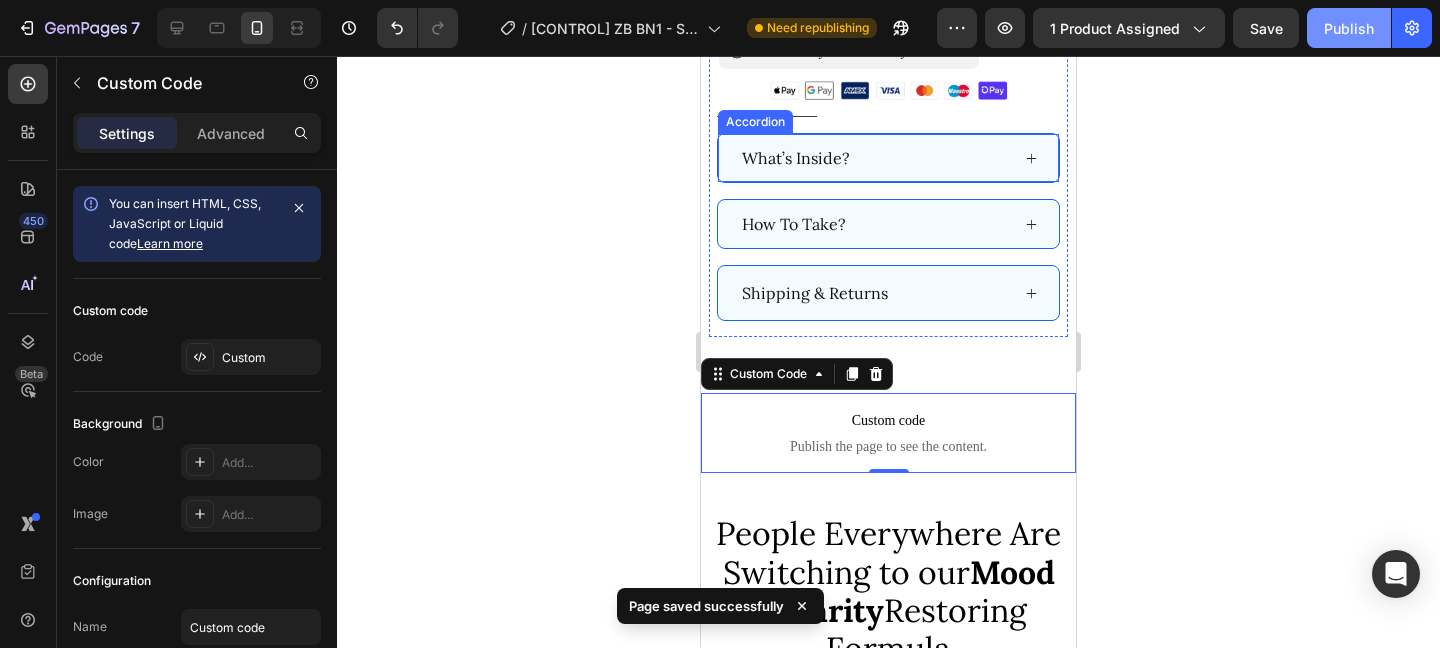 click on "Publish" 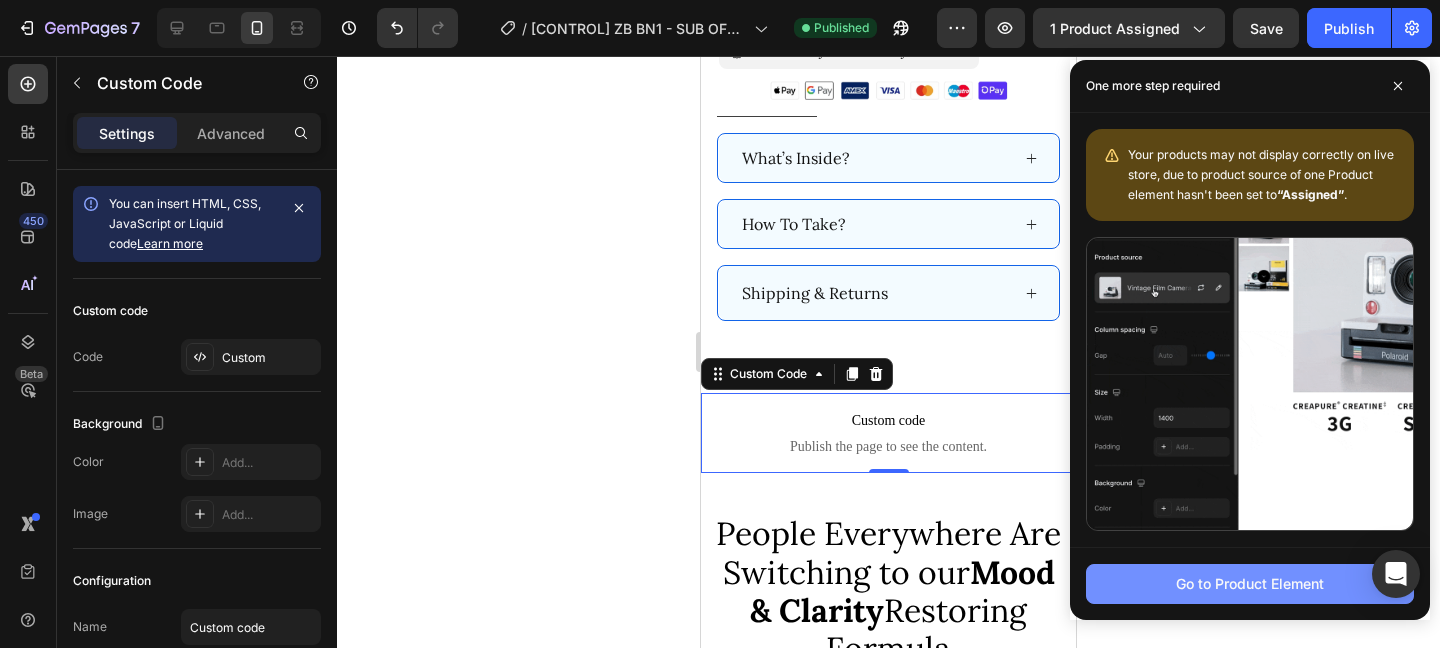 click on "Go to Product Element" at bounding box center (1250, 583) 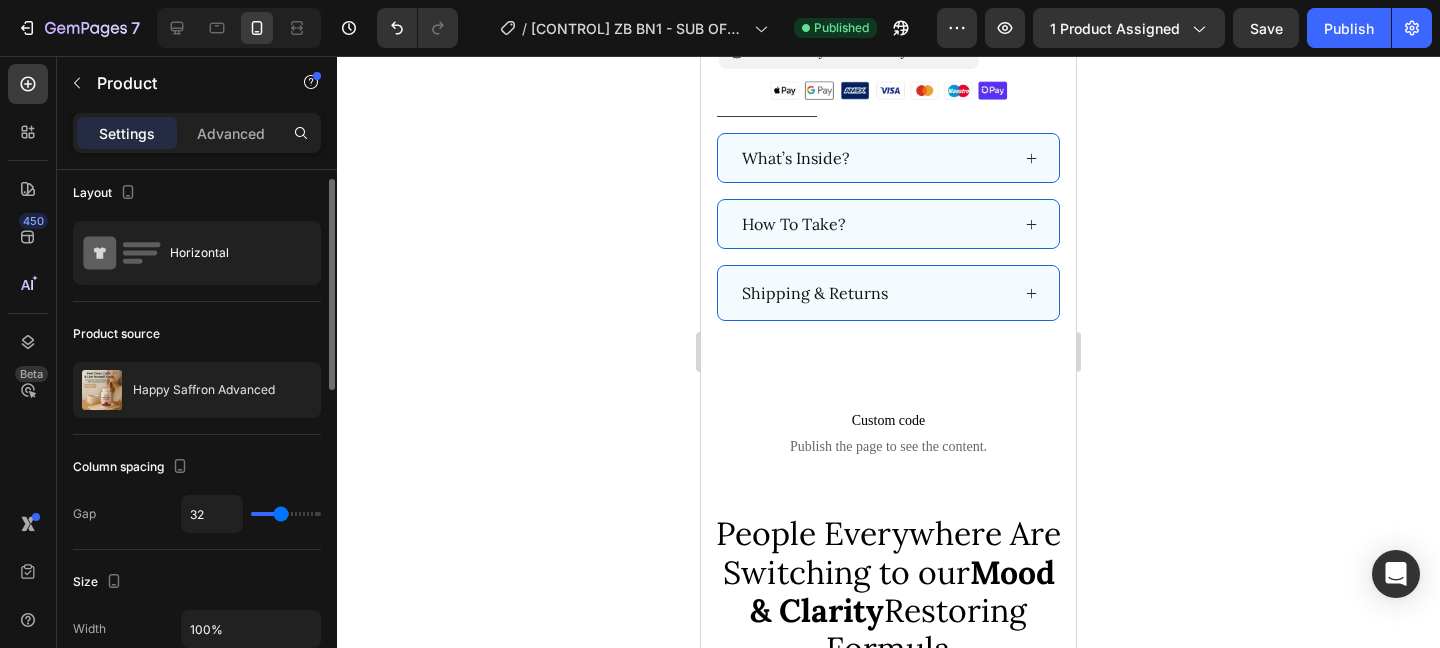 scroll, scrollTop: 13, scrollLeft: 0, axis: vertical 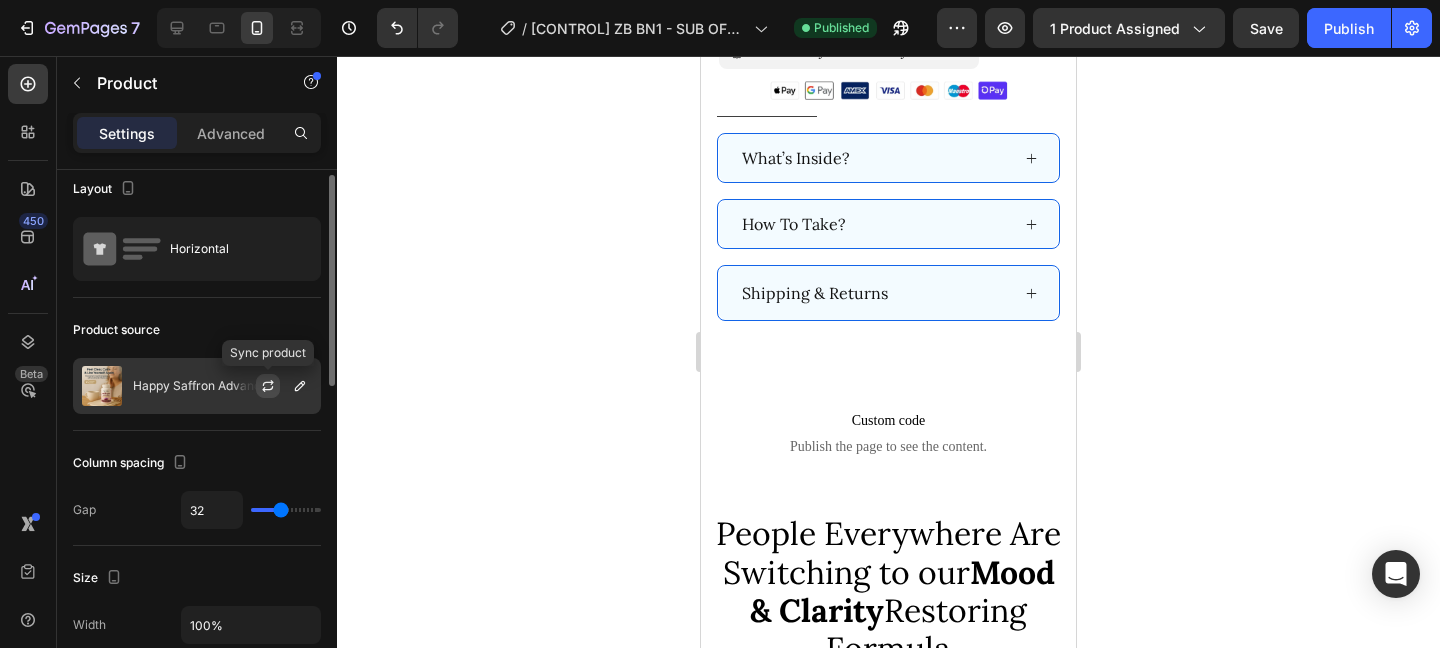 click 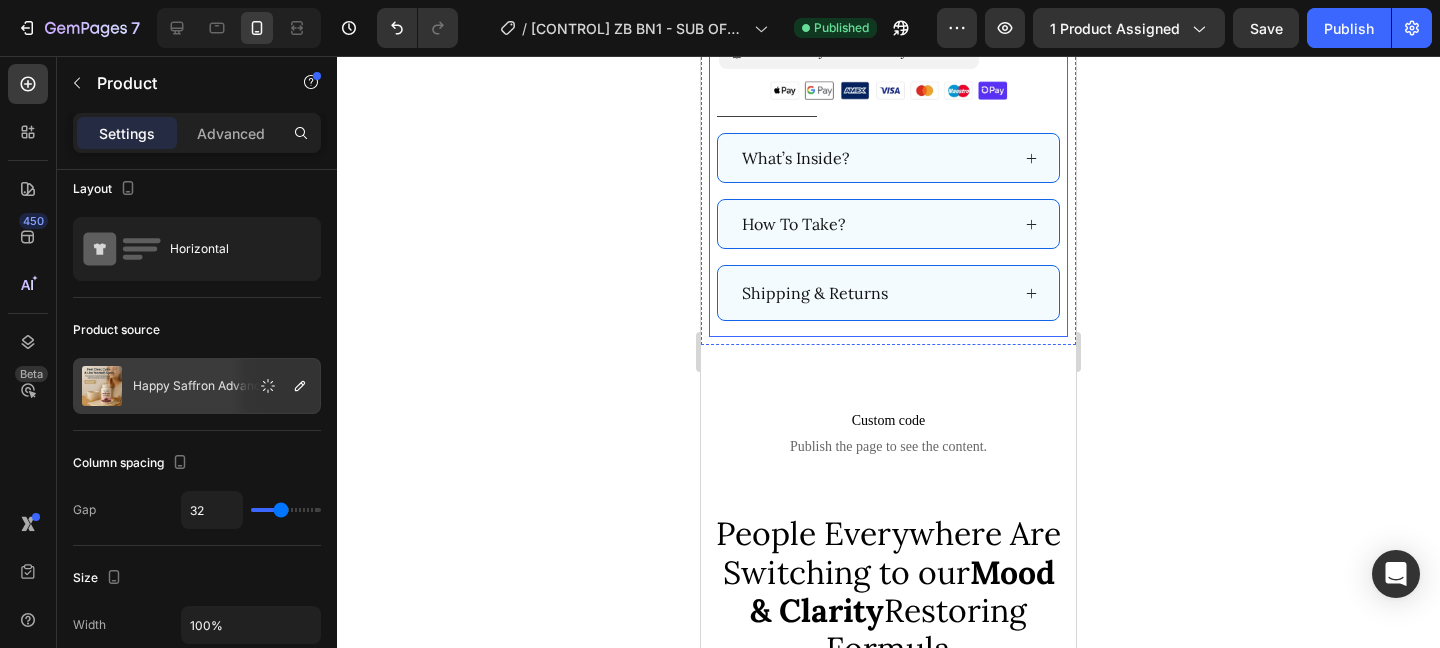 click on "Product Images Veria™ Happy Saffron  Text Block Feel Calm, Clear & Like  Yourself  Again — Without Meds or Mood Swings Text Block The only  clinically-backed saffron formula  designed to restore emotional balance, lift brain fog, and support hormonal harmony— gently and naturally. Text Block Icon Icon Icon Icon Icon Icon List 4.7 / 5.0 | Rated  Excellent Text Block Row Image Lifts Emotional Fog & Anxiety, Without Numbing Text Block Image Steadies Mood Swings & Inner Tension Text Block Image Clinically-Proven, 100% Natural Formula Text Block Advanced List                Title Line Kaching Bundles Kaching Bundles {% render 'ev-subscription' %} Subscription Snippet Row                Title Line Add To Cart Add to Cart Image Backed by our 30-day Fresh Breath Guarantee Text Block Row Image                Title Line
What’s Inside? Accordion
How To Take? Accordion
0" at bounding box center (888, -268) 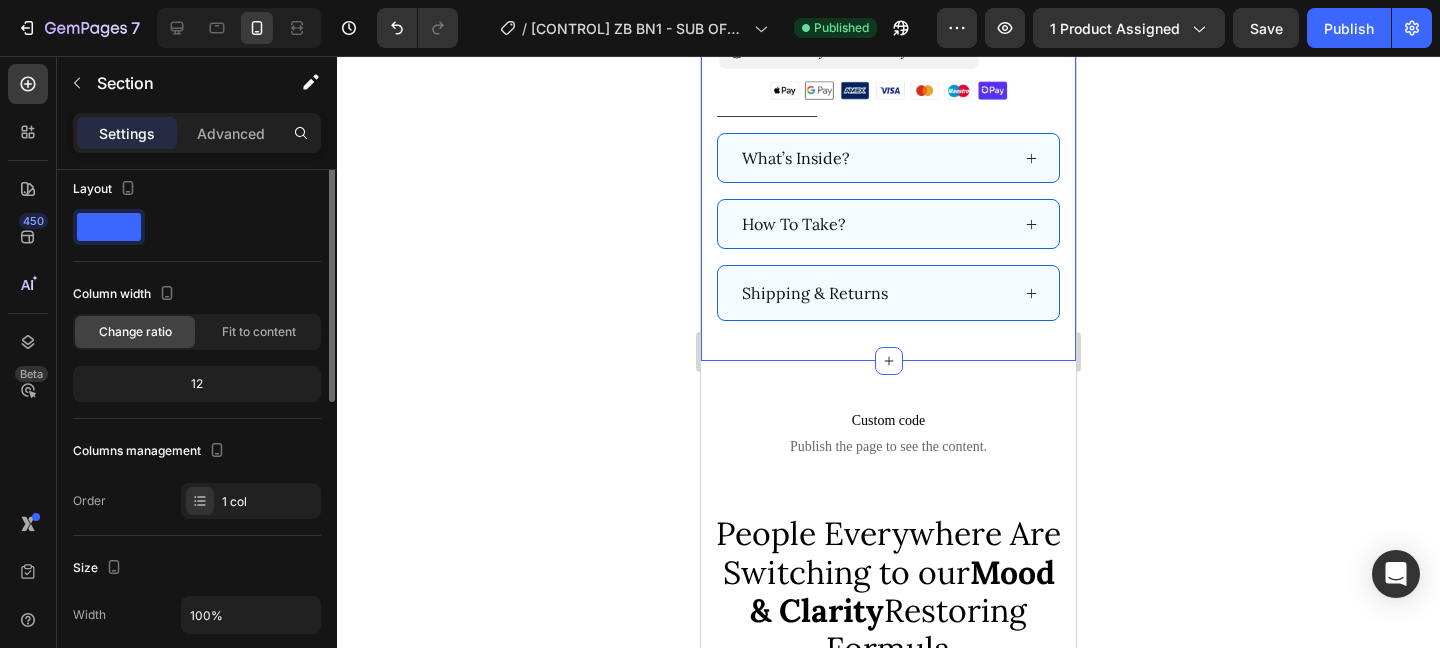 scroll, scrollTop: 0, scrollLeft: 0, axis: both 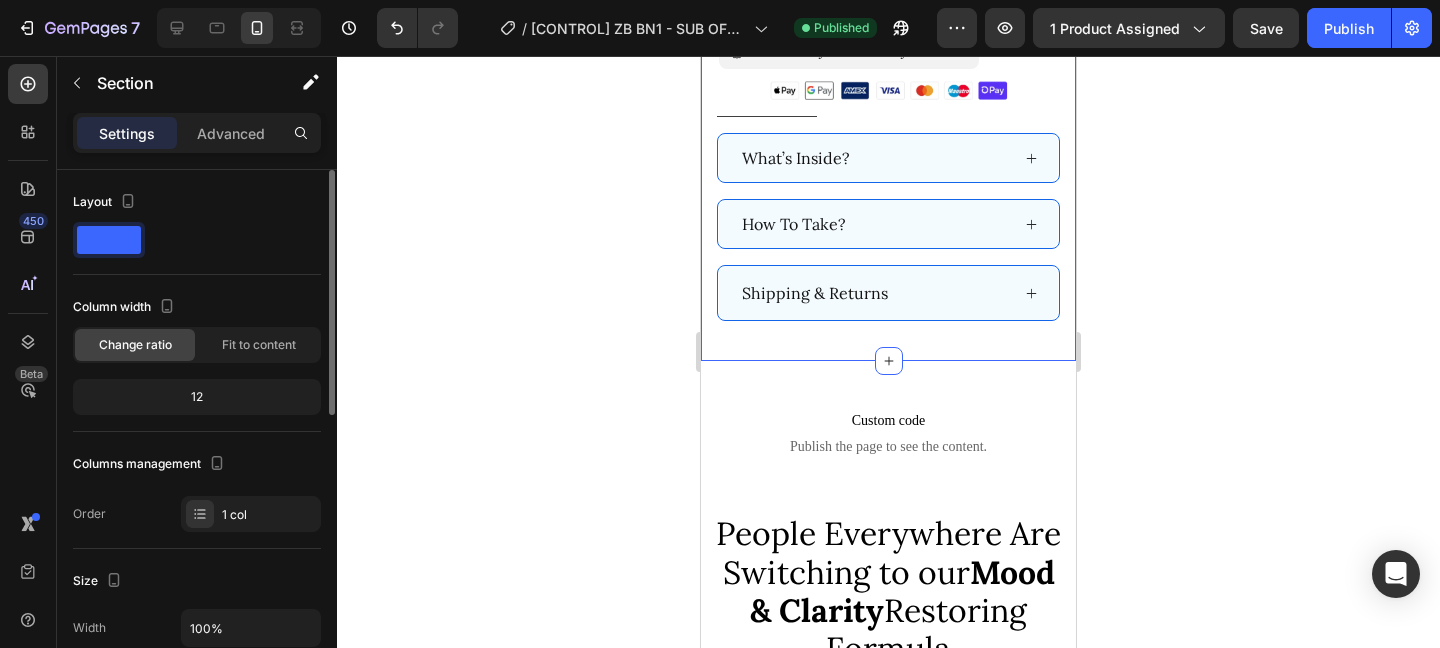 click on "Custom code
Publish the page to see the content.
Custom Code Section 3/25" at bounding box center (888, 433) 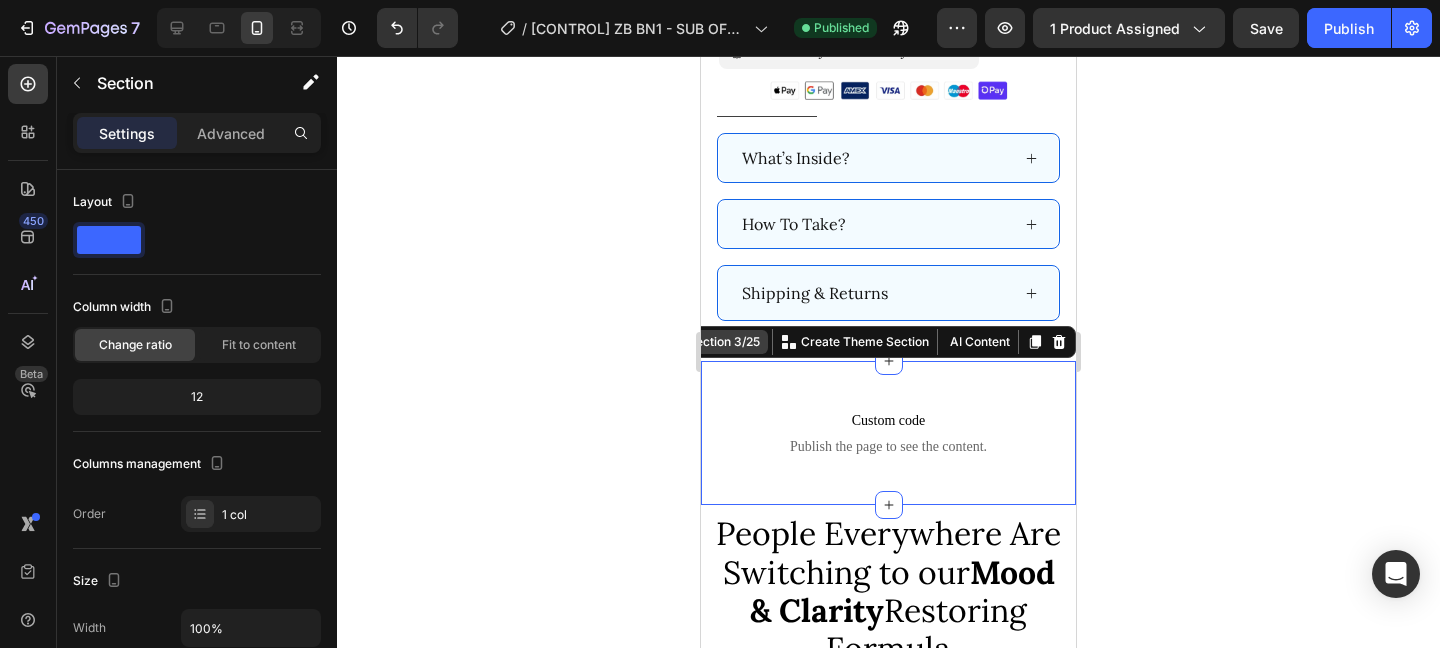 click on "Section 3/25" at bounding box center [724, 342] 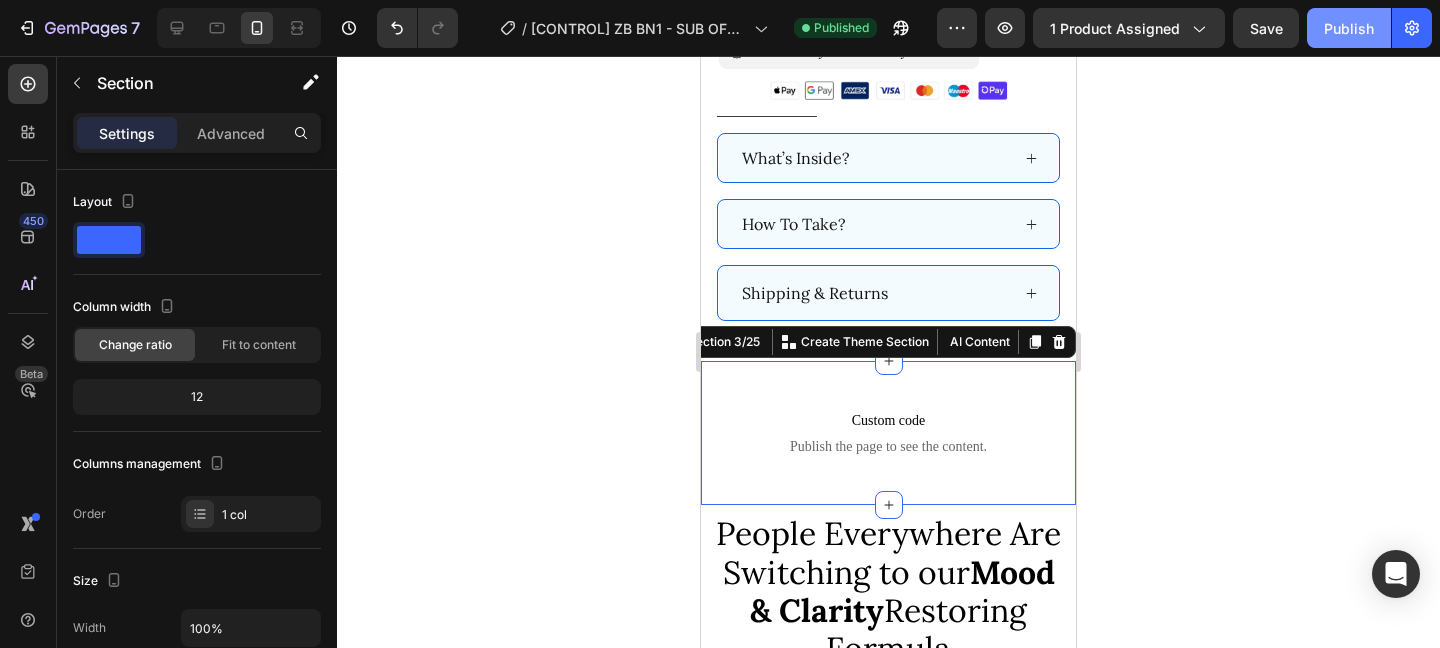 click on "Publish" at bounding box center [1349, 28] 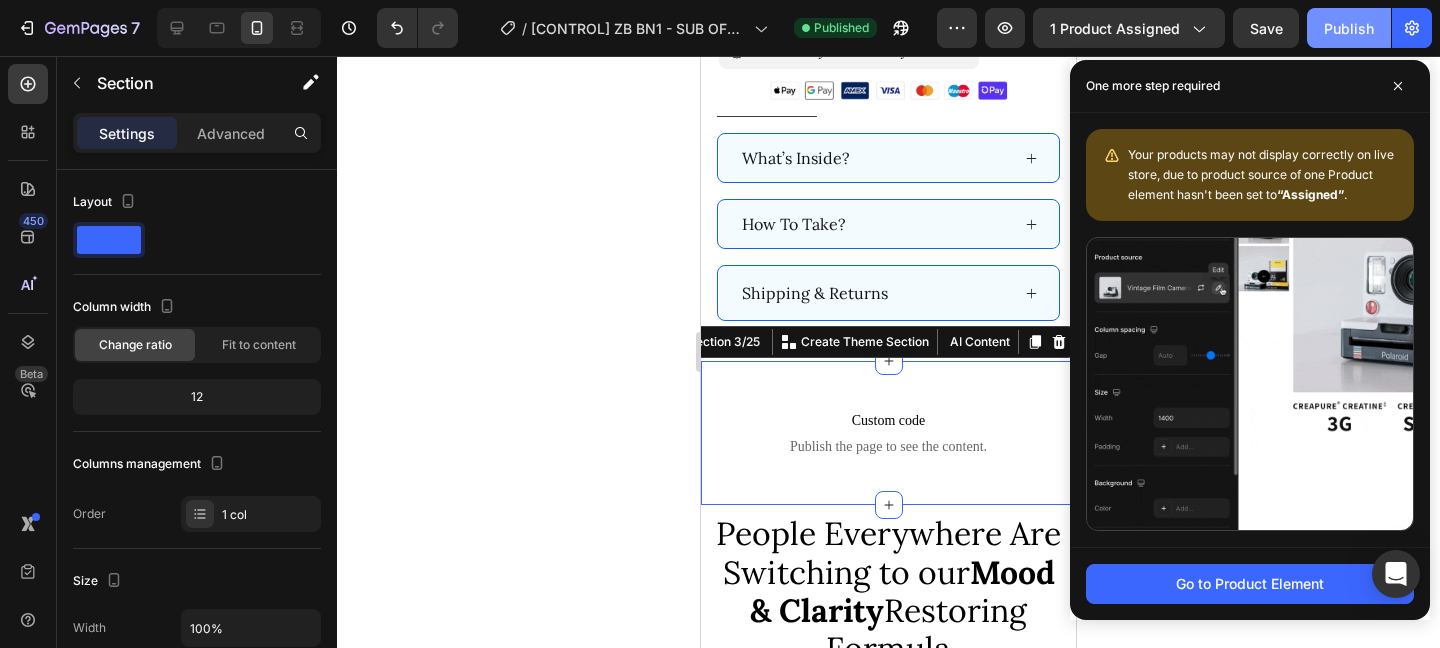 click on "Publish" at bounding box center [1349, 28] 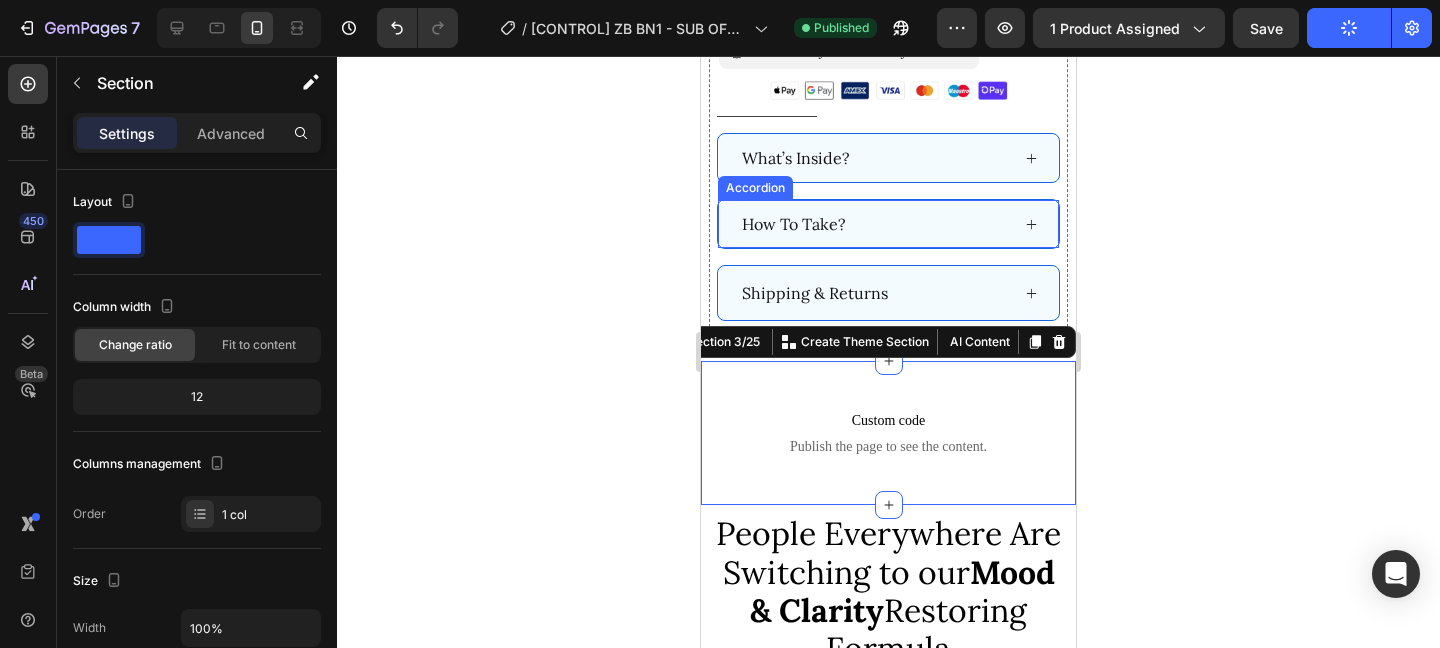 scroll, scrollTop: 0, scrollLeft: 0, axis: both 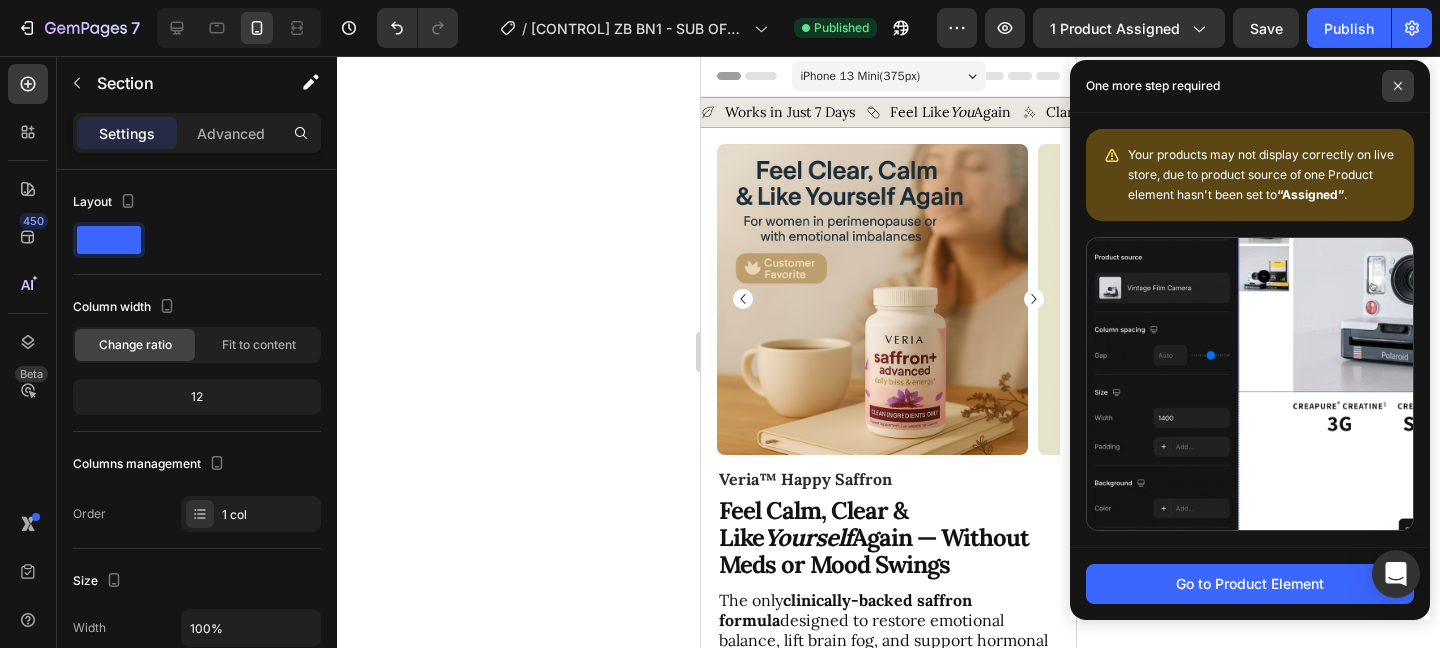 click at bounding box center (1398, 86) 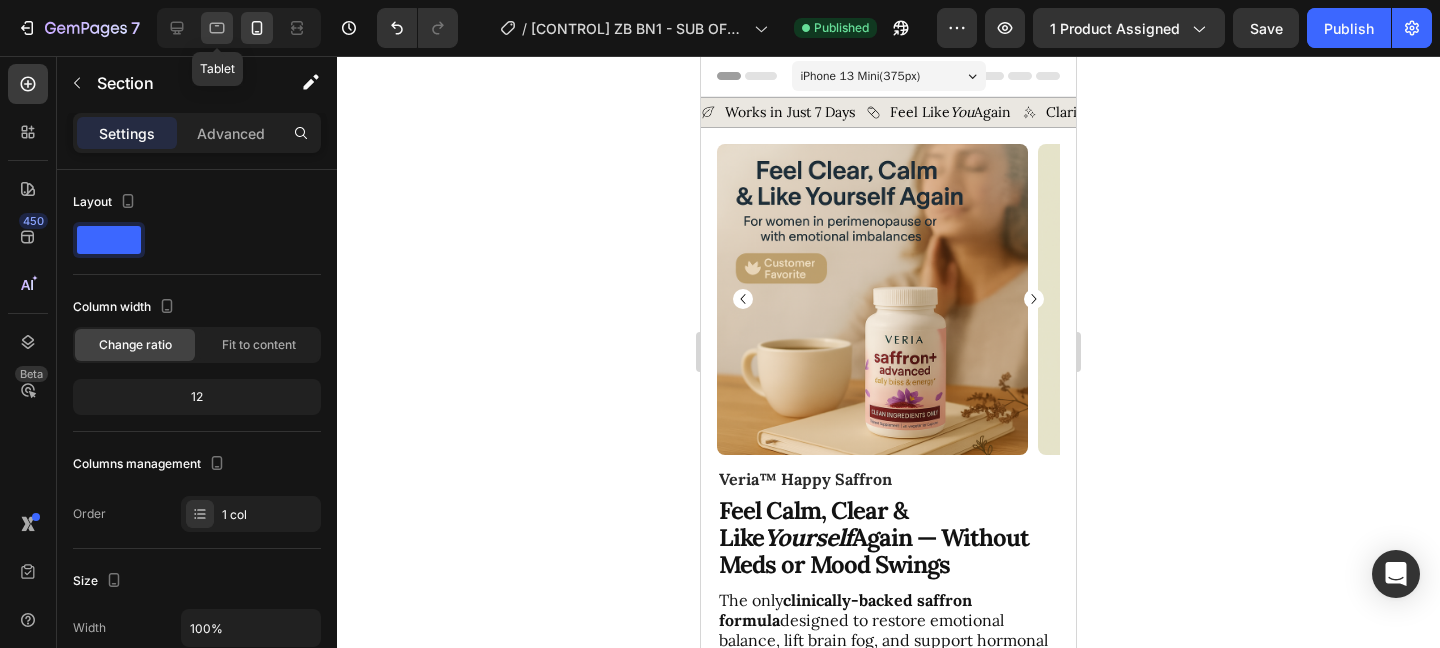 click 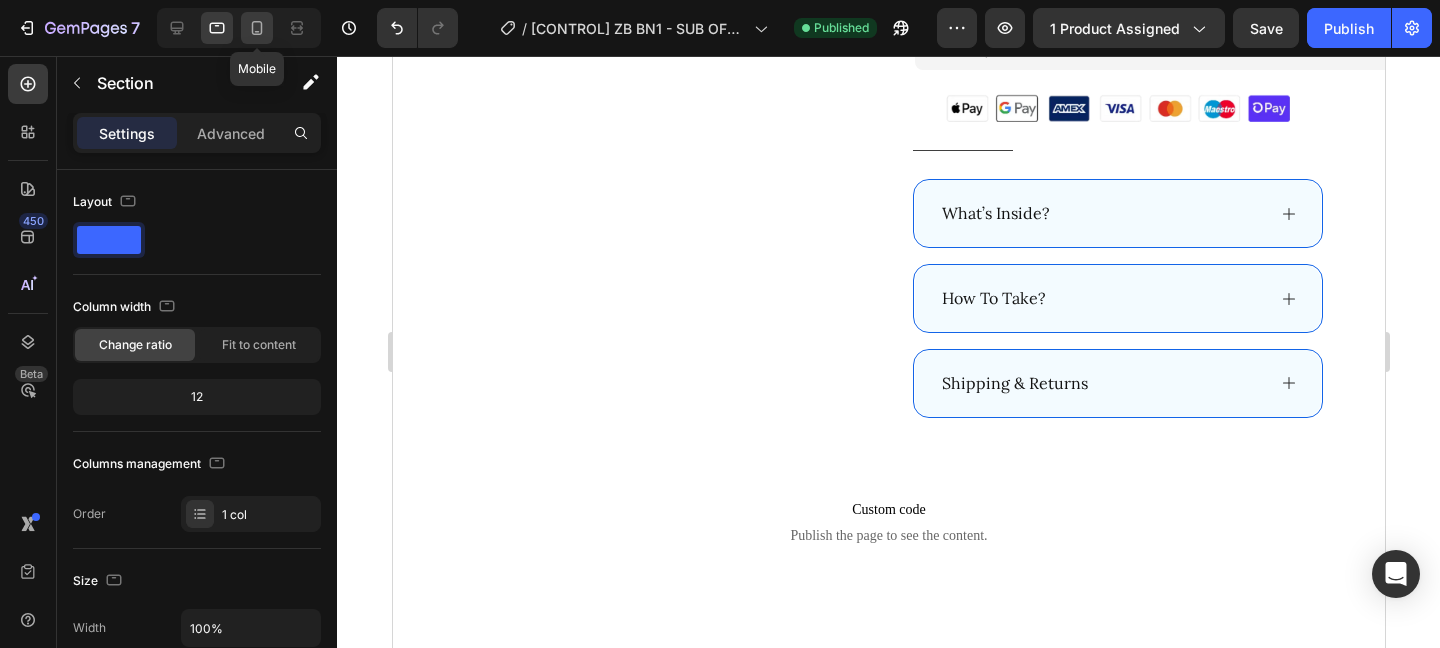 drag, startPoint x: 257, startPoint y: 27, endPoint x: 204, endPoint y: 116, distance: 103.58572 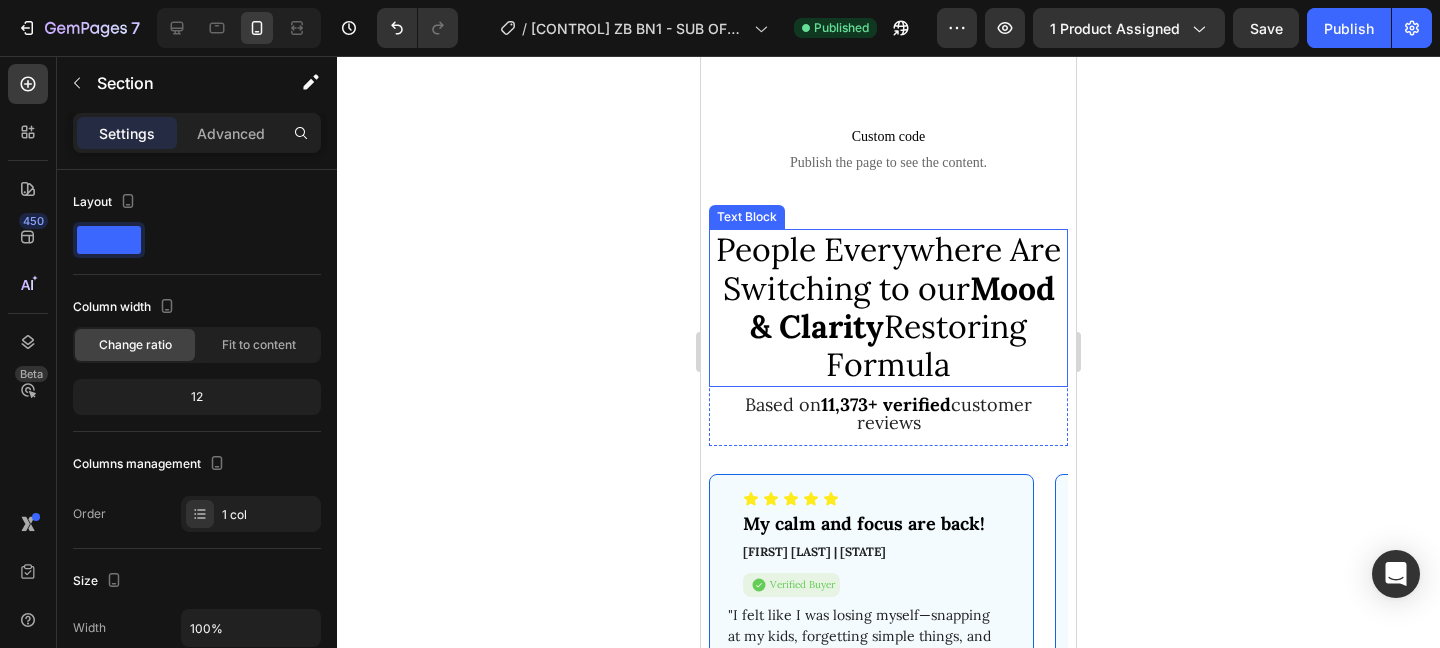 scroll, scrollTop: 1274, scrollLeft: 0, axis: vertical 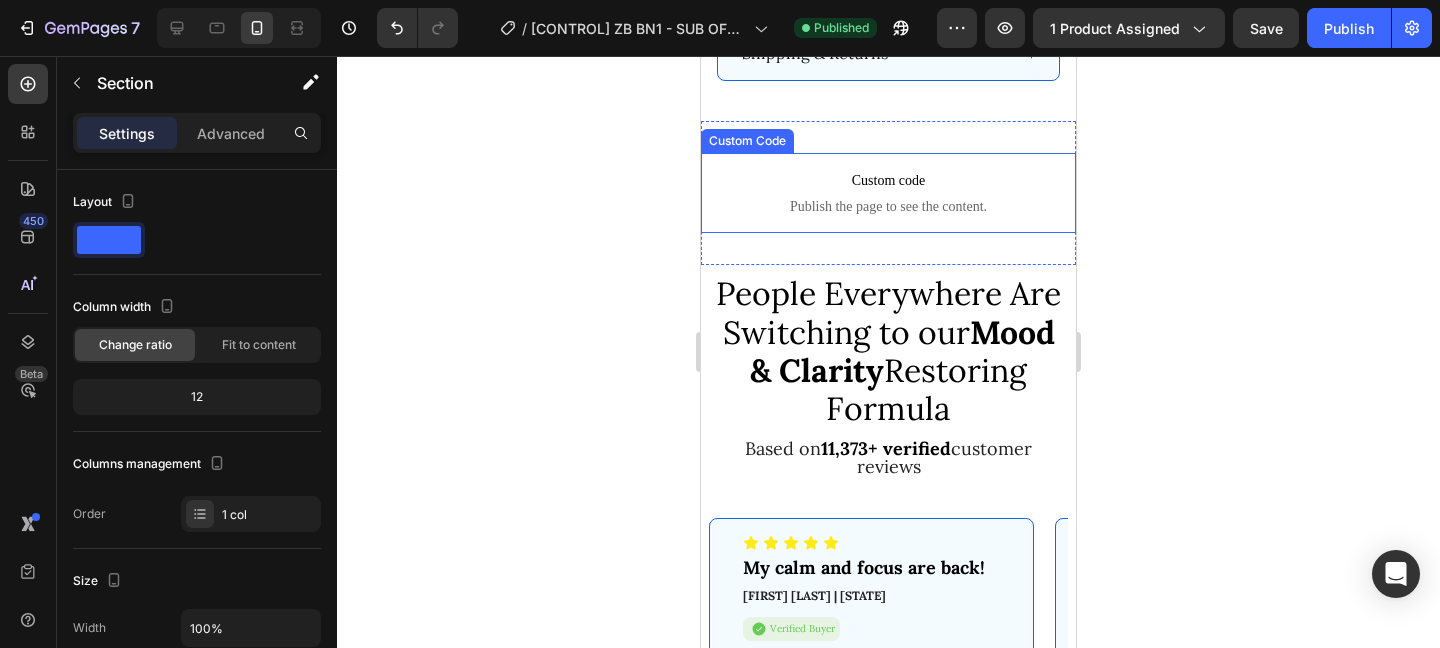 click on "Publish the page to see the content." at bounding box center (888, 207) 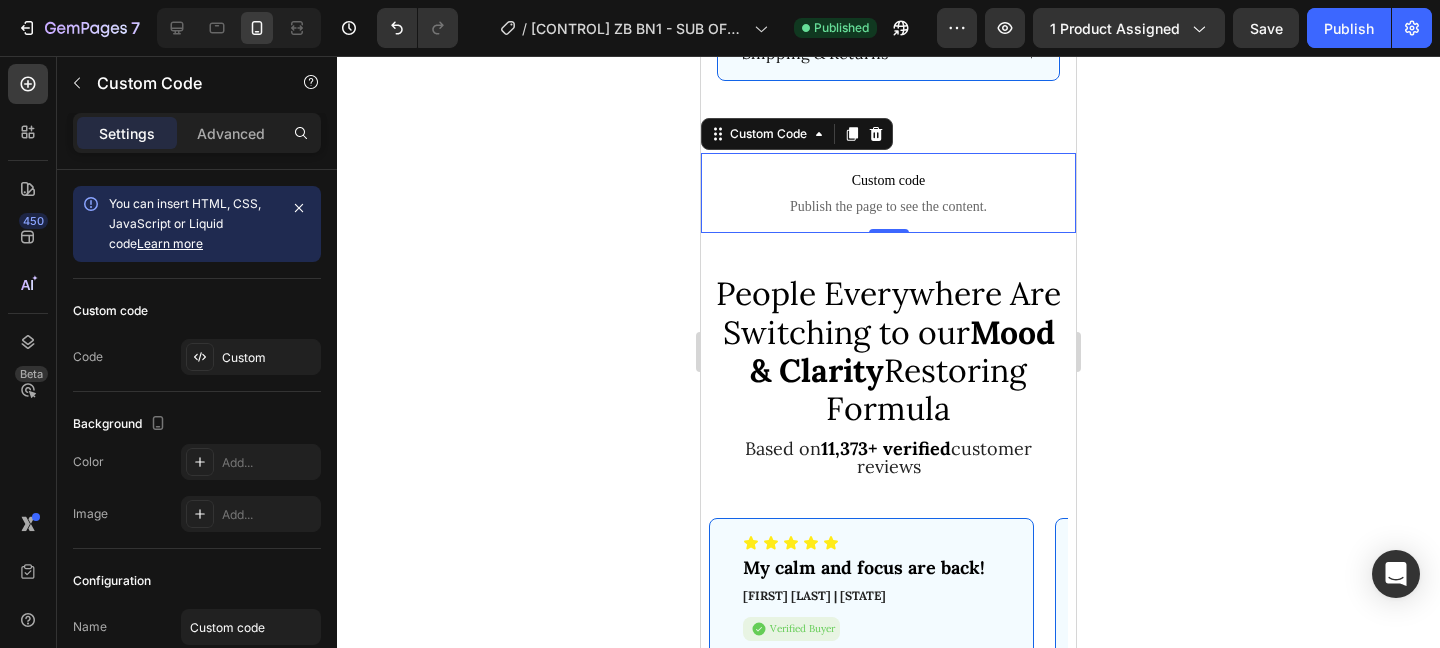 click on "Custom code
Publish the page to see the content.
Custom Code   0 Section 3/25" at bounding box center [888, 193] 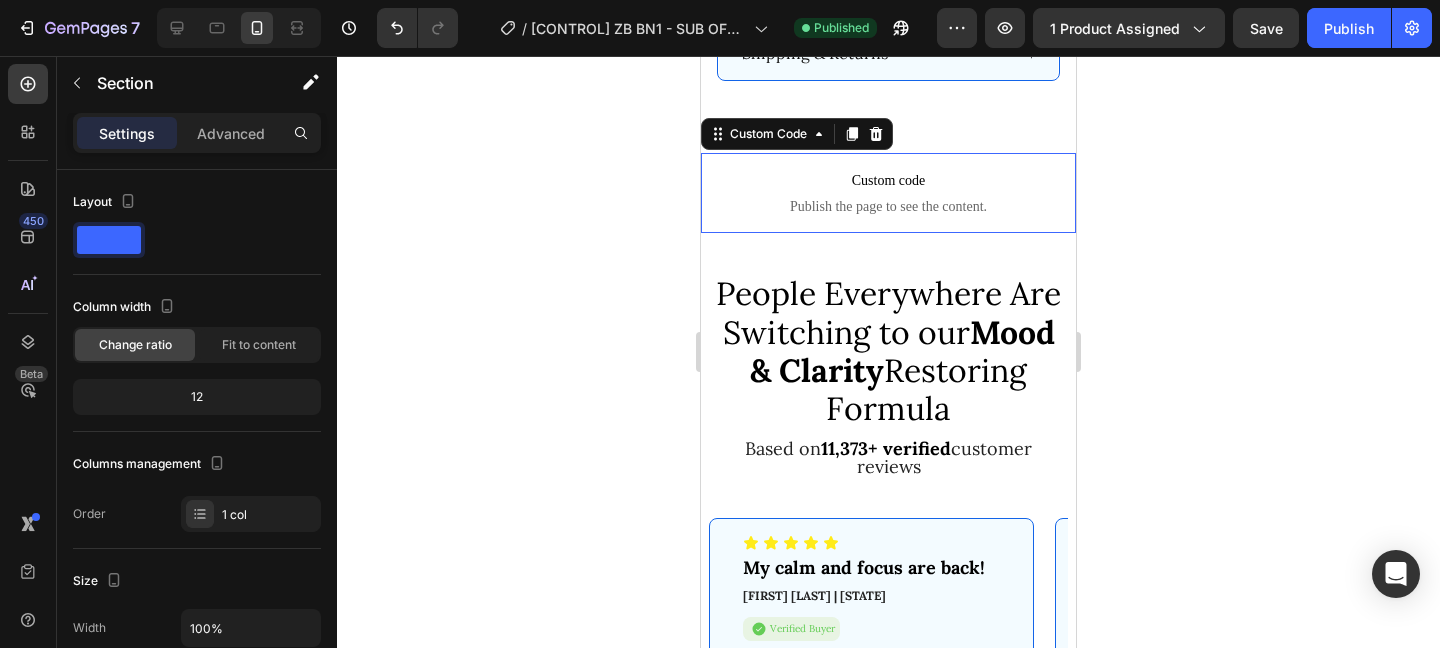 click on "Custom code" at bounding box center (888, 181) 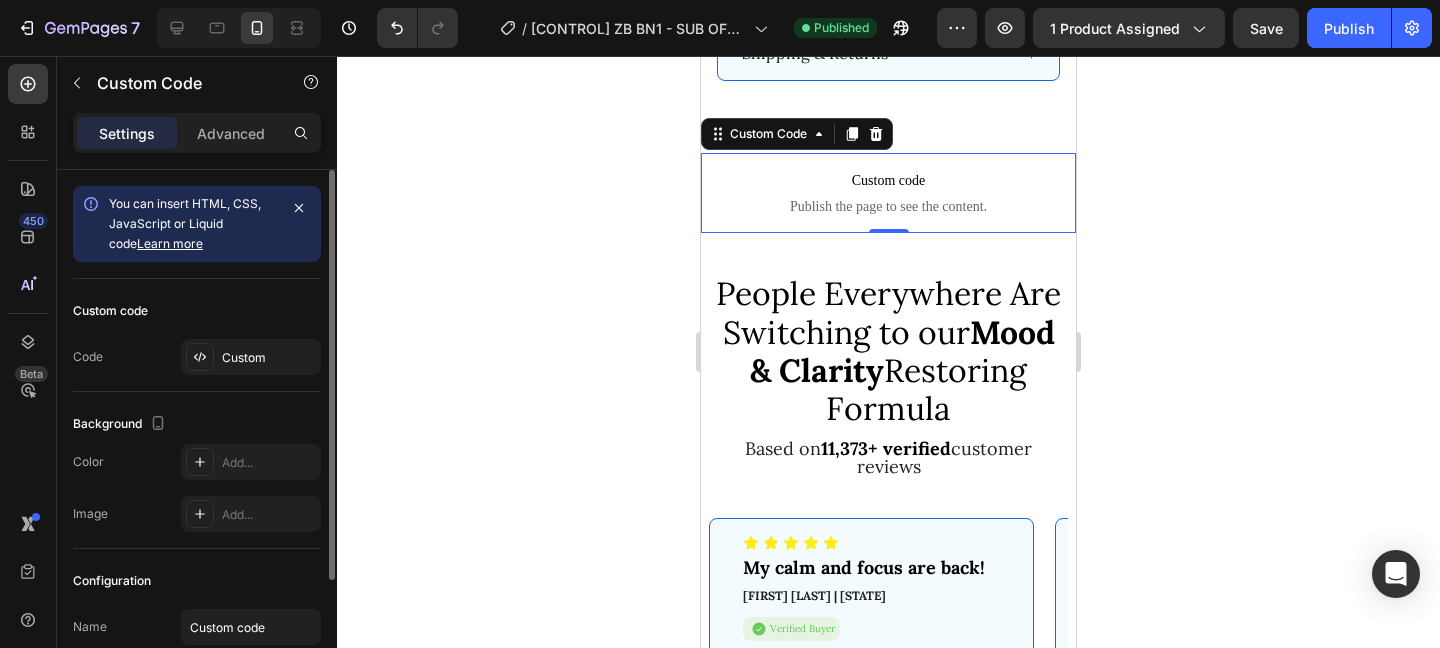 click on "You can insert HTML, CSS, JavaScript or Liquid code  Learn more" 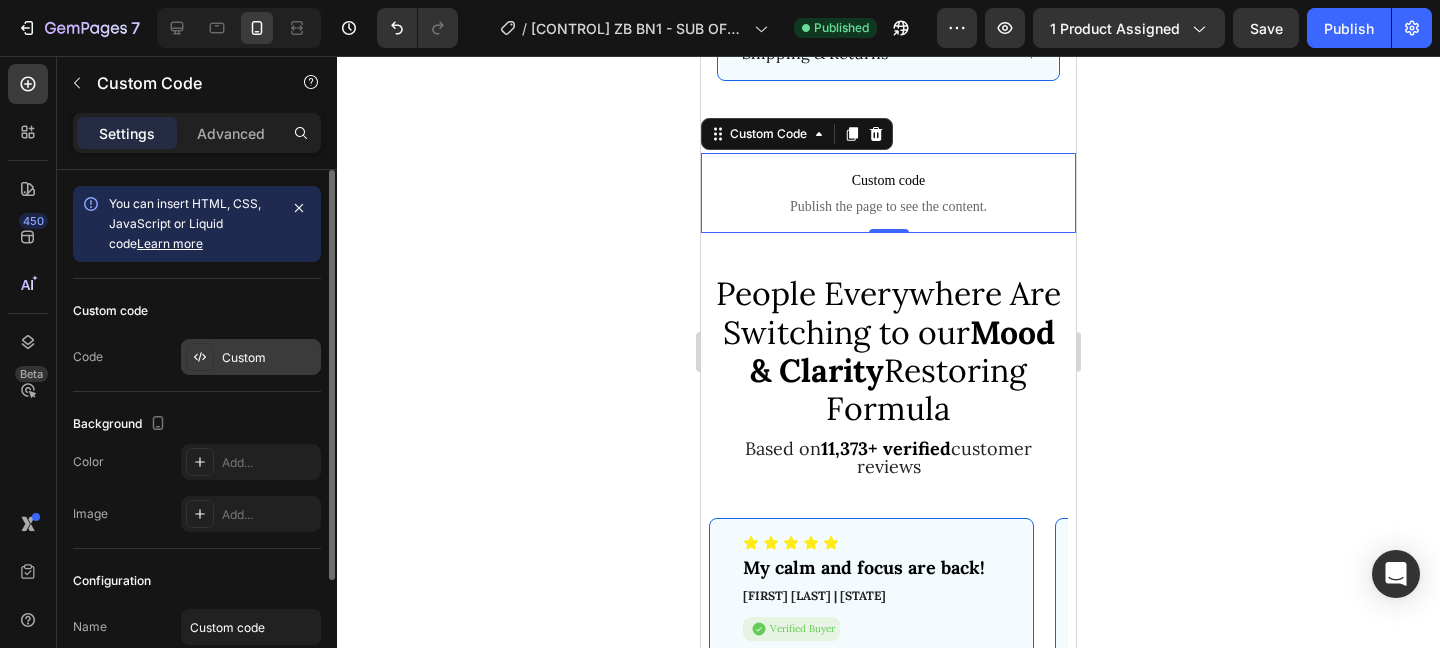 click on "Custom" at bounding box center [251, 357] 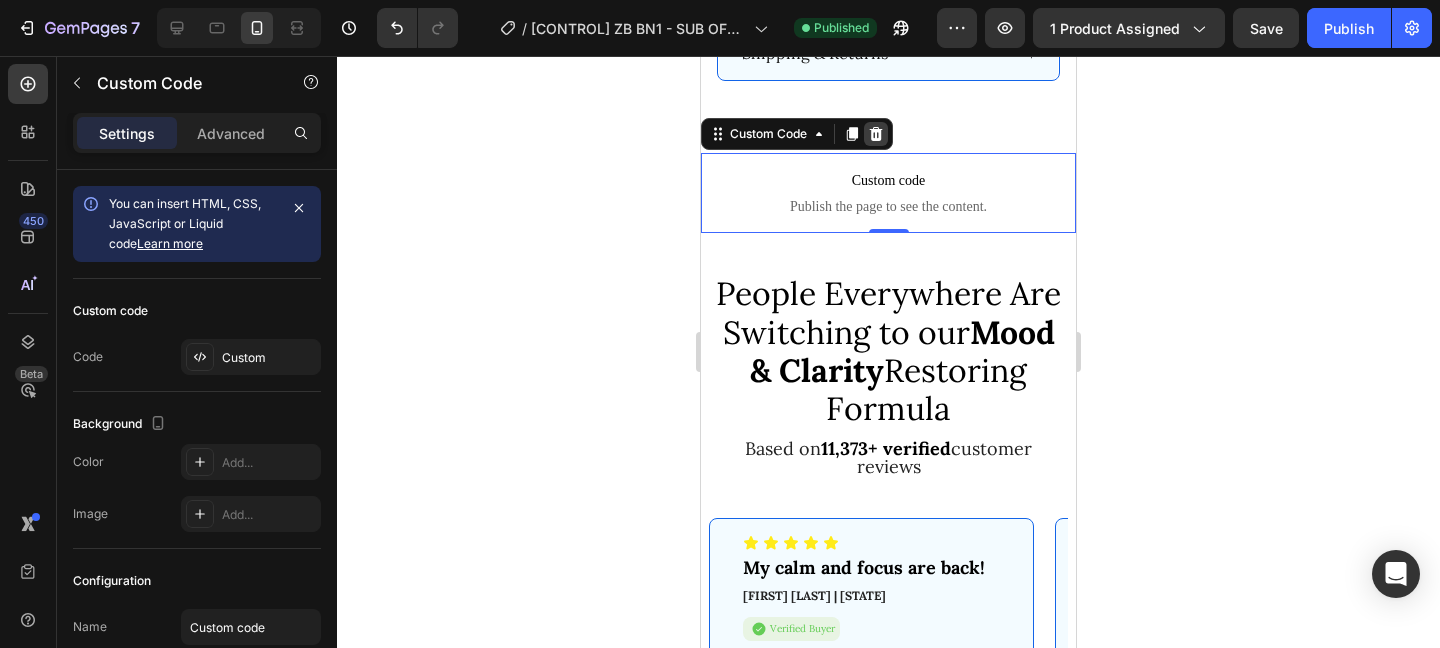 click 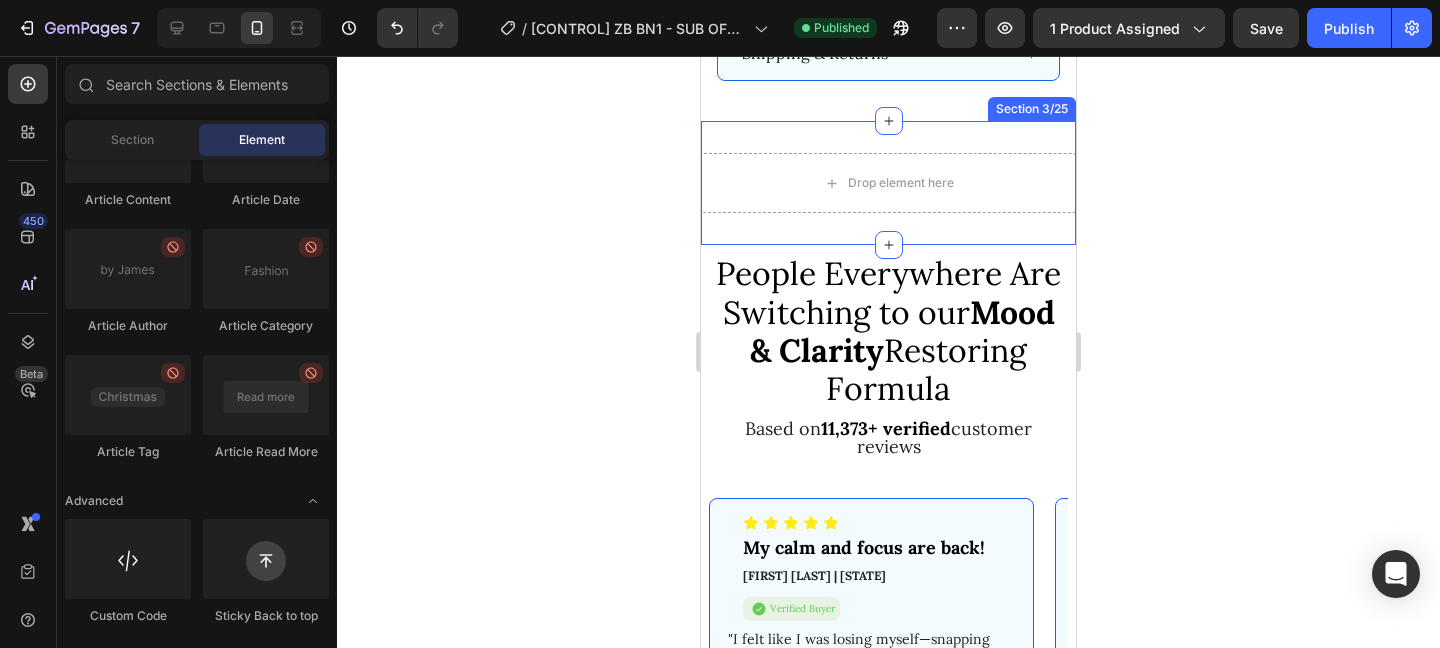 click on "Drop element here" at bounding box center (888, 183) 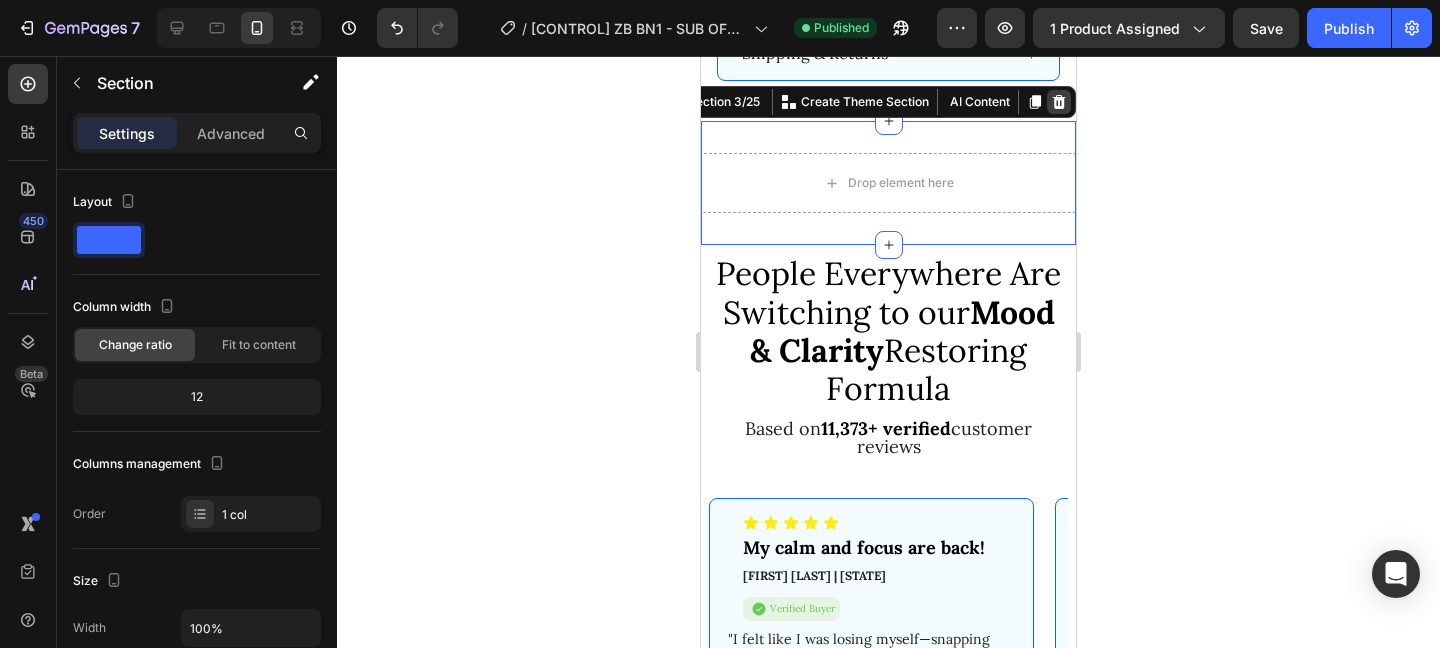 click 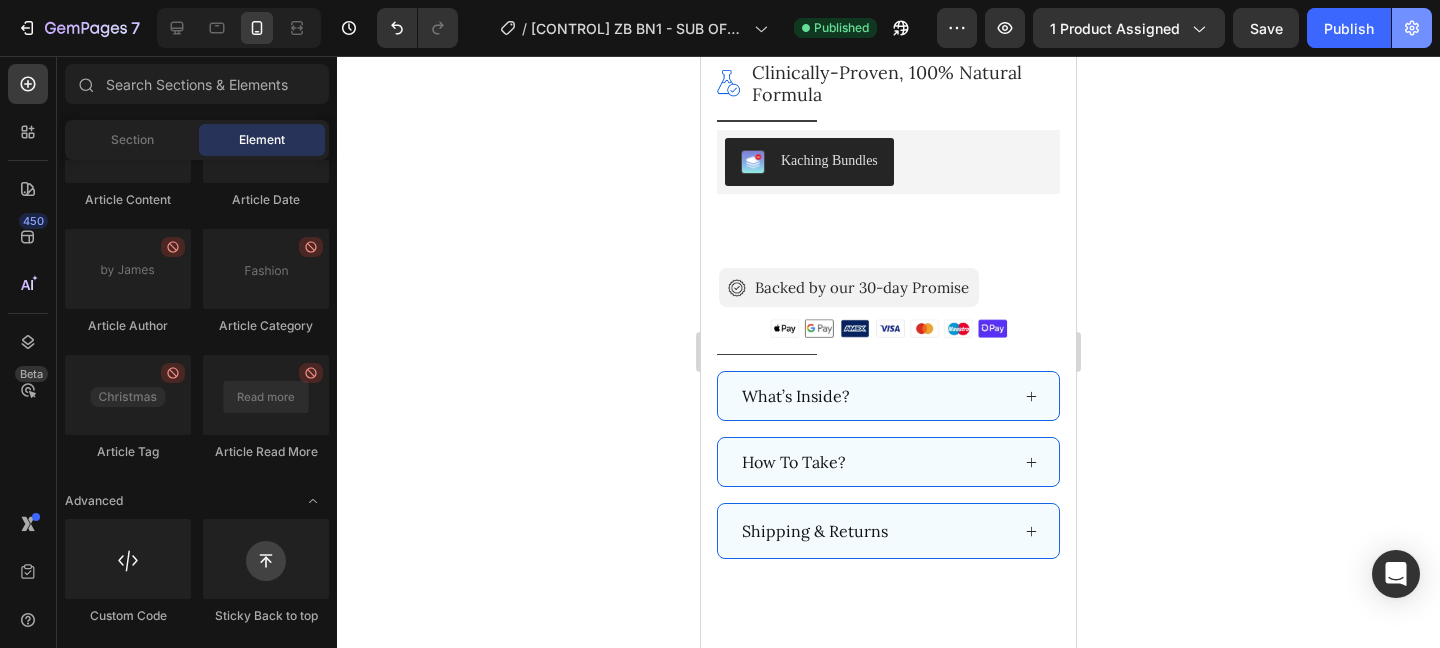scroll, scrollTop: 0, scrollLeft: 0, axis: both 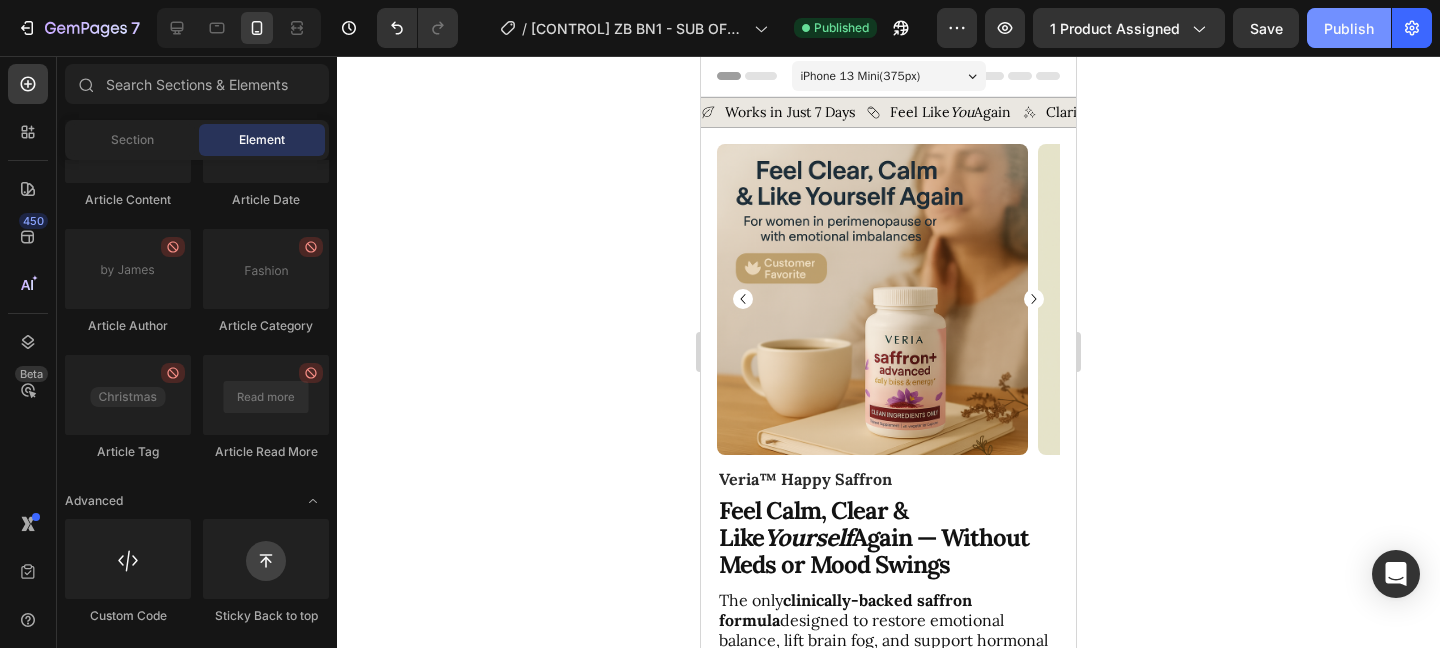 click on "Publish" 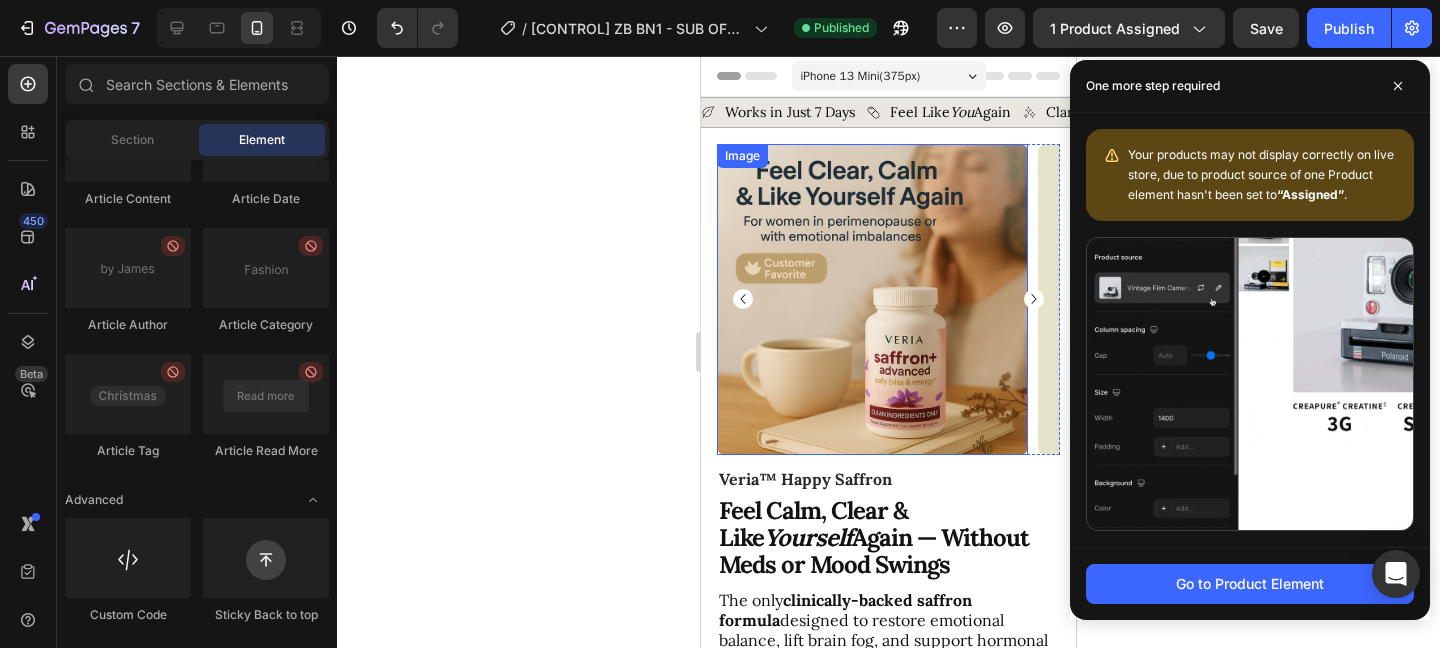 click 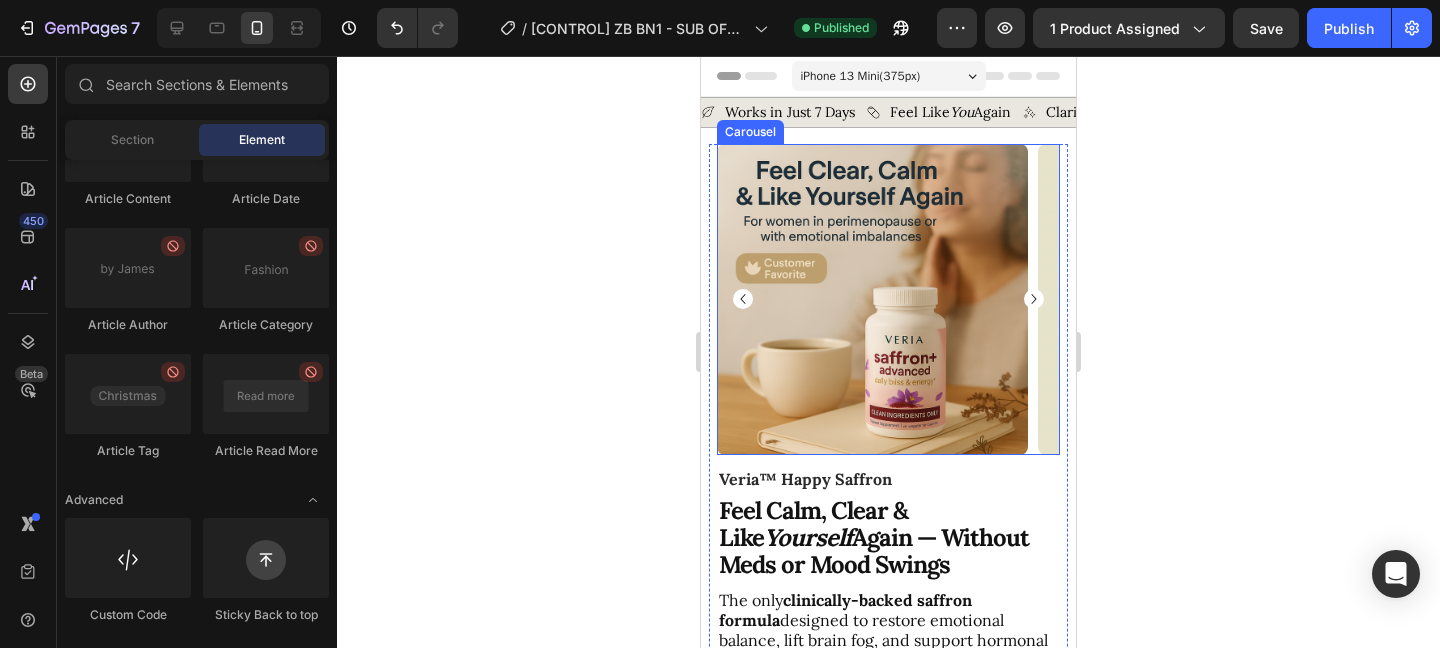 click 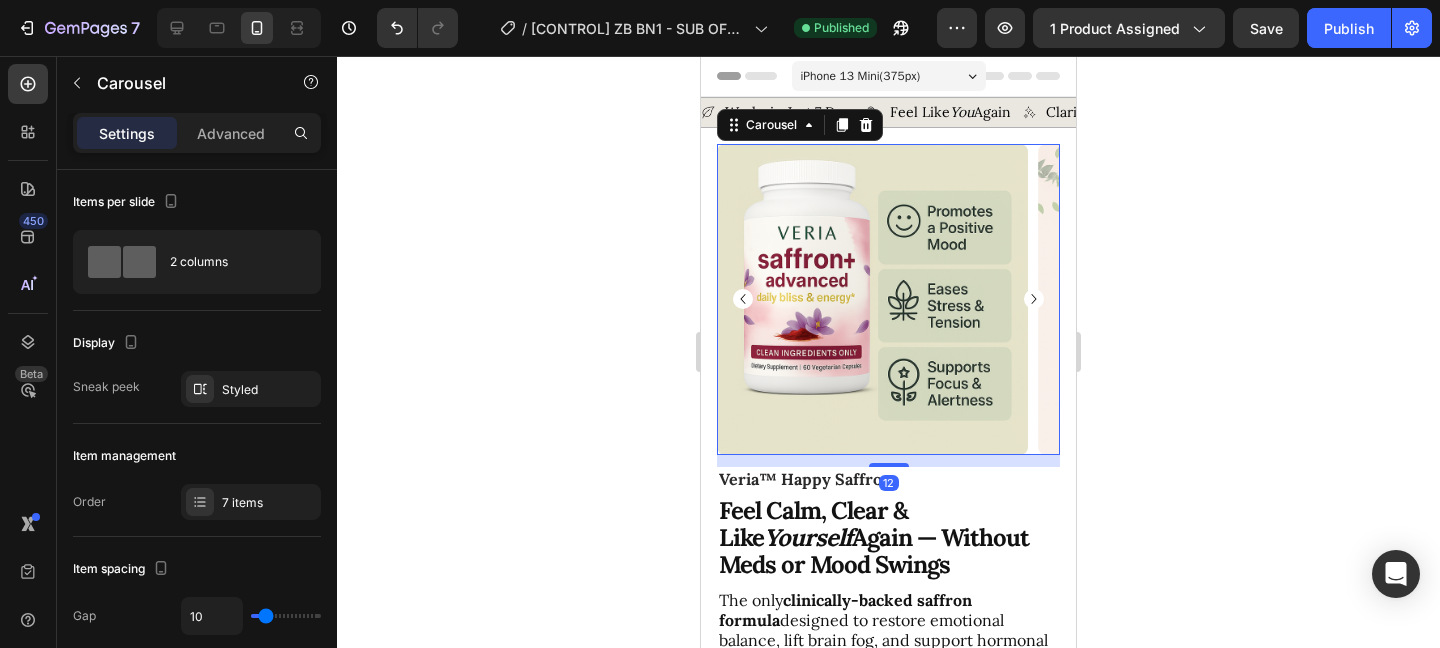 click 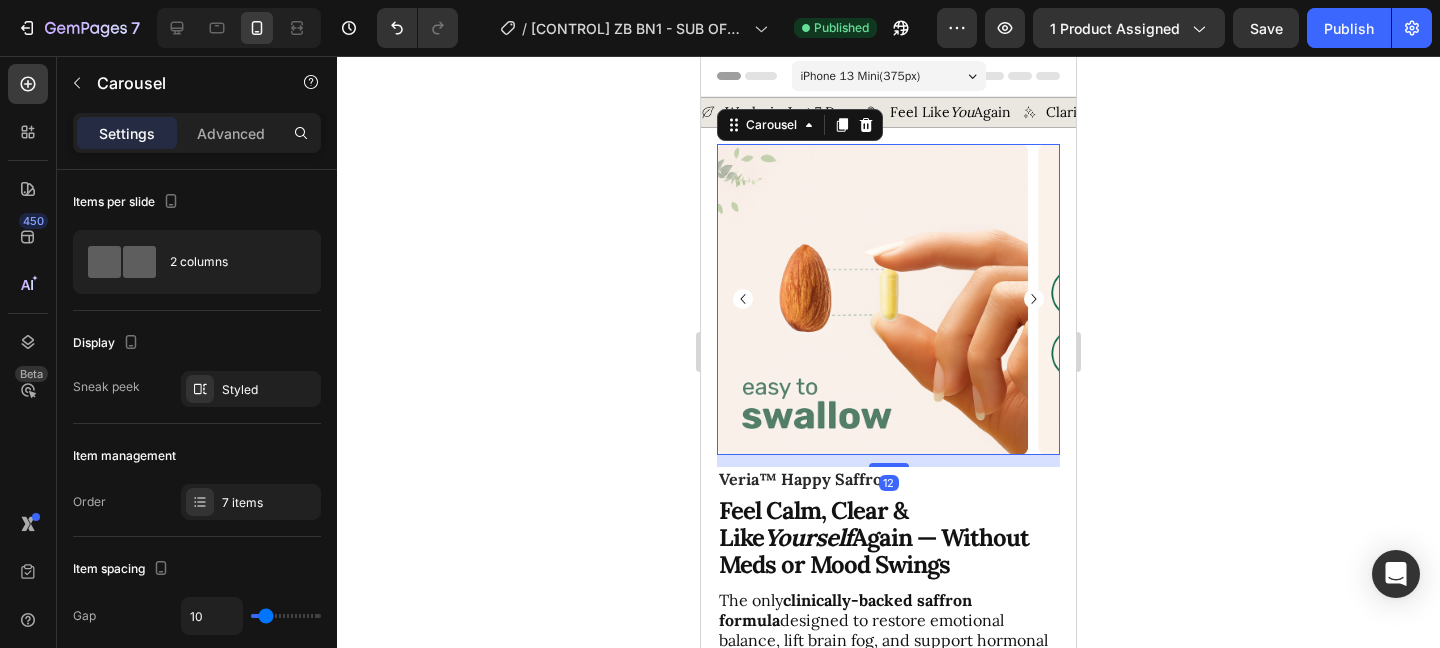 click 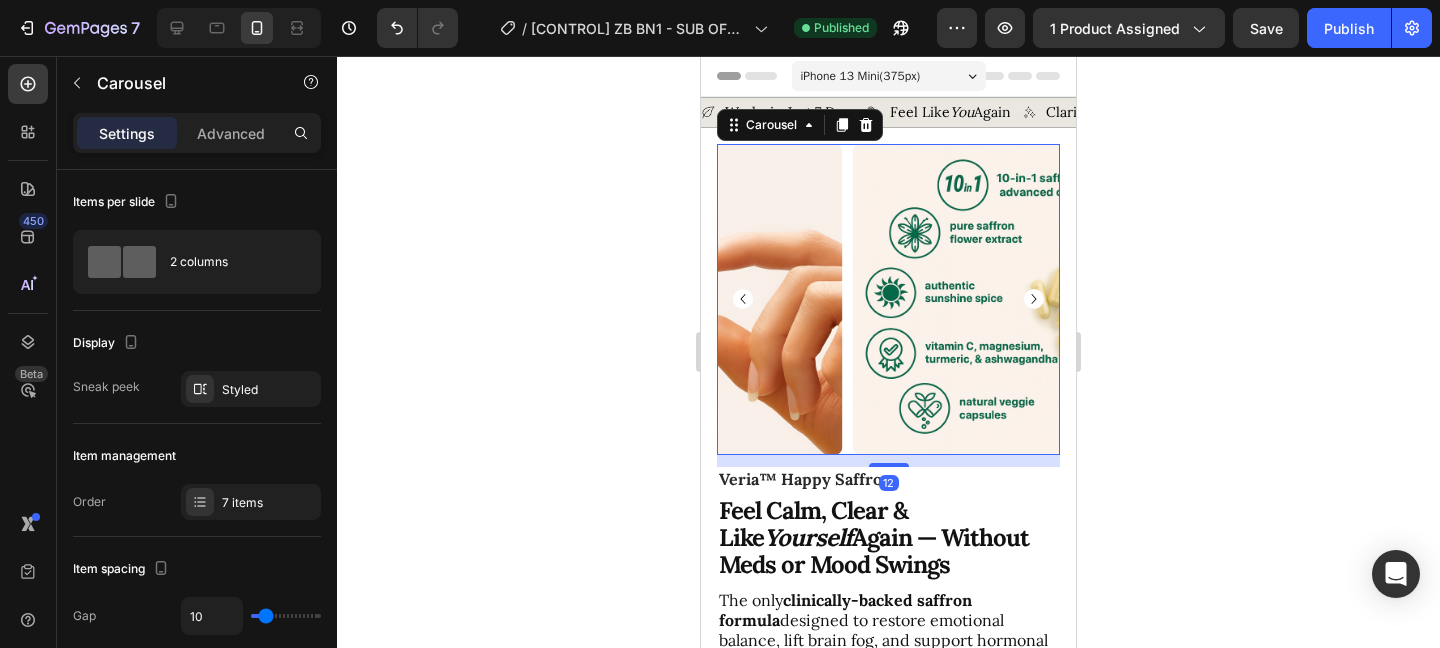 click 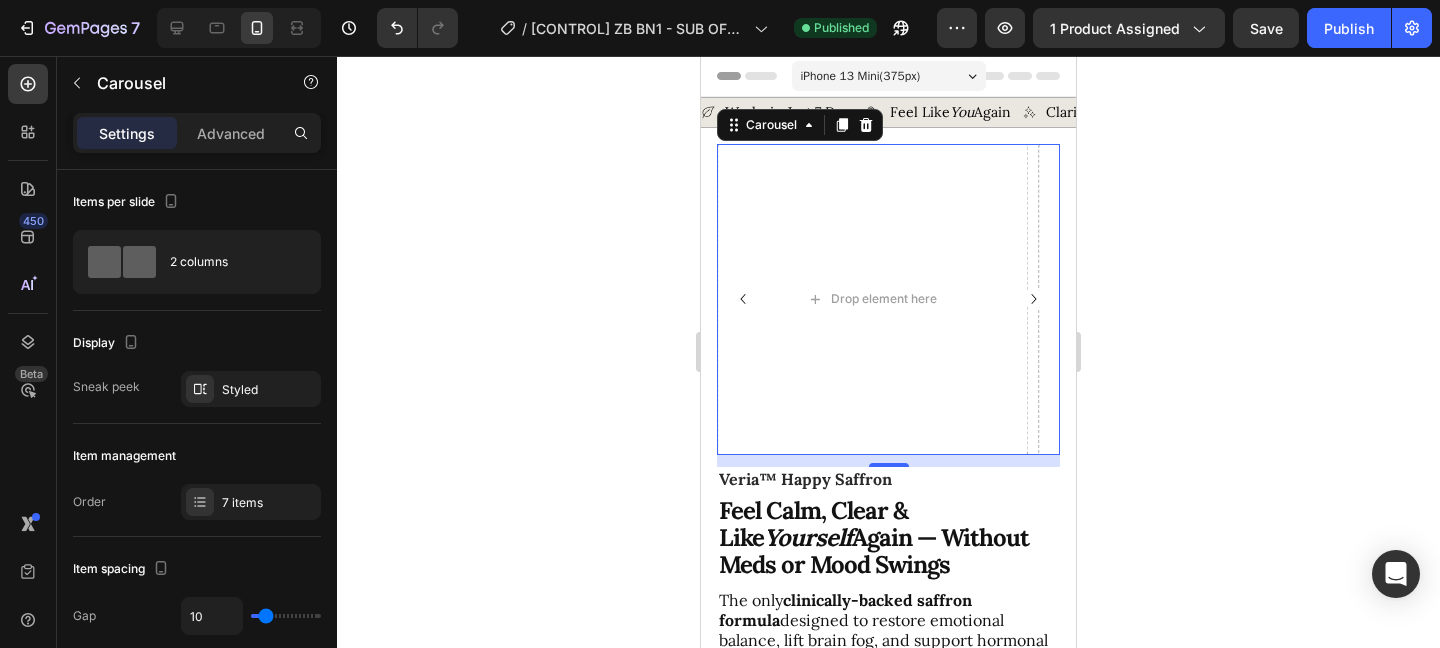 click 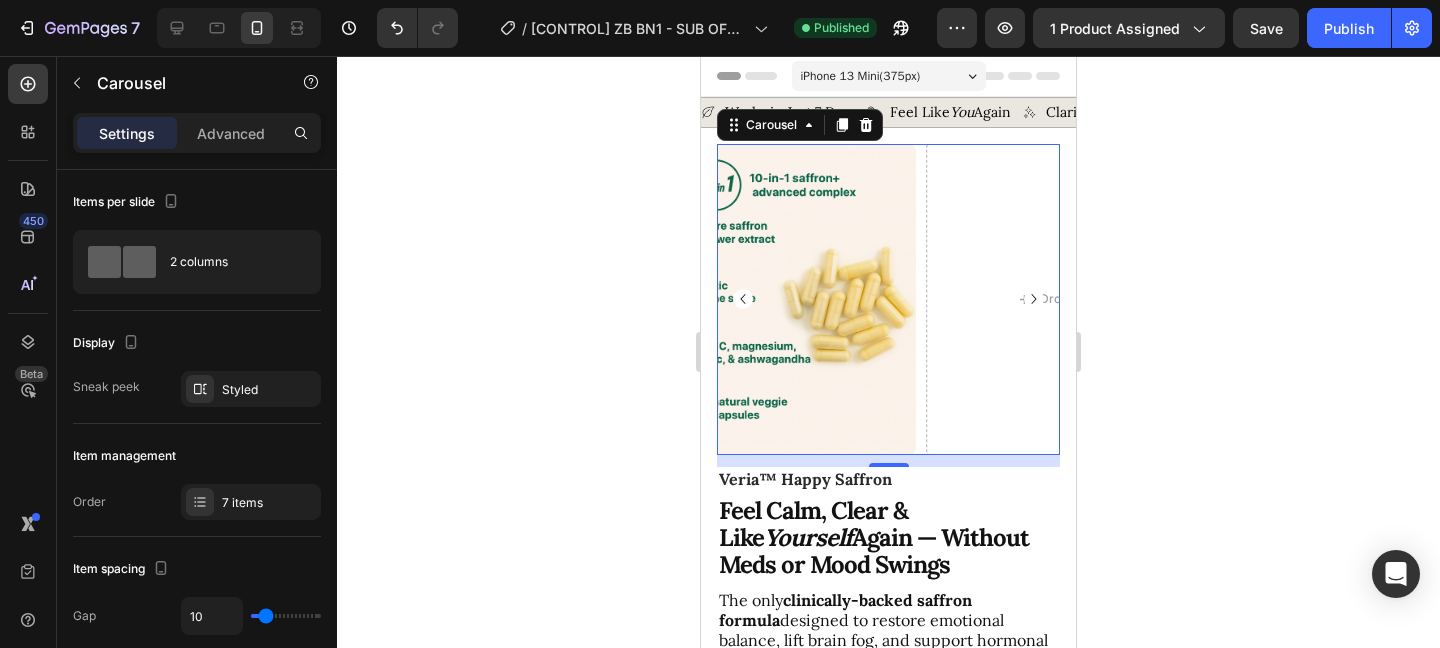 click 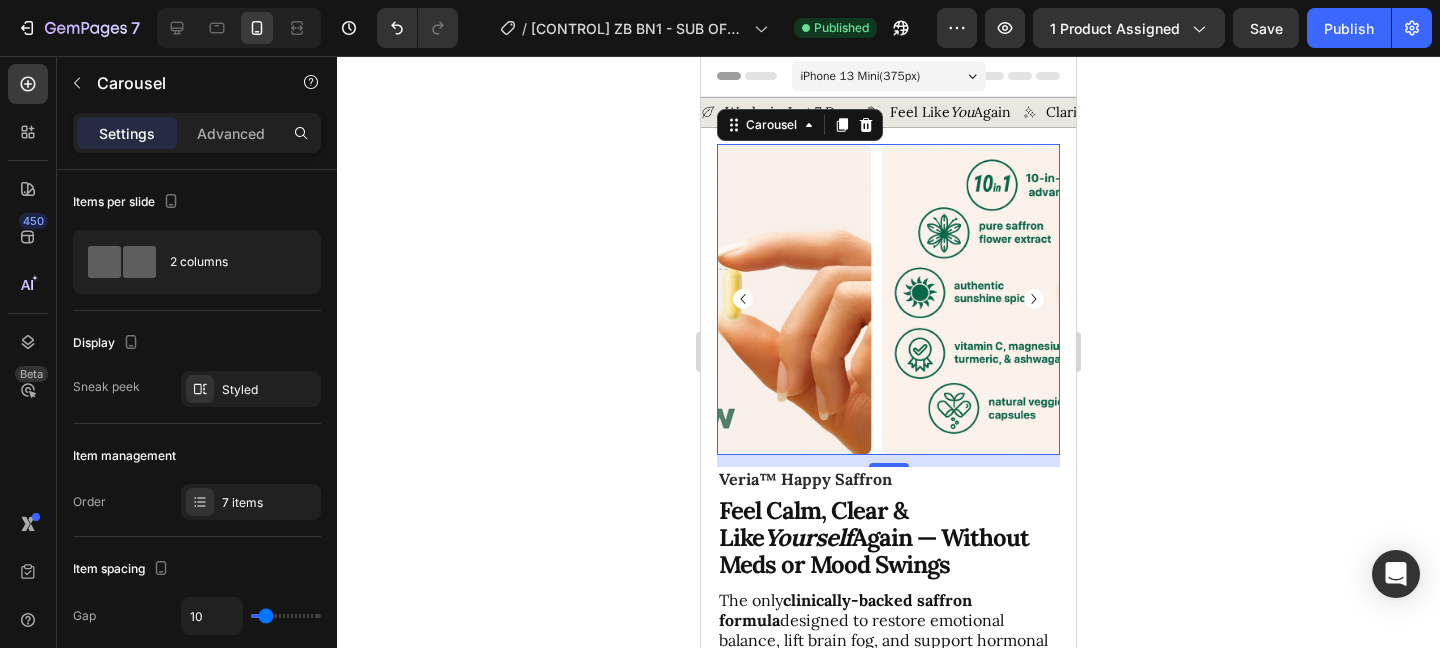 click 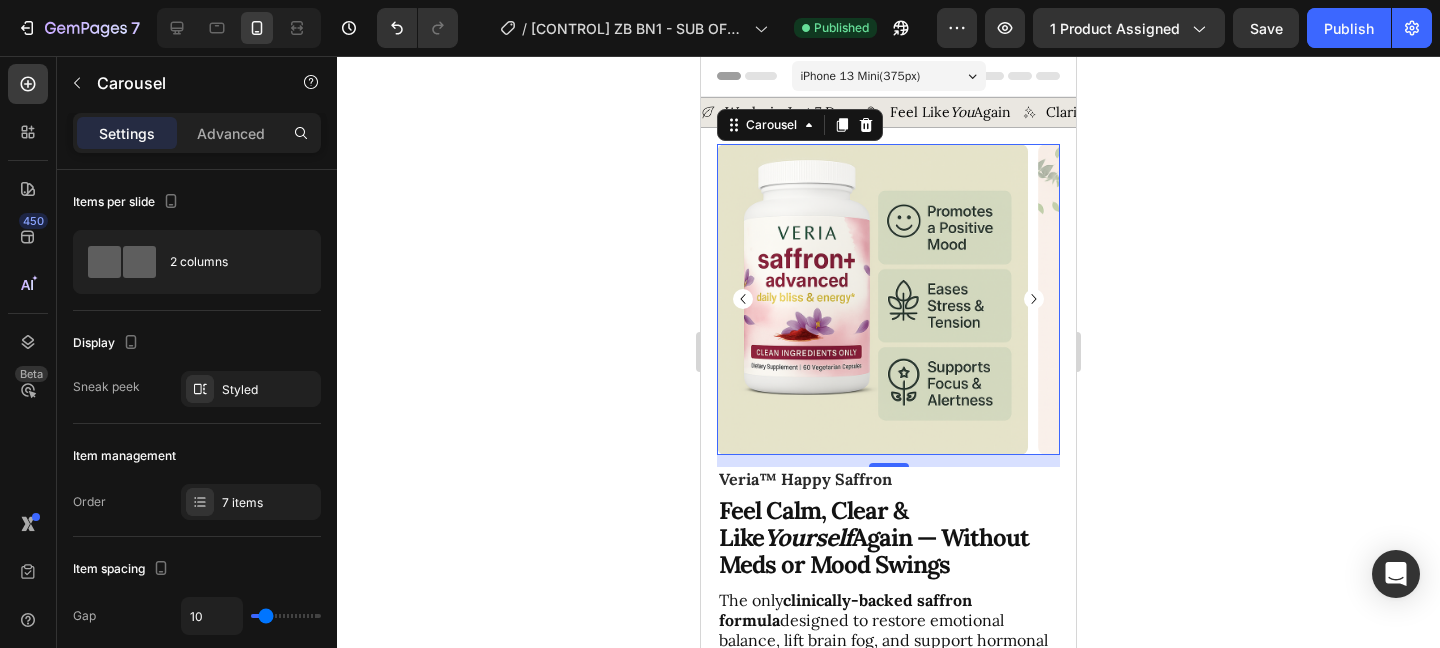 click 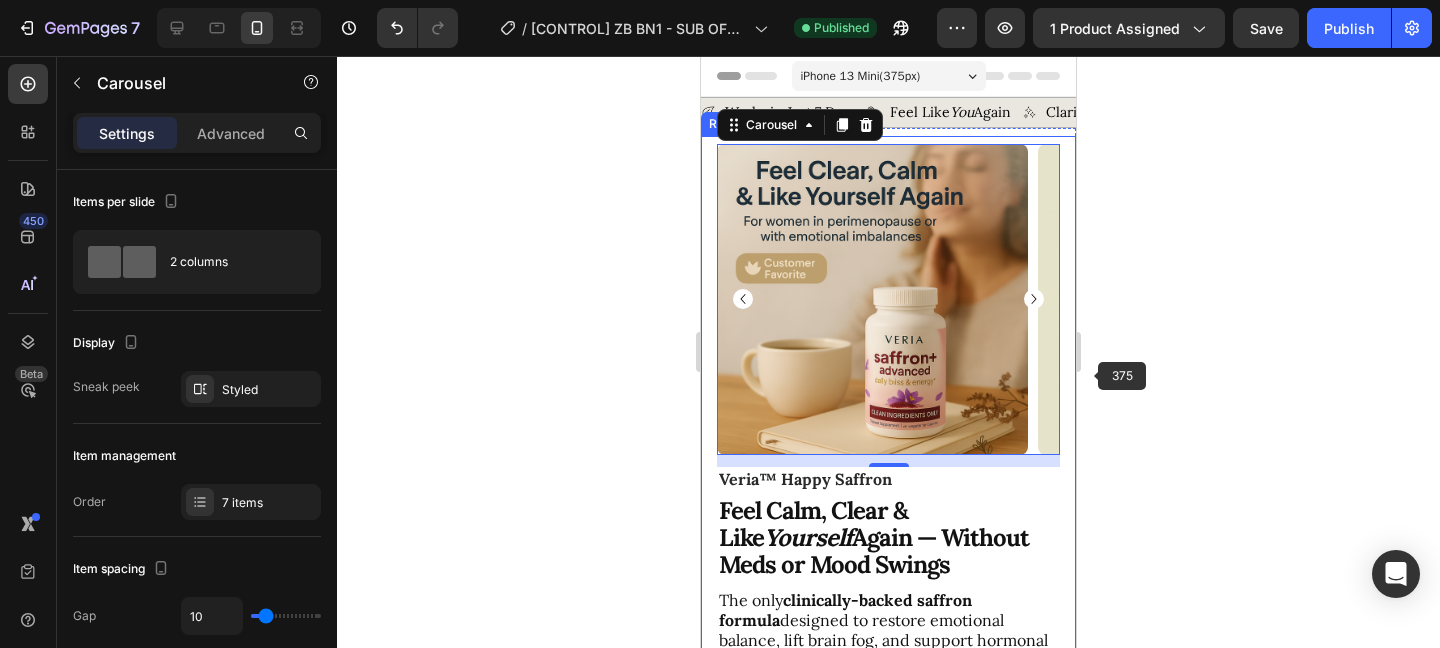 click 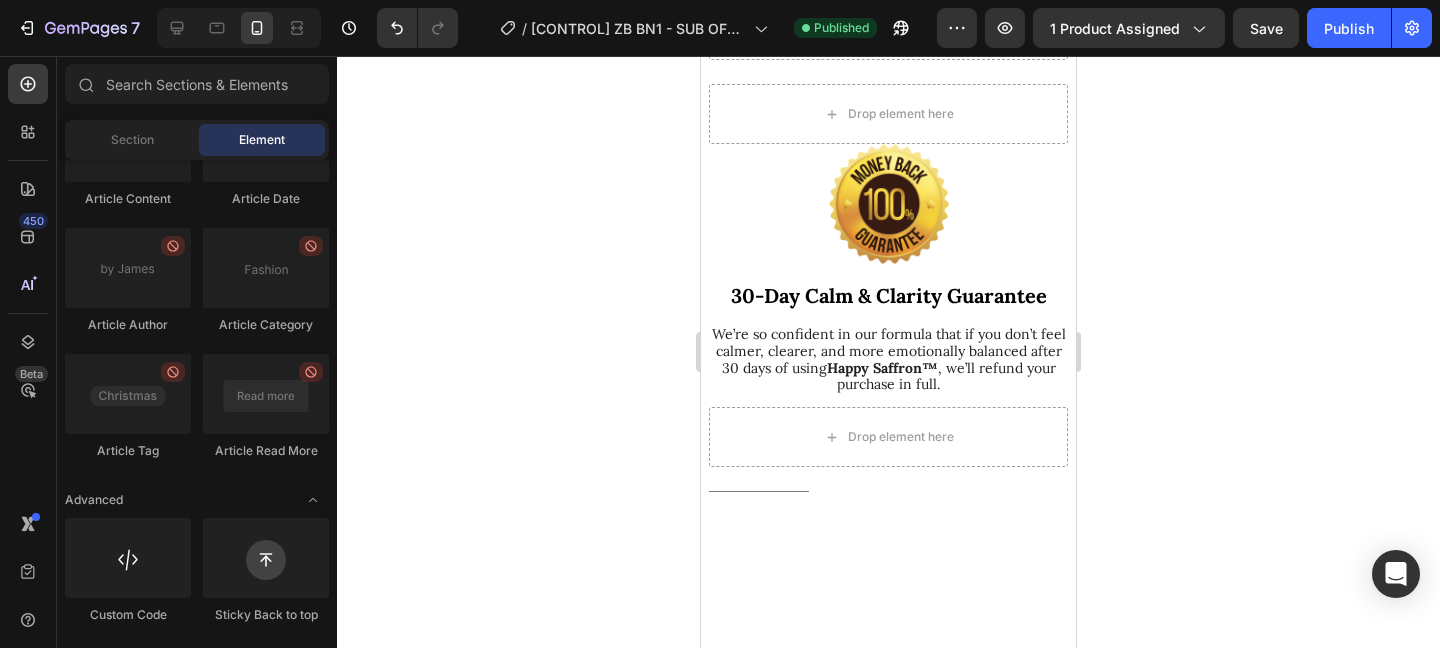 scroll, scrollTop: 8167, scrollLeft: 0, axis: vertical 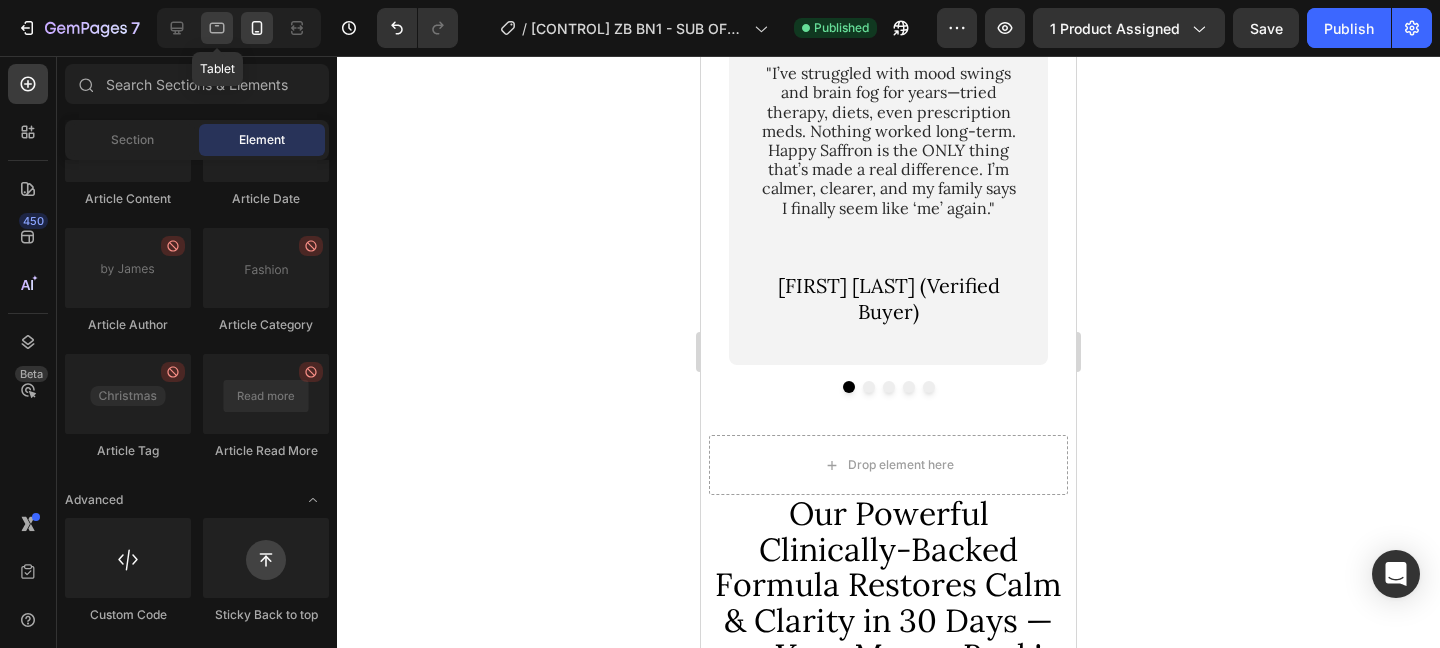 click 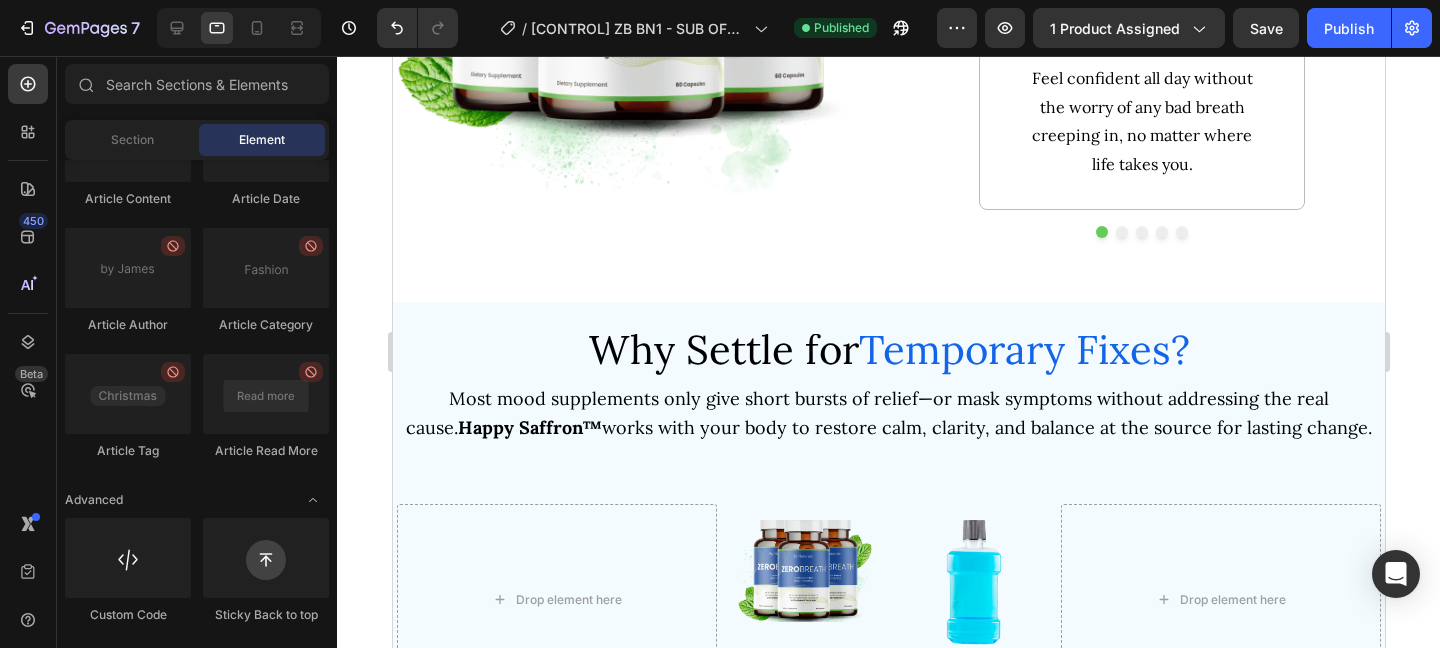 scroll, scrollTop: 4443, scrollLeft: 0, axis: vertical 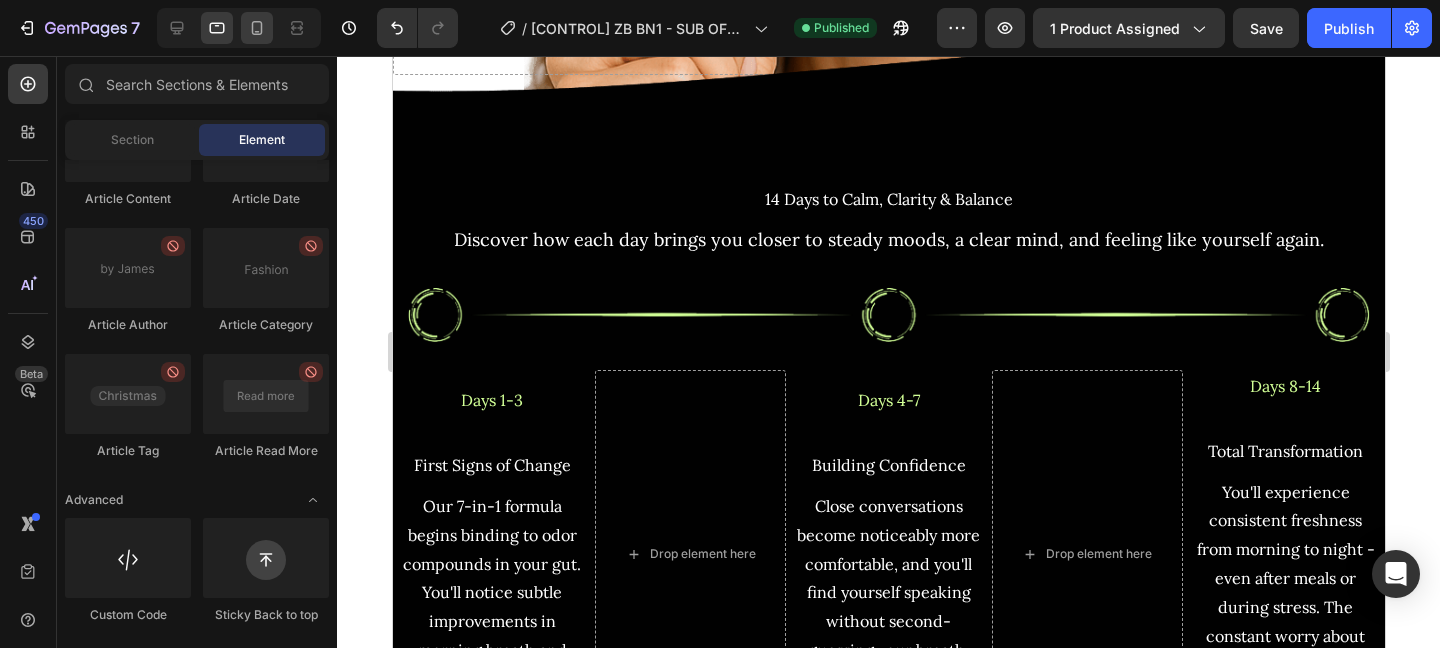 click 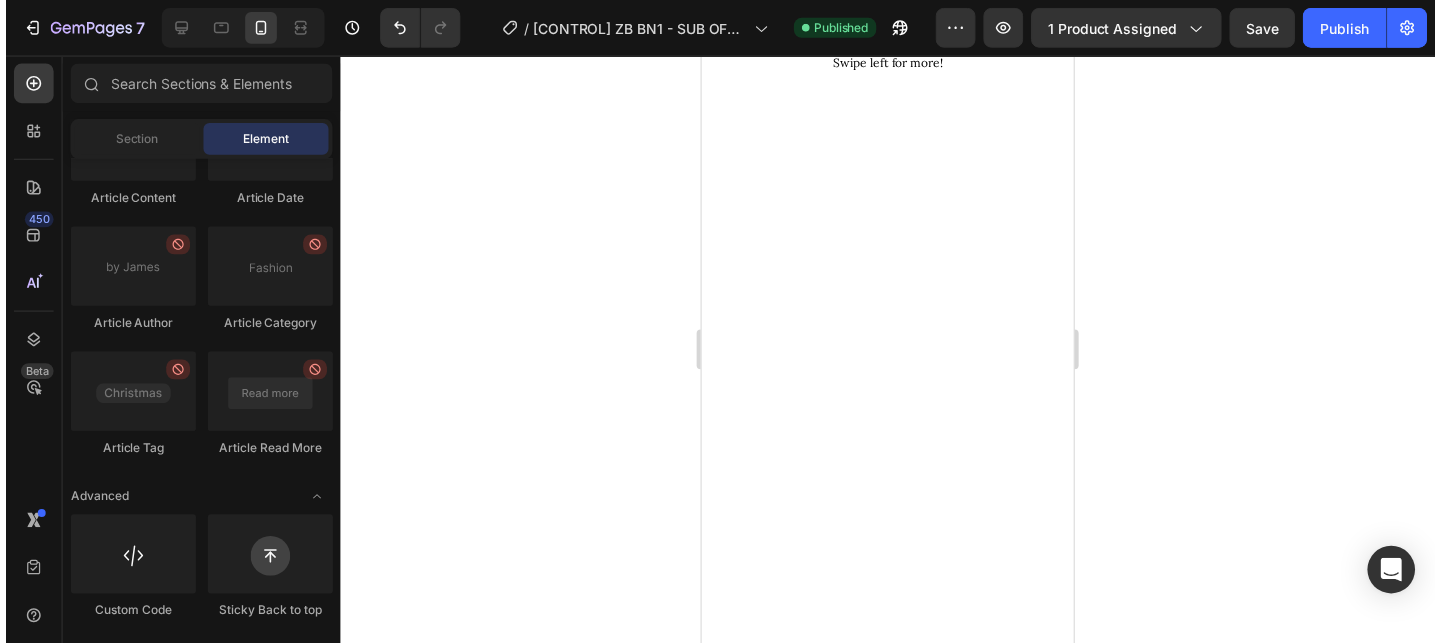 scroll, scrollTop: 0, scrollLeft: 0, axis: both 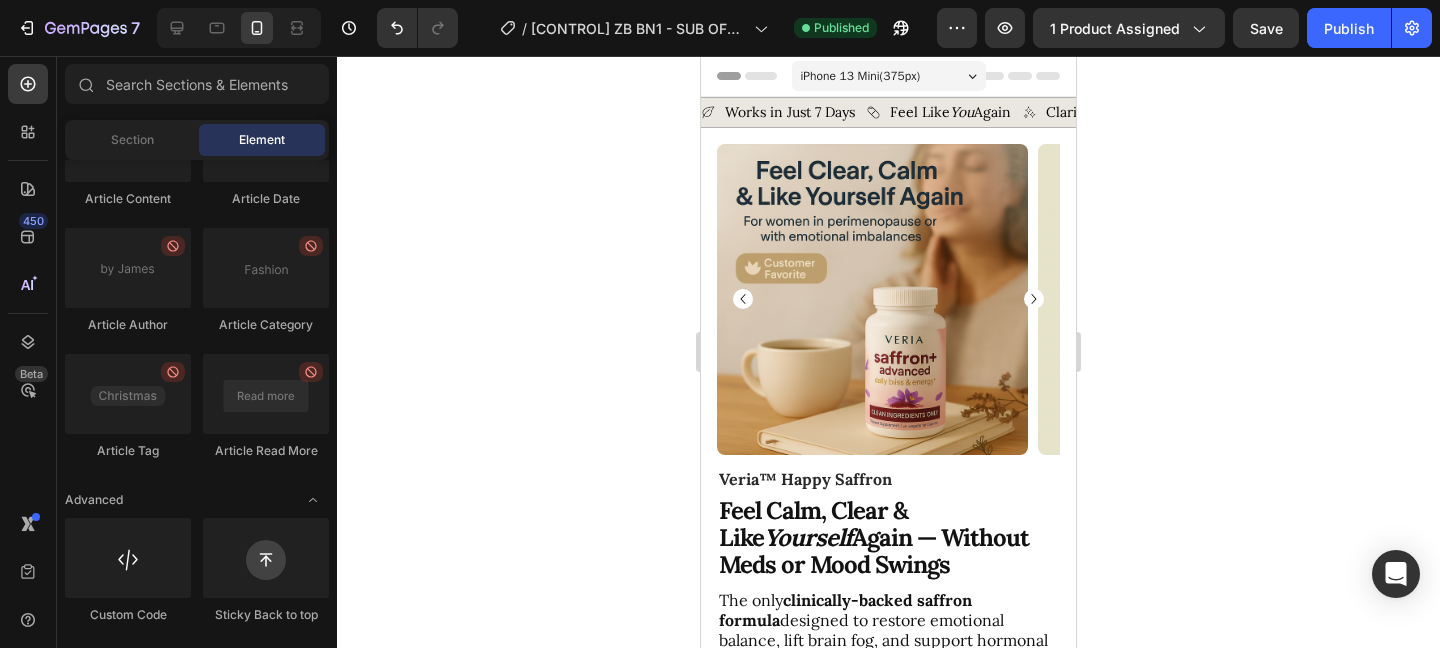 click 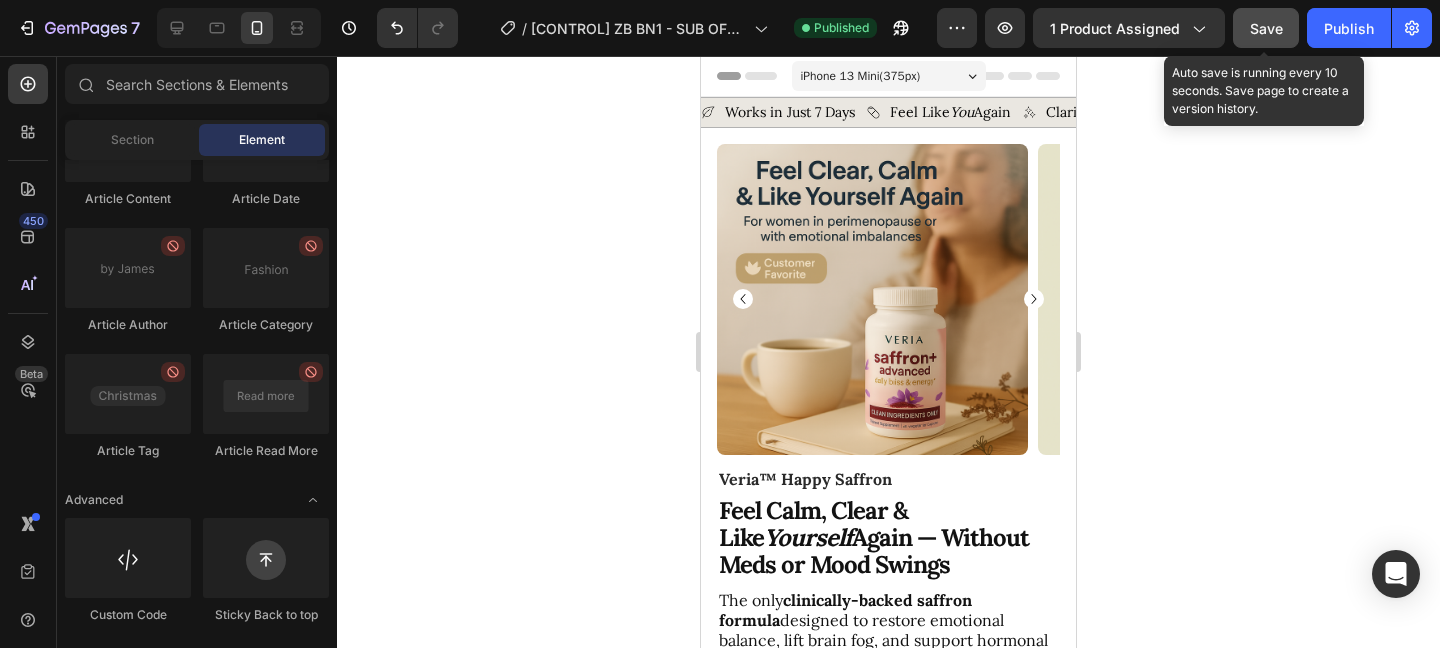 click on "Save" at bounding box center (1266, 28) 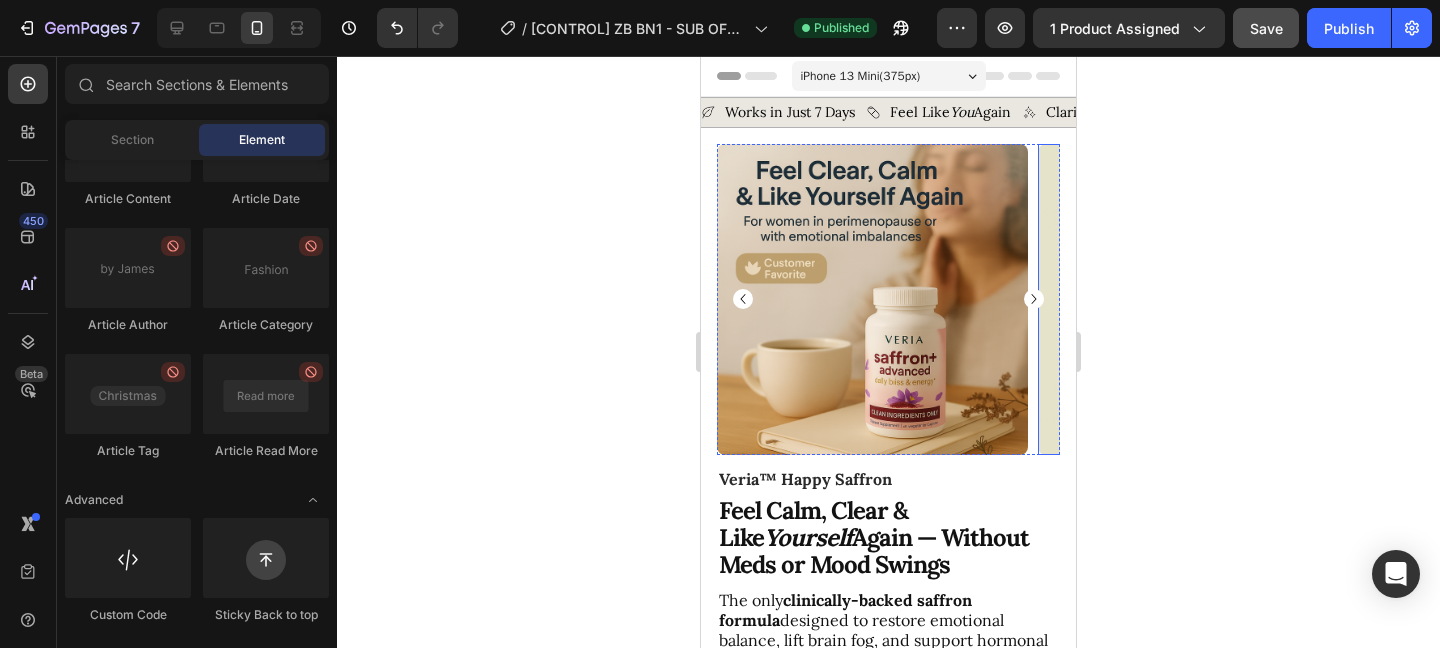 click 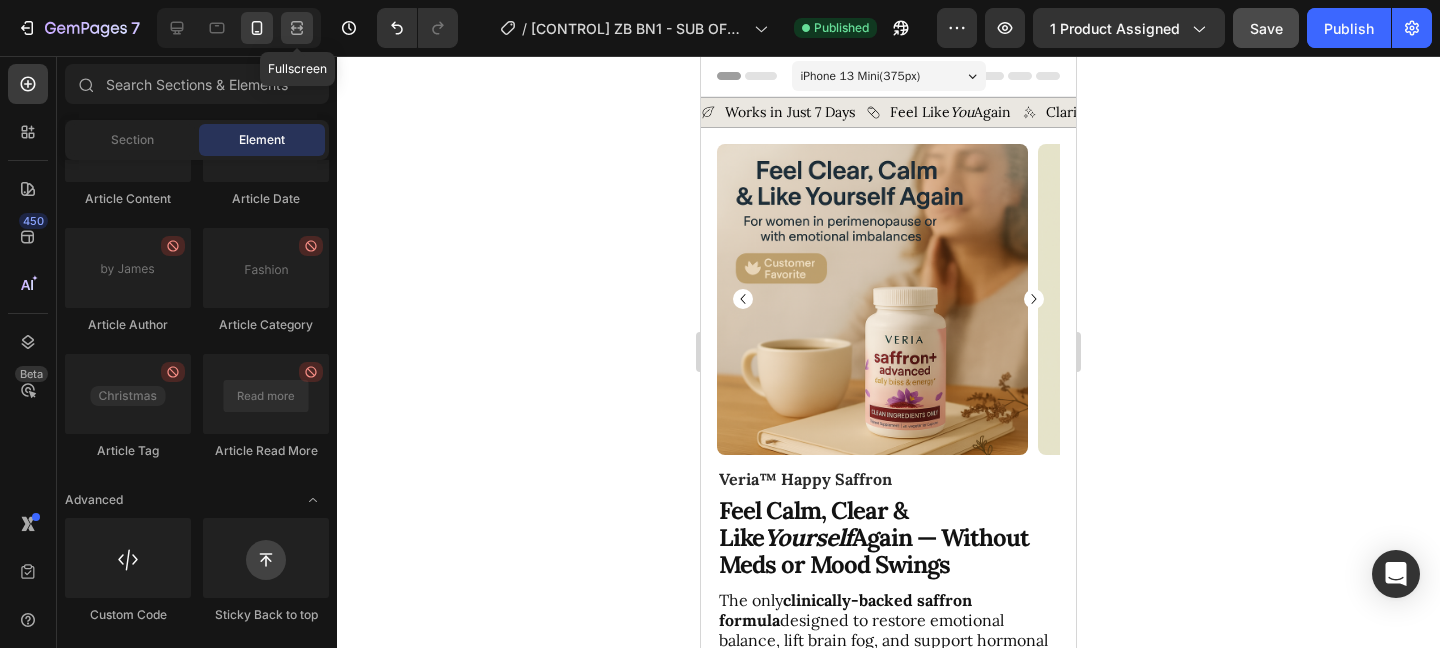 click 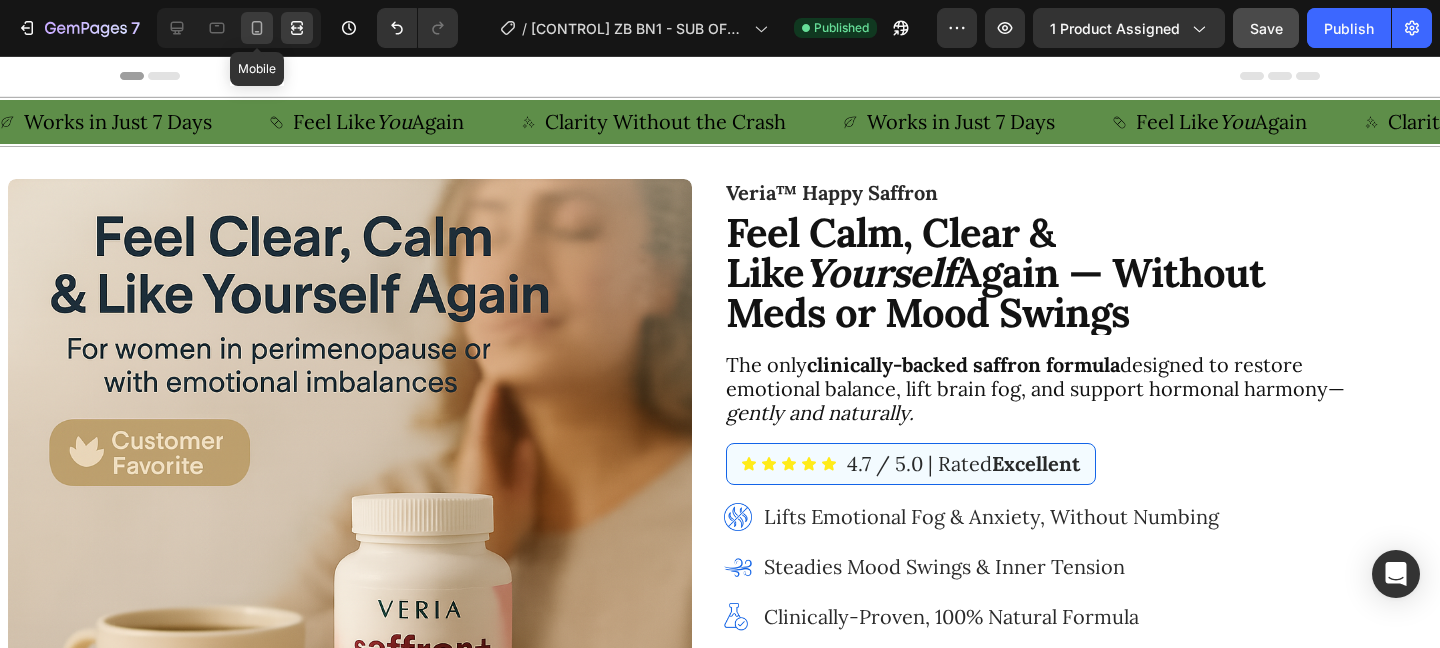 click 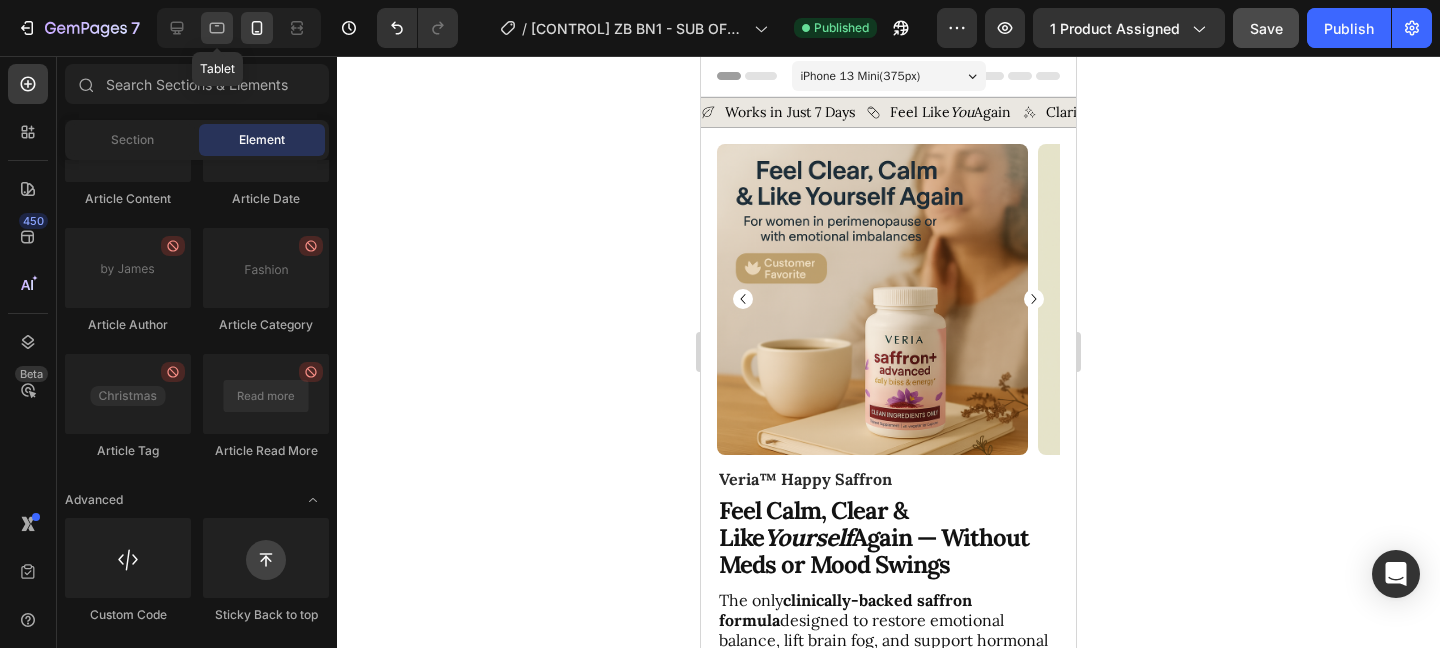 click 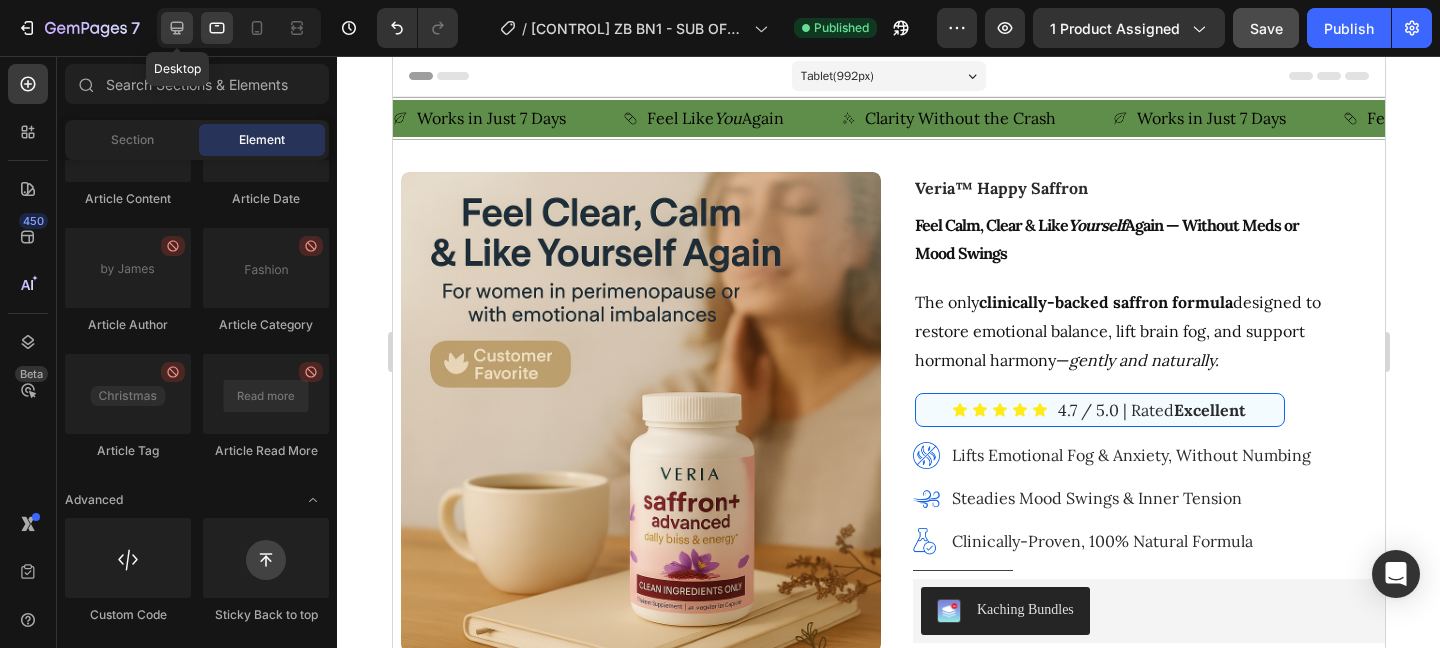 click 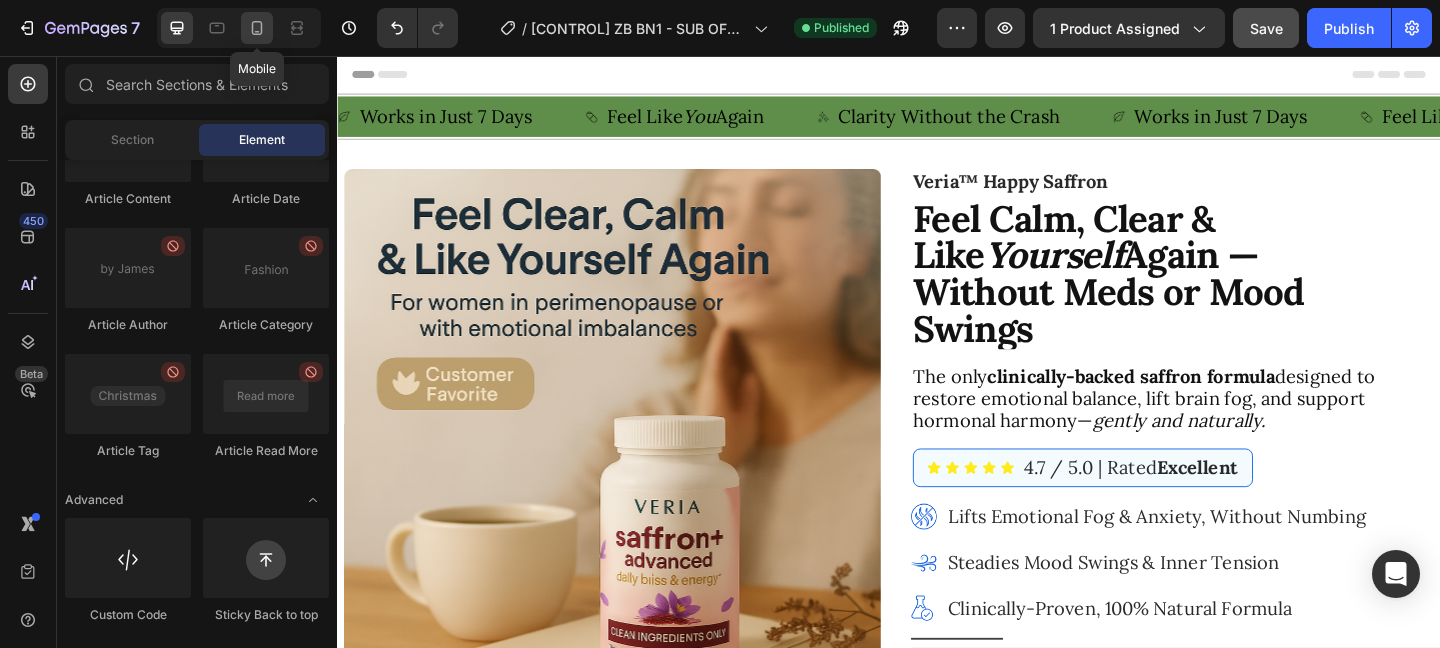 click 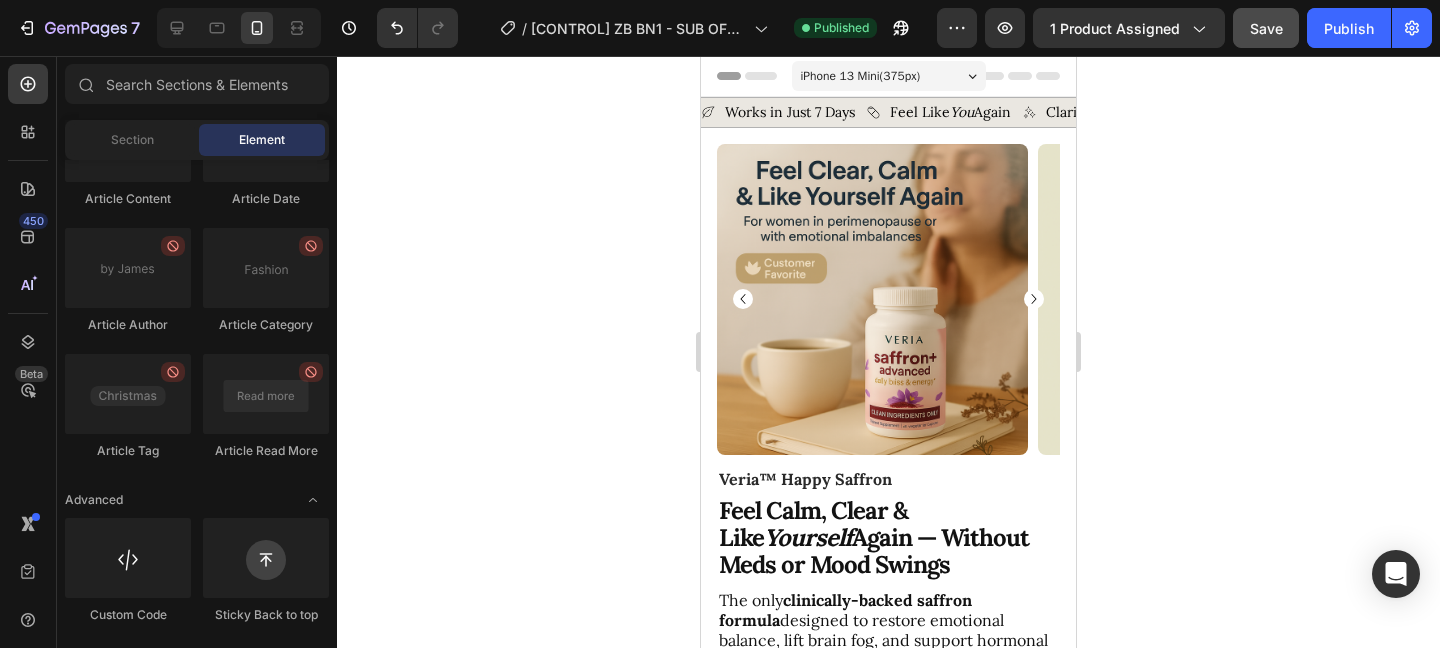 click 